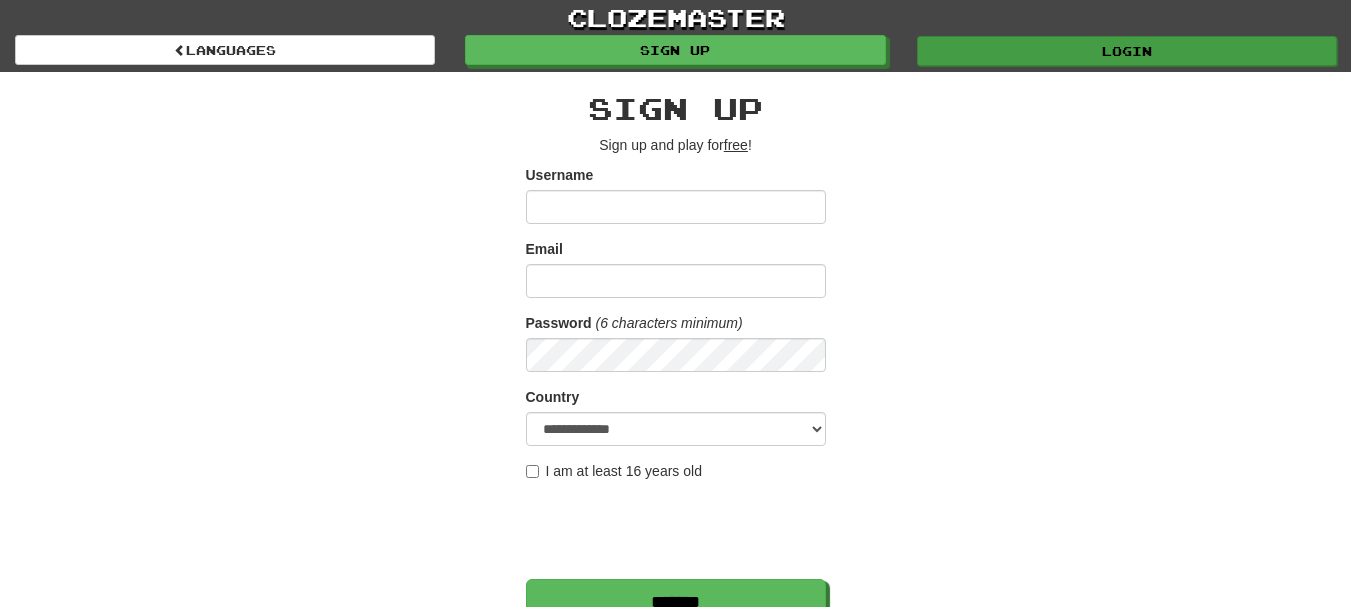 scroll, scrollTop: 0, scrollLeft: 0, axis: both 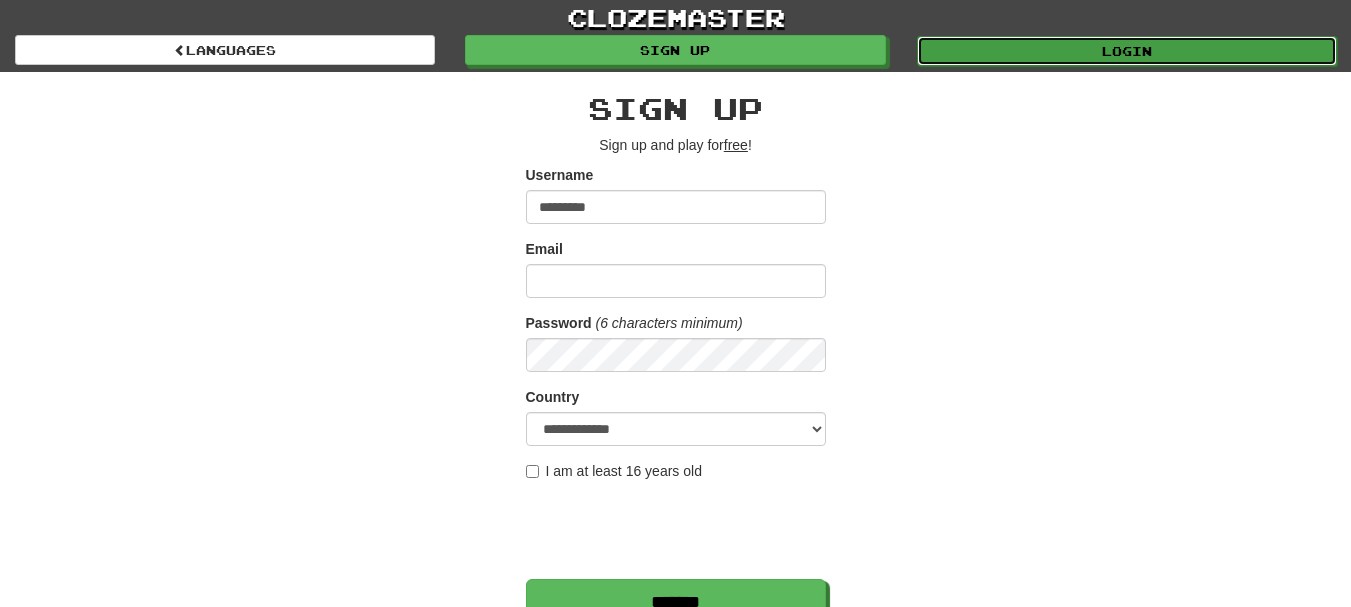 click on "Login" at bounding box center [1127, 51] 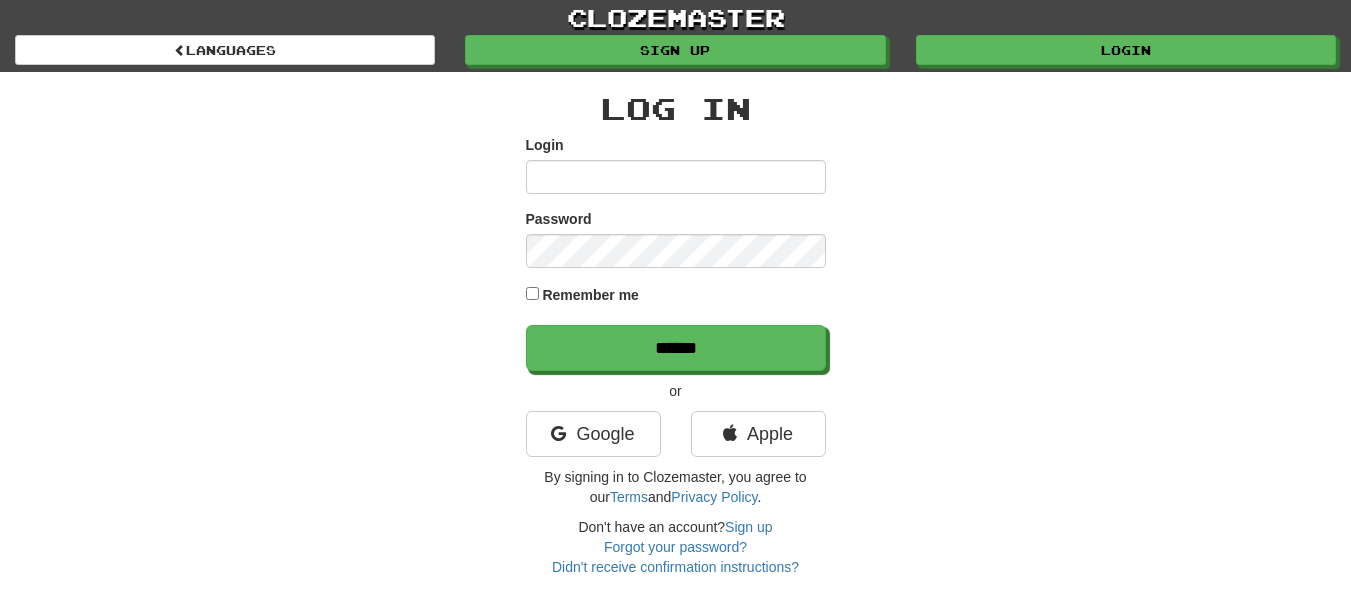 scroll, scrollTop: 0, scrollLeft: 0, axis: both 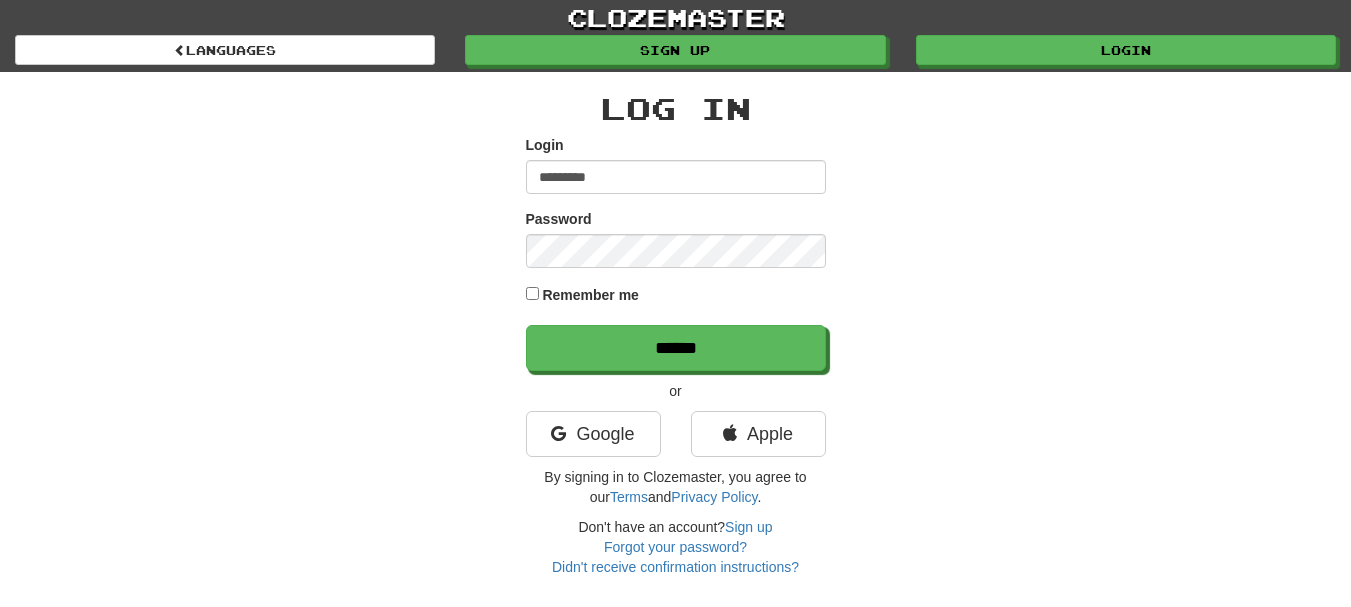 click on "Login
*********
Password
Remember me
******" at bounding box center [676, 253] 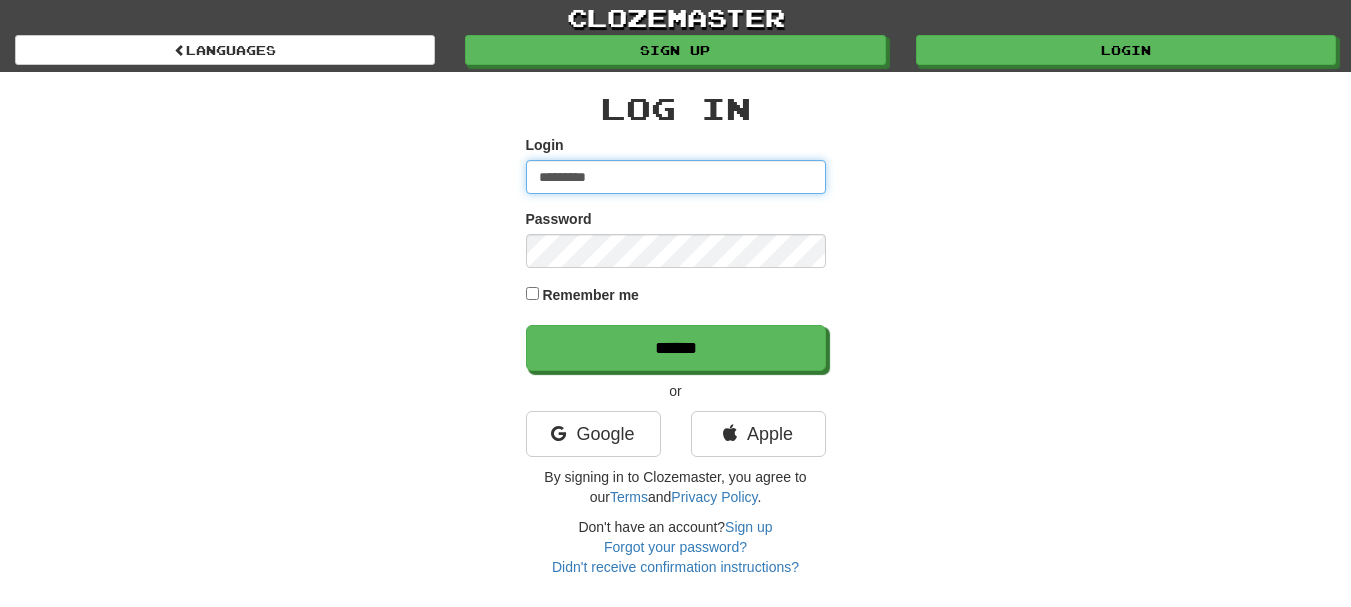 click on "*********" at bounding box center (676, 177) 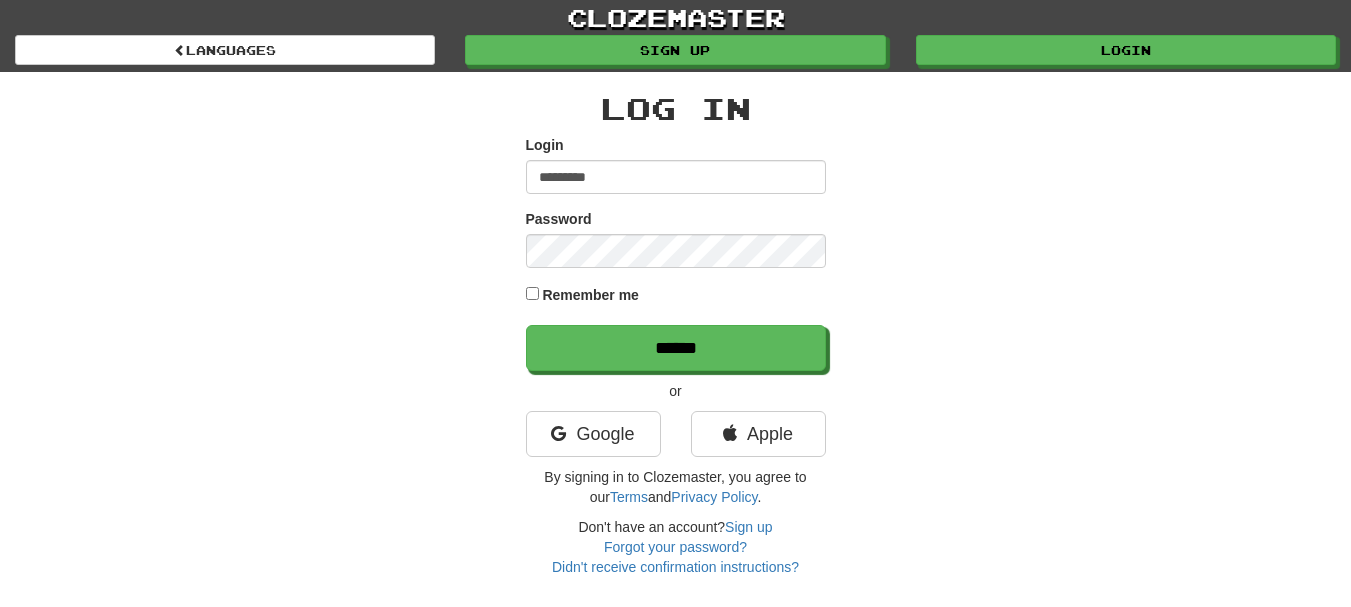click on "Remember me" at bounding box center (590, 295) 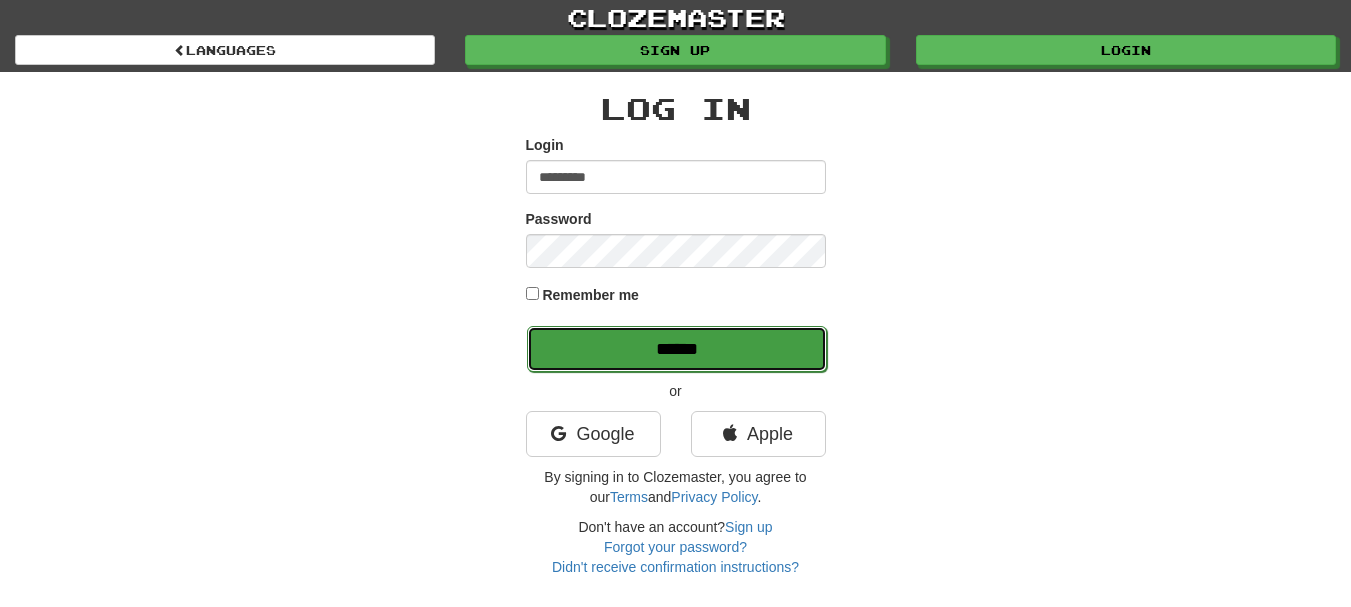 click on "******" at bounding box center [677, 349] 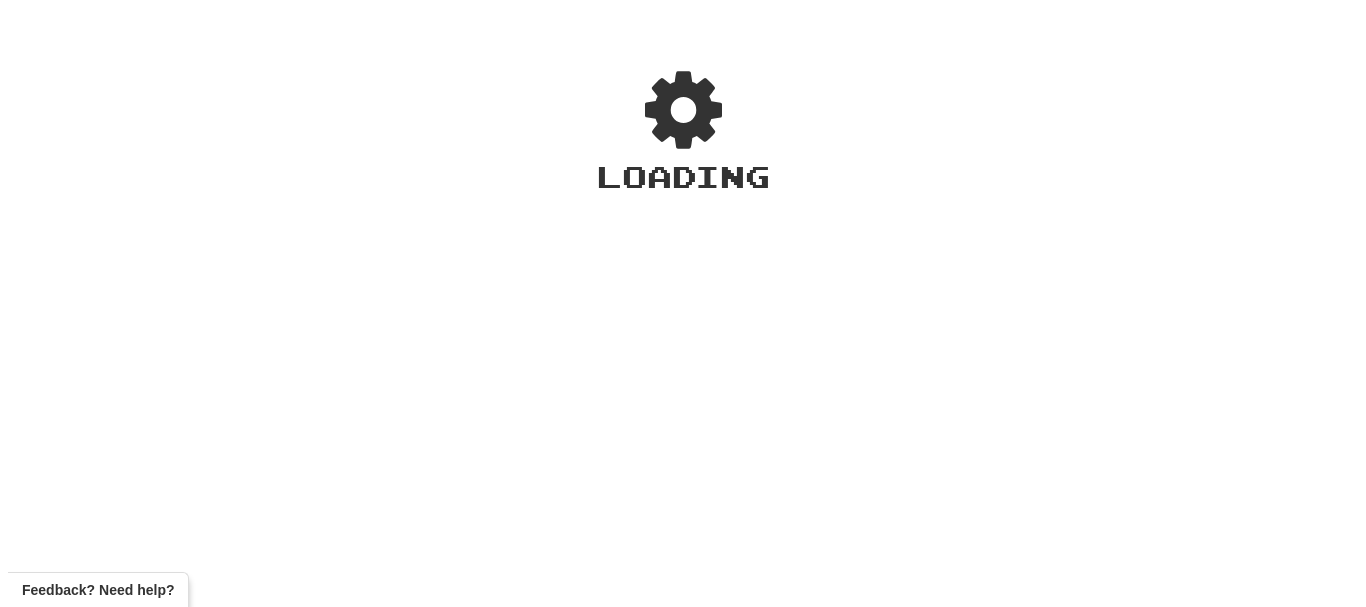 scroll, scrollTop: 0, scrollLeft: 0, axis: both 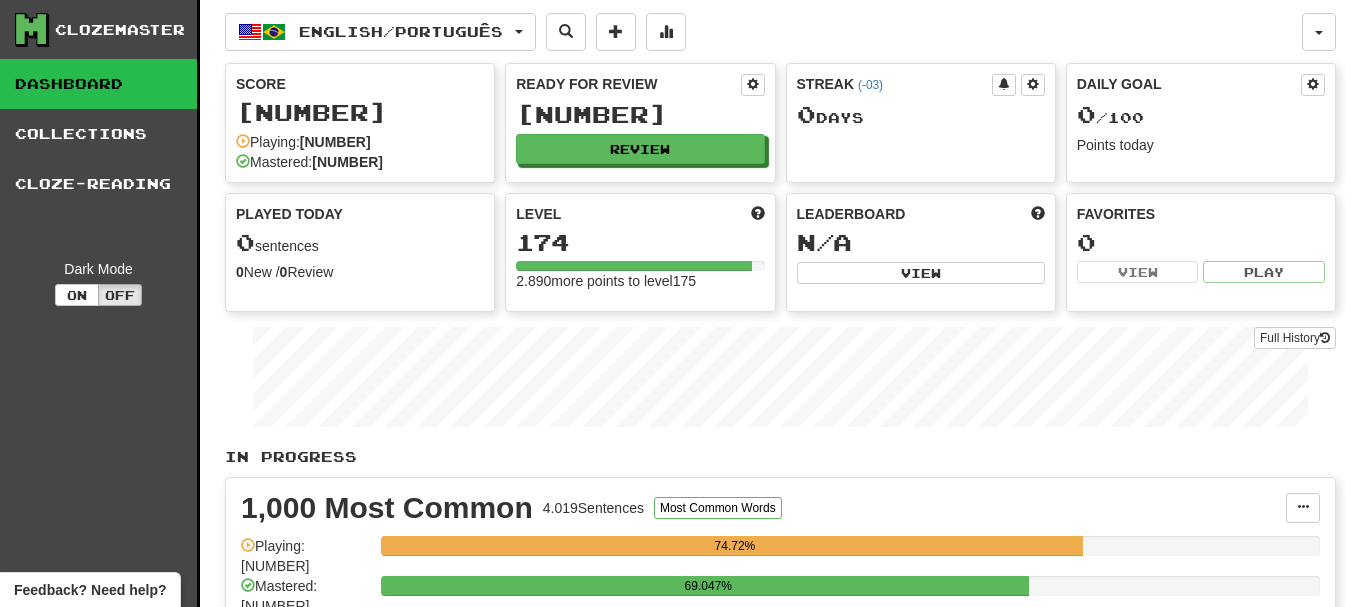 click on "Ready for Review 8.084   Review" at bounding box center [640, 119] 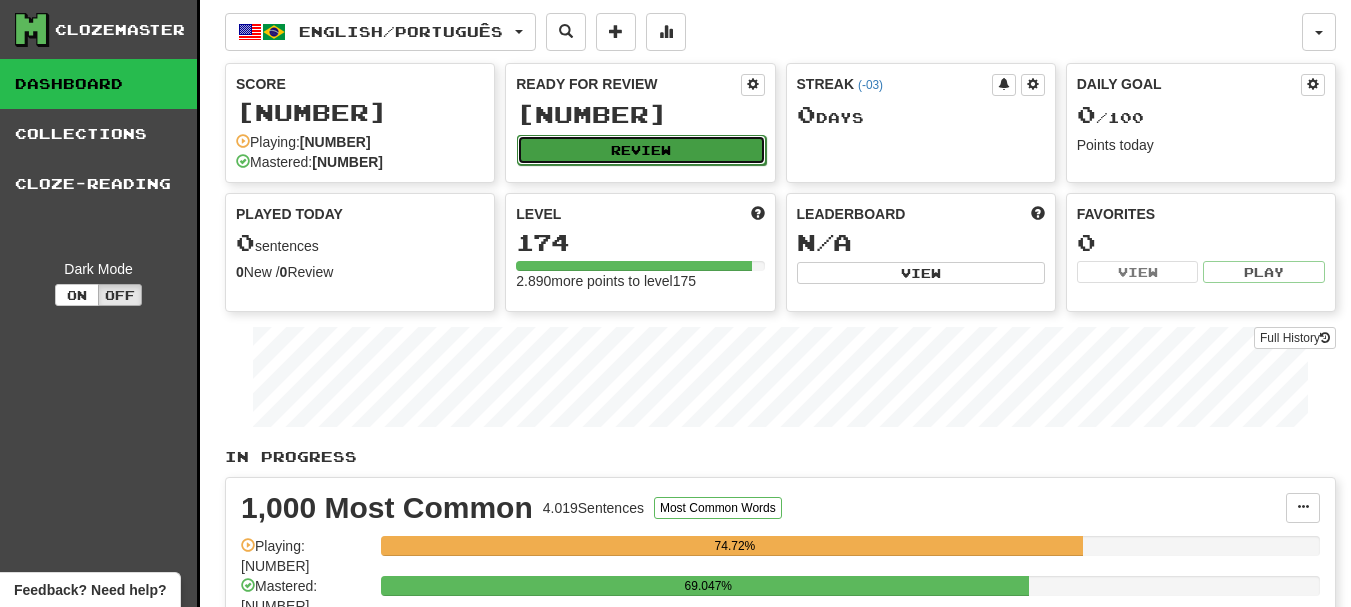click on "Review" at bounding box center (641, 150) 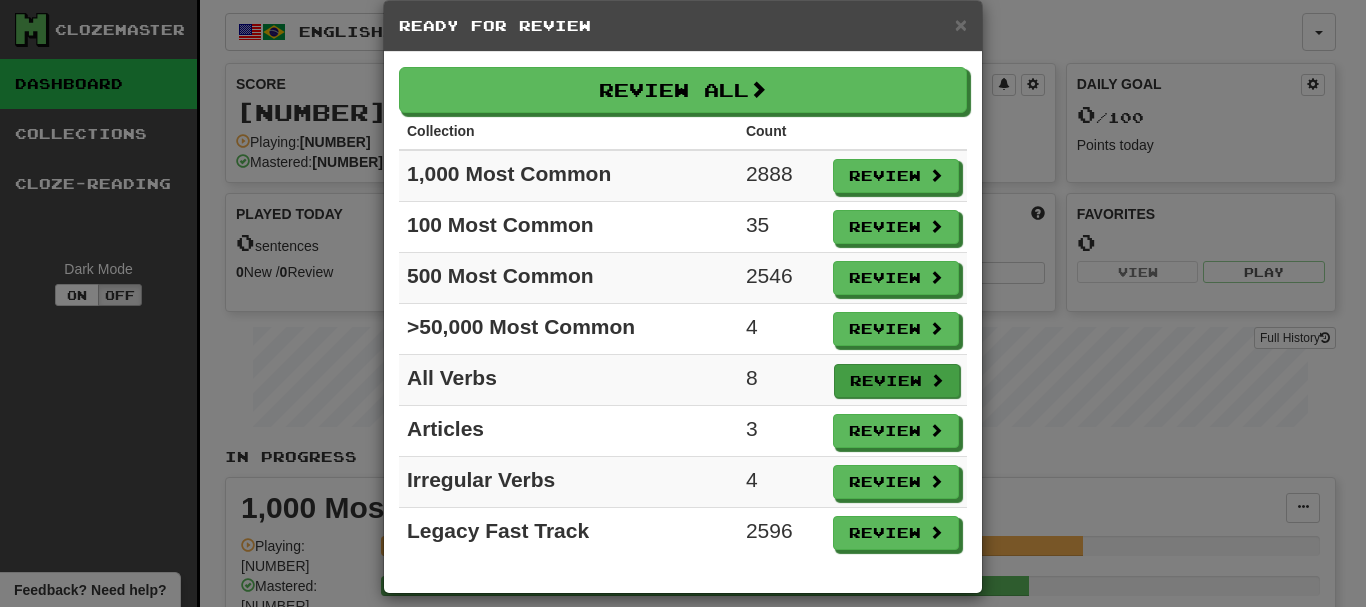 scroll, scrollTop: 47, scrollLeft: 0, axis: vertical 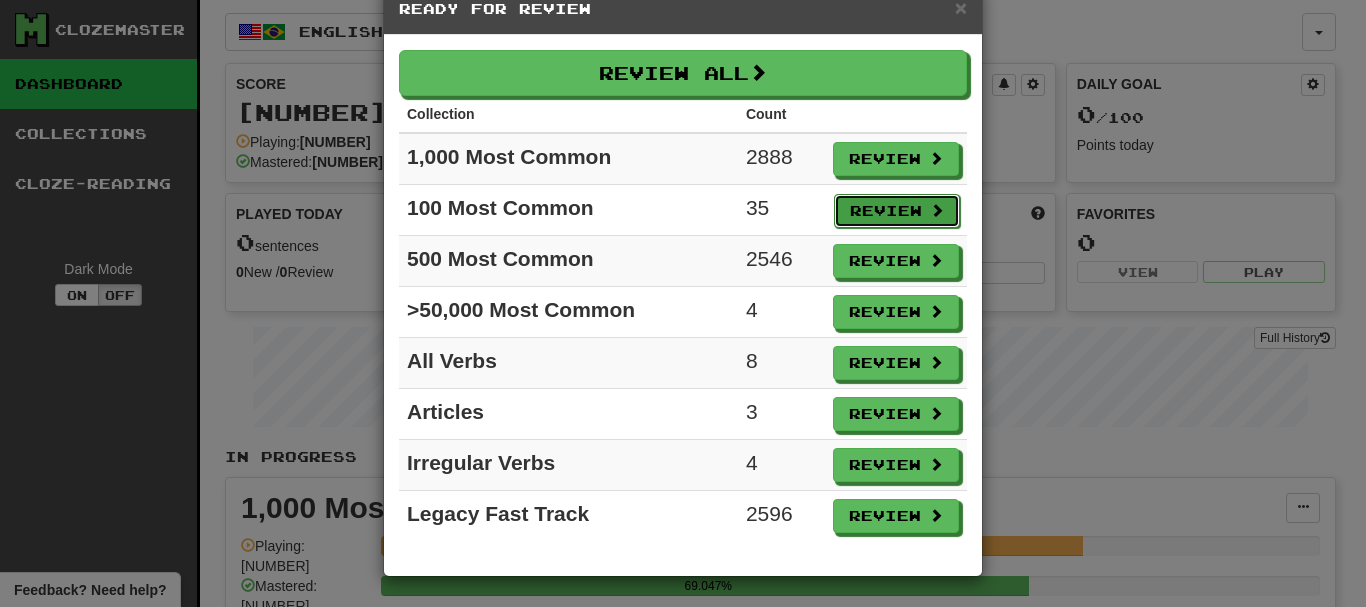 click on "Review" at bounding box center [897, 211] 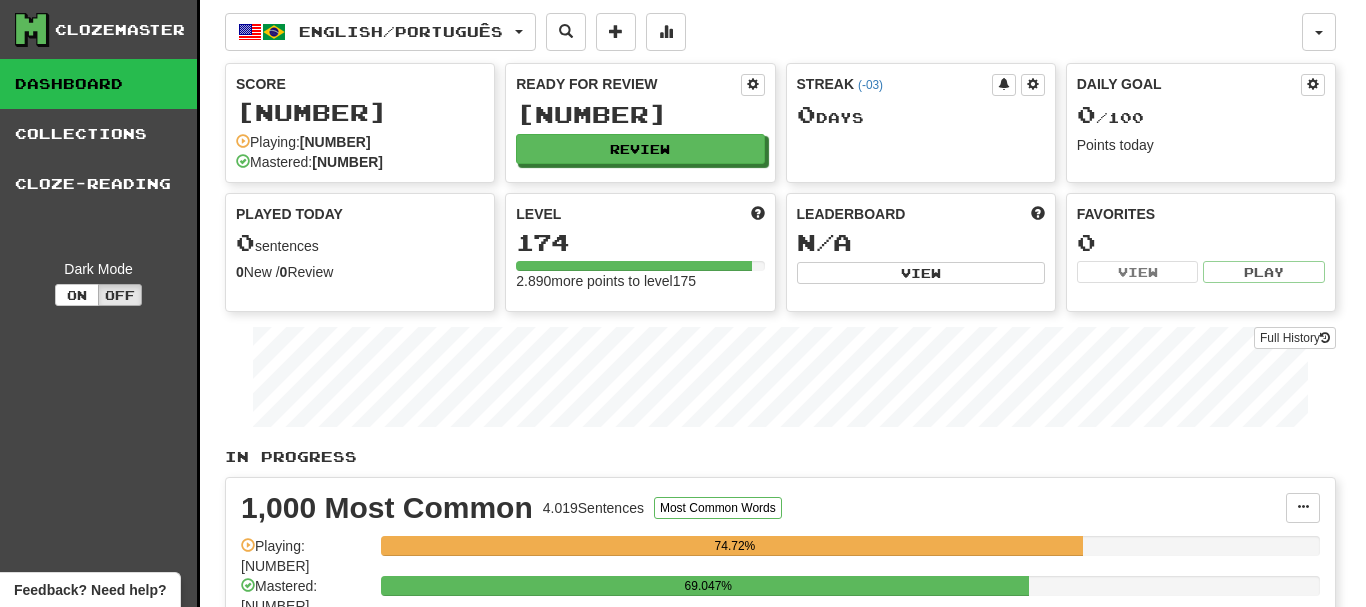select on "**" 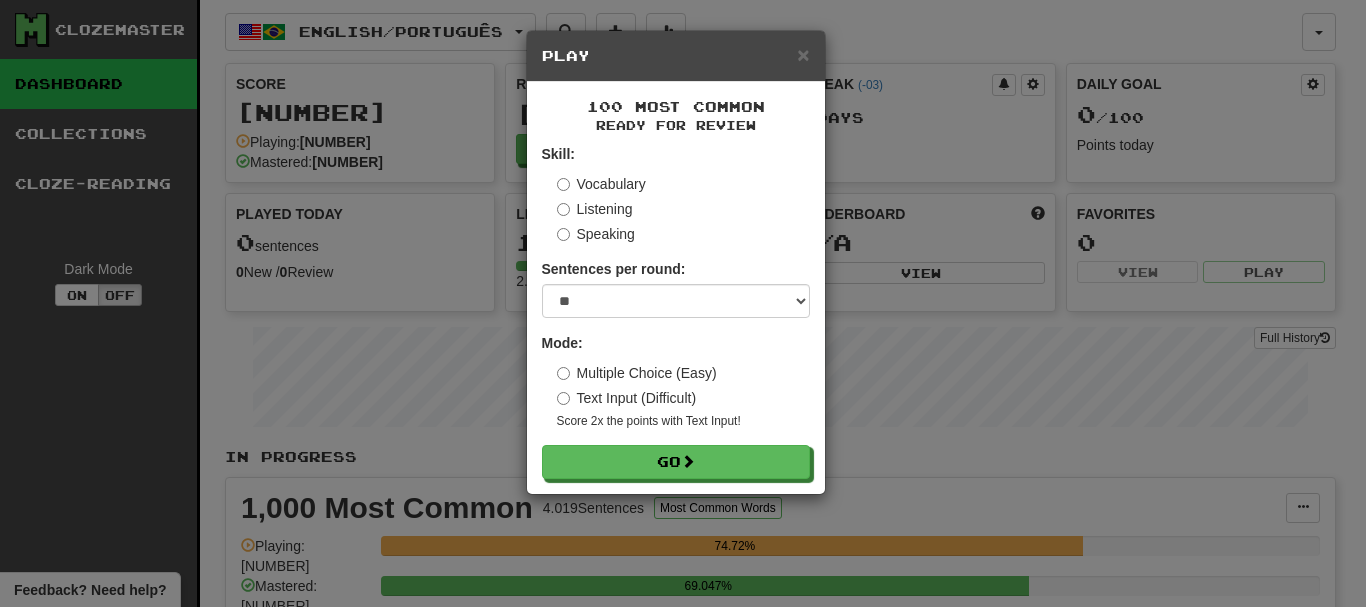 click on "Text Input (Difficult)" at bounding box center [627, 398] 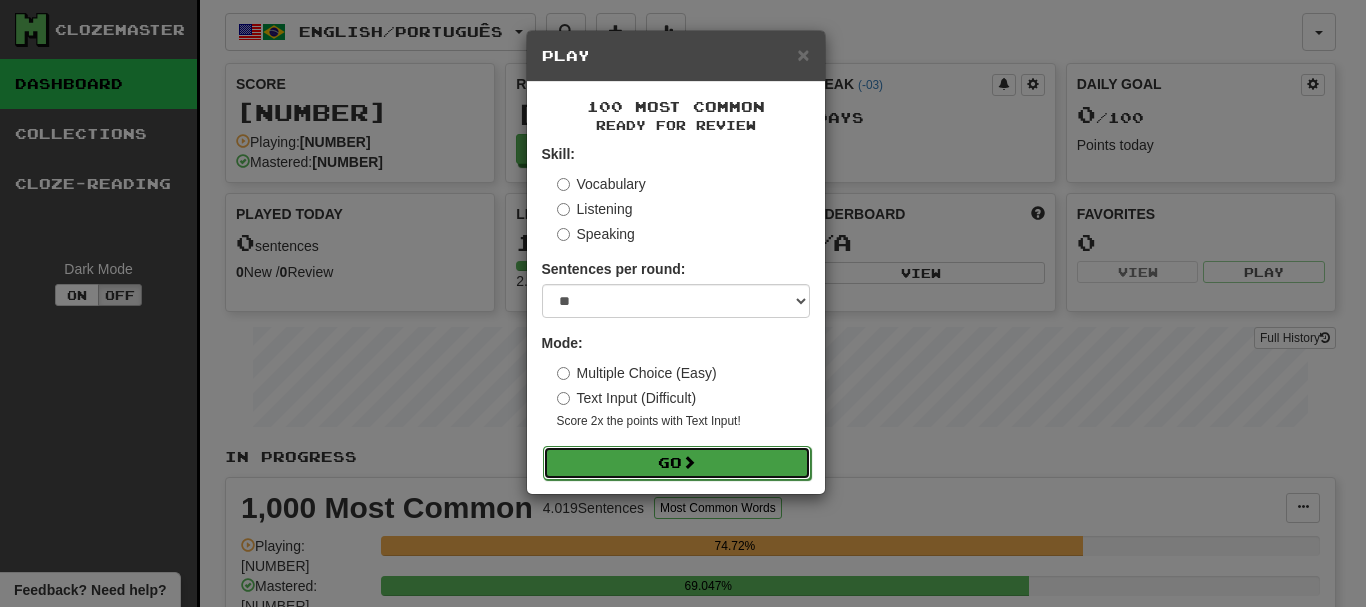 click on "Go" at bounding box center [677, 463] 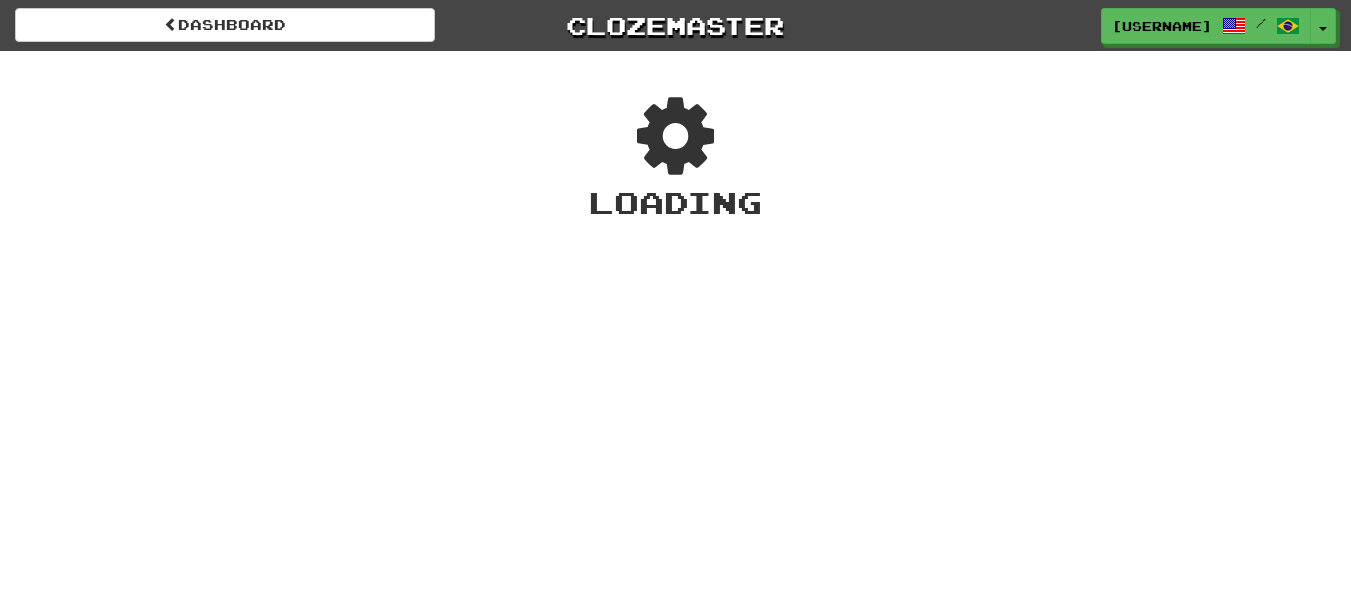 scroll, scrollTop: 0, scrollLeft: 0, axis: both 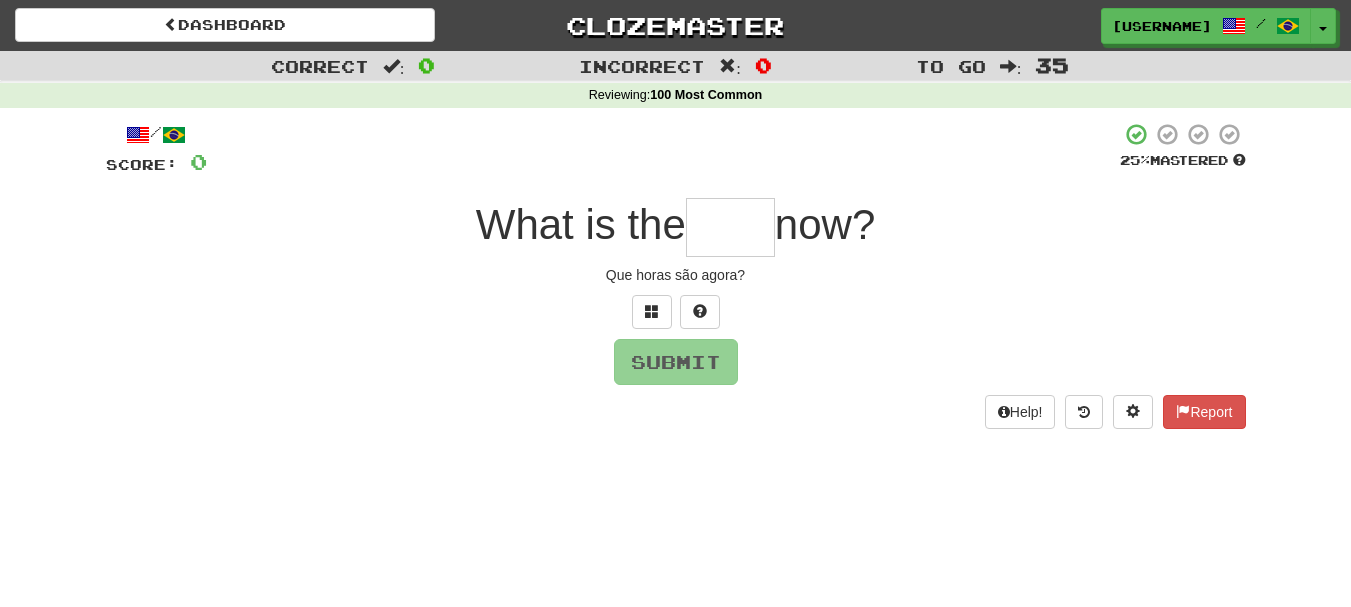 type on "*" 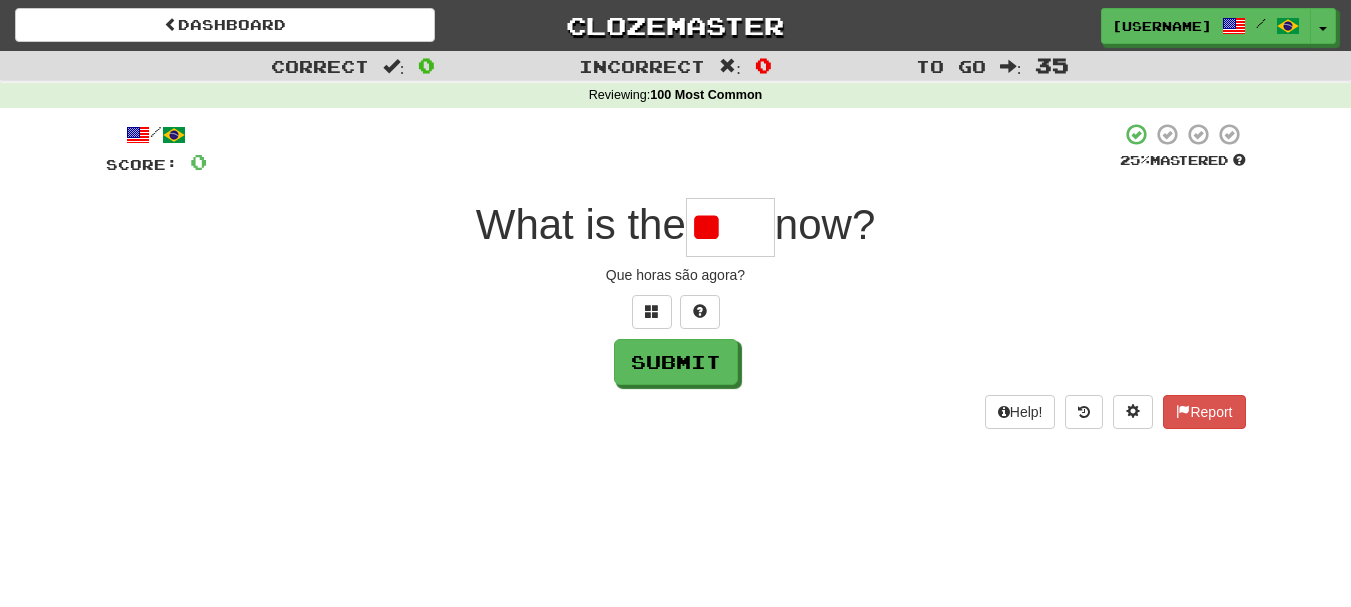type on "*" 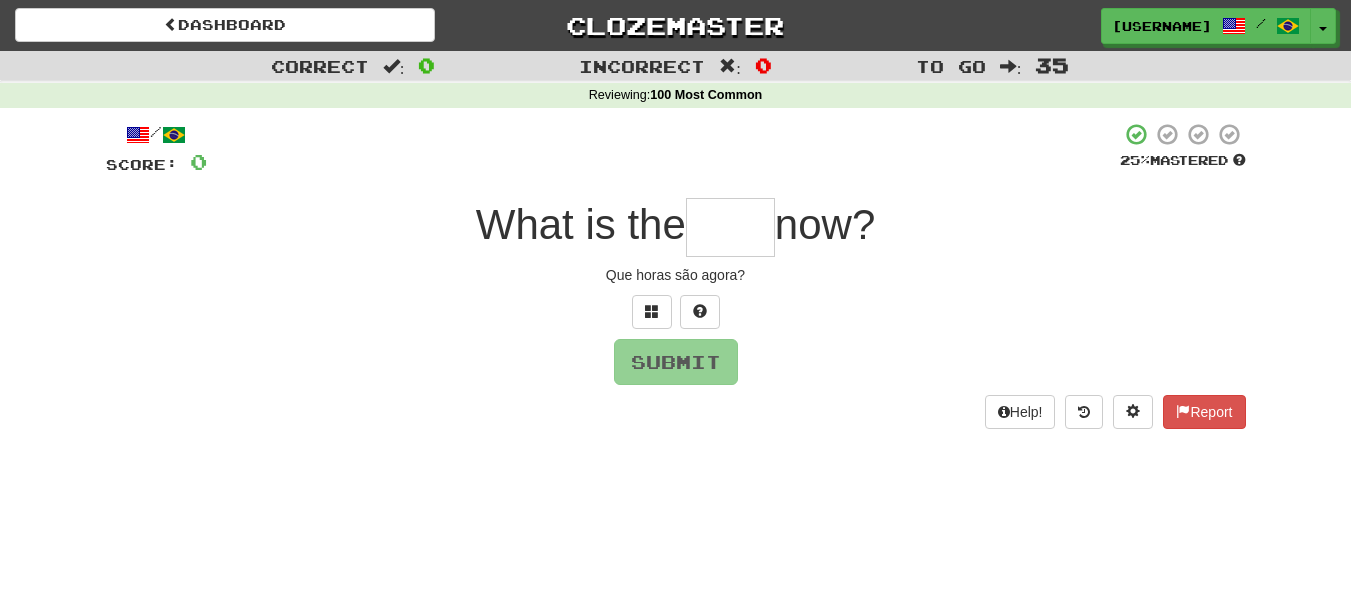 type on "*" 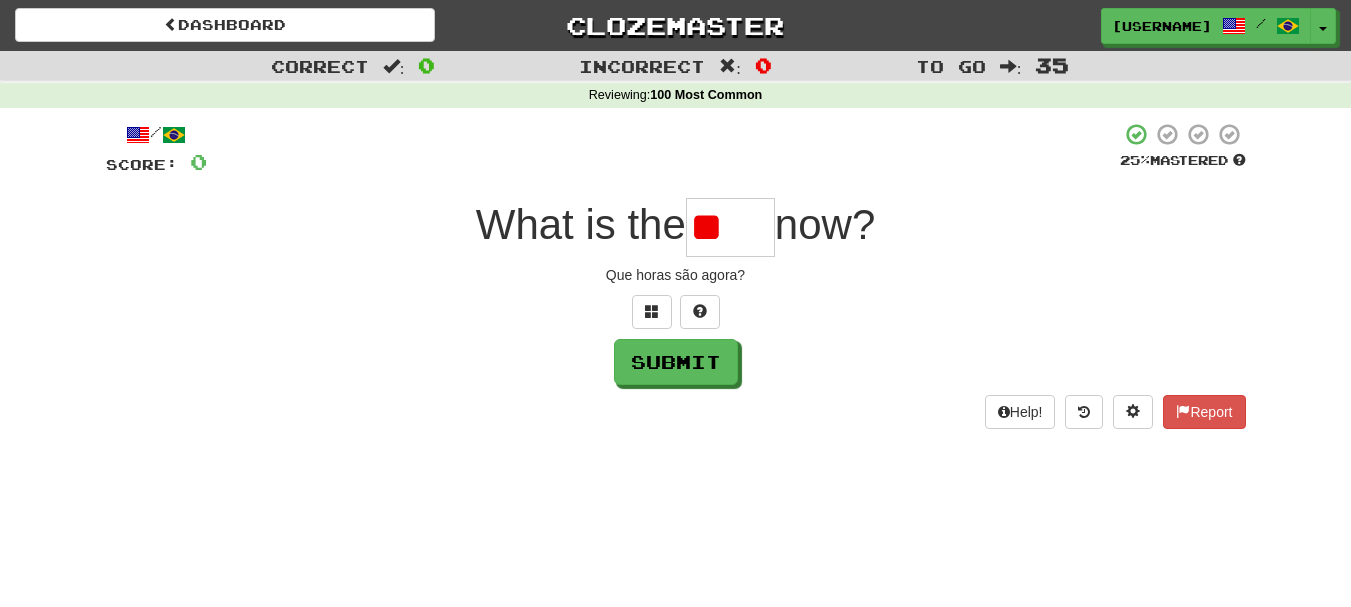 type on "*" 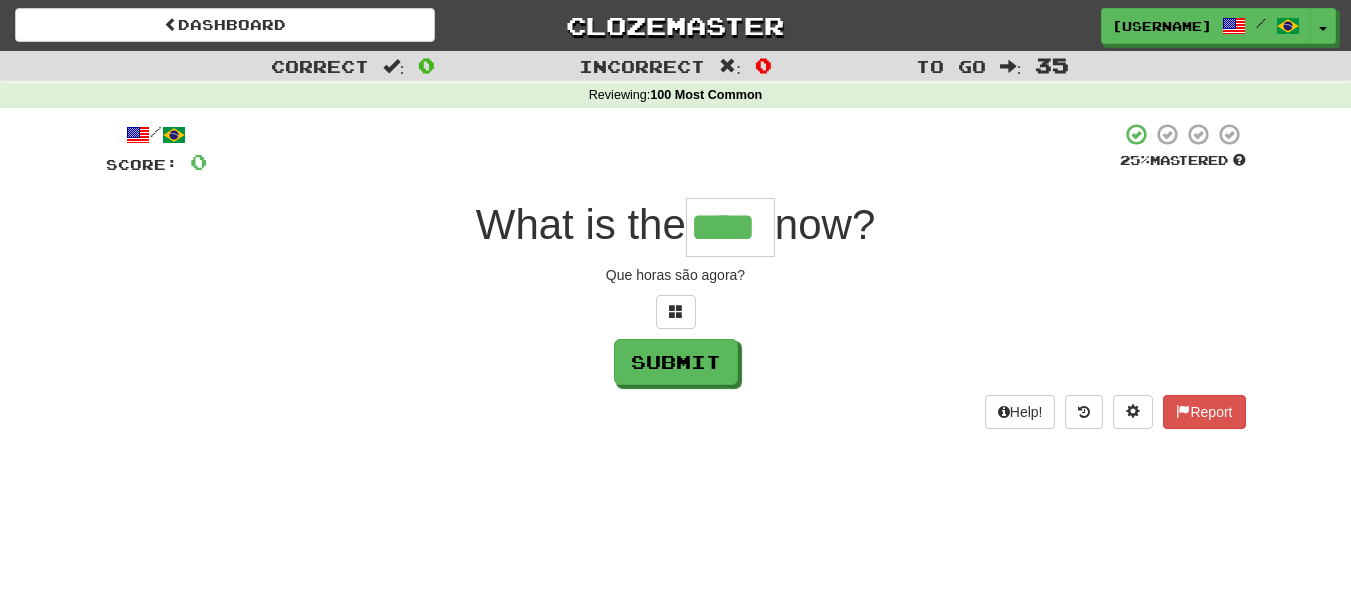 type on "****" 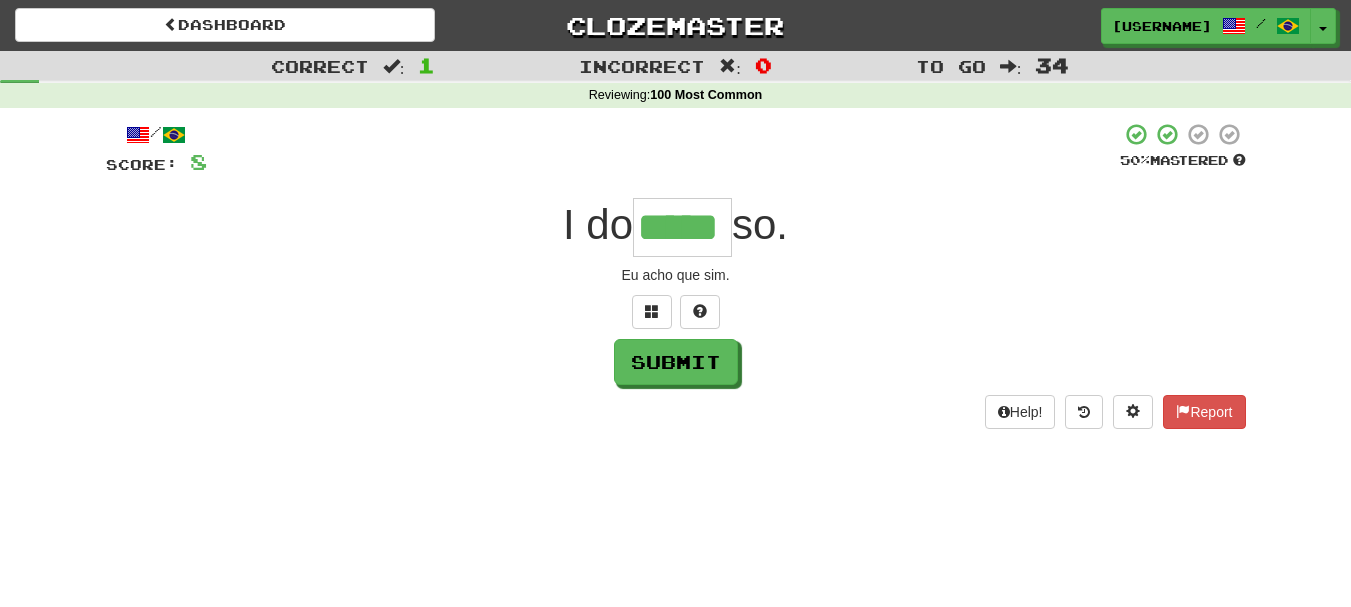 type on "*****" 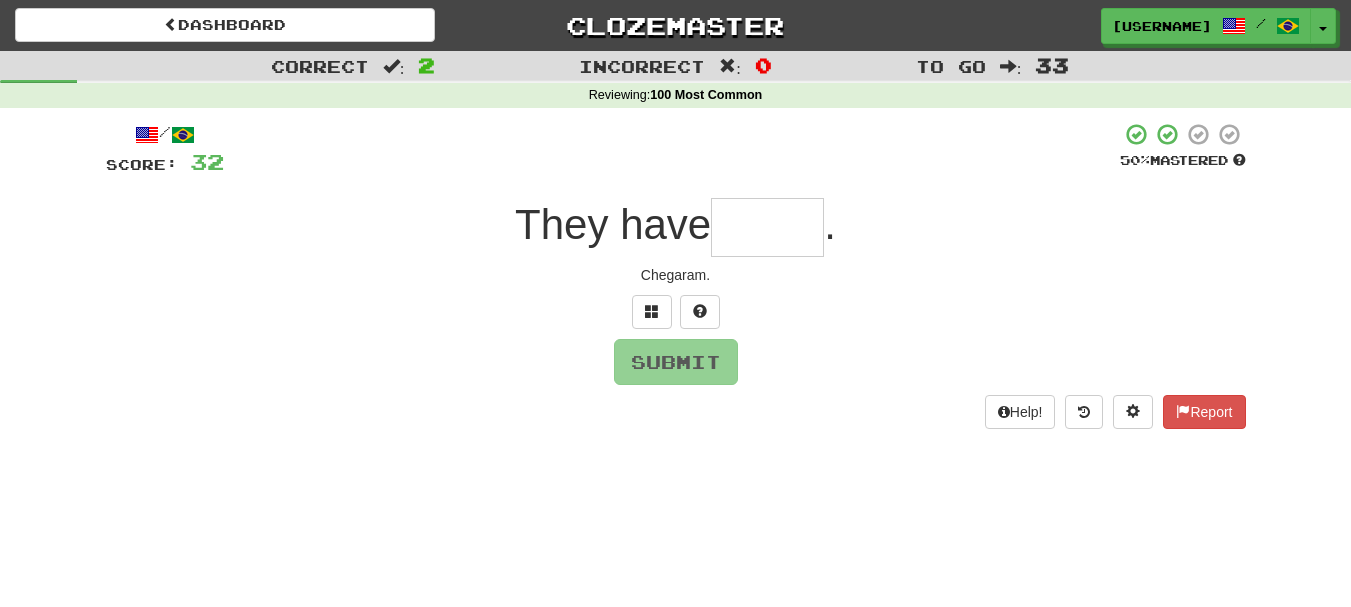 type on "*" 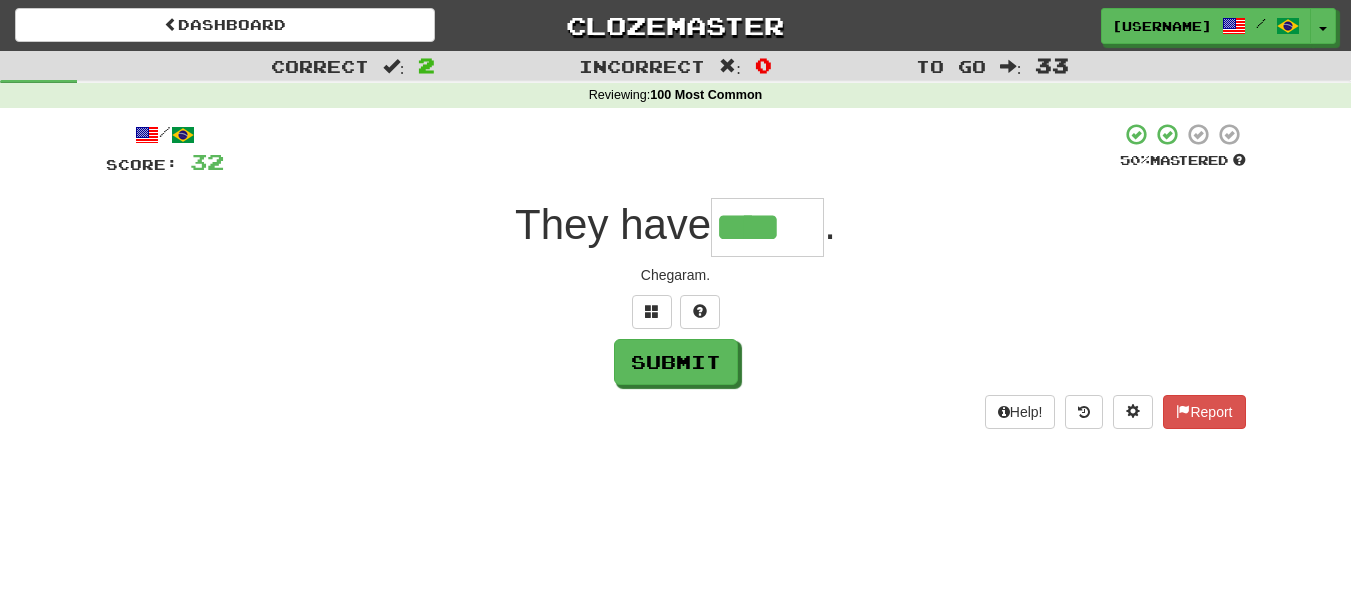 type on "****" 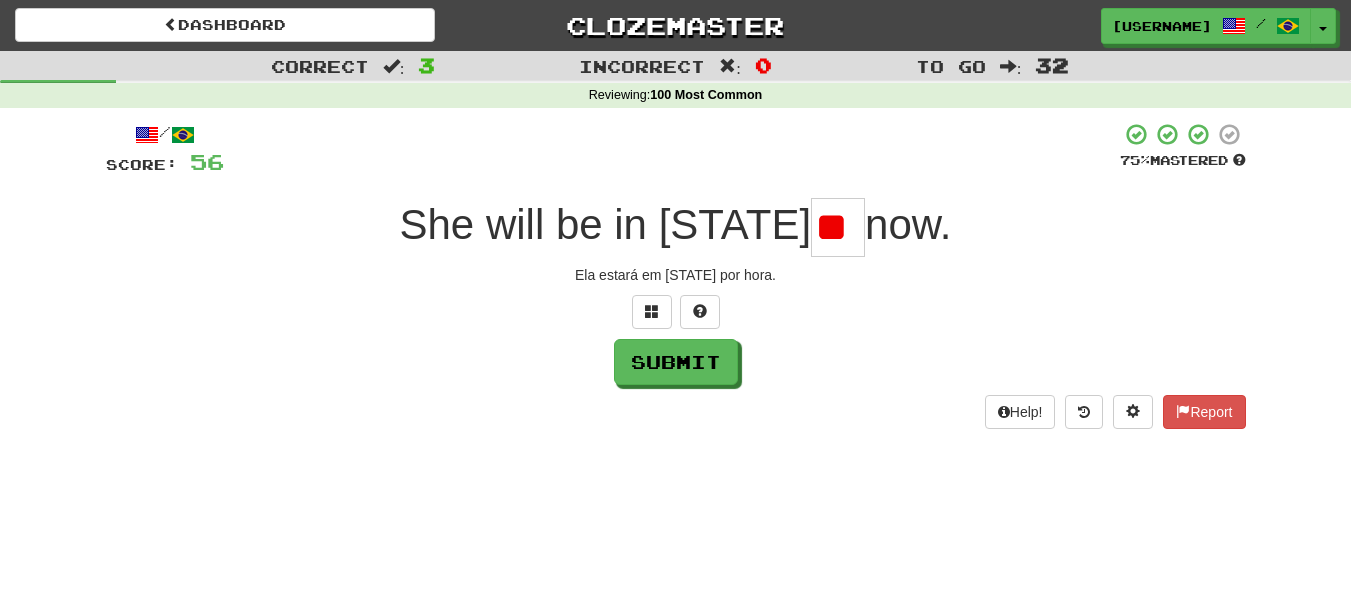 type on "*" 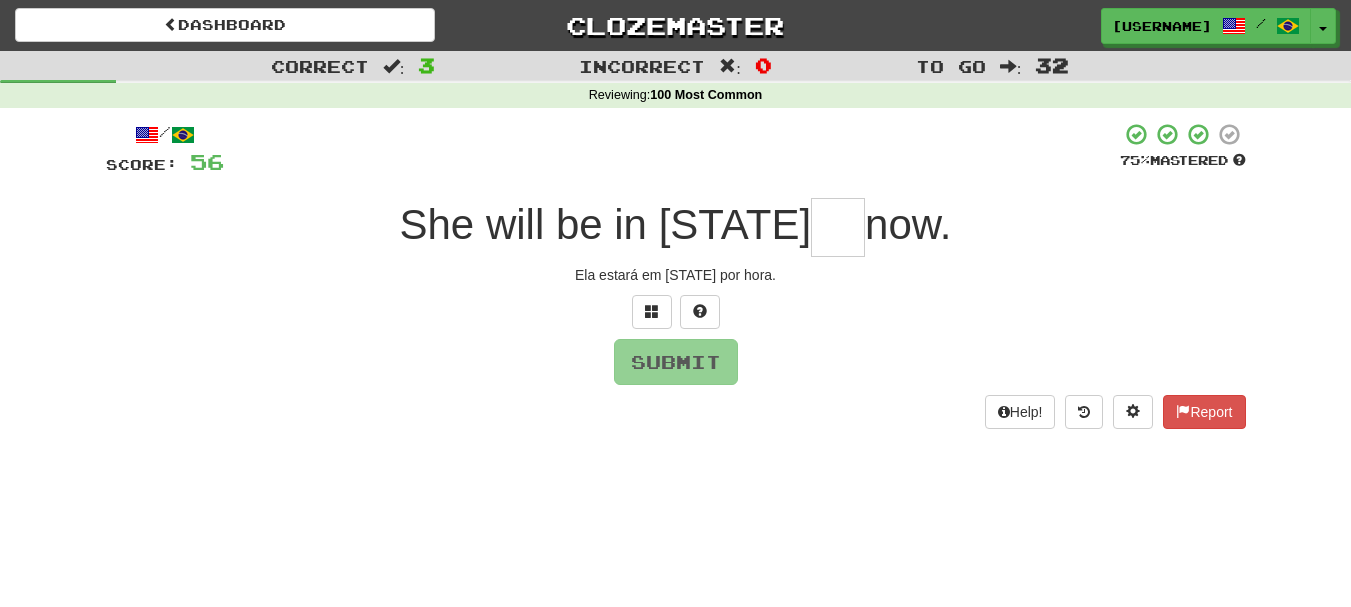 type on "*" 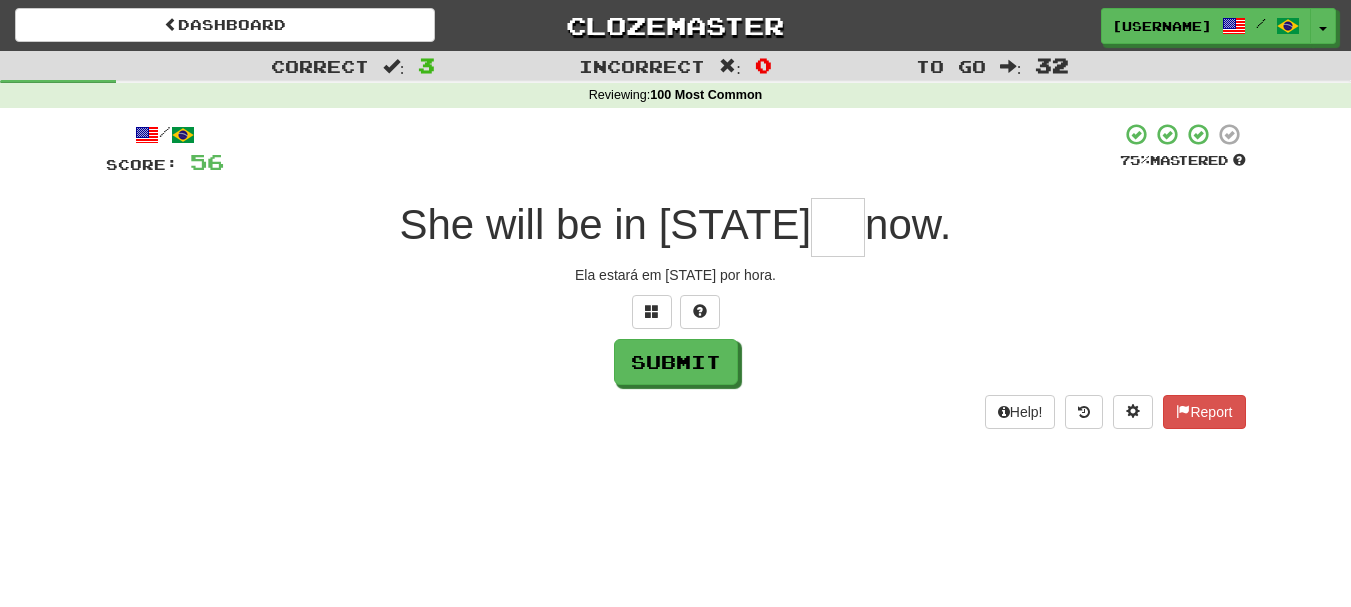 type on "*" 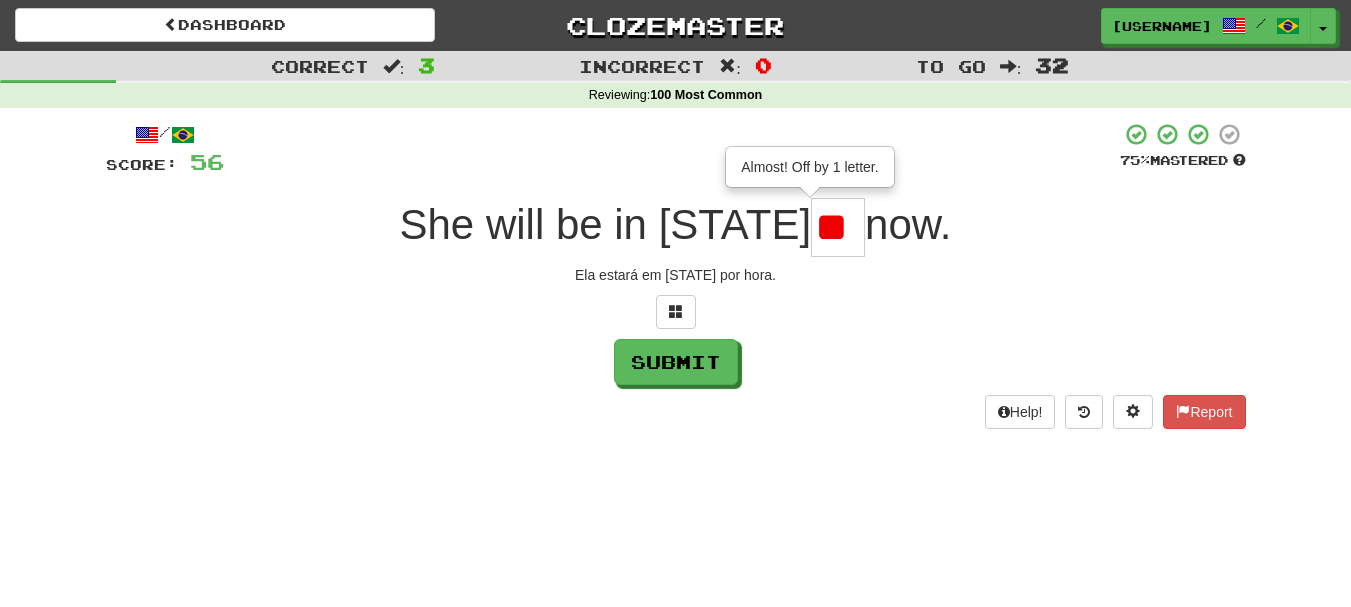 type on "**" 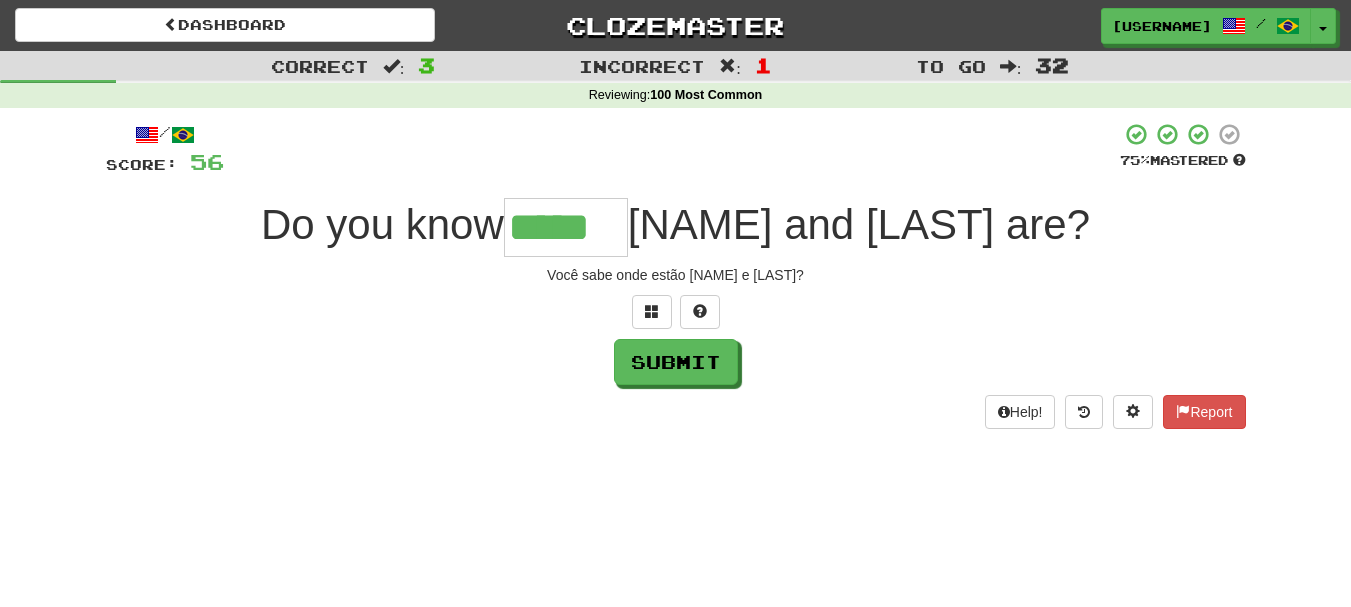 type on "*****" 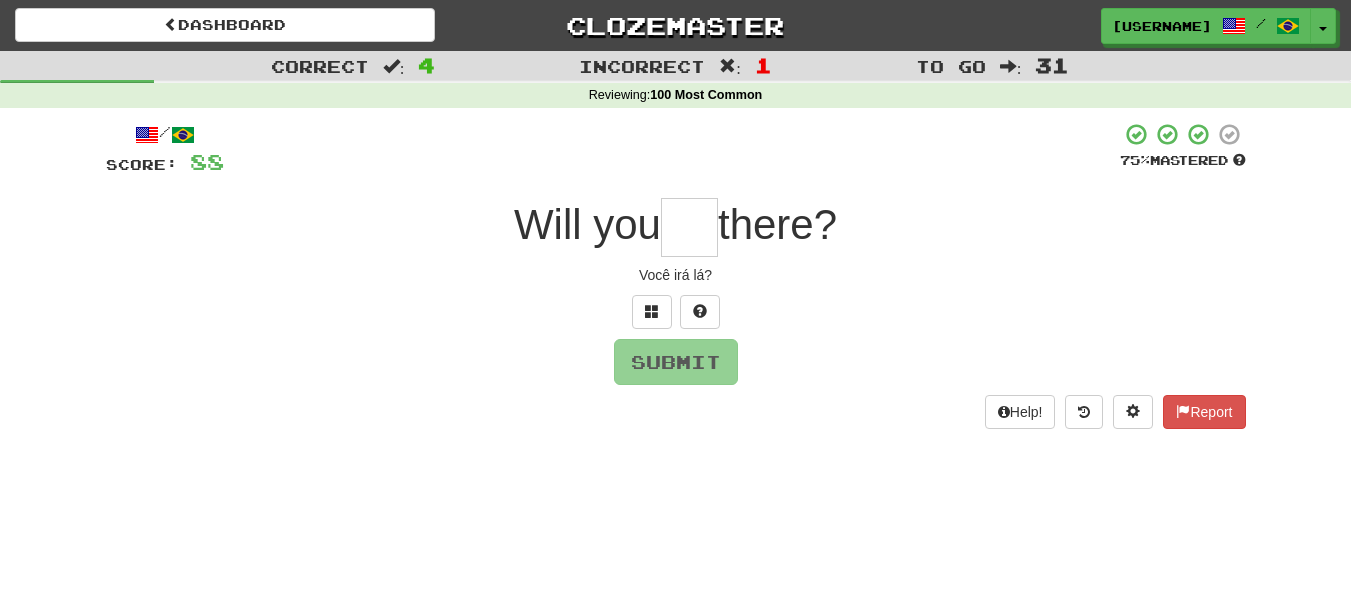type on "*" 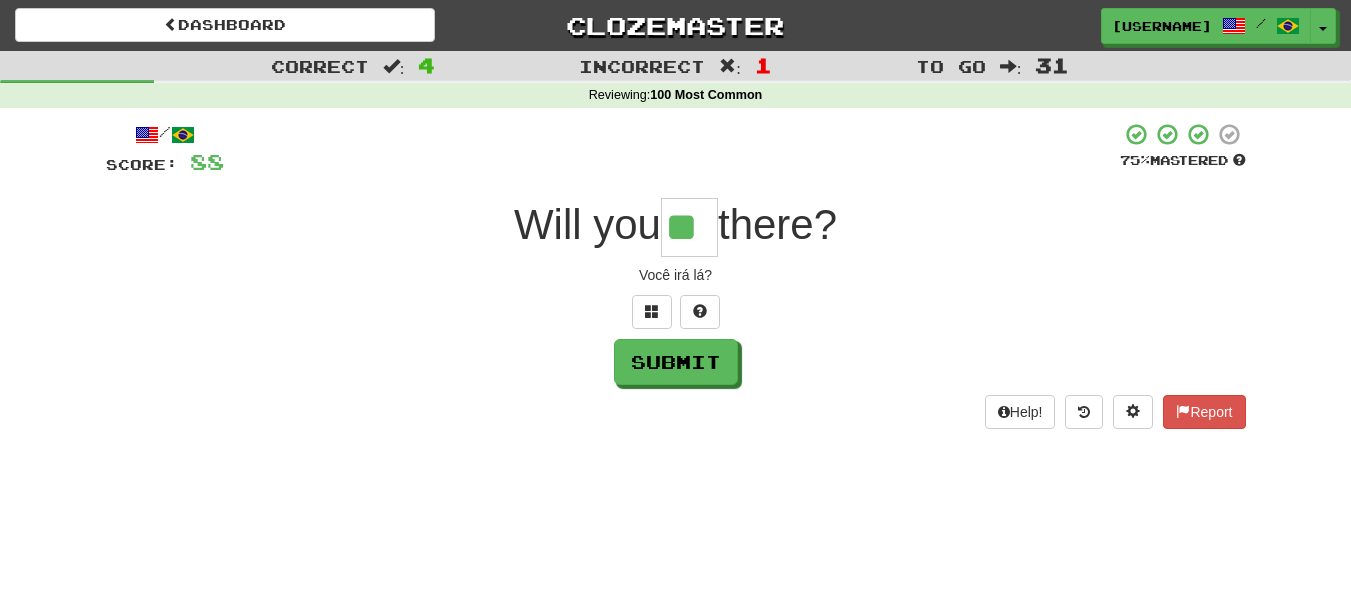 type on "**" 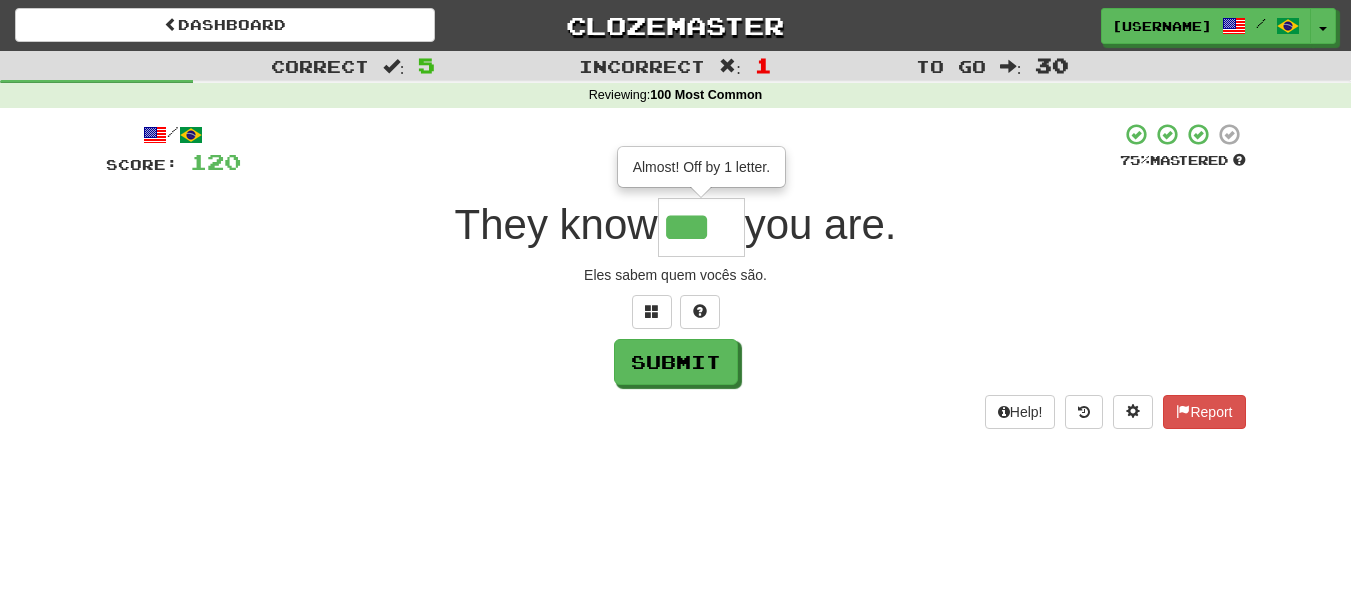 type on "***" 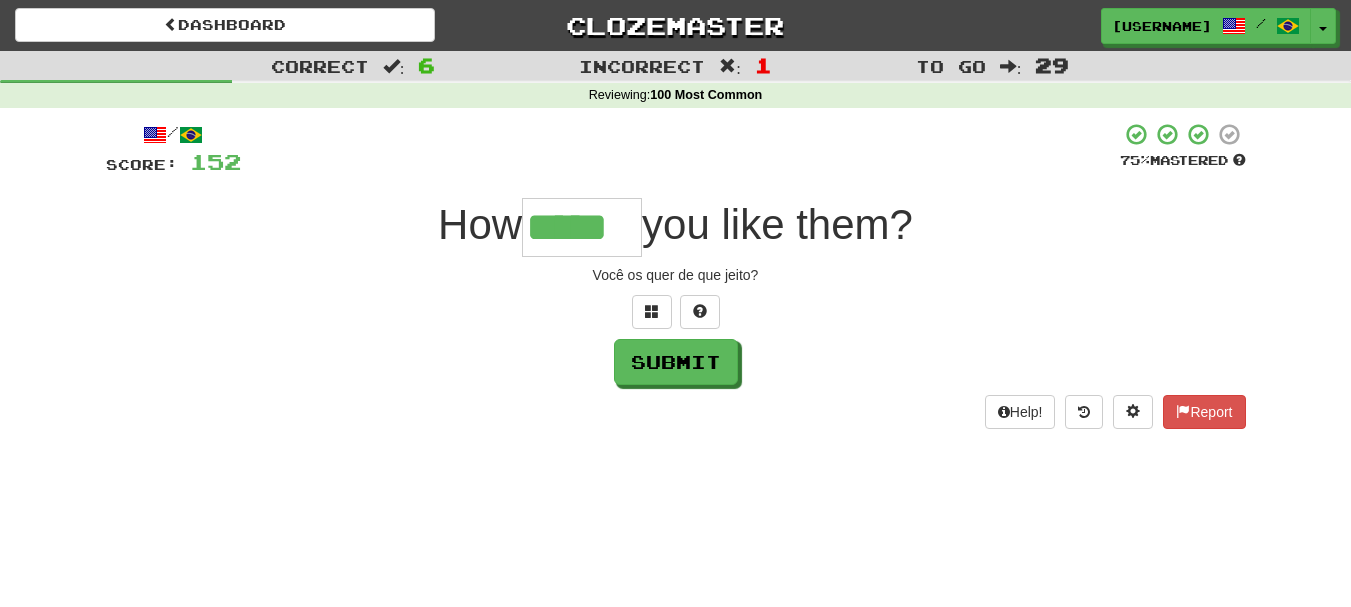 type on "*****" 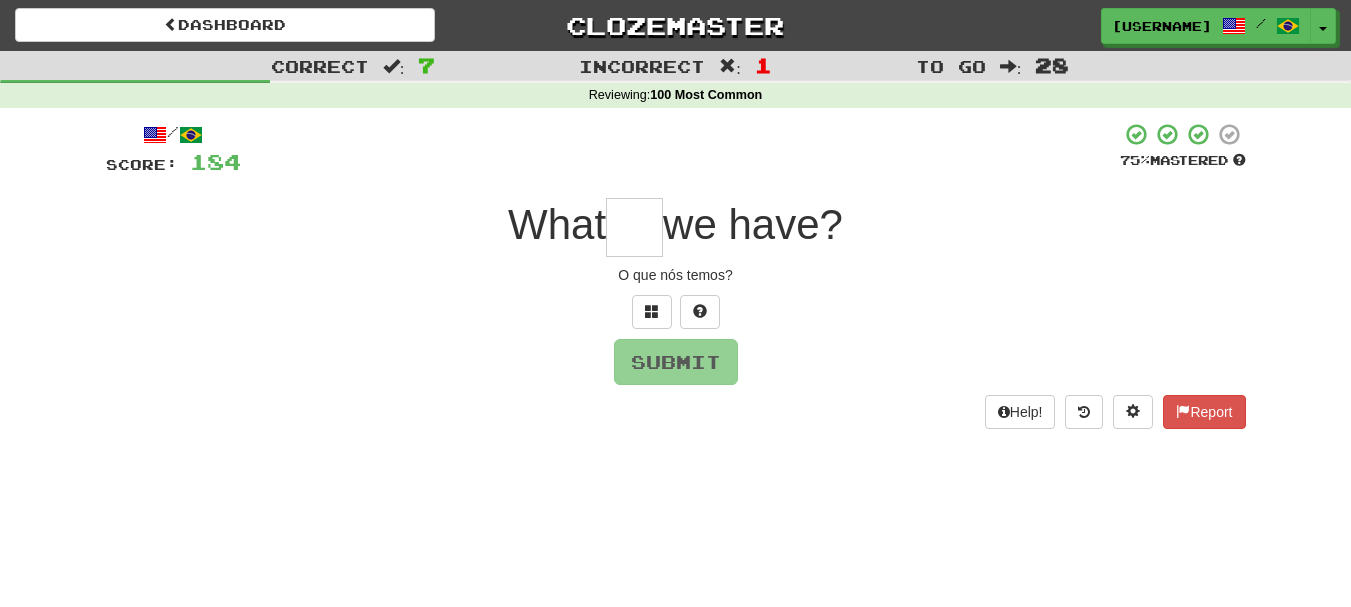type on "*" 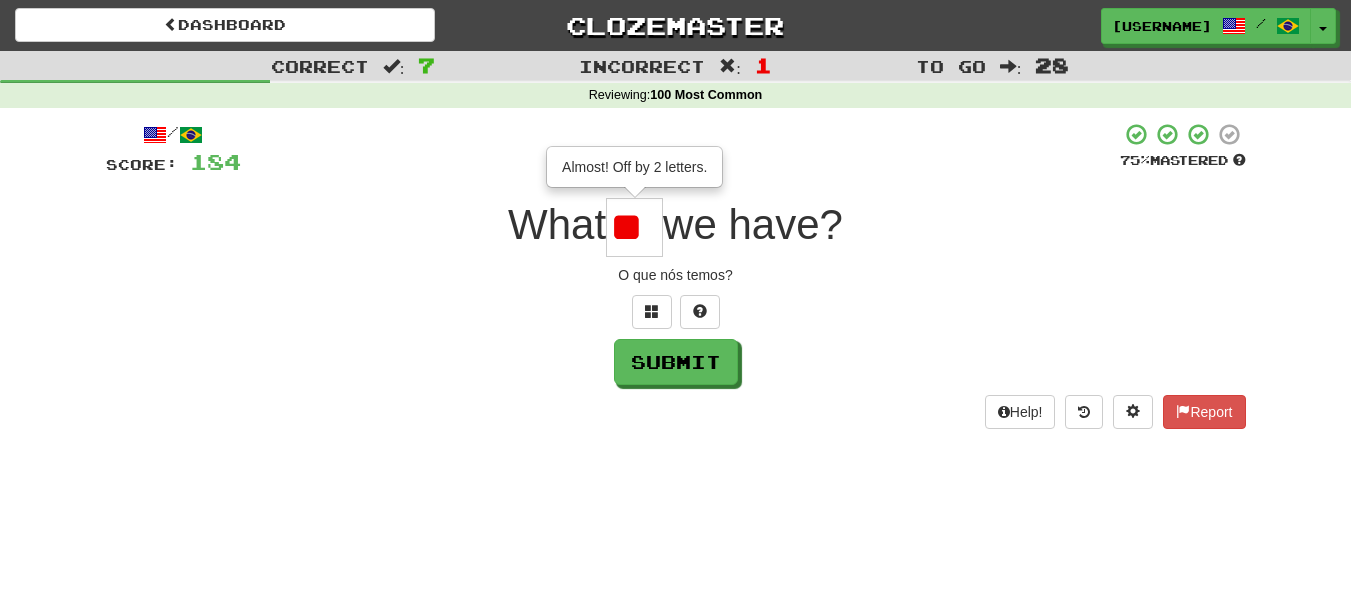 type on "*" 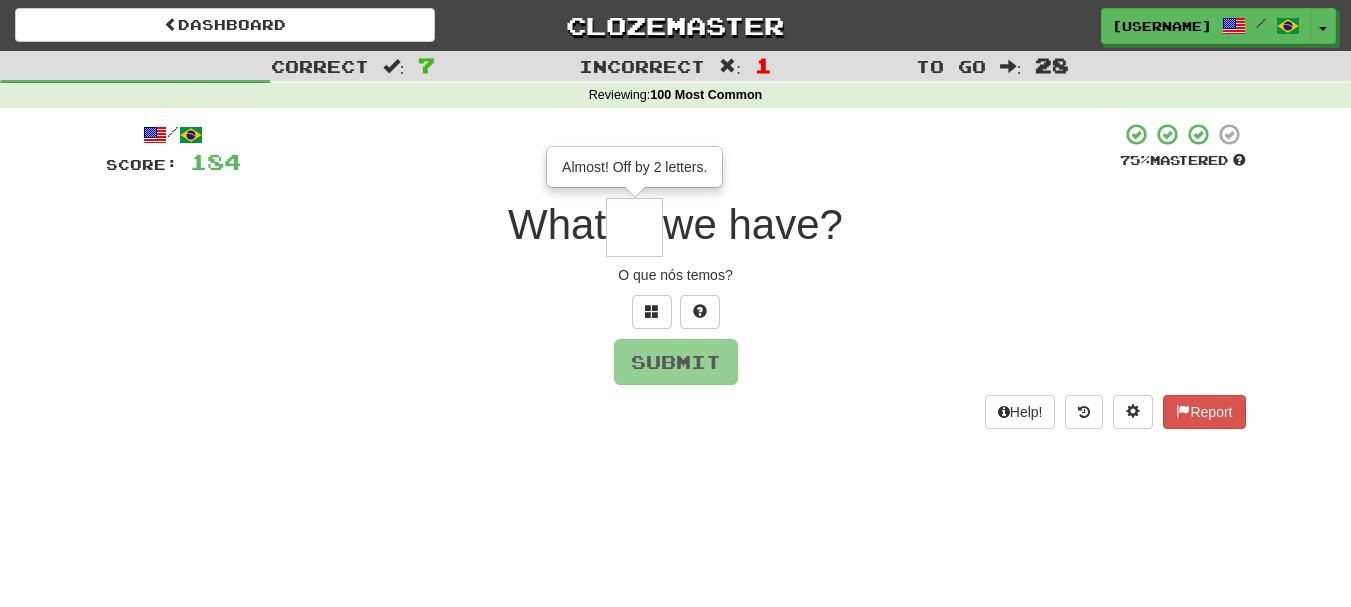 type on "*" 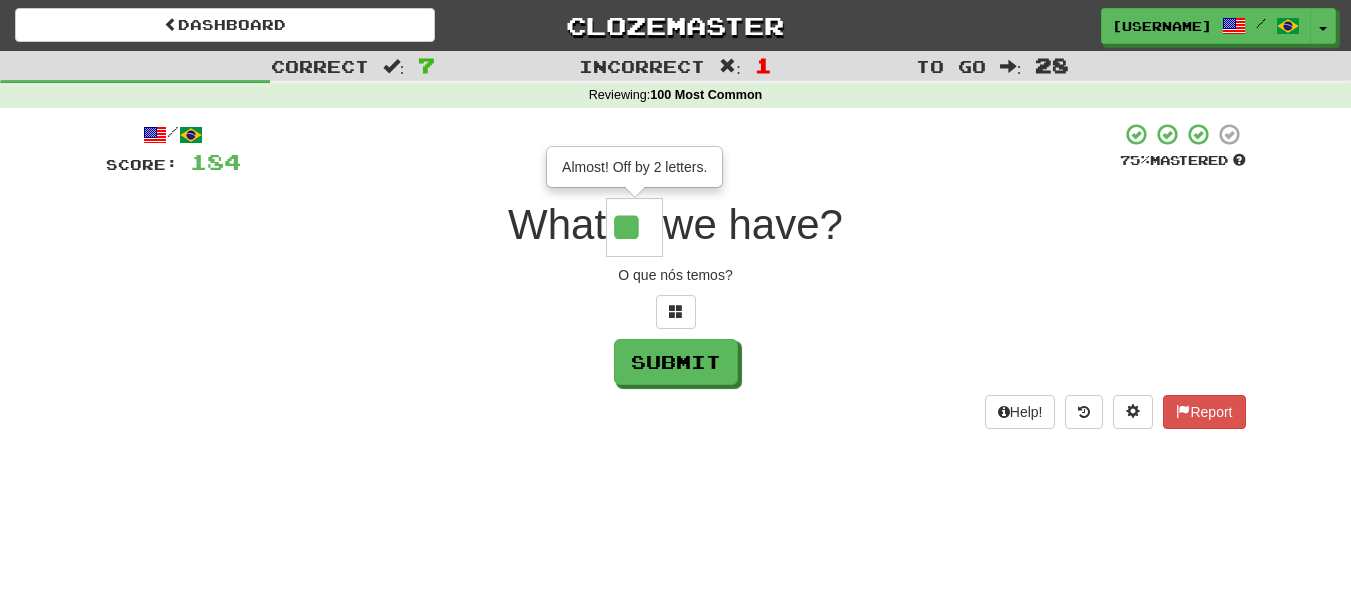 type on "**" 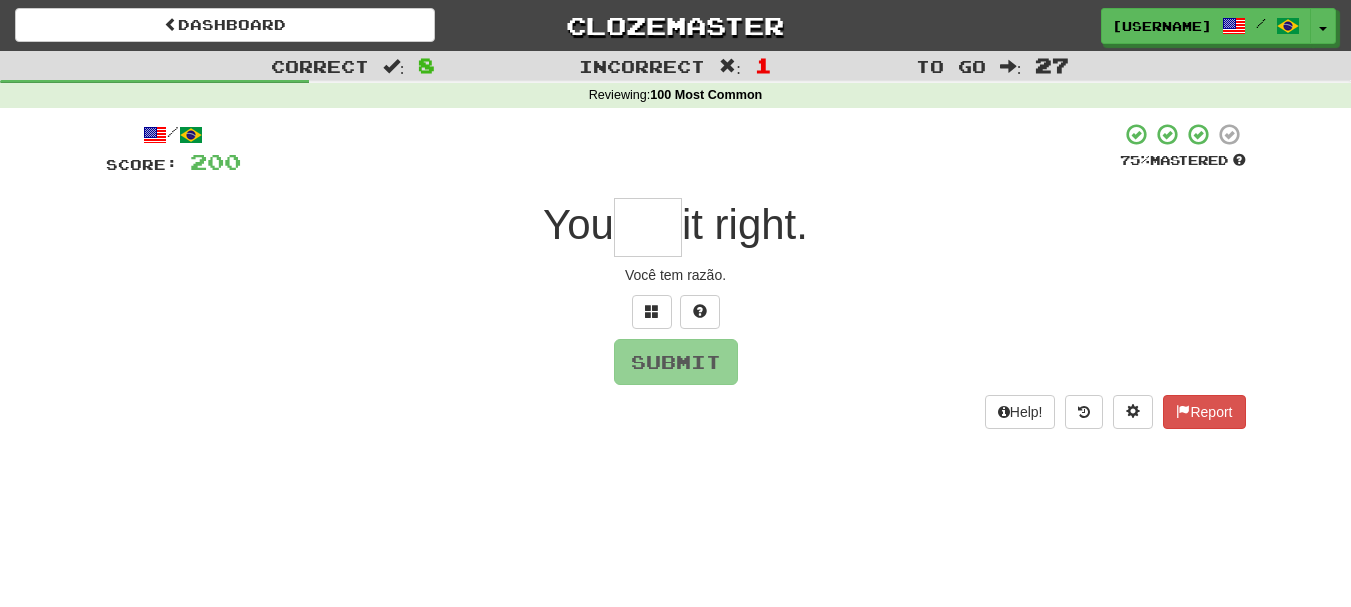 type on "*" 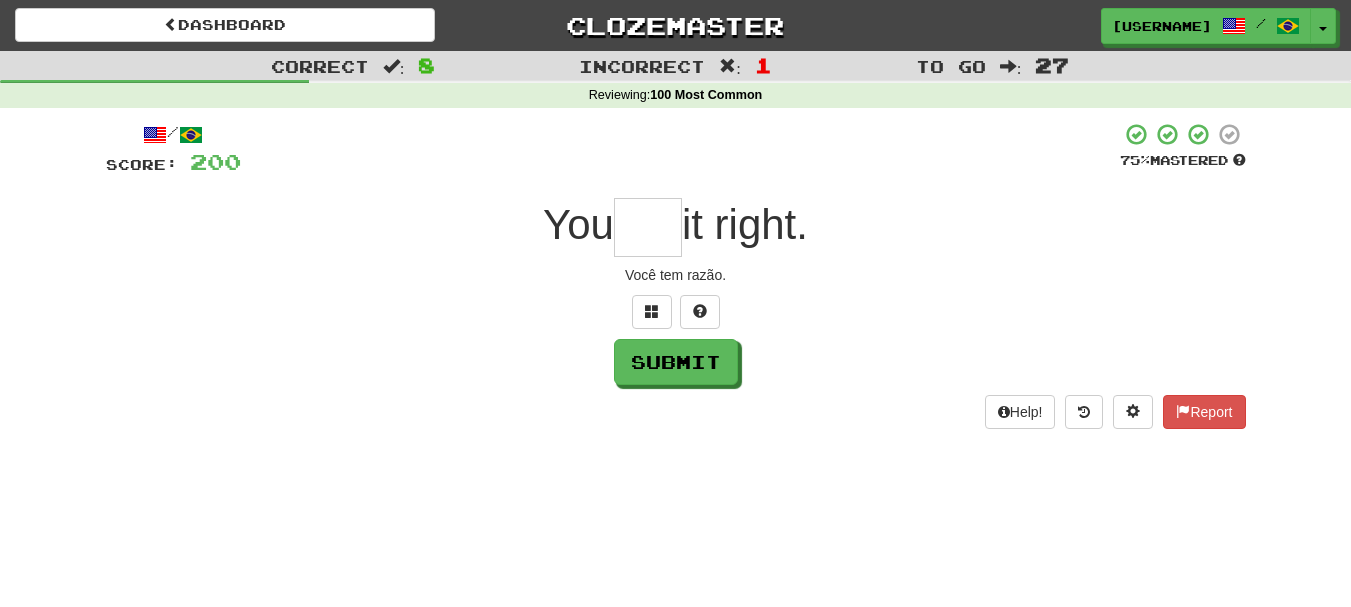 type on "*" 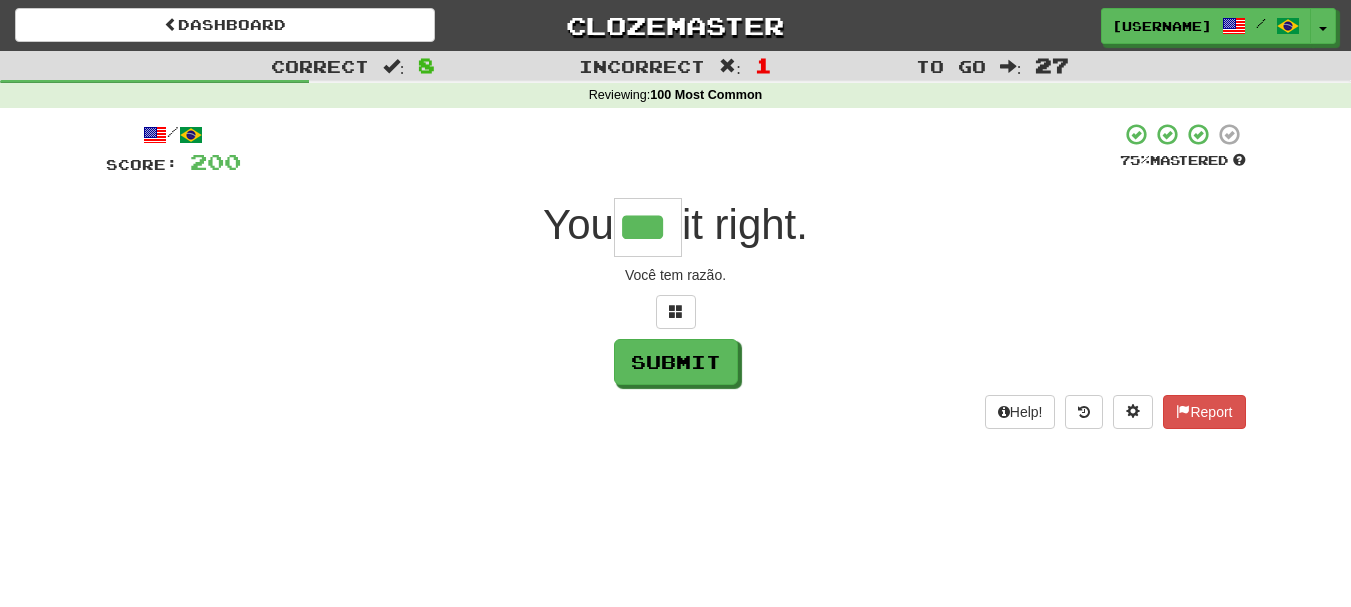 type on "***" 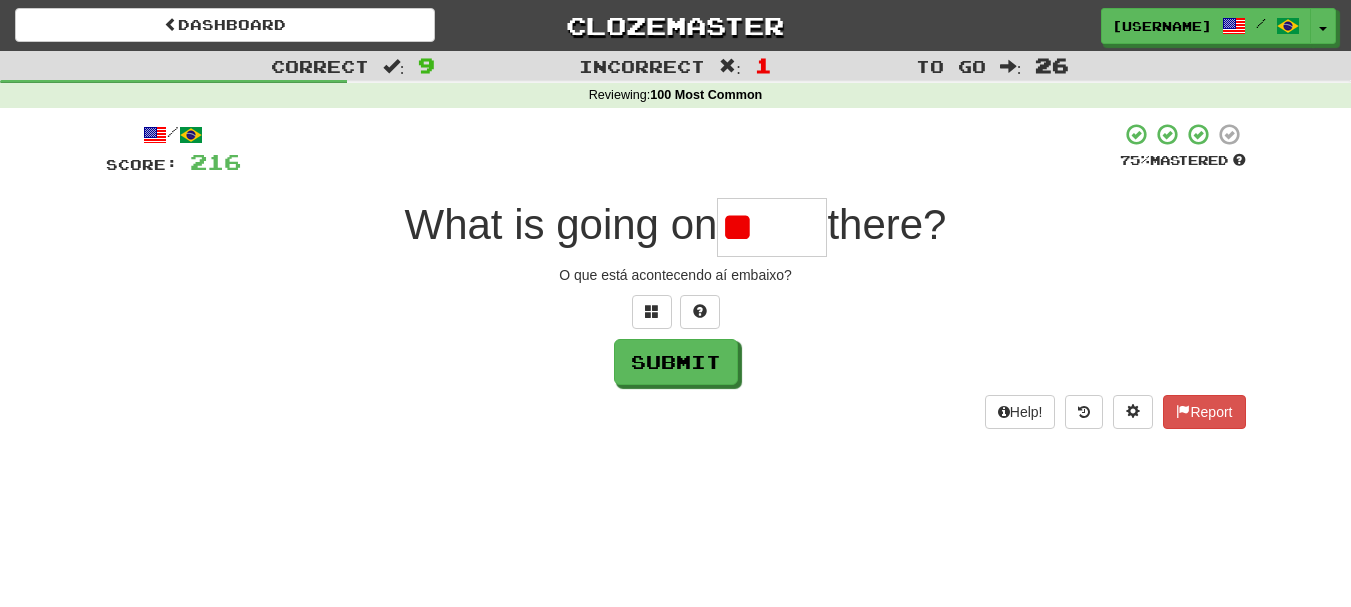 type on "*" 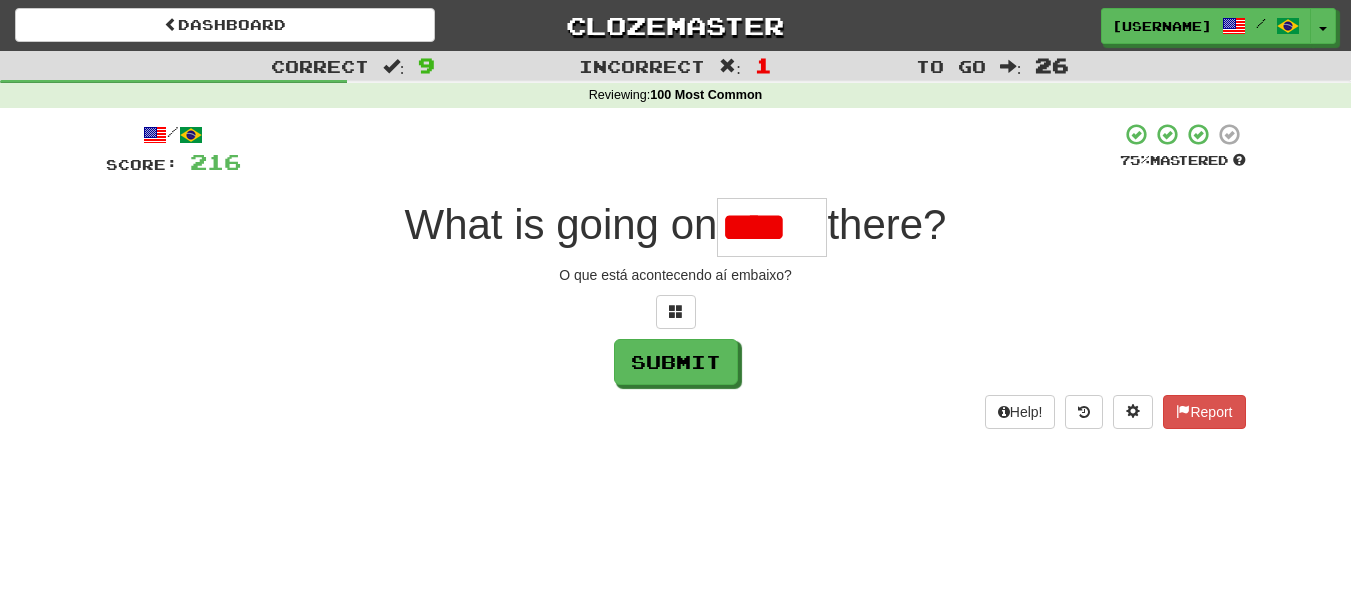 scroll, scrollTop: 0, scrollLeft: 0, axis: both 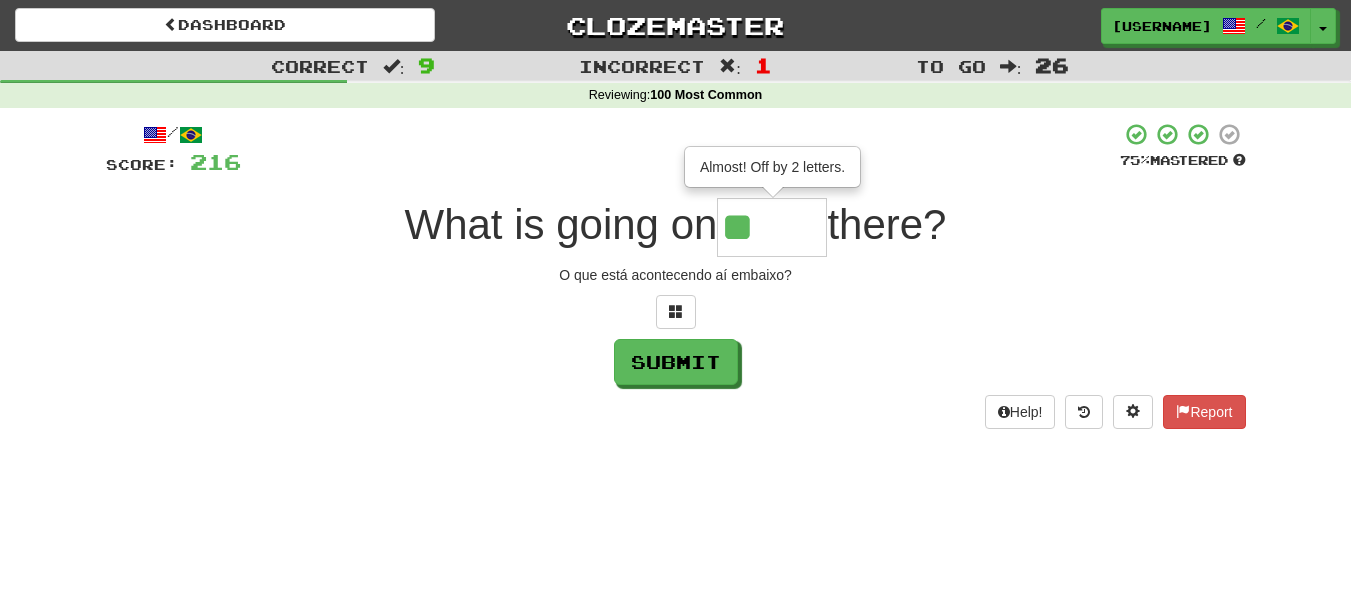 type on "****" 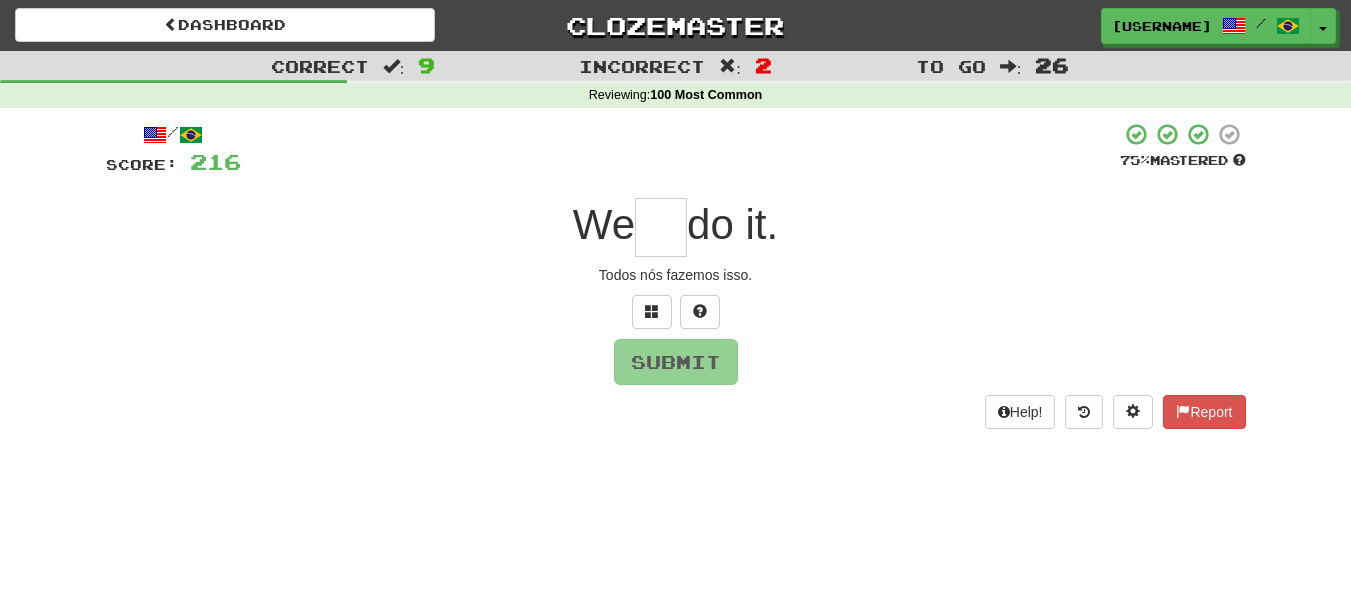 type on "*" 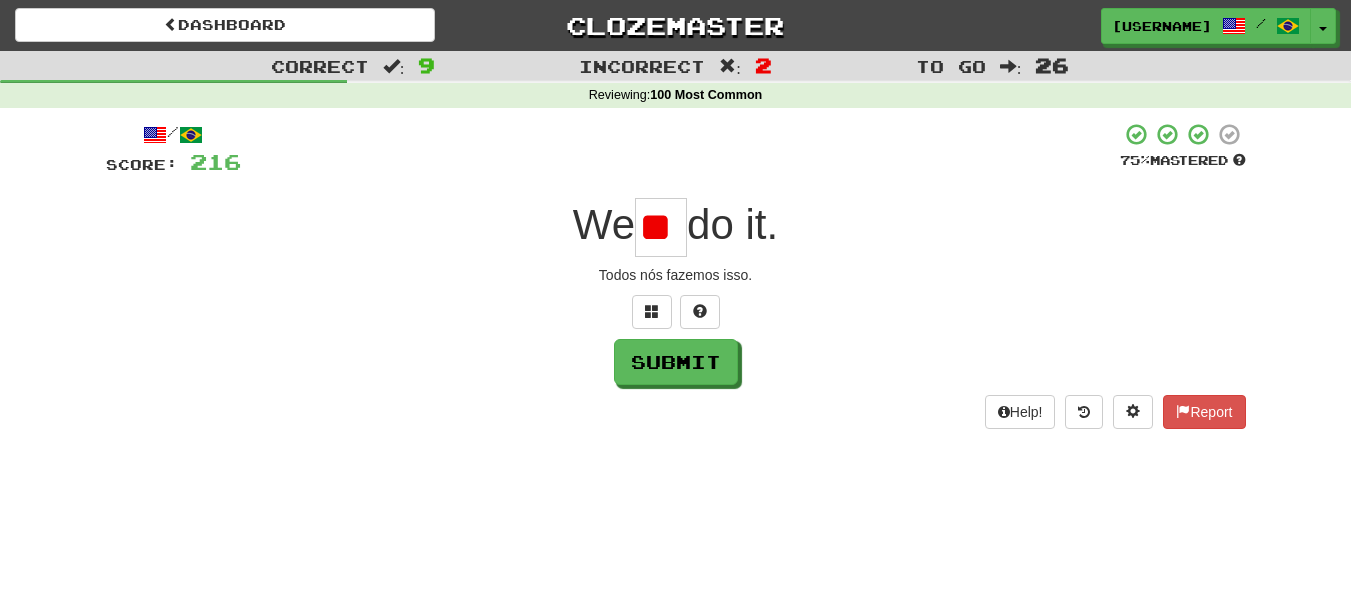 type on "*" 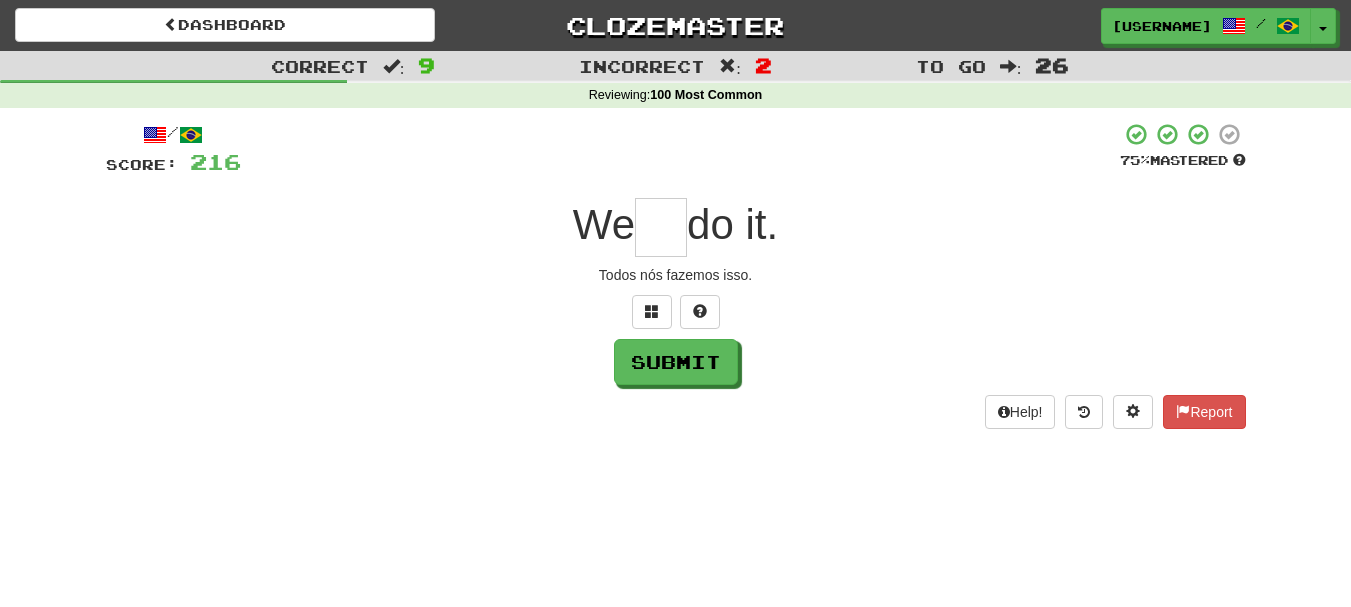 type on "*" 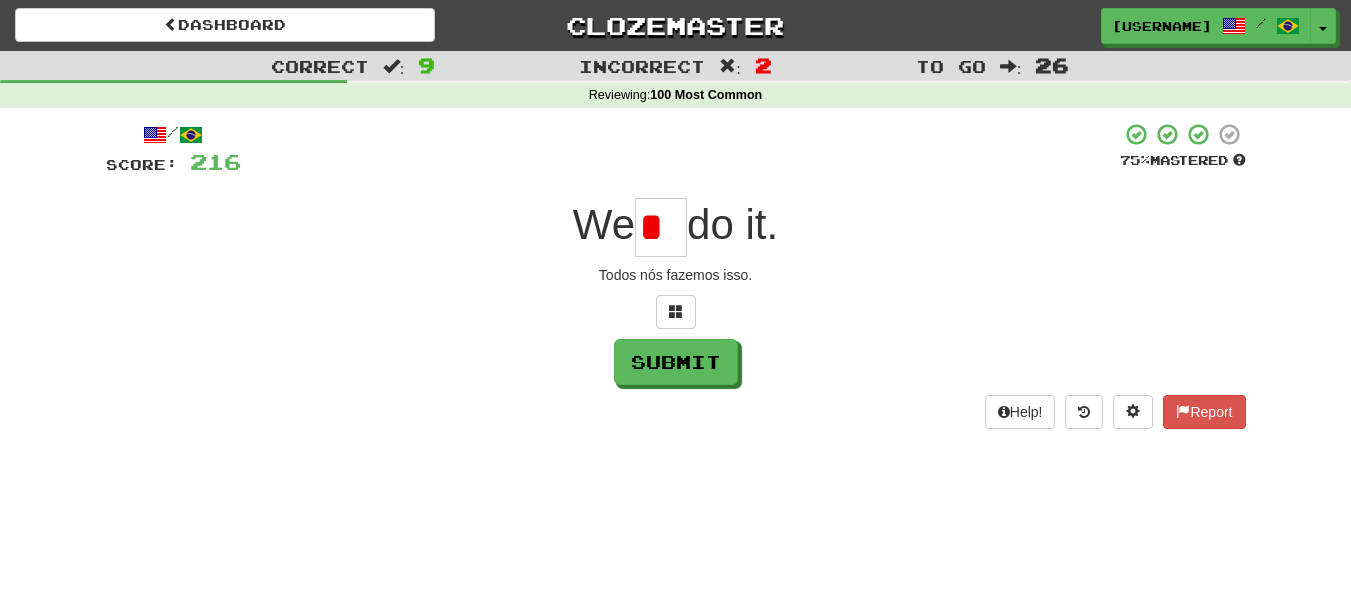 scroll, scrollTop: 0, scrollLeft: 0, axis: both 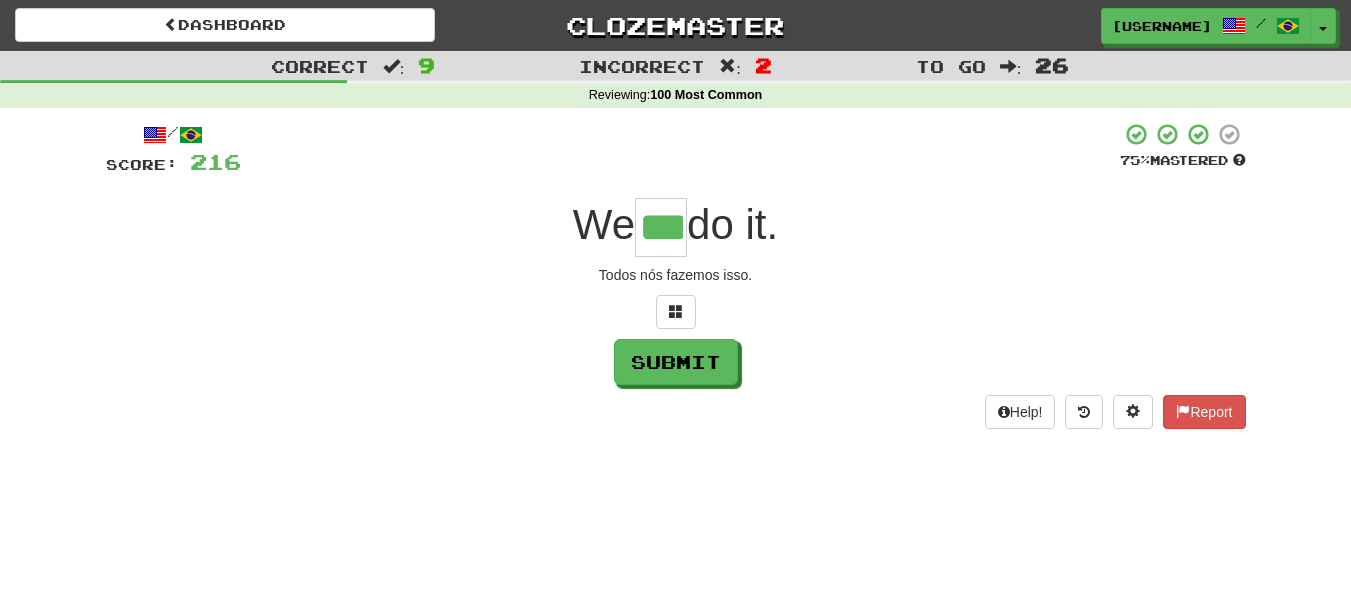 type on "***" 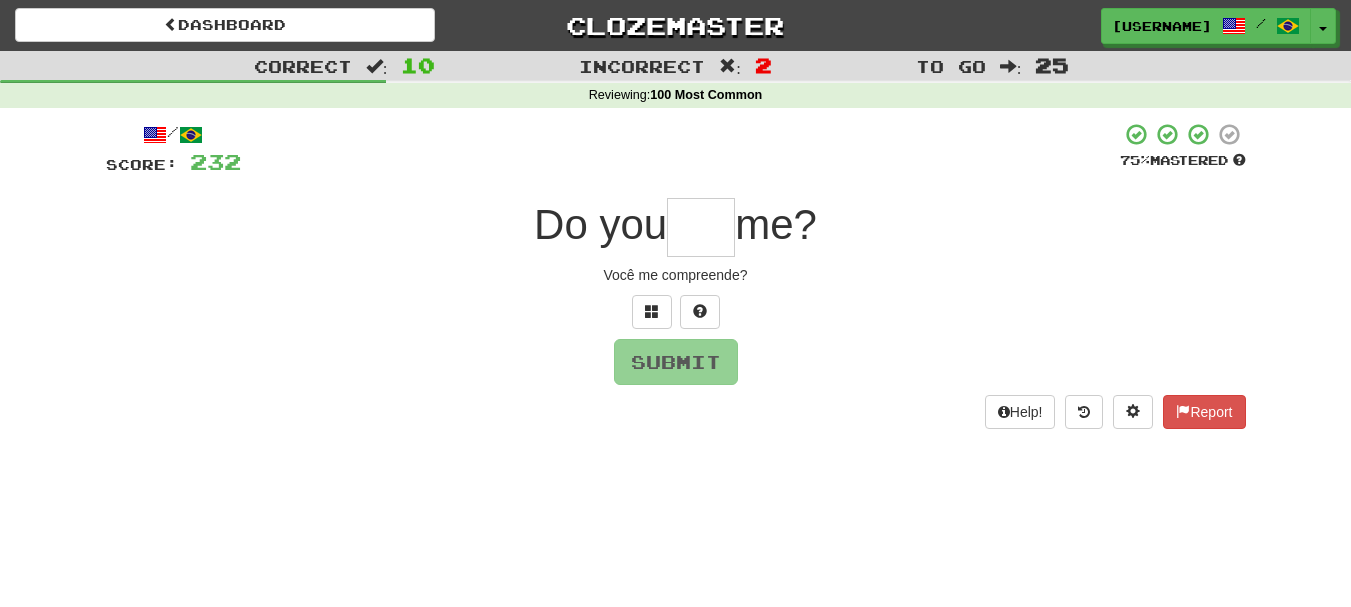 type on "*" 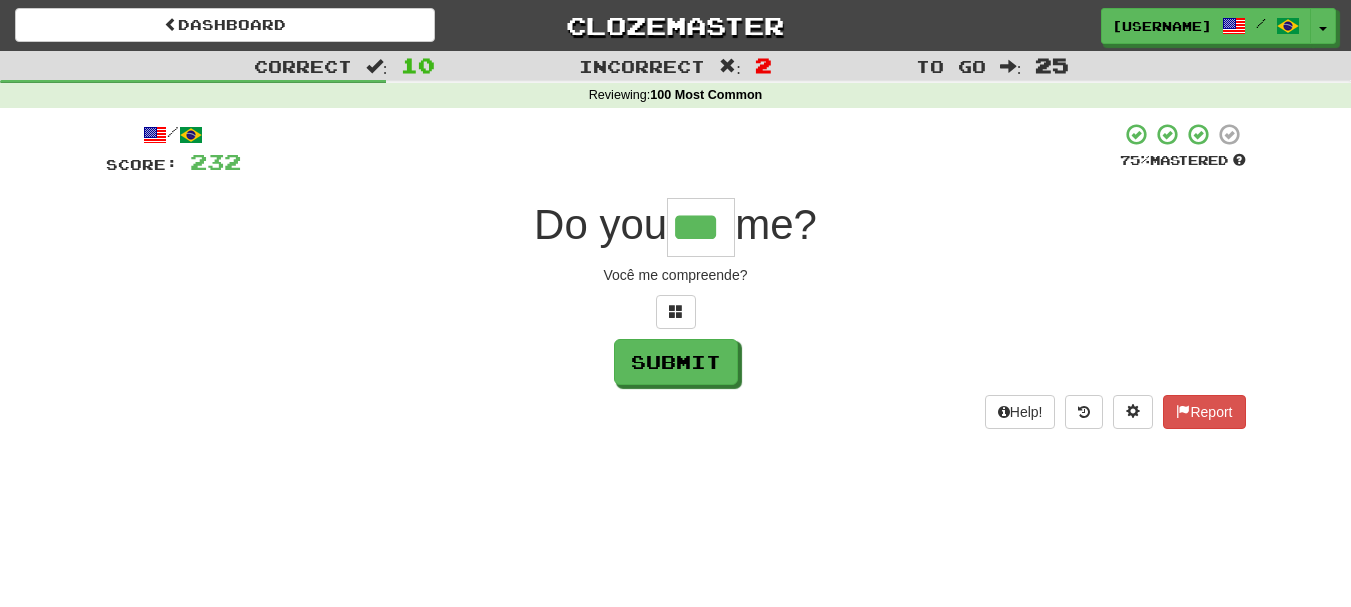 type on "***" 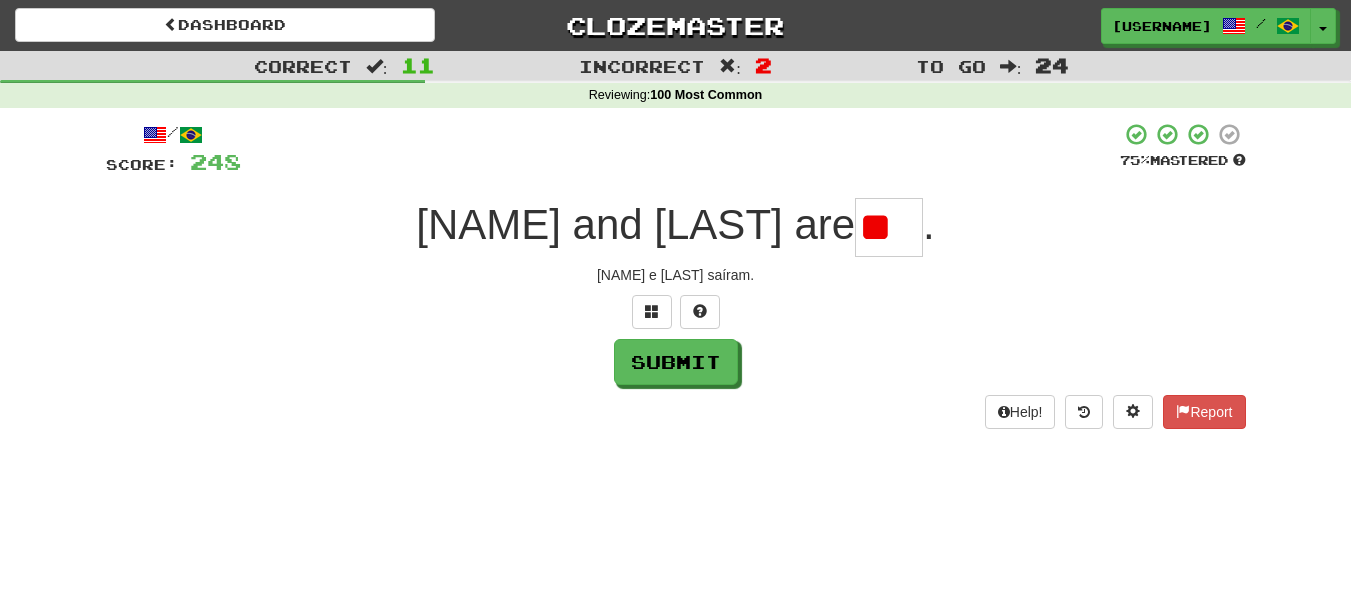 type on "*" 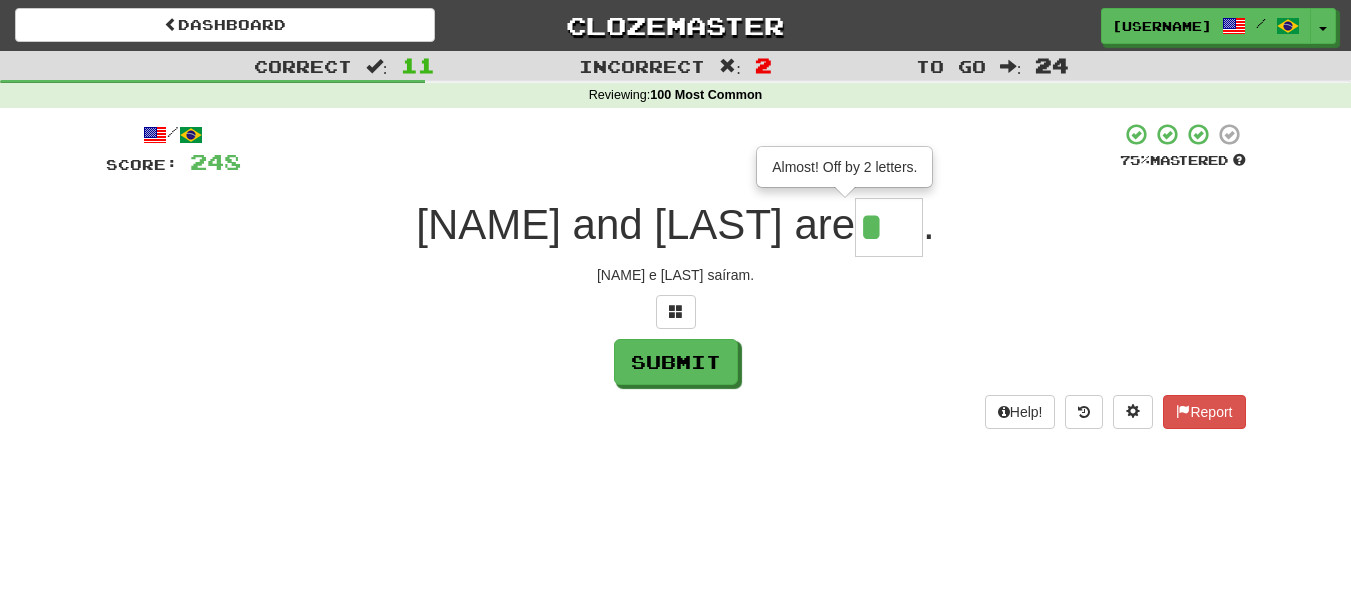type on "***" 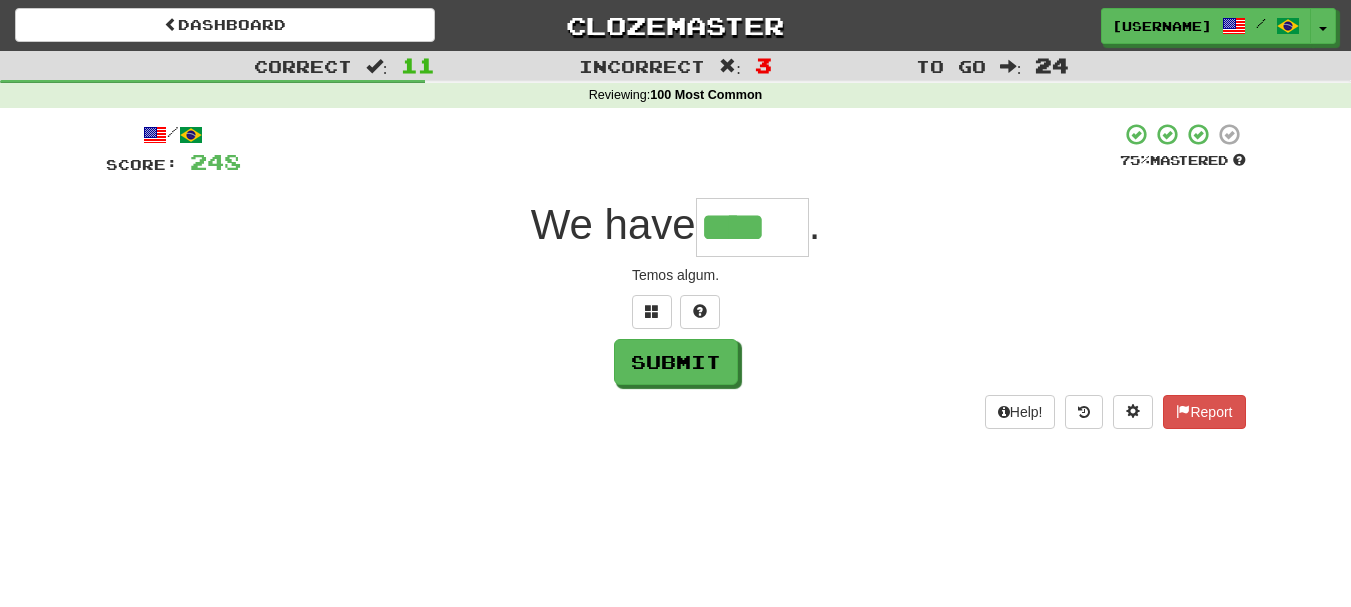 type on "****" 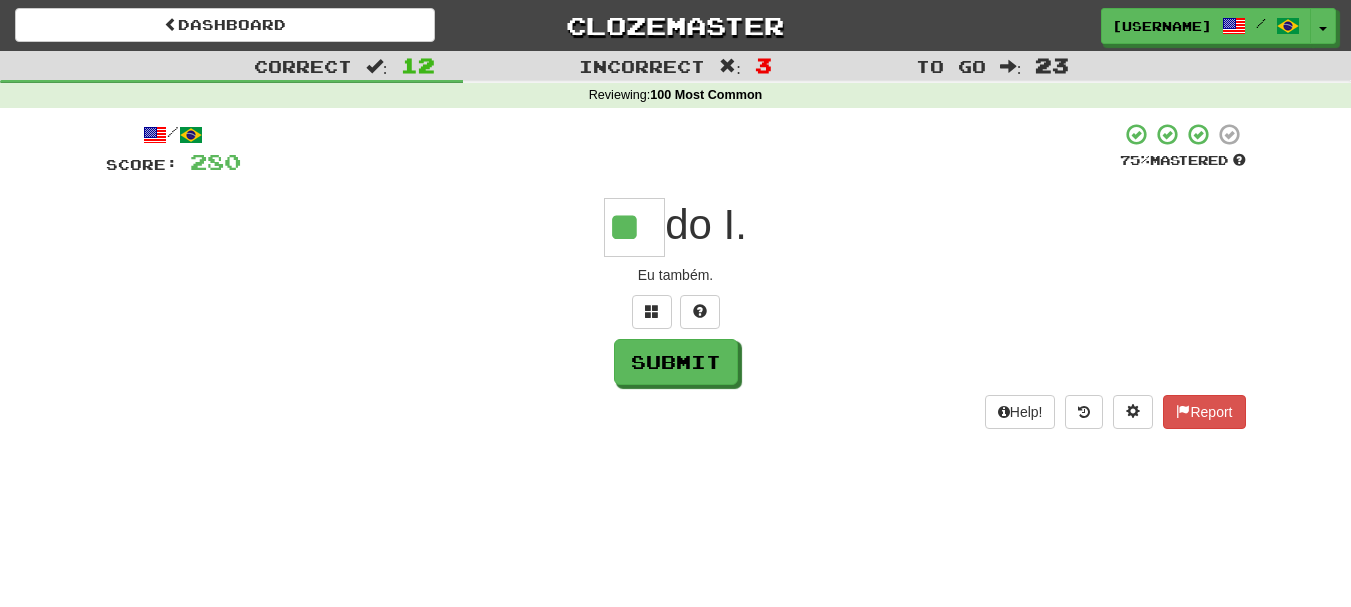 type on "**" 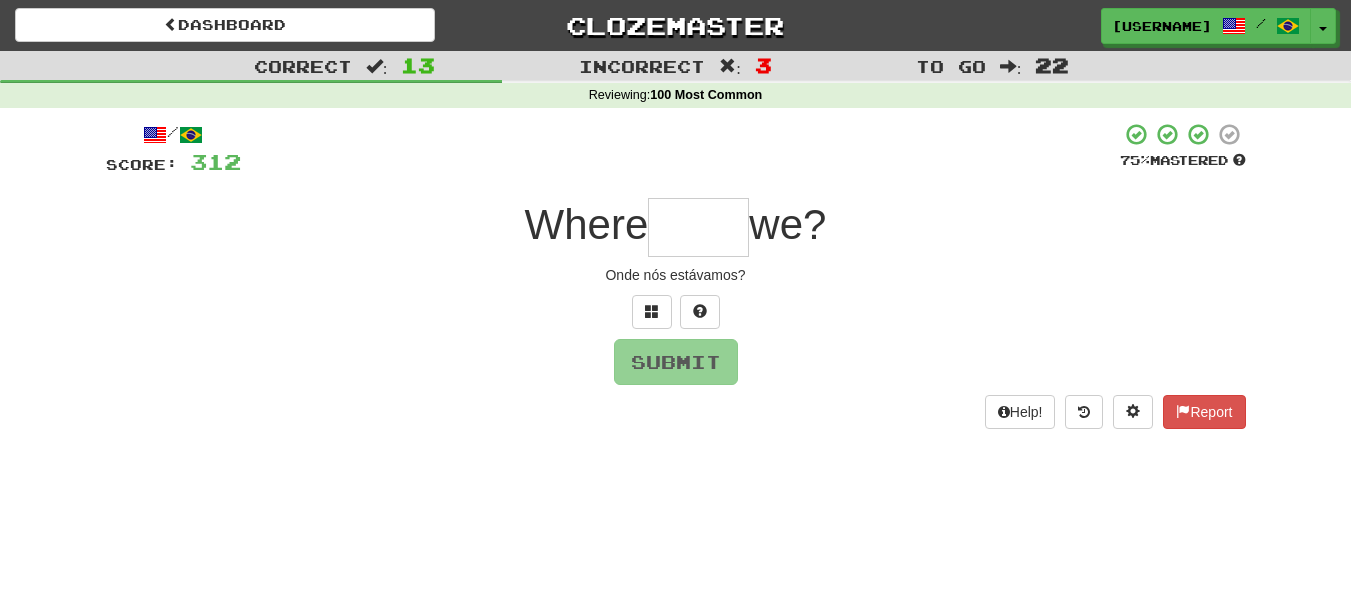 type on "*" 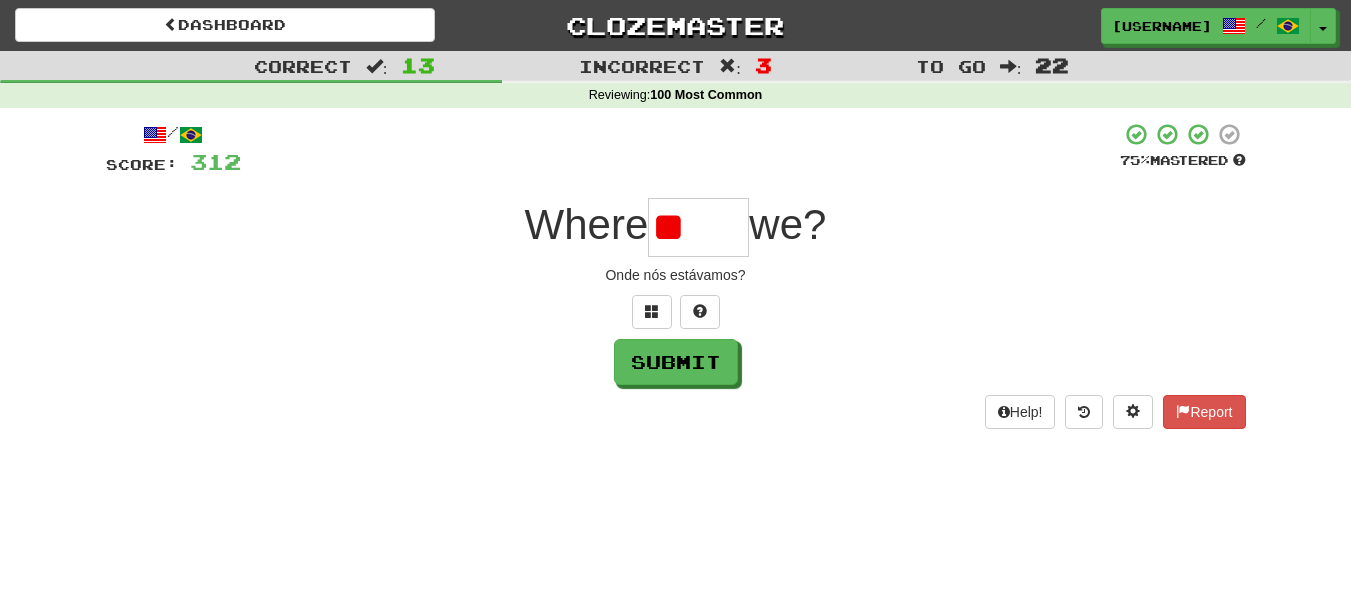 type on "*" 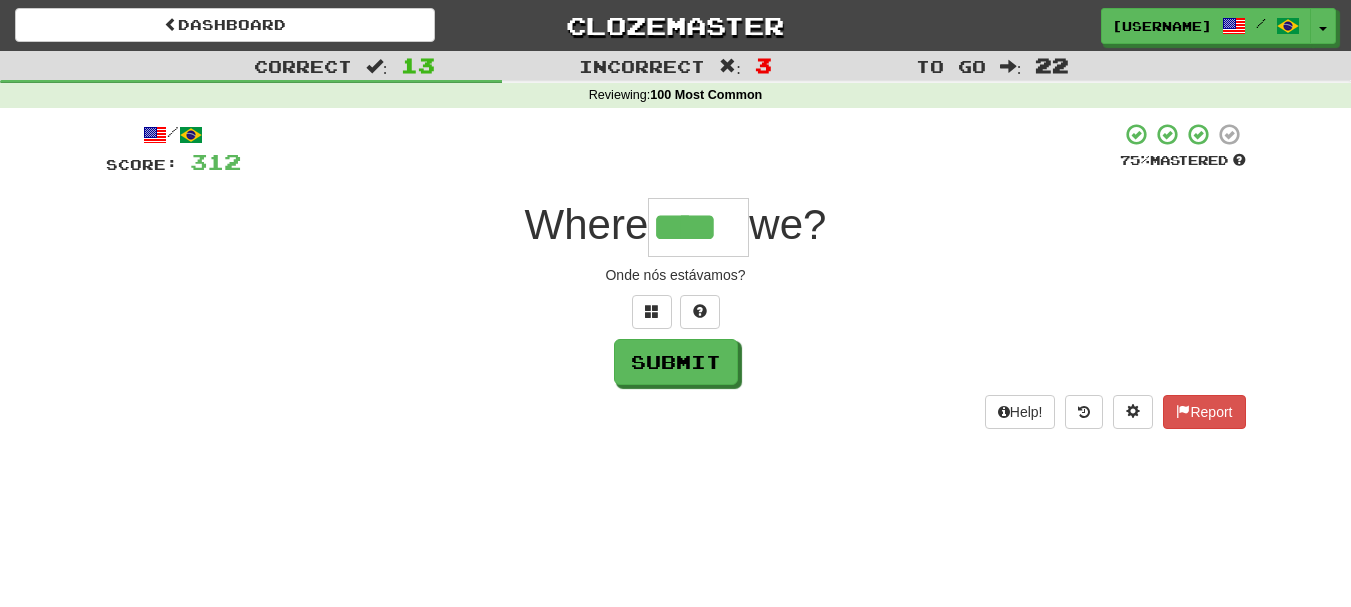 type on "****" 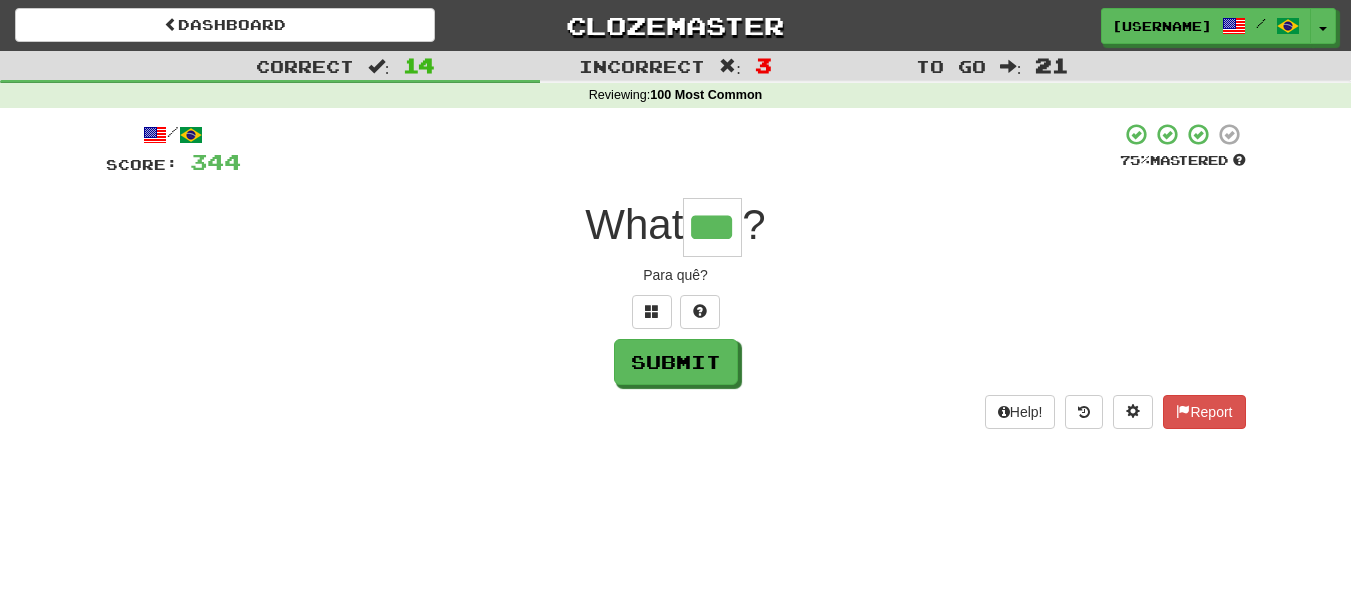 type on "***" 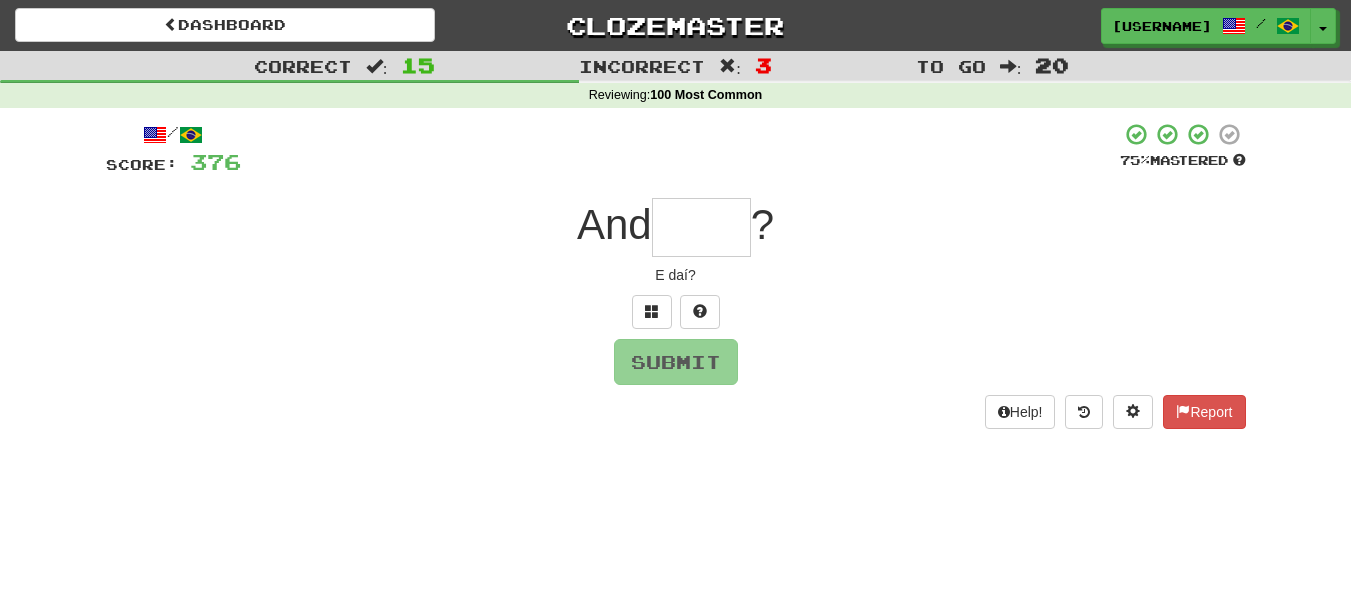 type on "*" 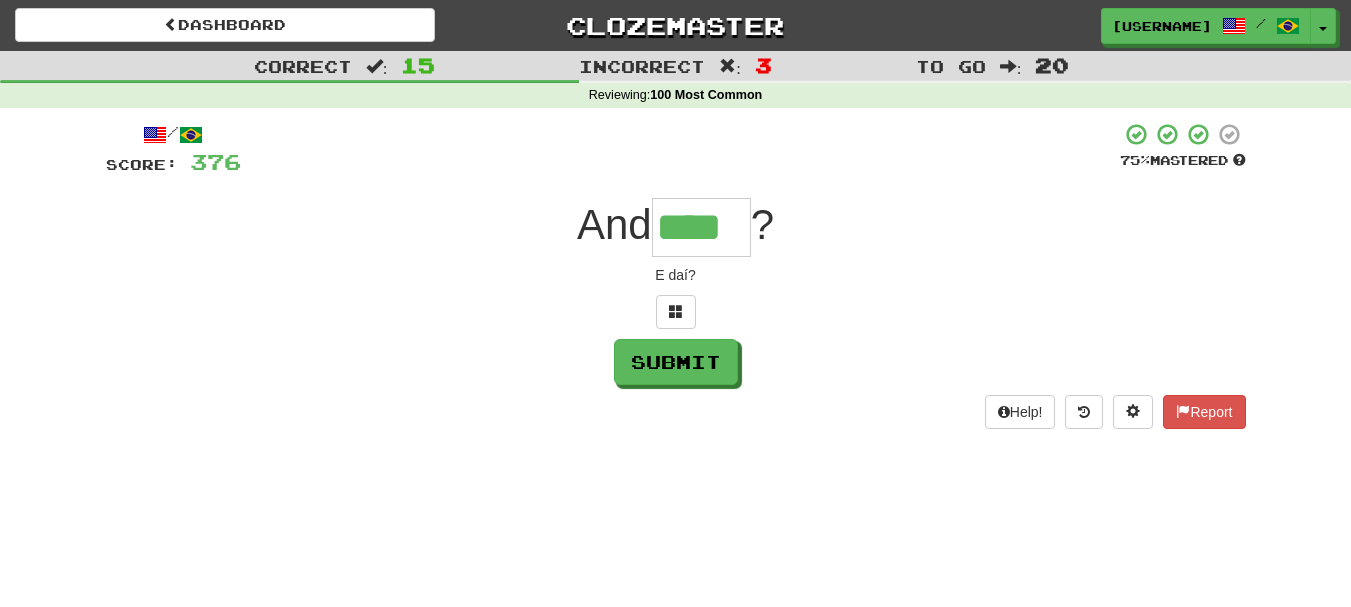type on "****" 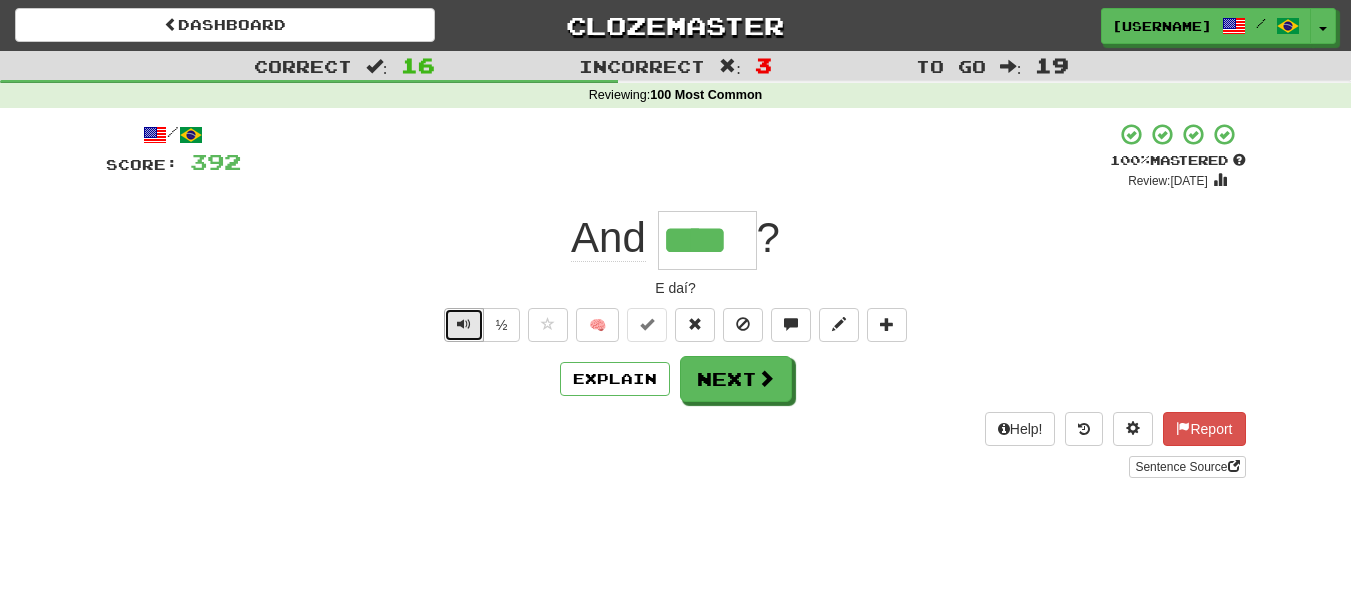 click at bounding box center (464, 324) 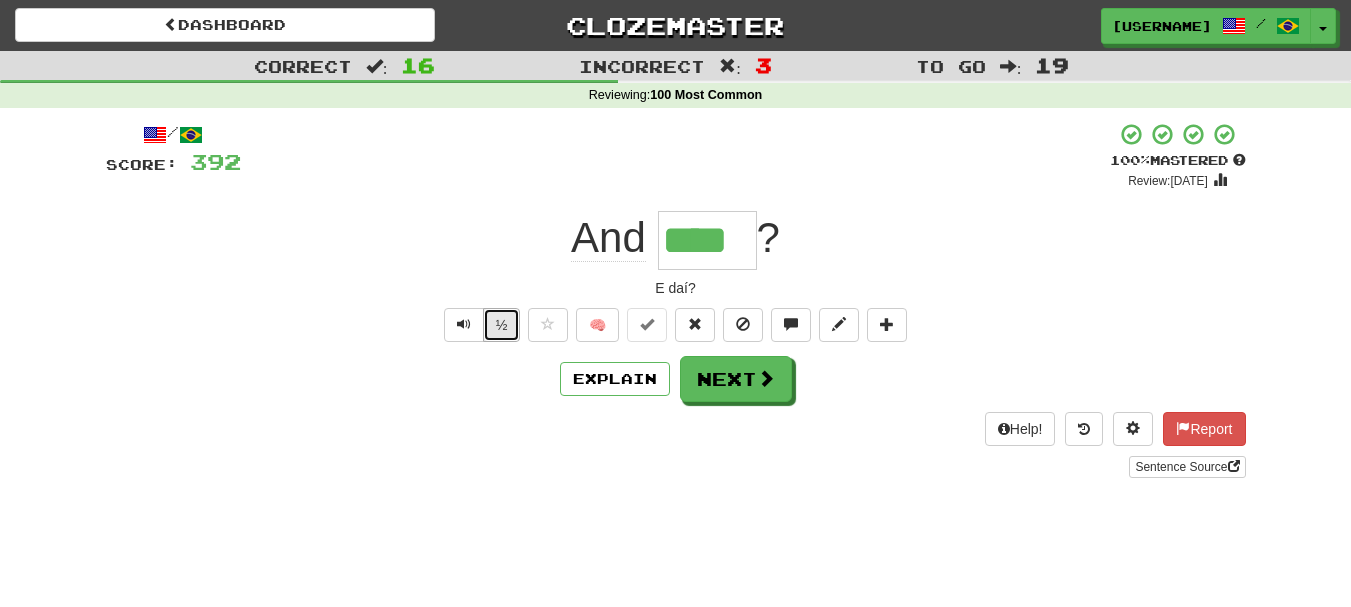 click on "½" at bounding box center [502, 325] 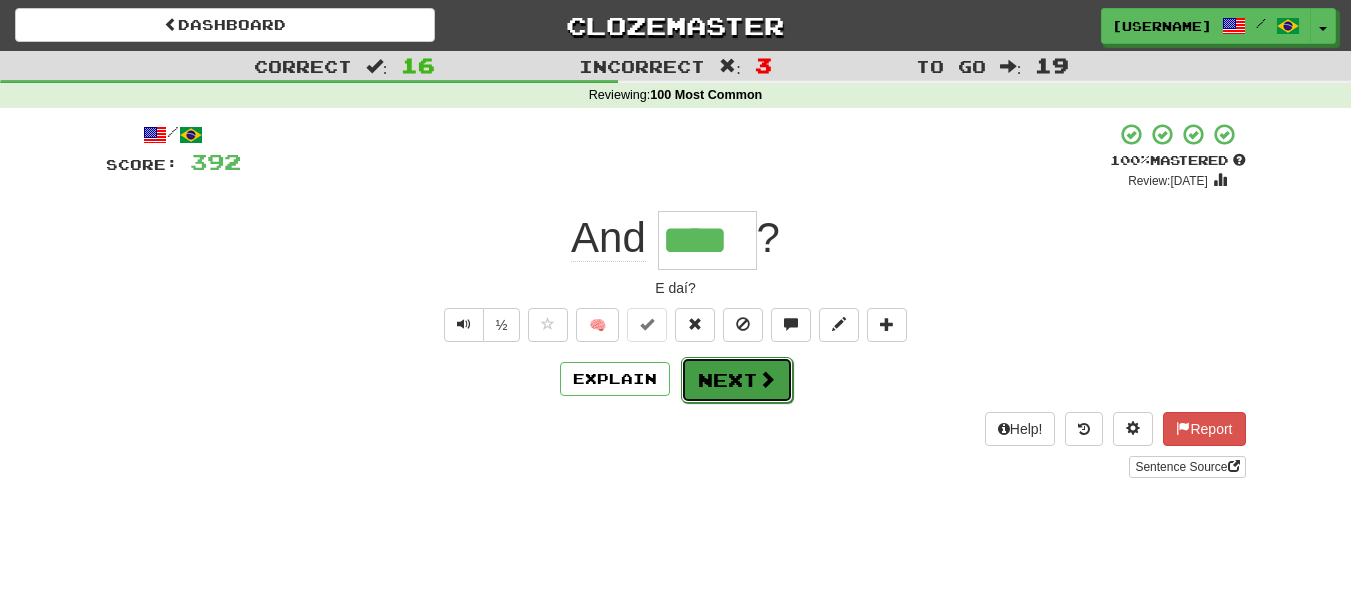 click on "Next" at bounding box center (737, 380) 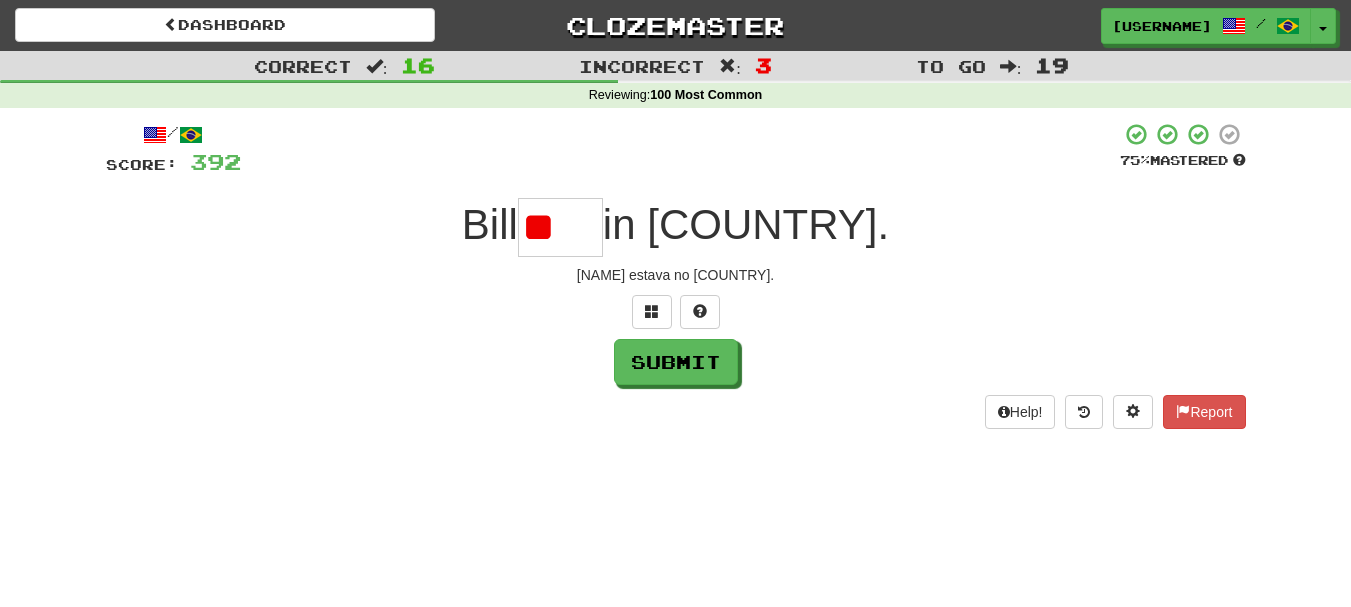 type on "*" 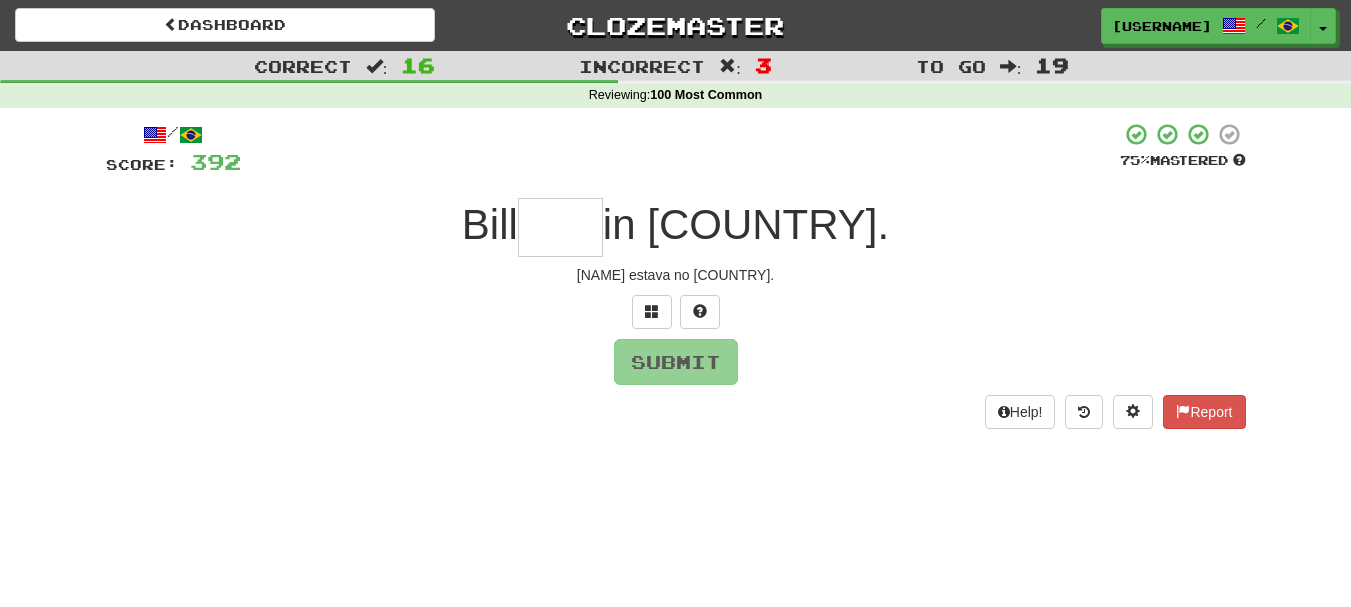 type on "*" 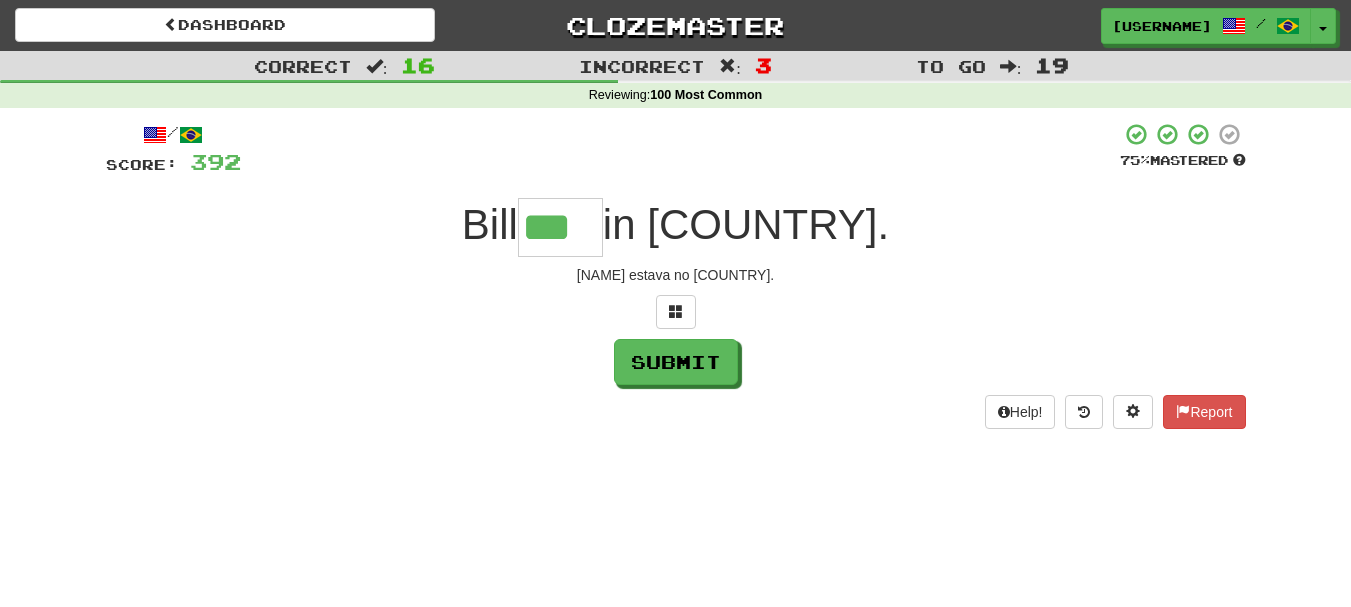type on "***" 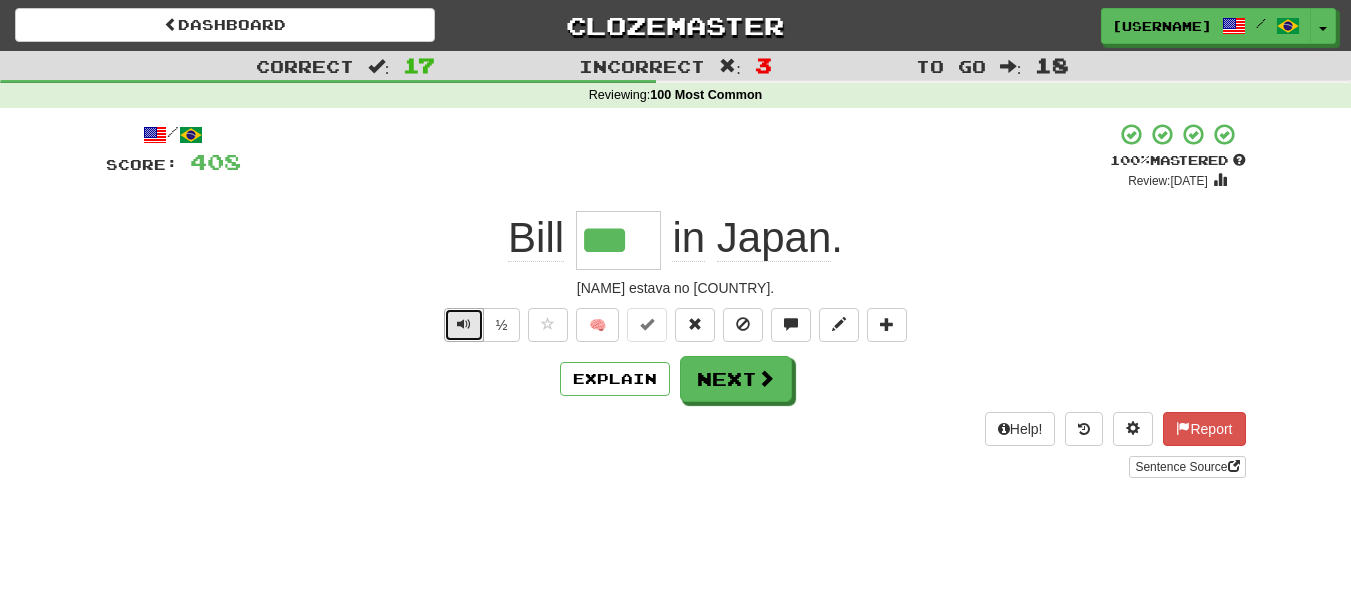 click at bounding box center (464, 325) 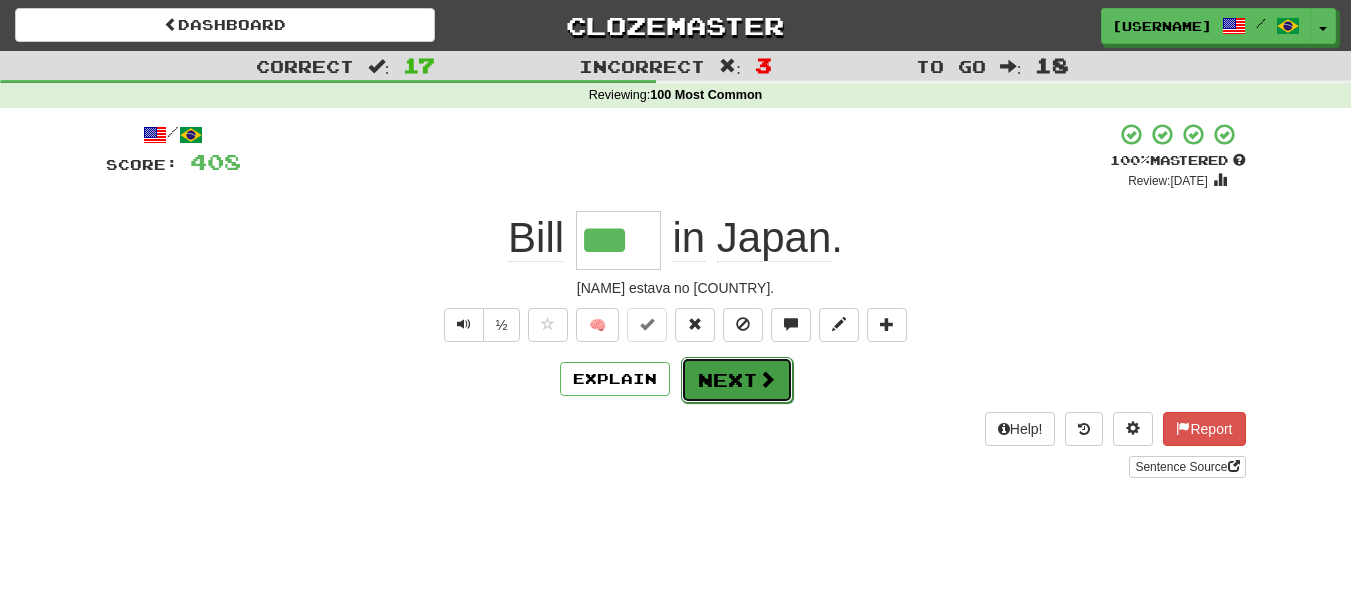 click on "Next" at bounding box center (737, 380) 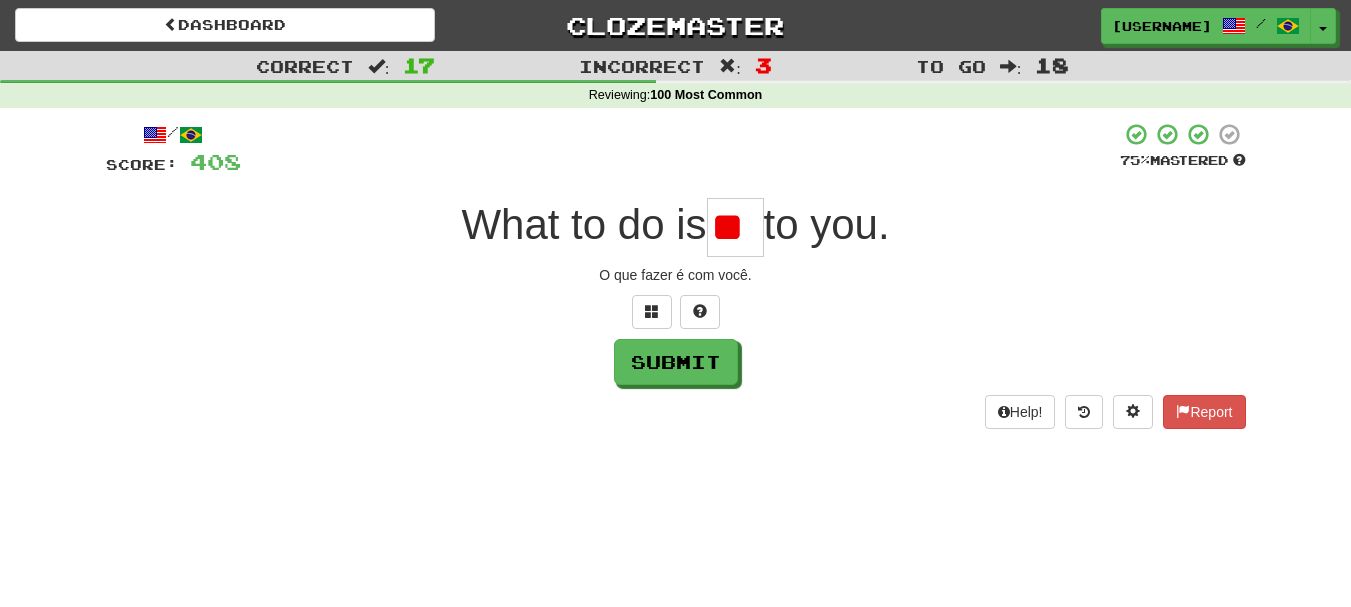 type on "*" 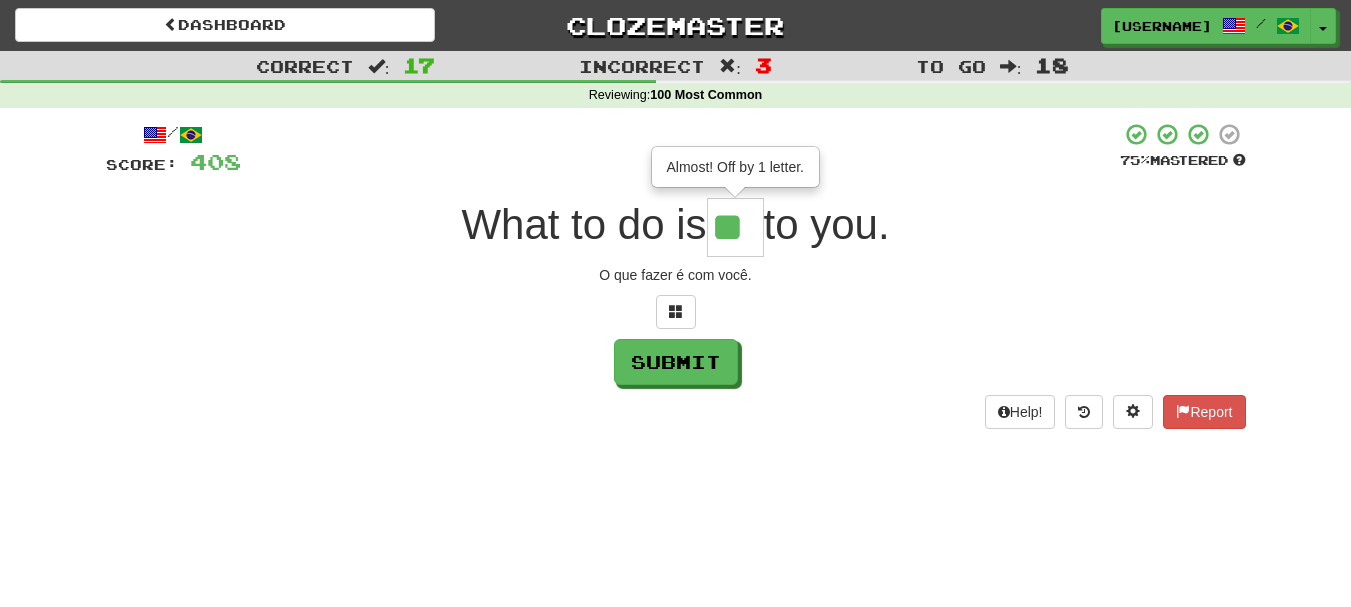 type on "**" 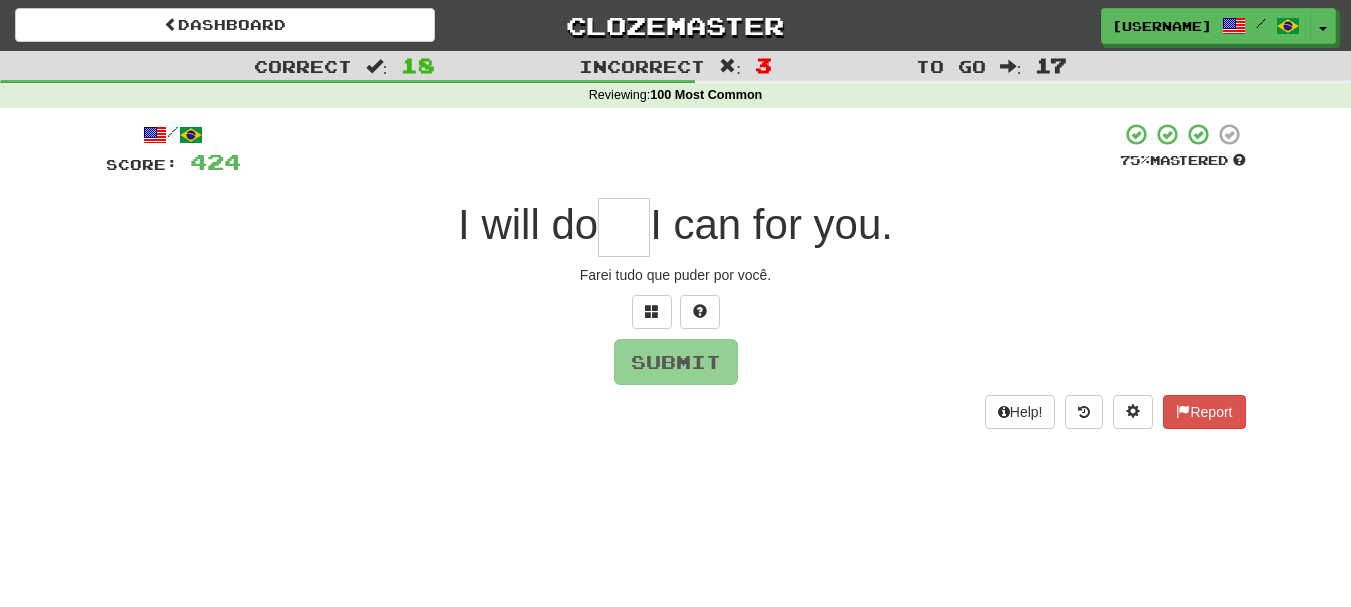 type on "*" 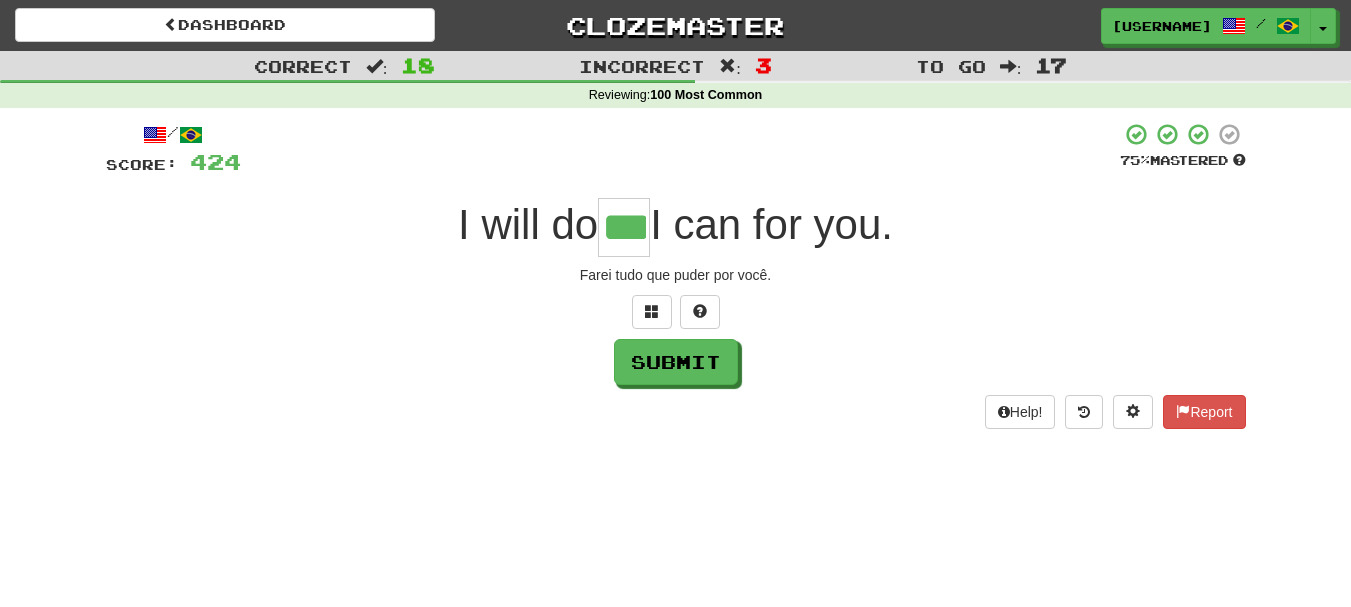 type on "***" 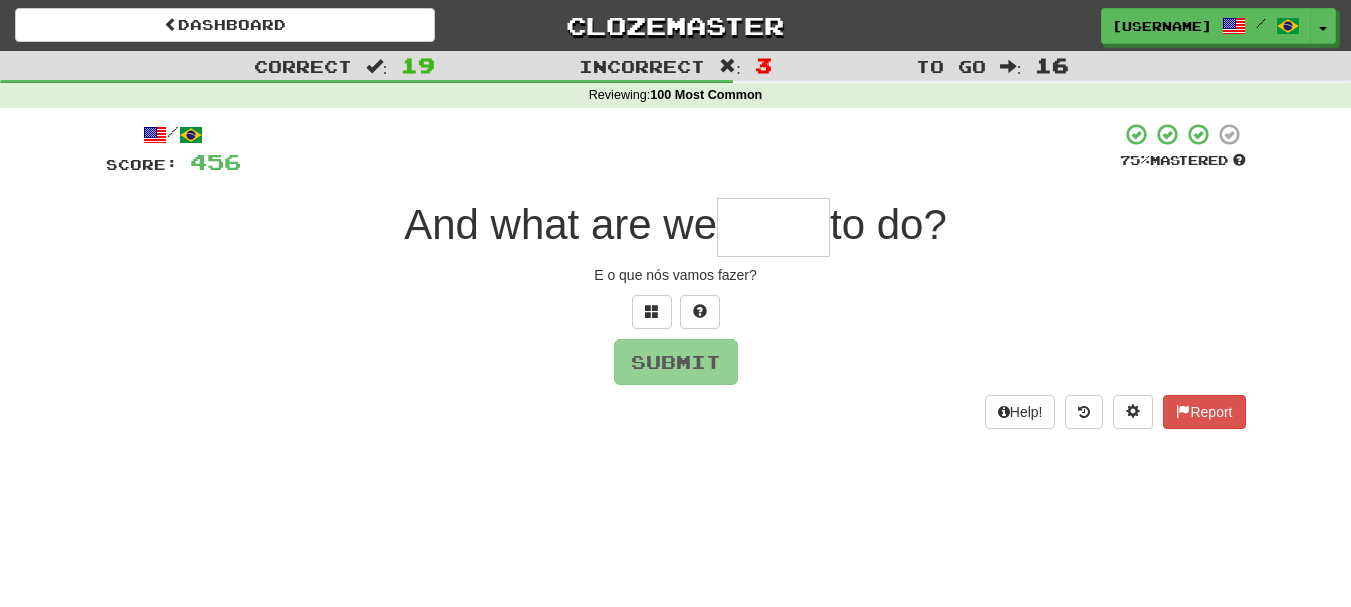 type on "*" 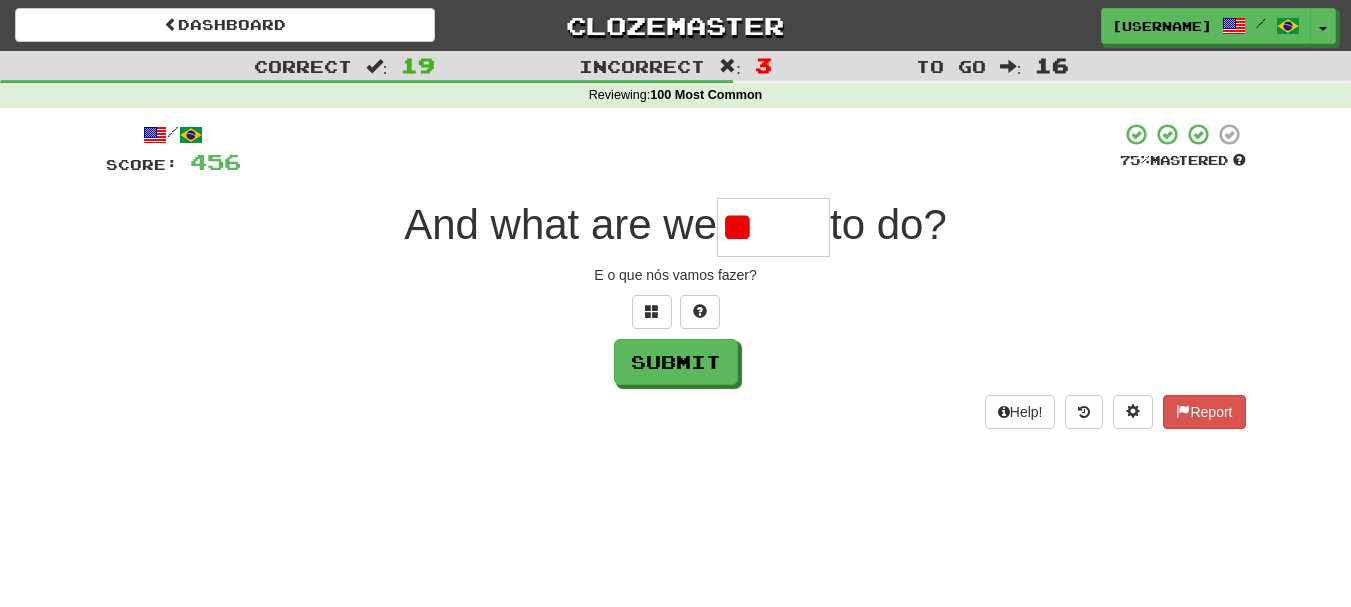 type on "*" 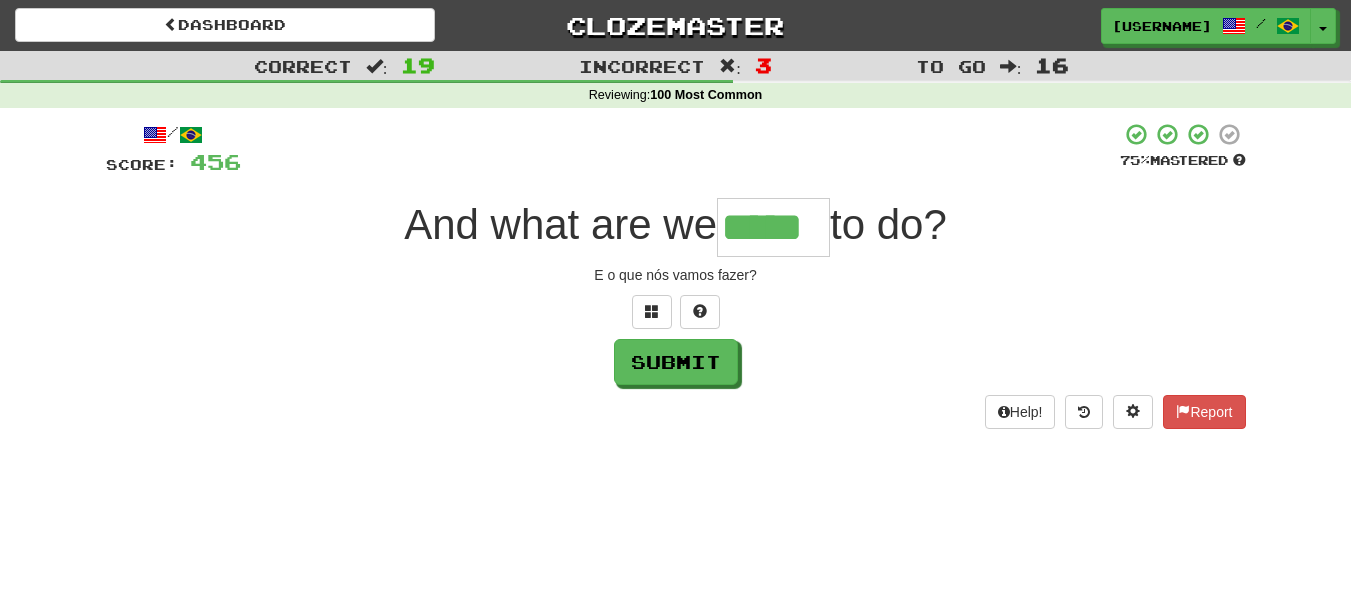type on "*****" 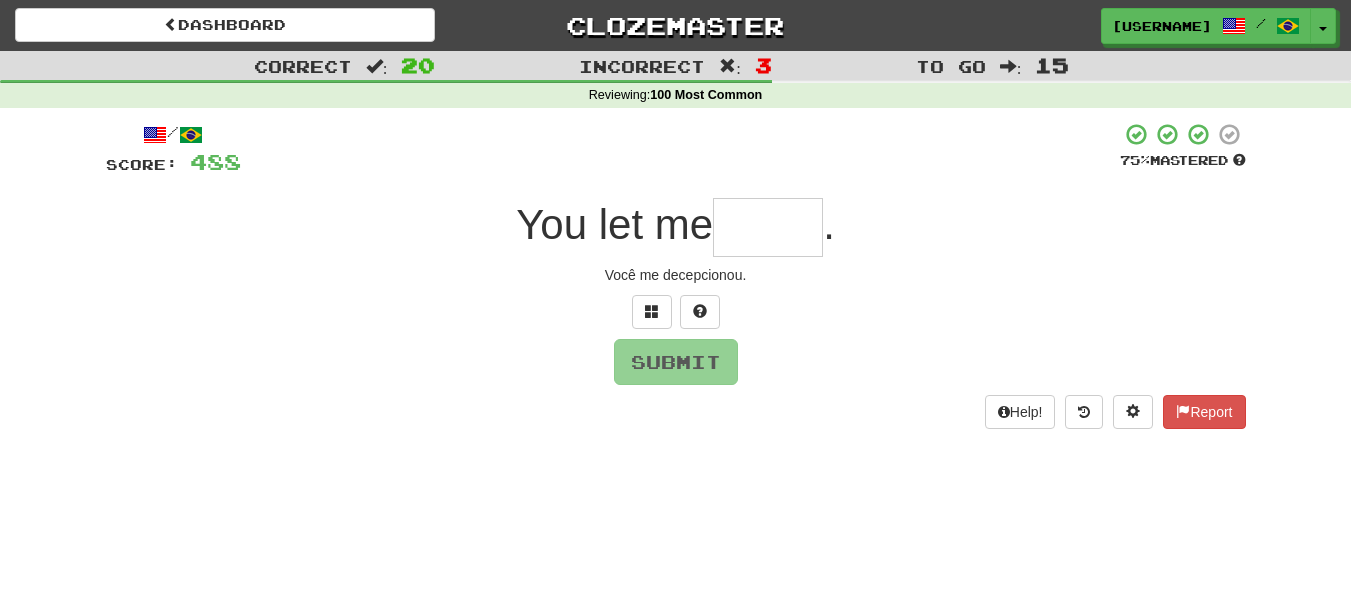 type on "*" 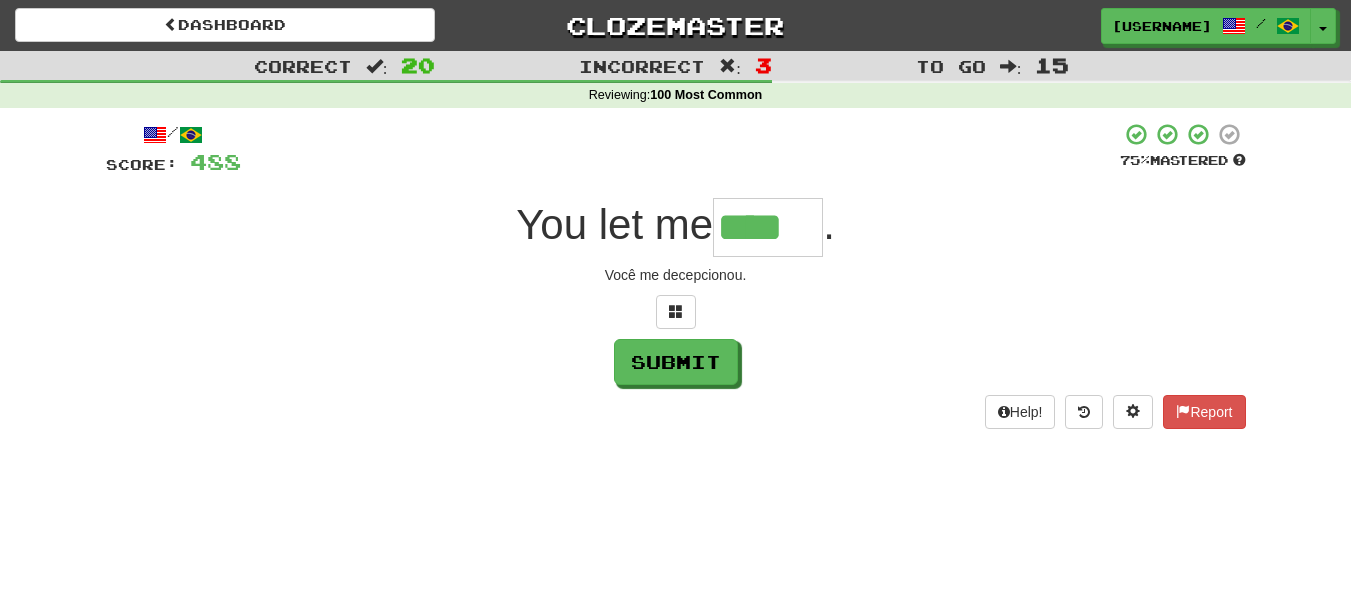 type on "****" 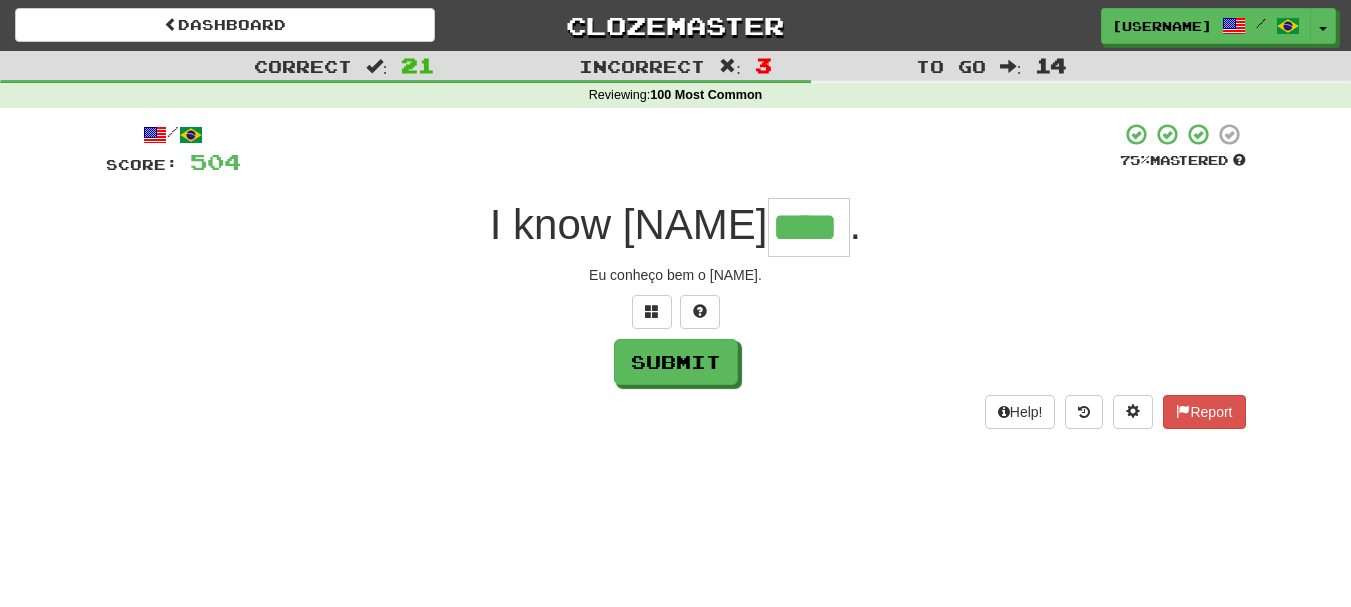 type on "****" 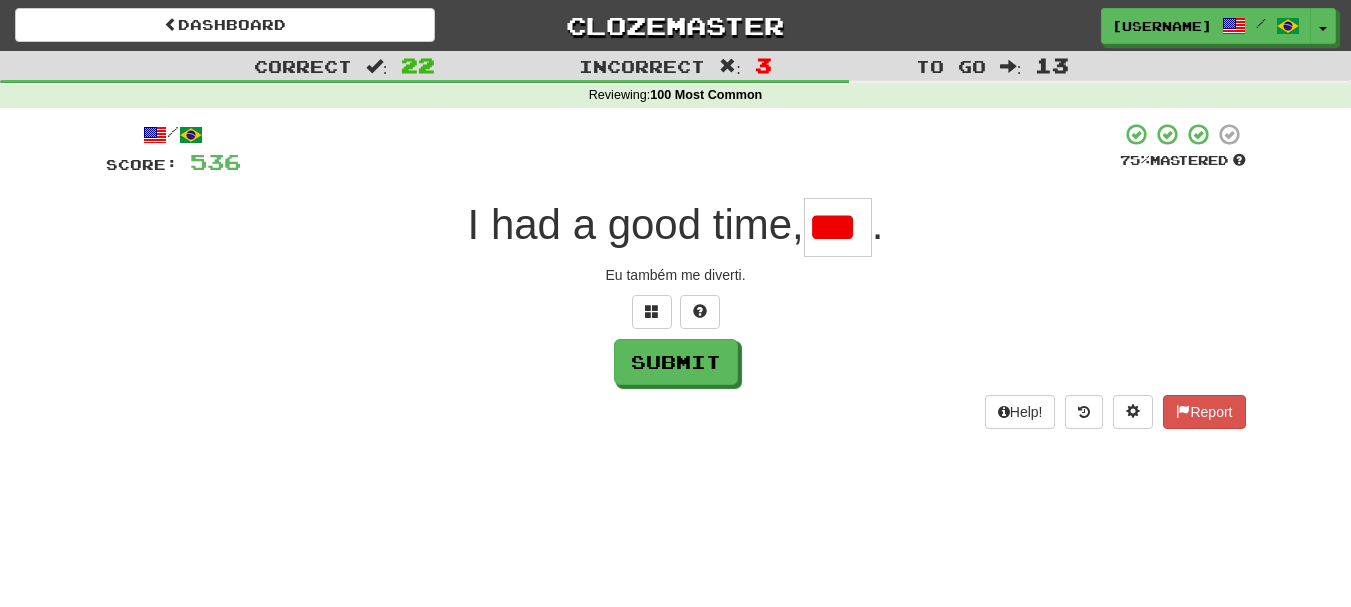 scroll, scrollTop: 0, scrollLeft: 0, axis: both 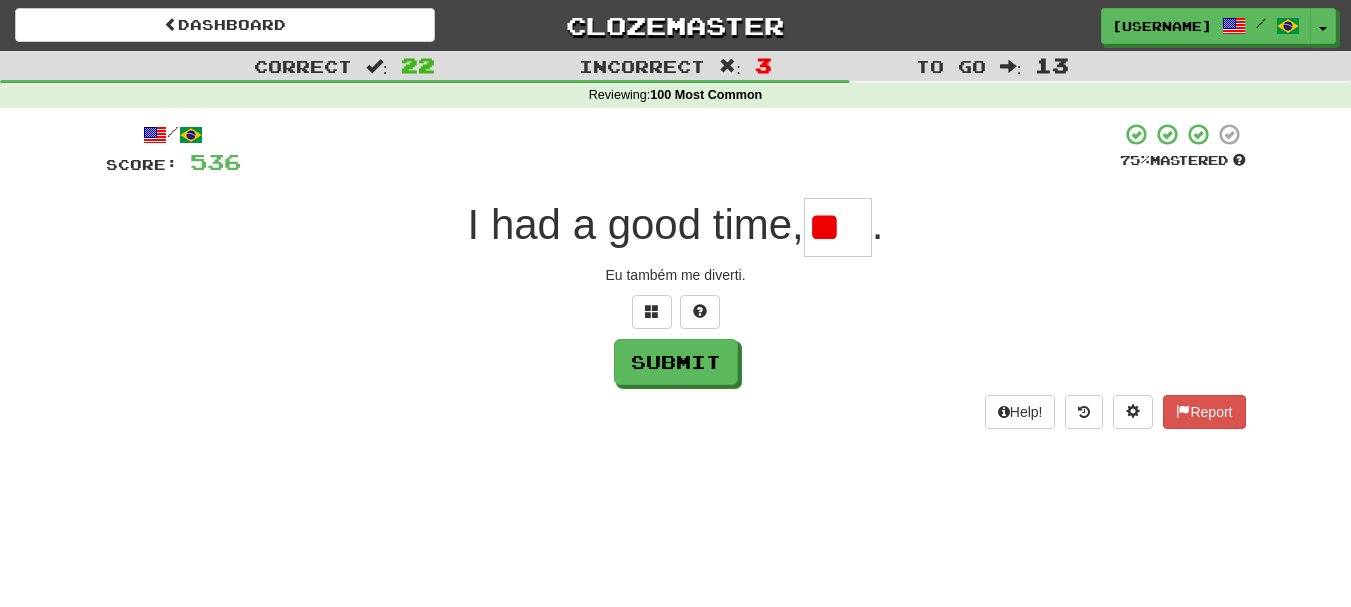 type on "*" 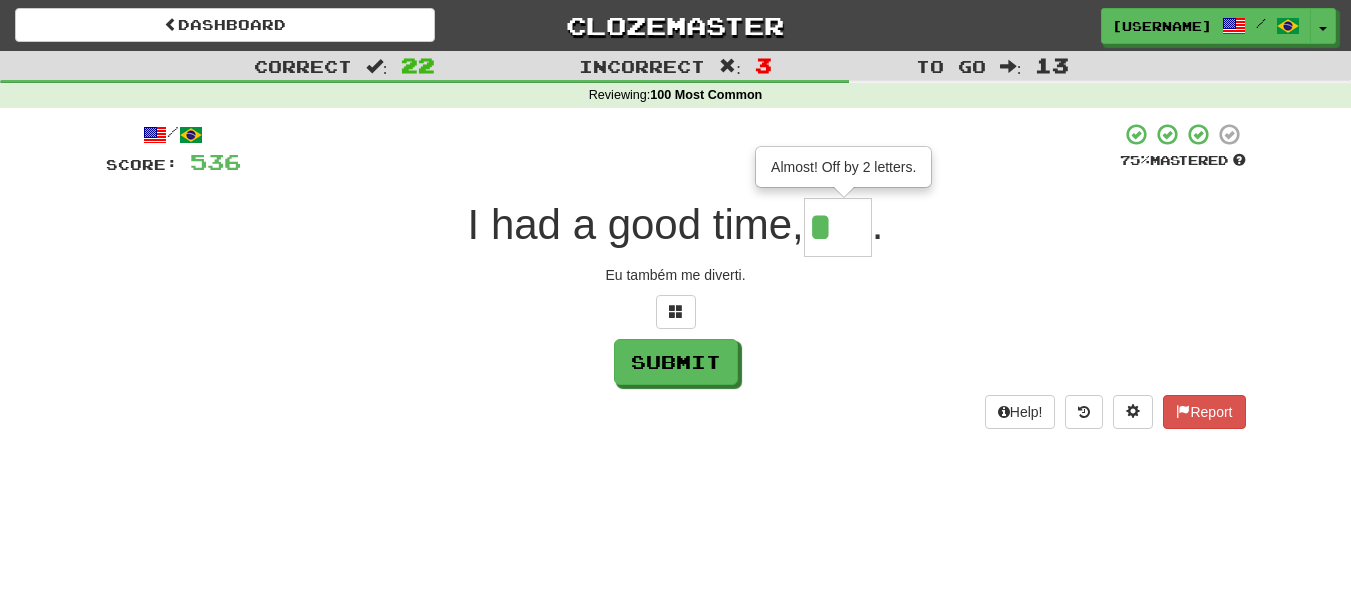 type on "***" 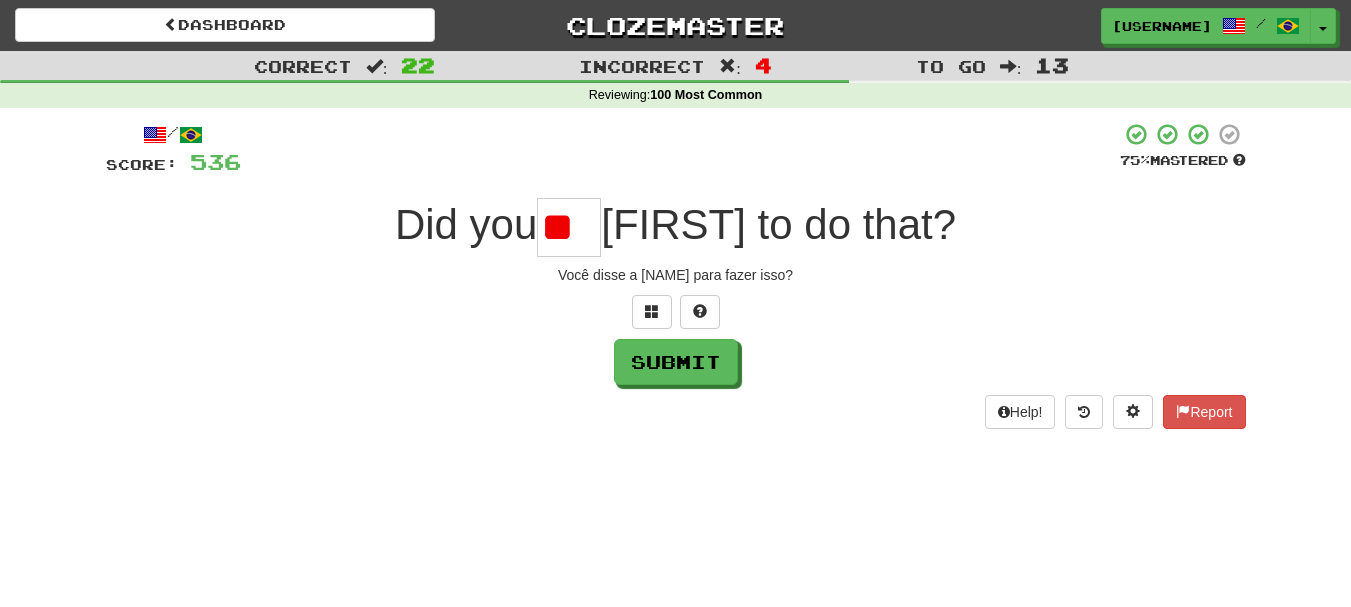 type on "*" 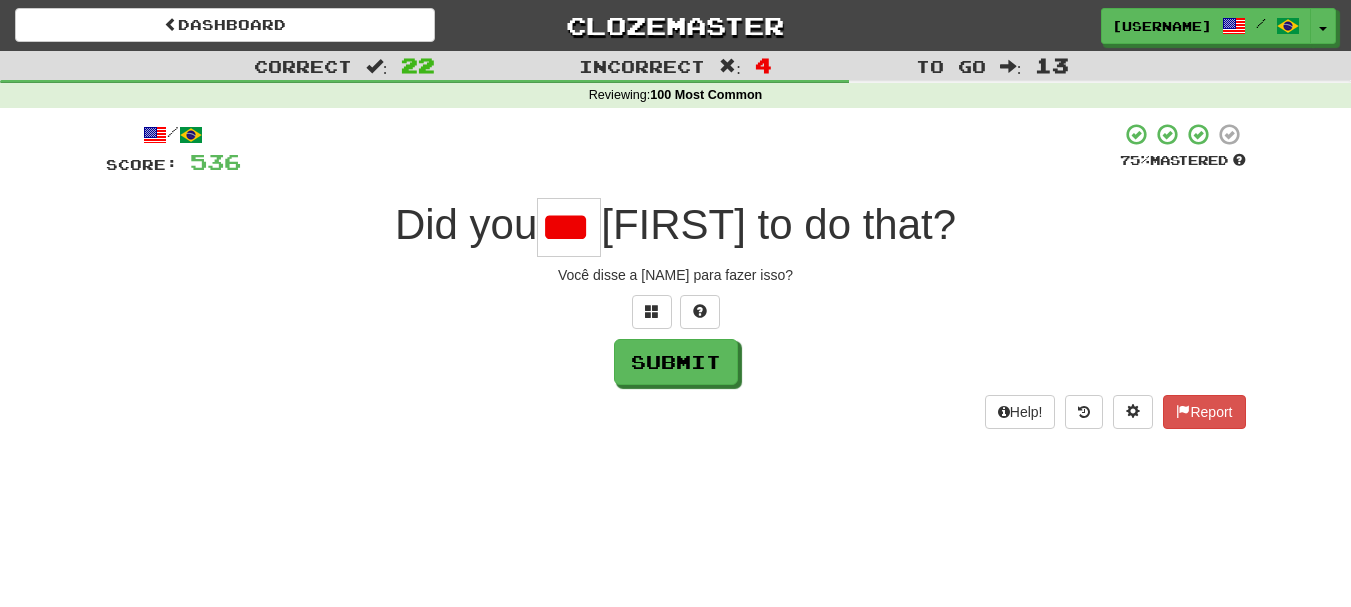 scroll, scrollTop: 0, scrollLeft: 0, axis: both 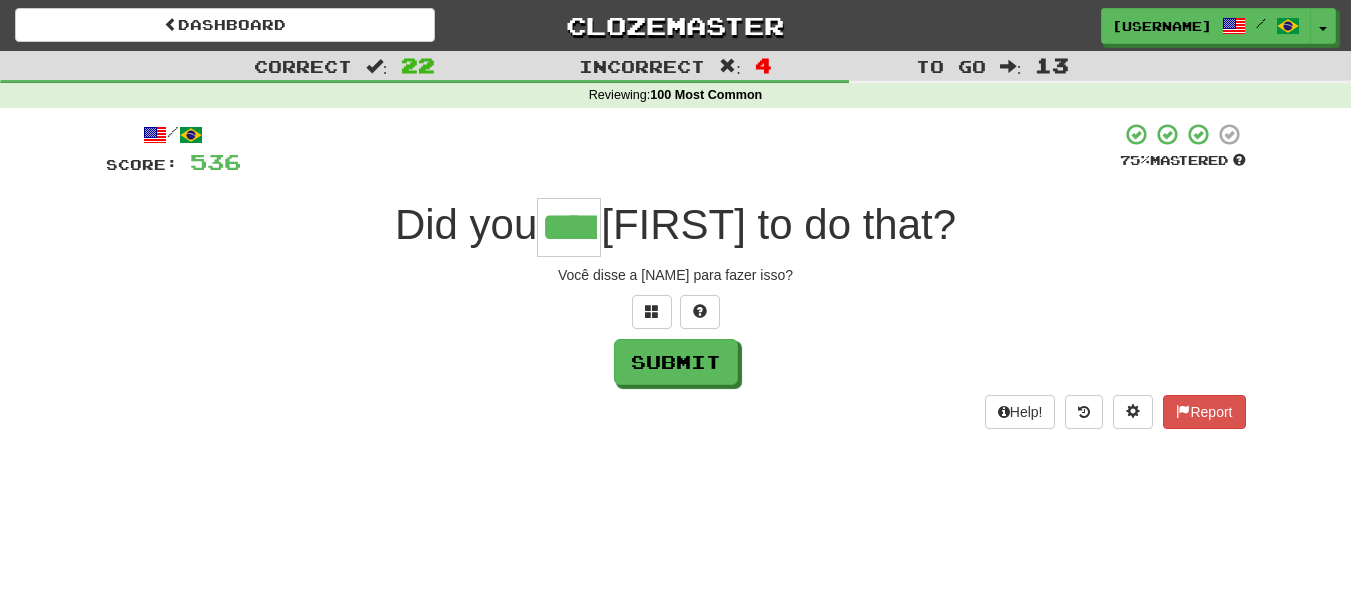 type on "****" 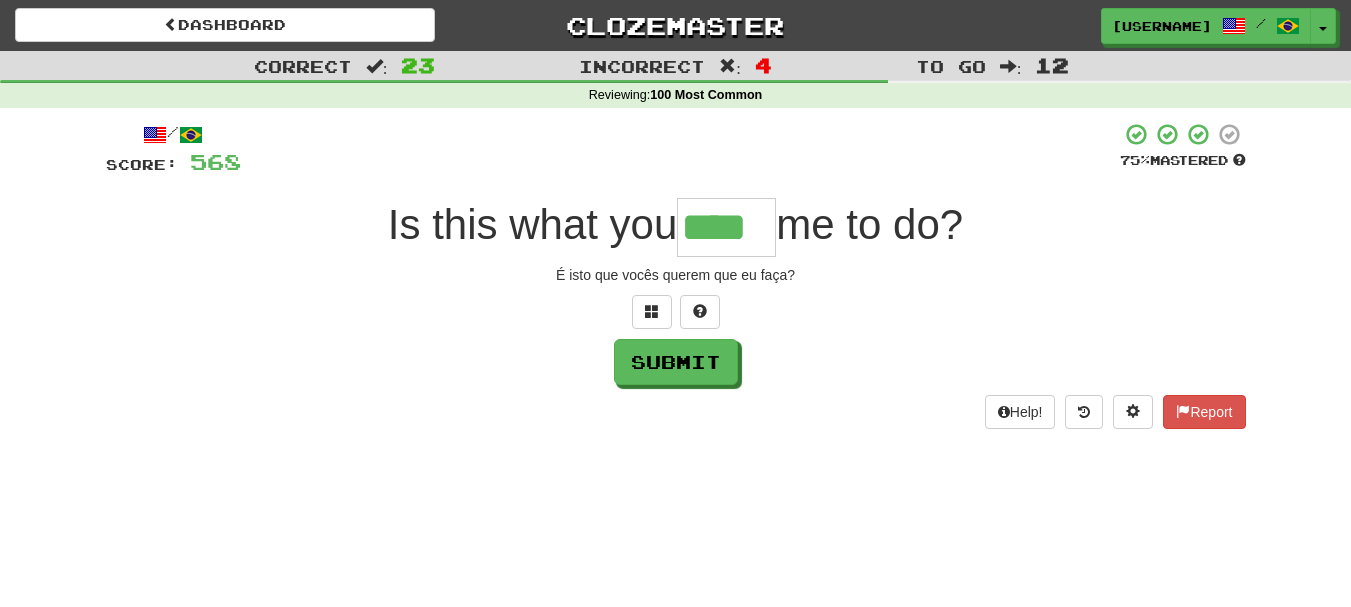 type on "****" 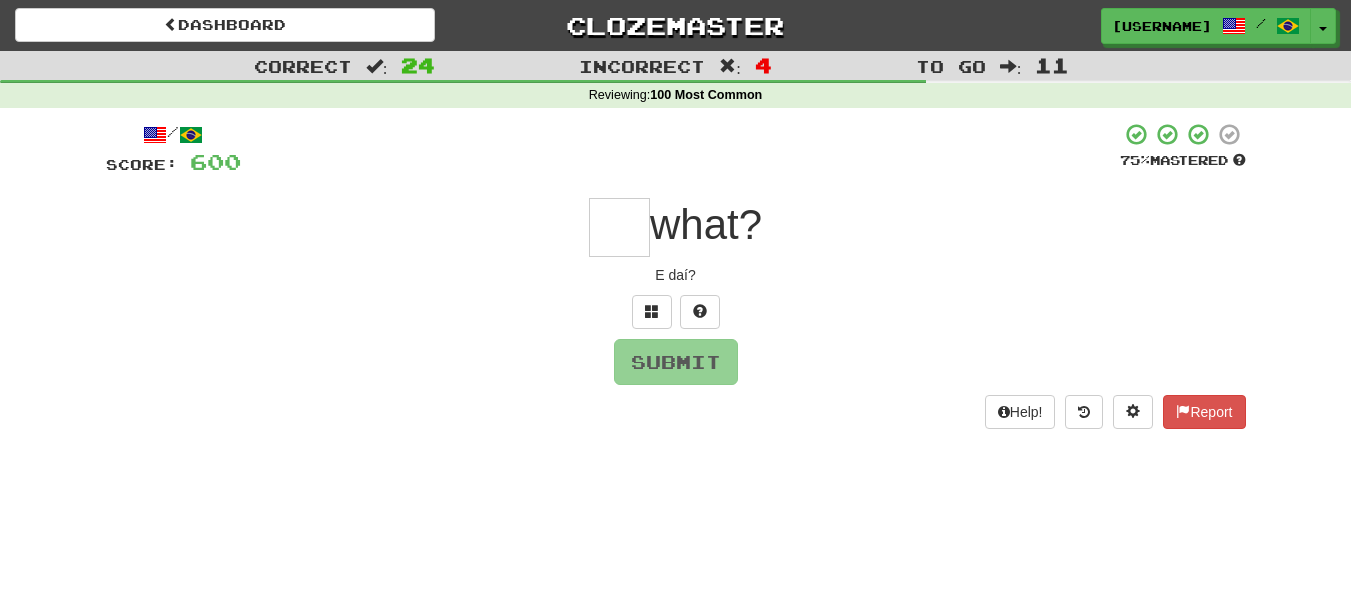 type on "*" 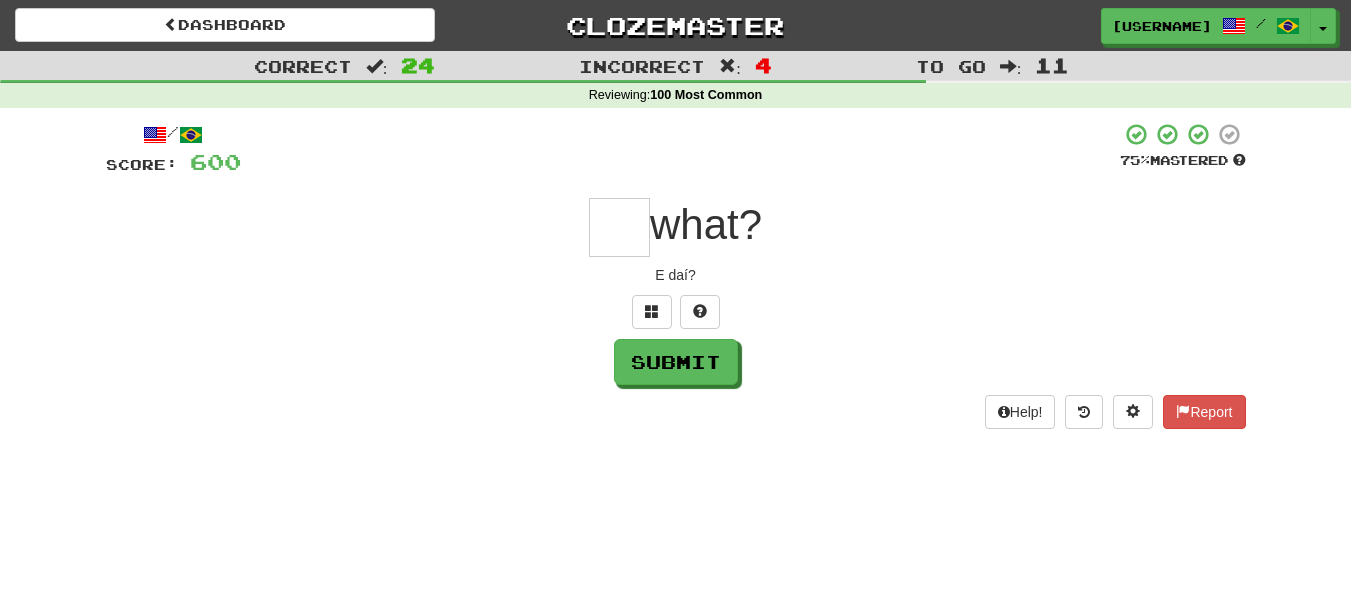 type on "*" 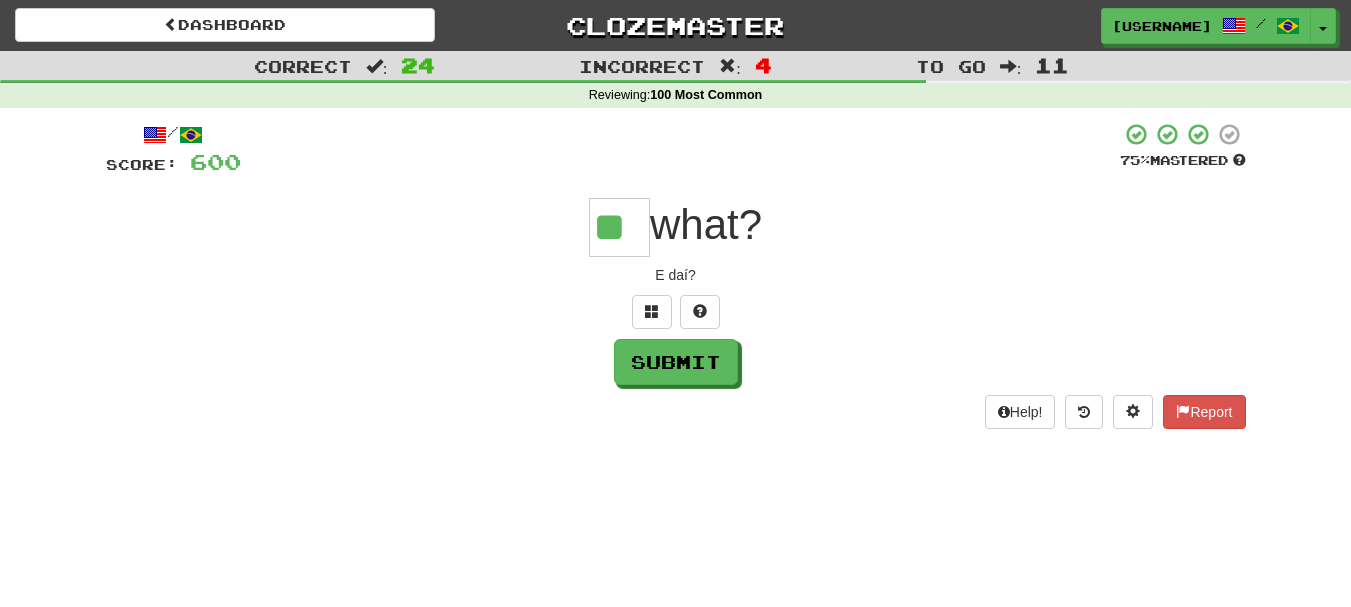 type on "**" 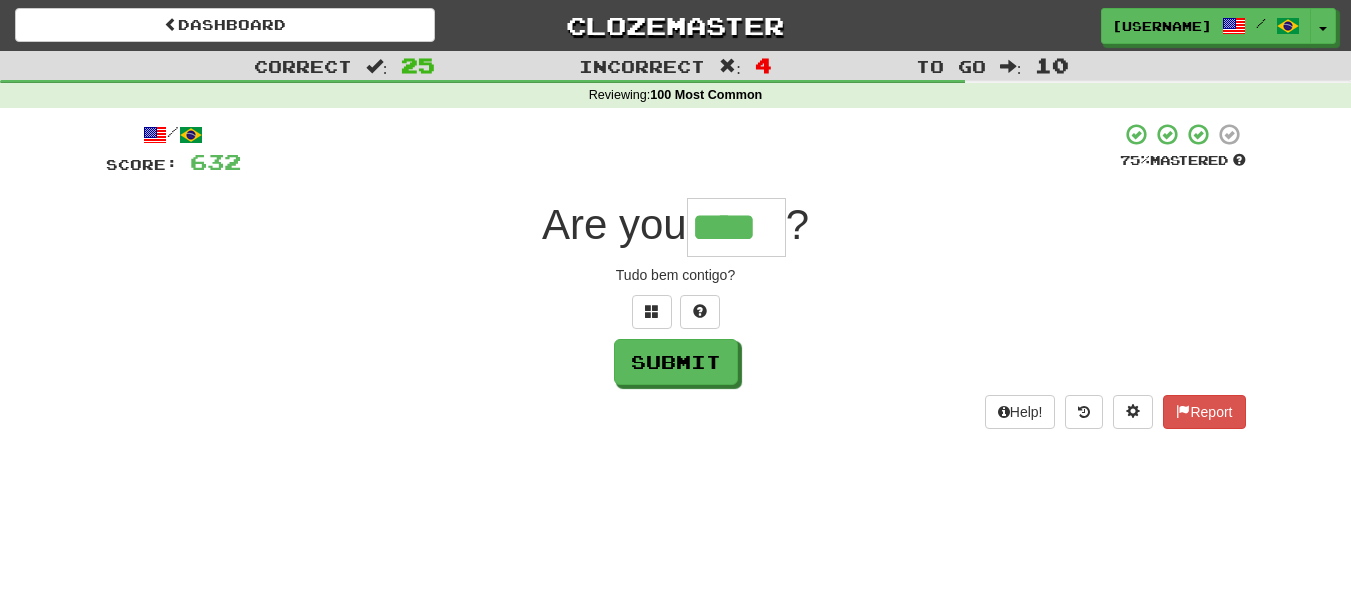 type on "****" 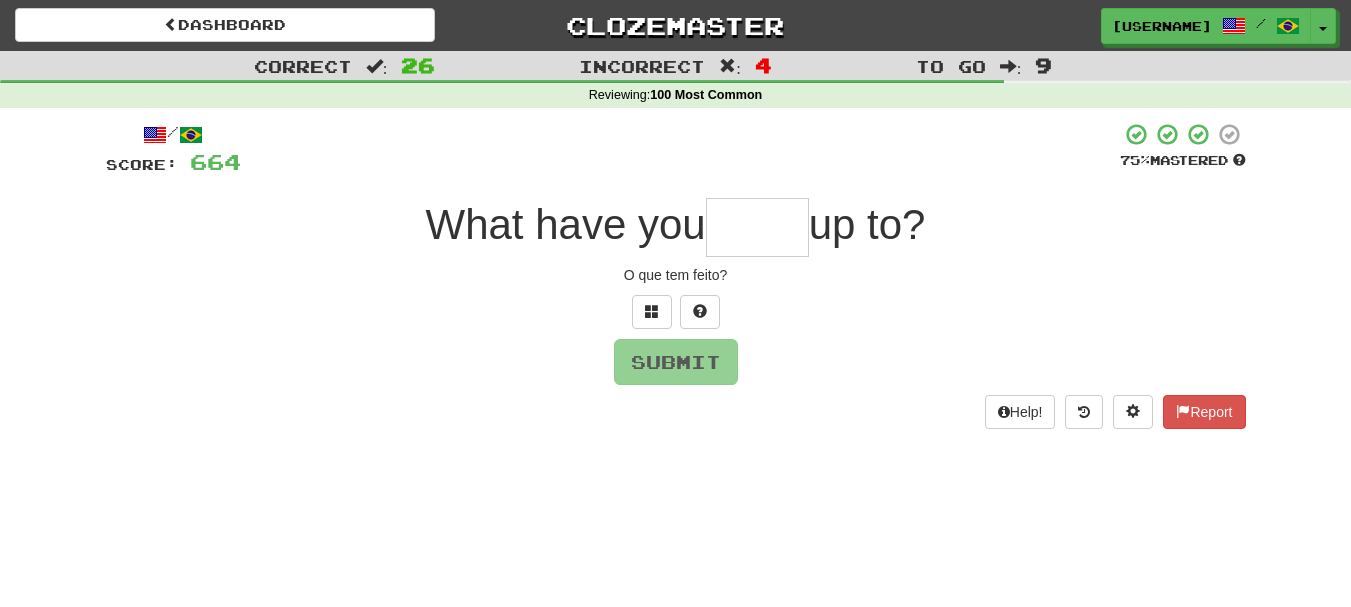 type on "*" 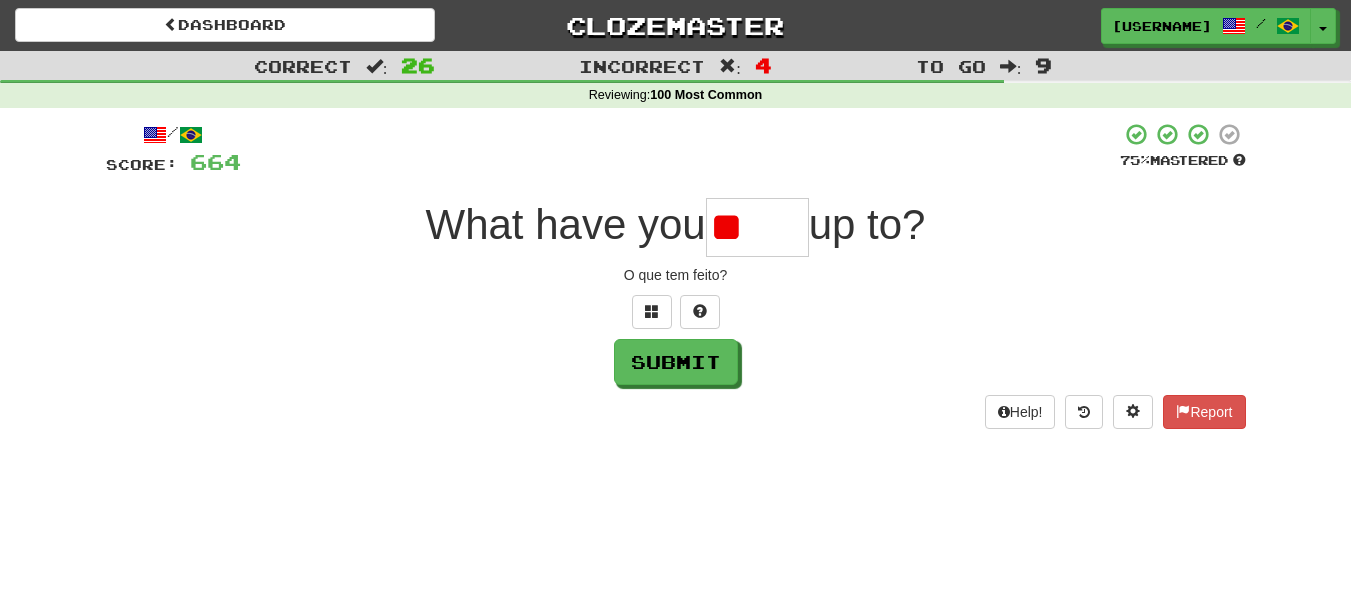 type on "*" 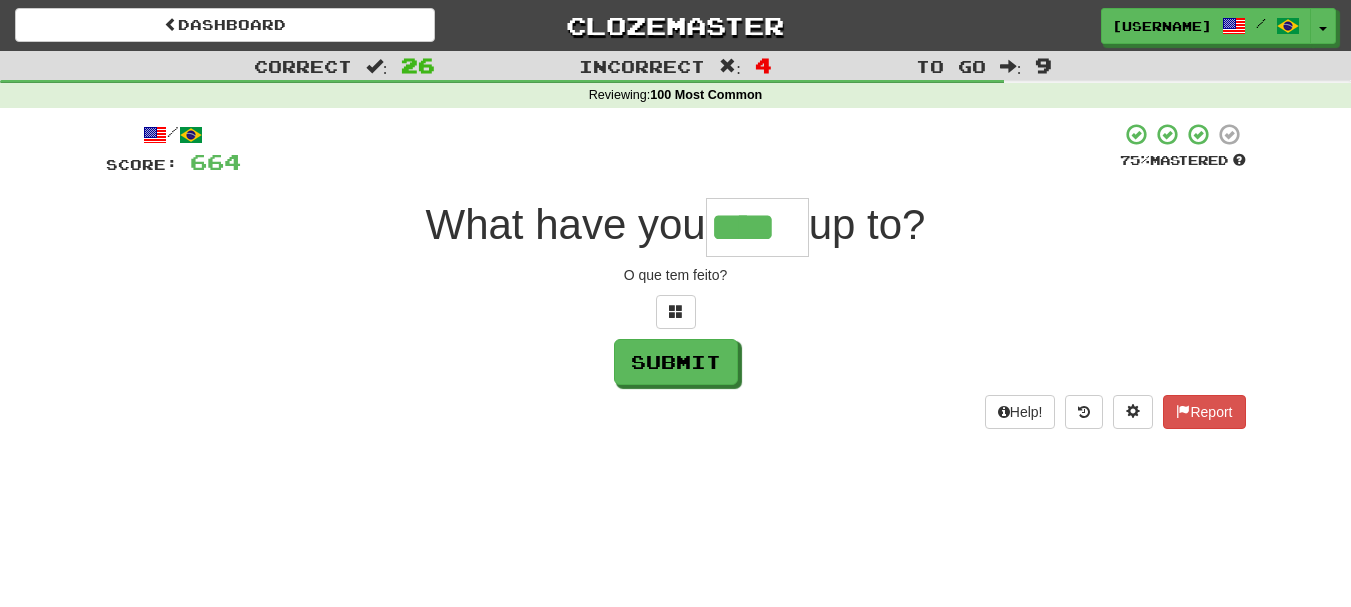 type on "****" 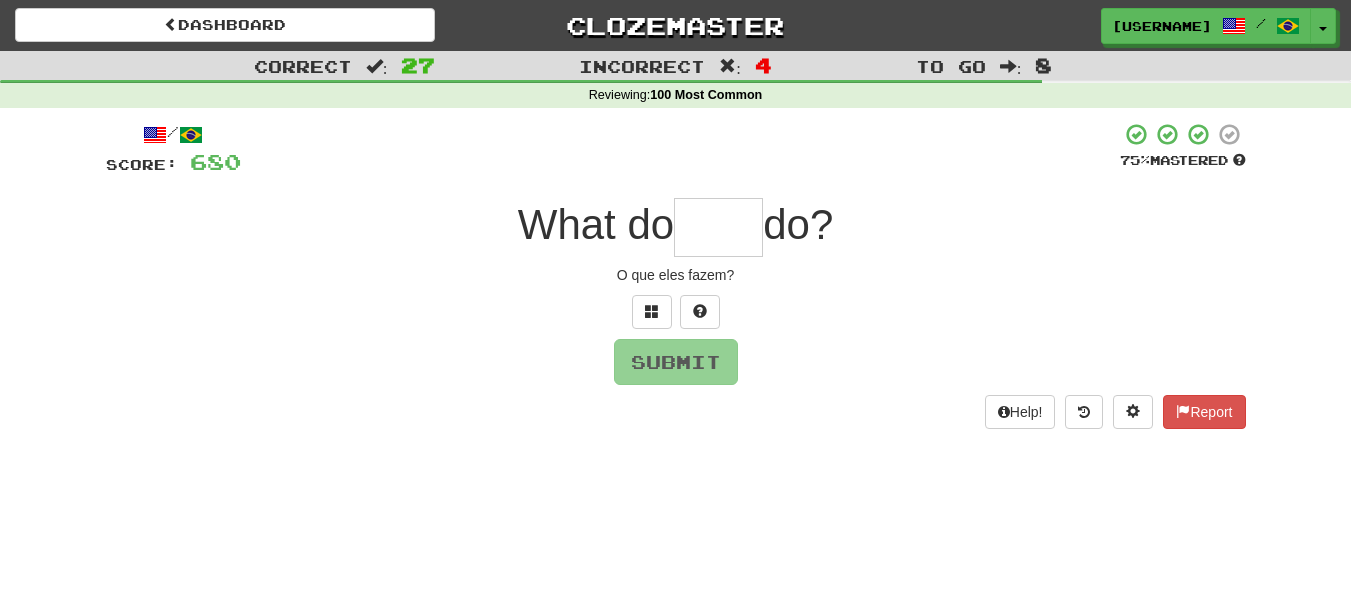 type on "*" 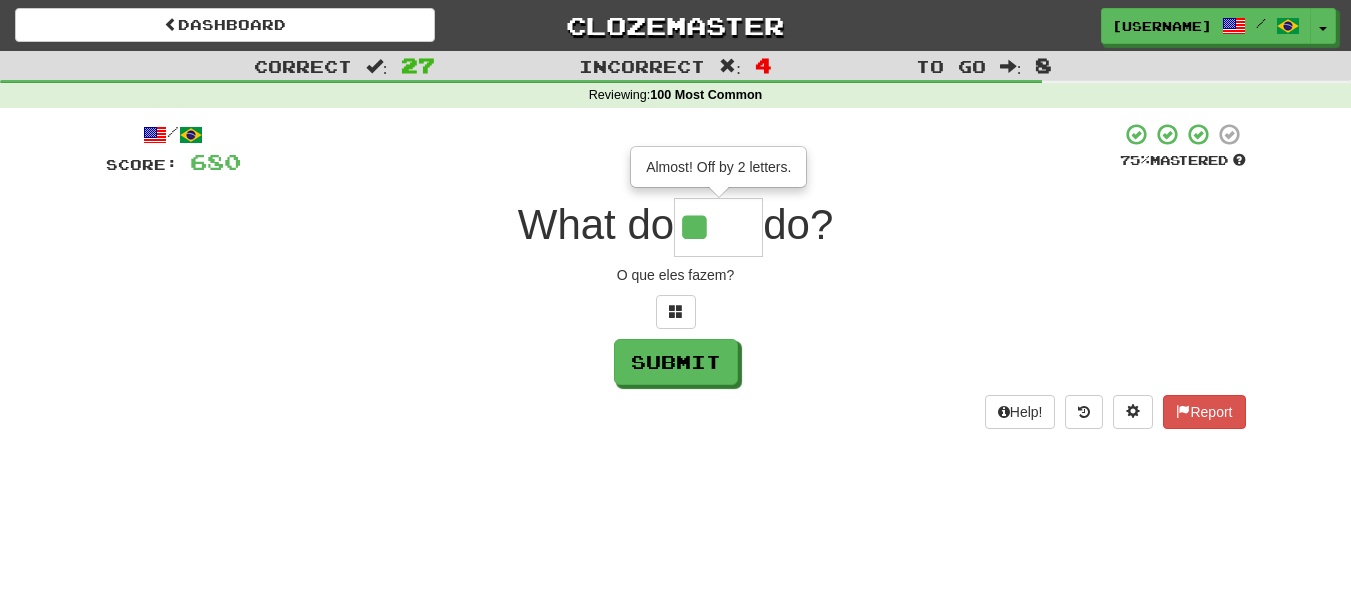 type on "****" 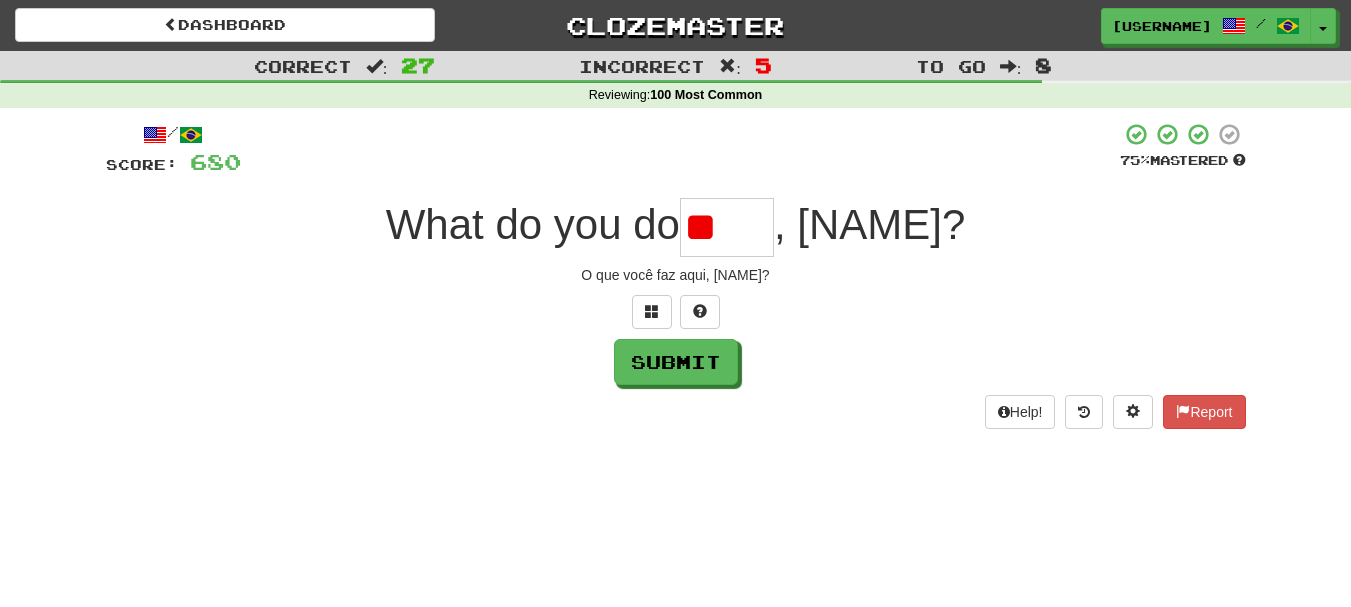 type on "*" 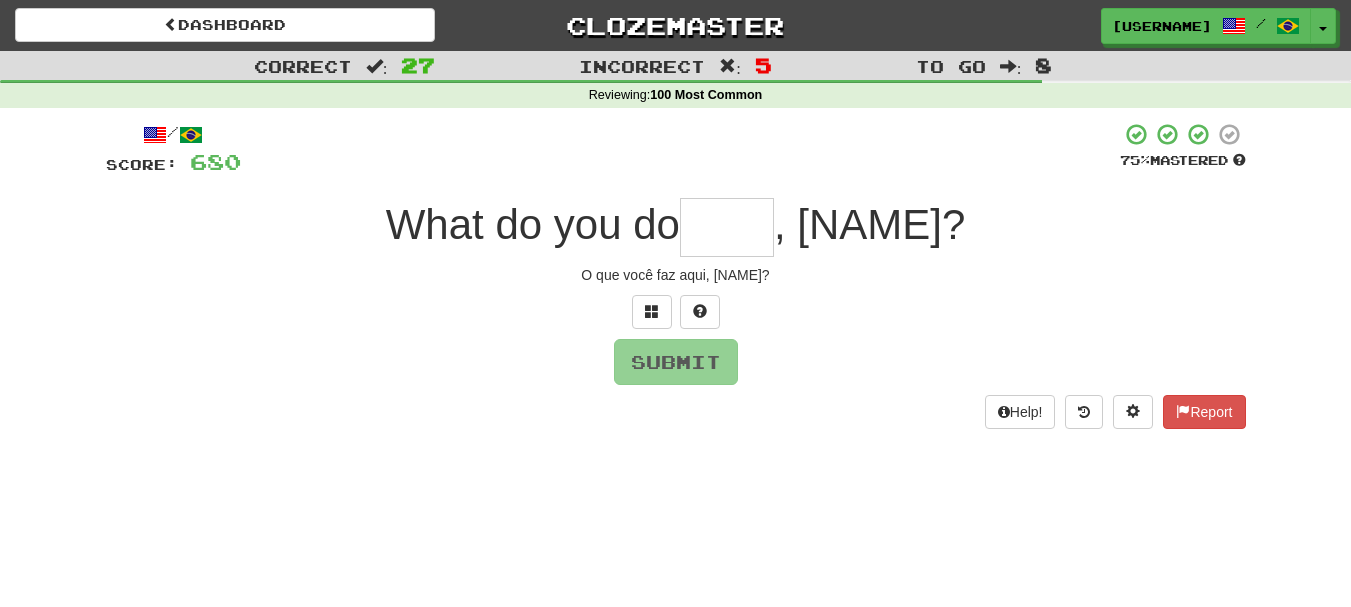 type on "*" 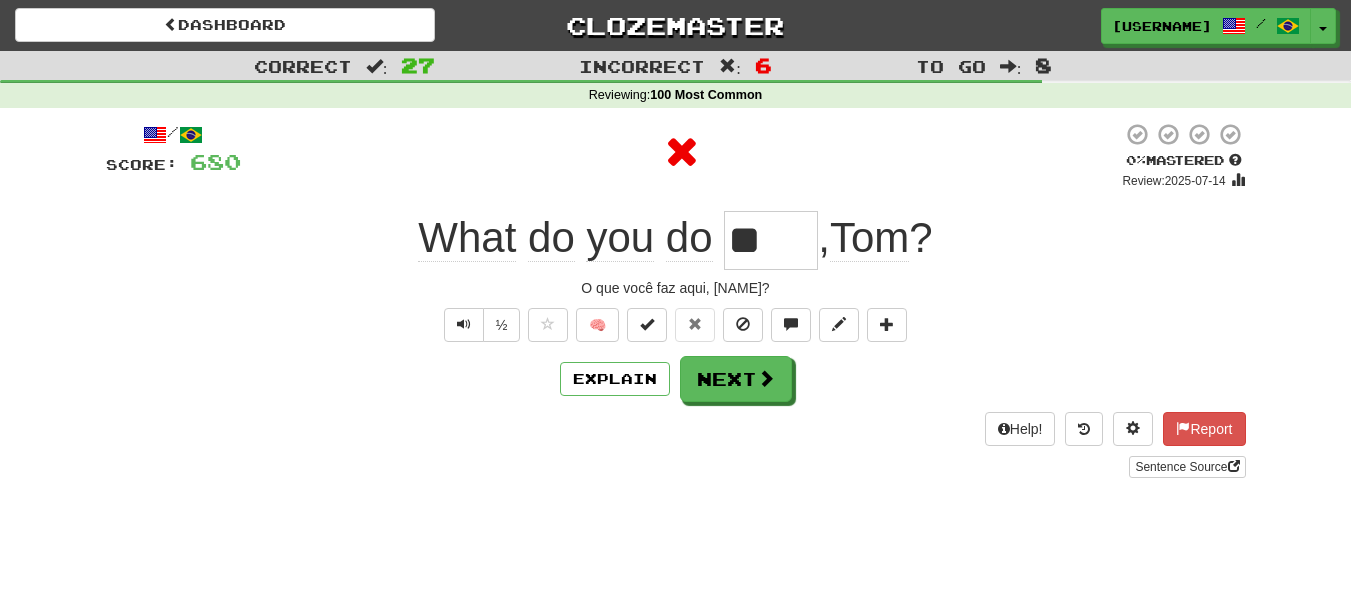 type on "****" 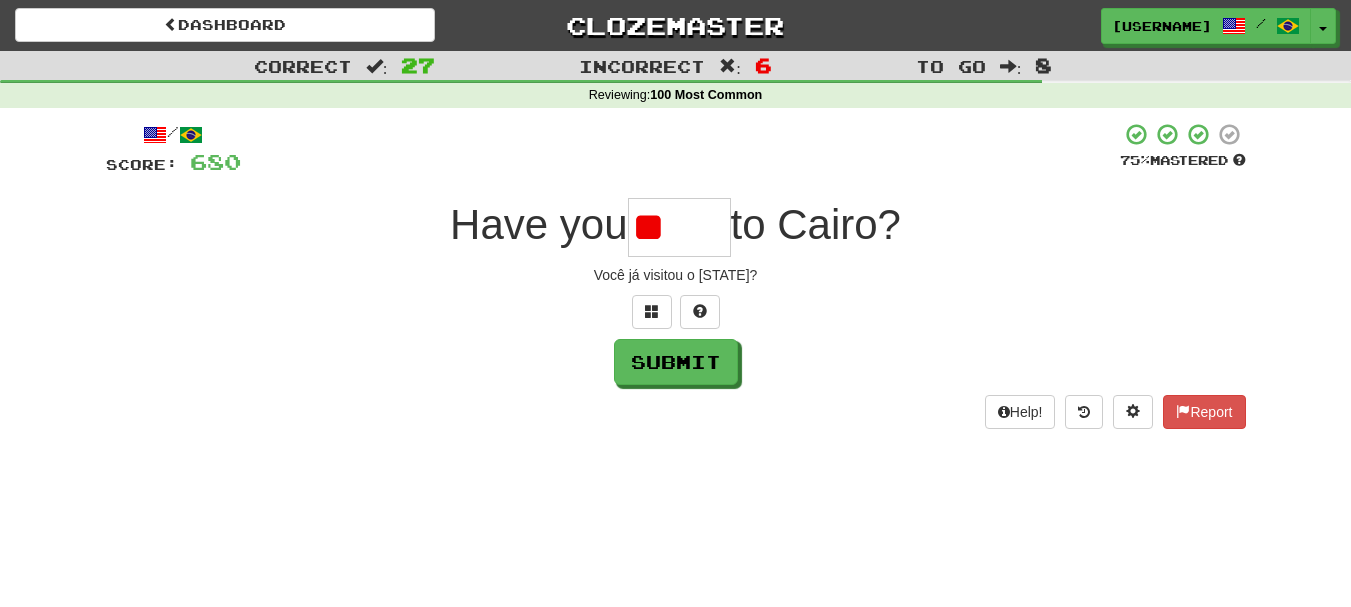 type on "*" 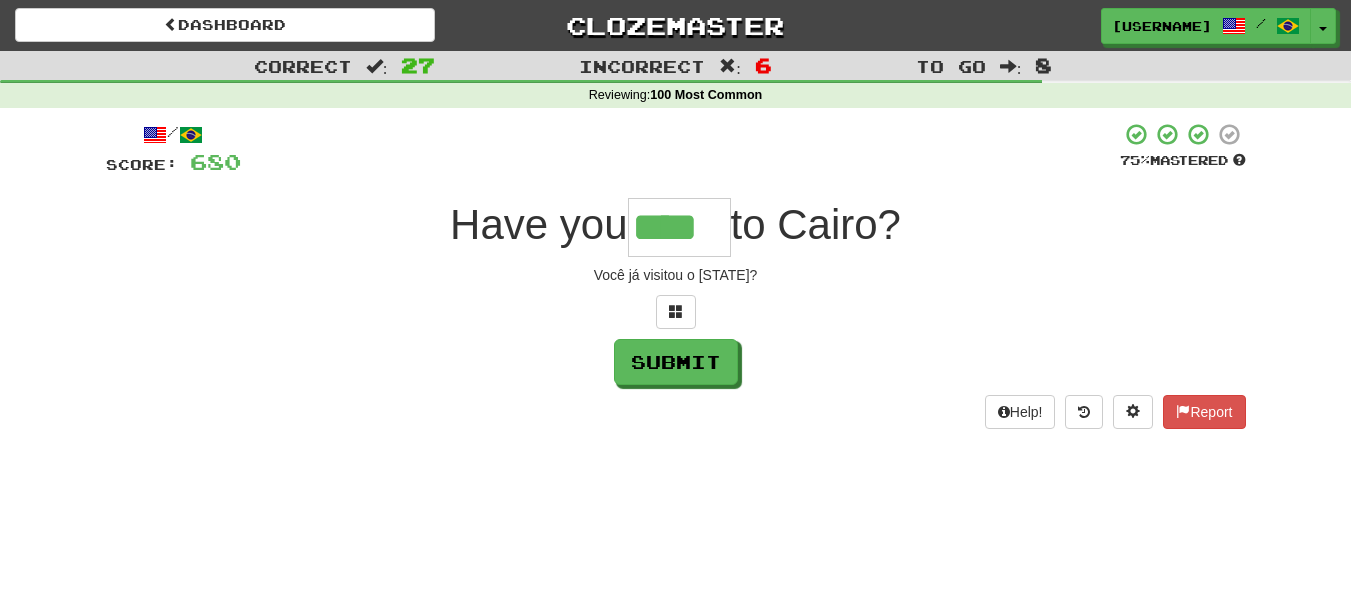 type on "****" 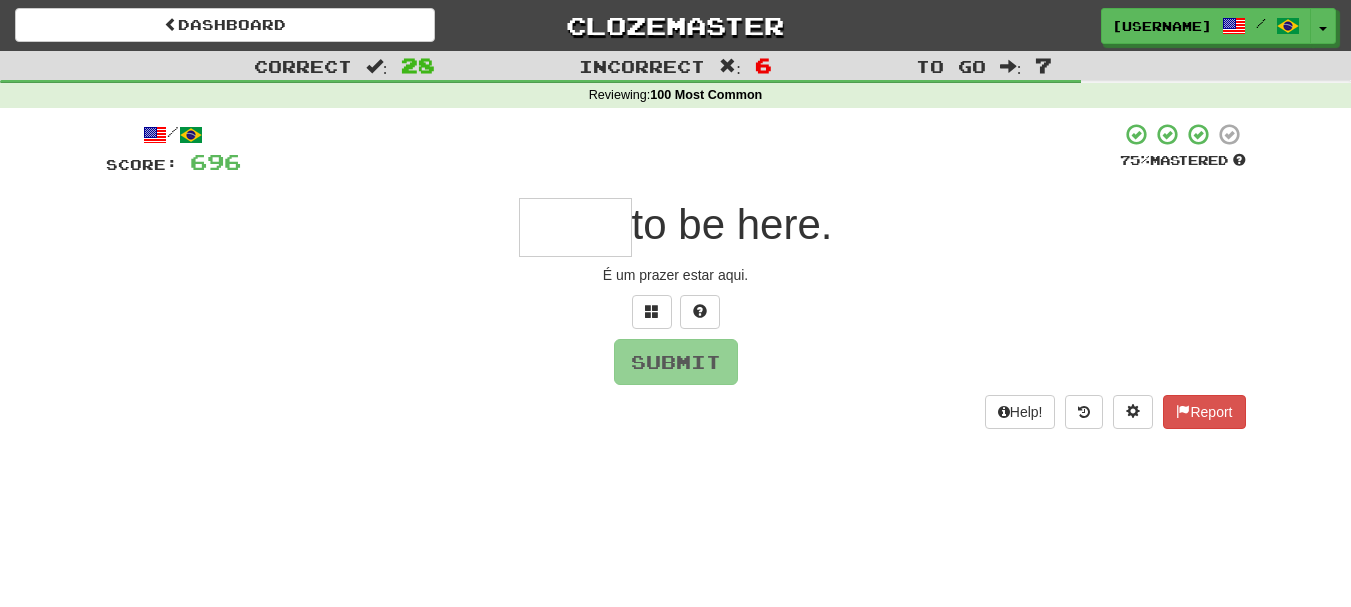 type on "*" 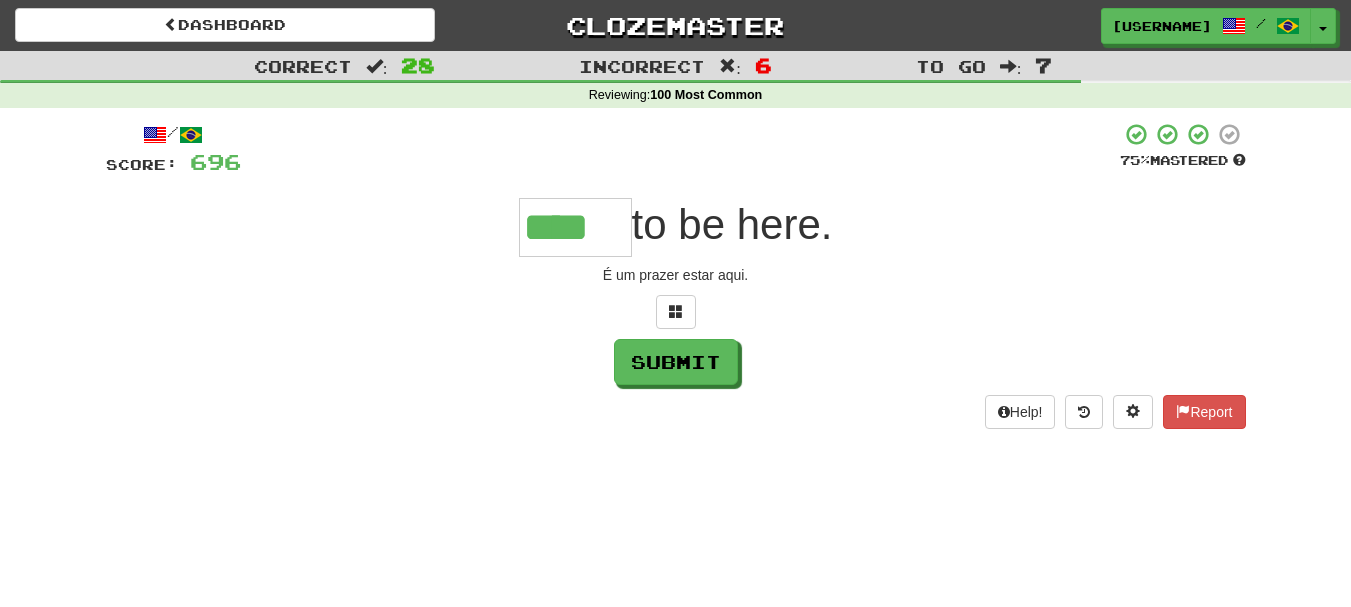 type on "****" 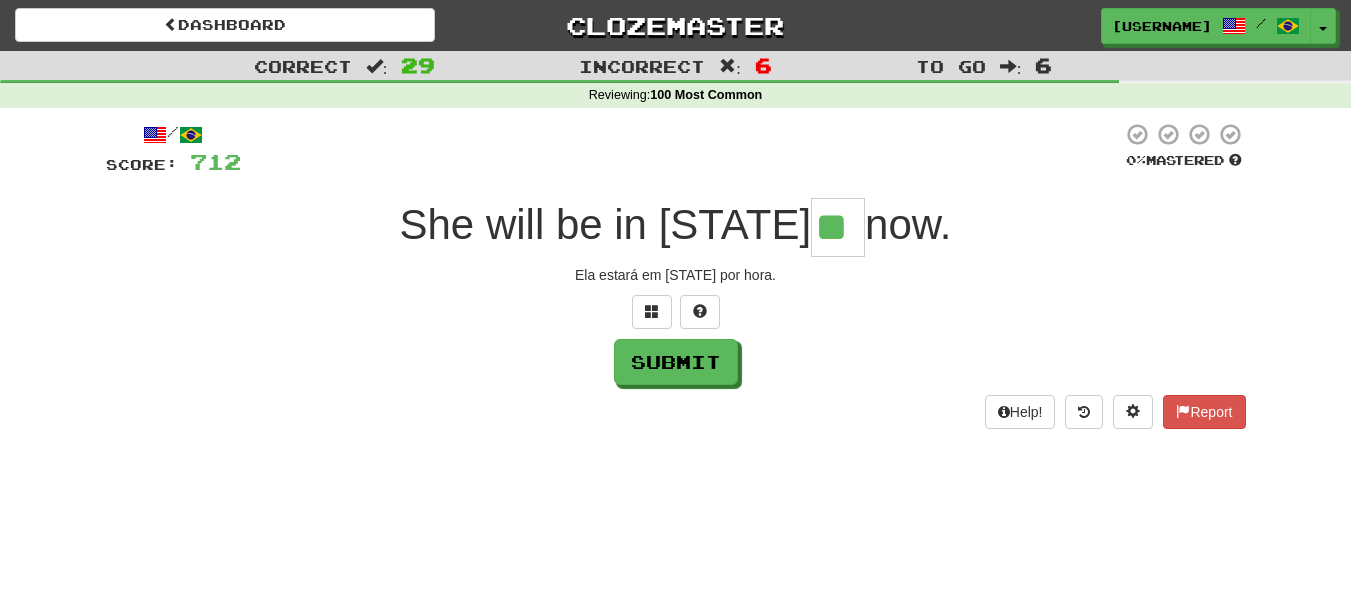 type on "**" 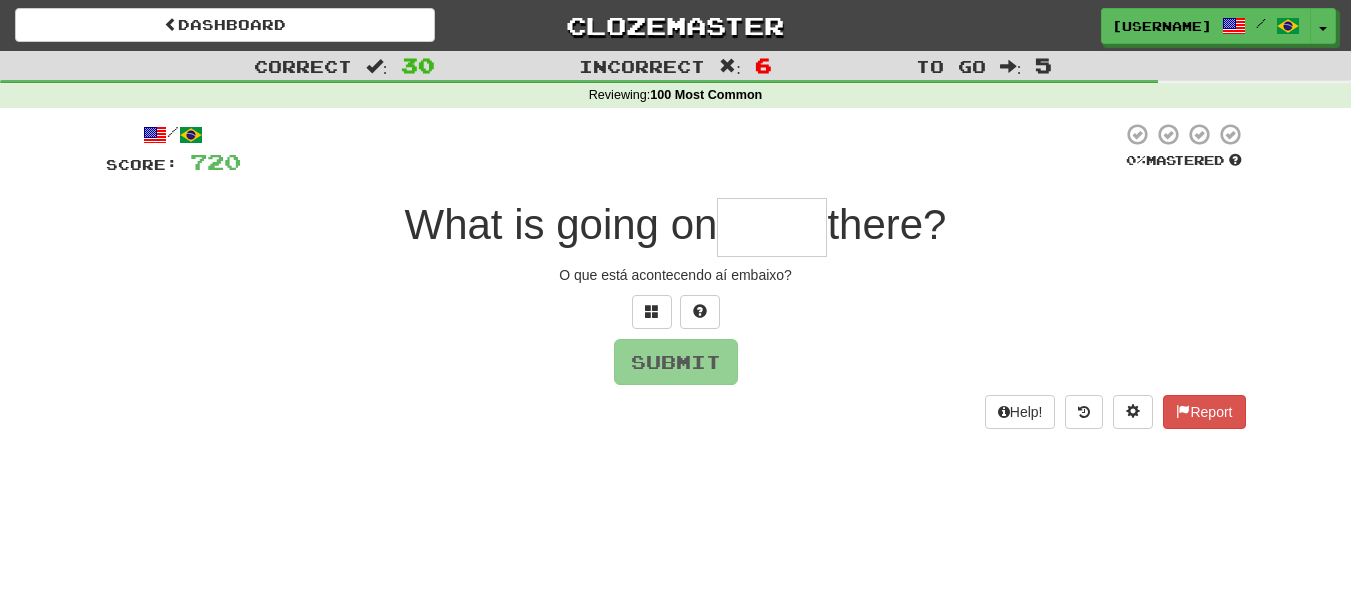 type on "*" 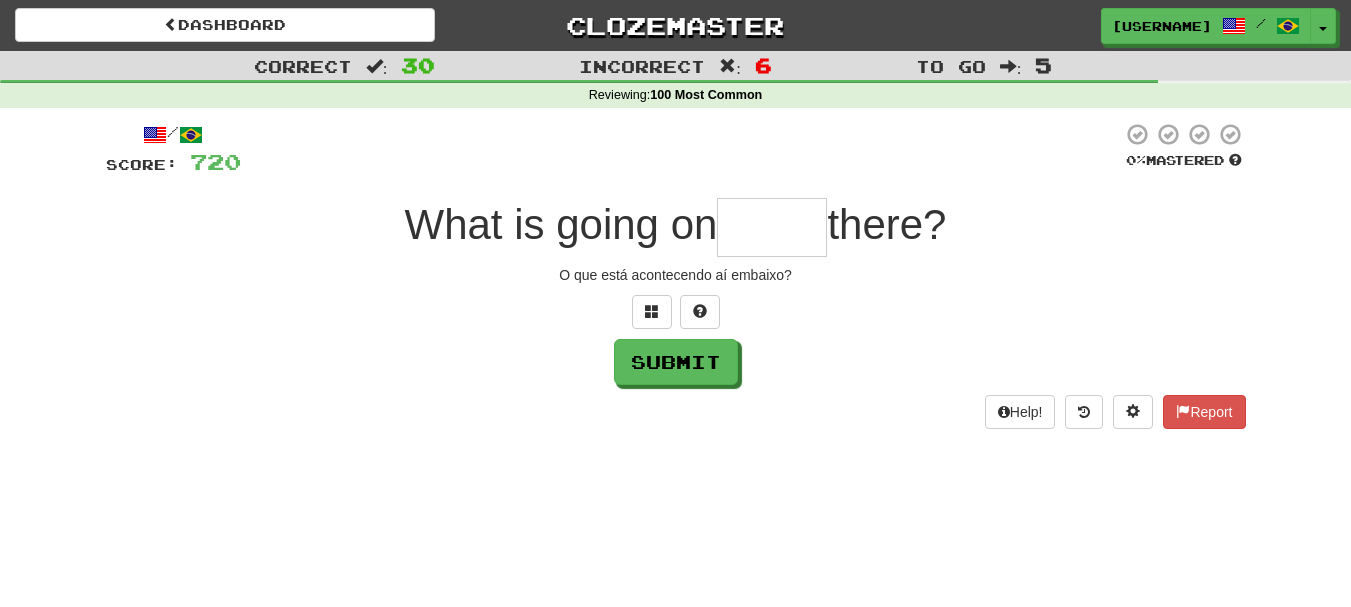 type on "*" 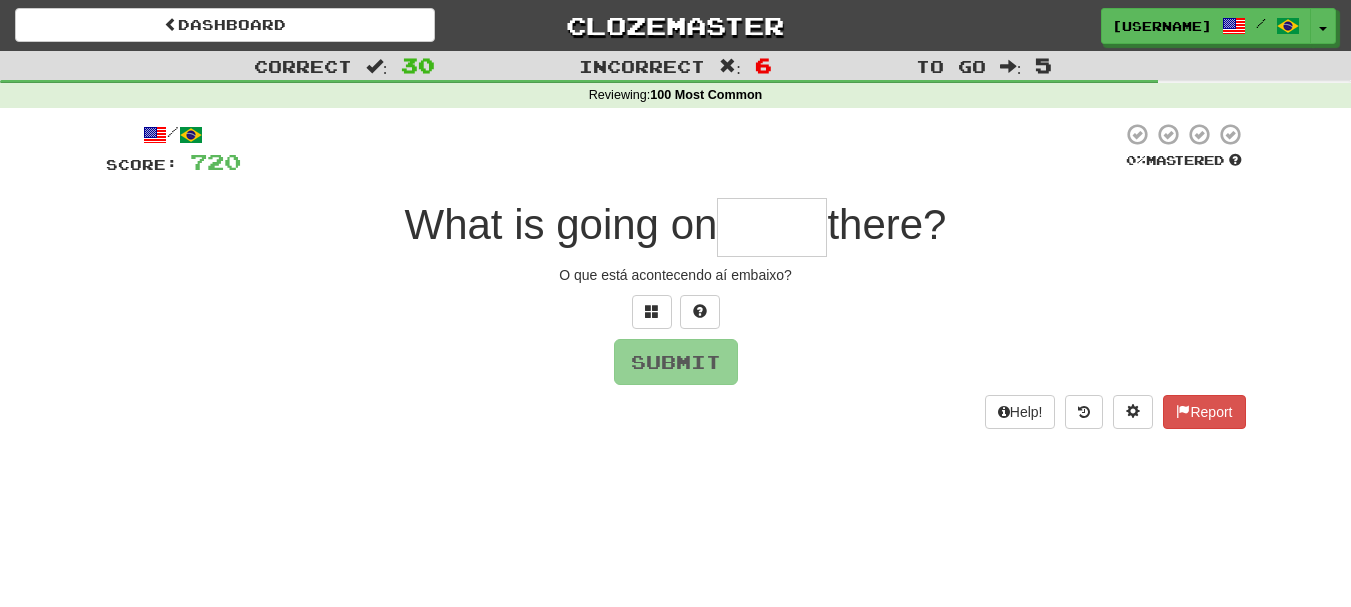 type on "*" 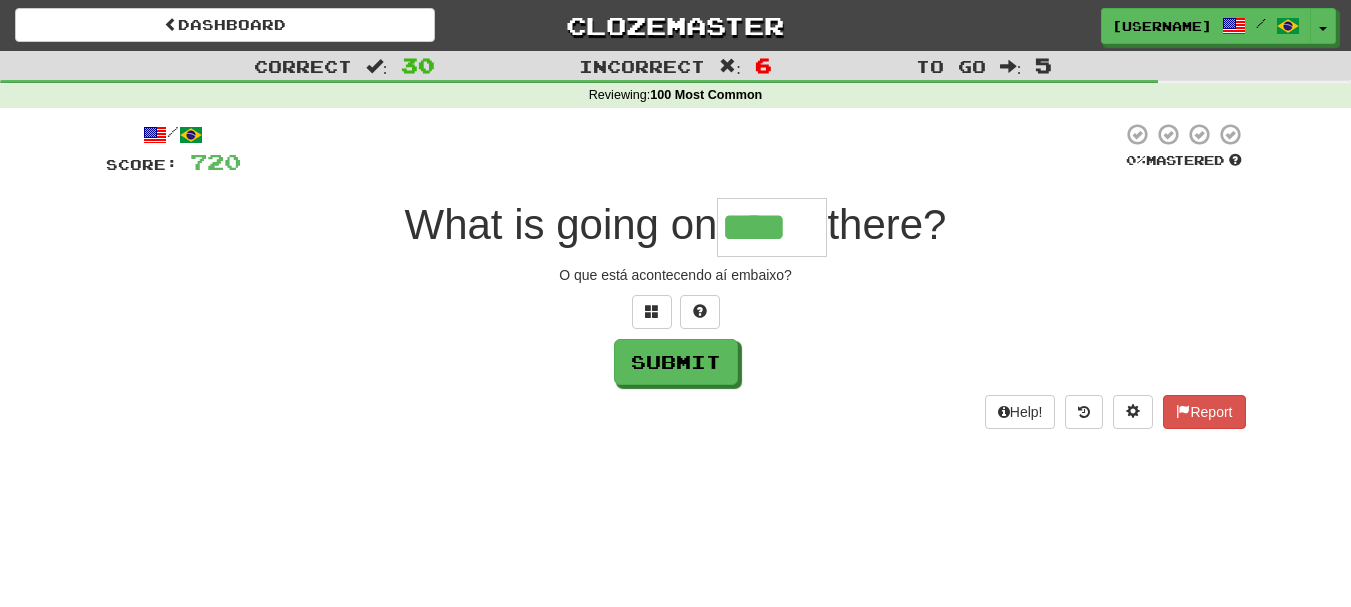 type on "****" 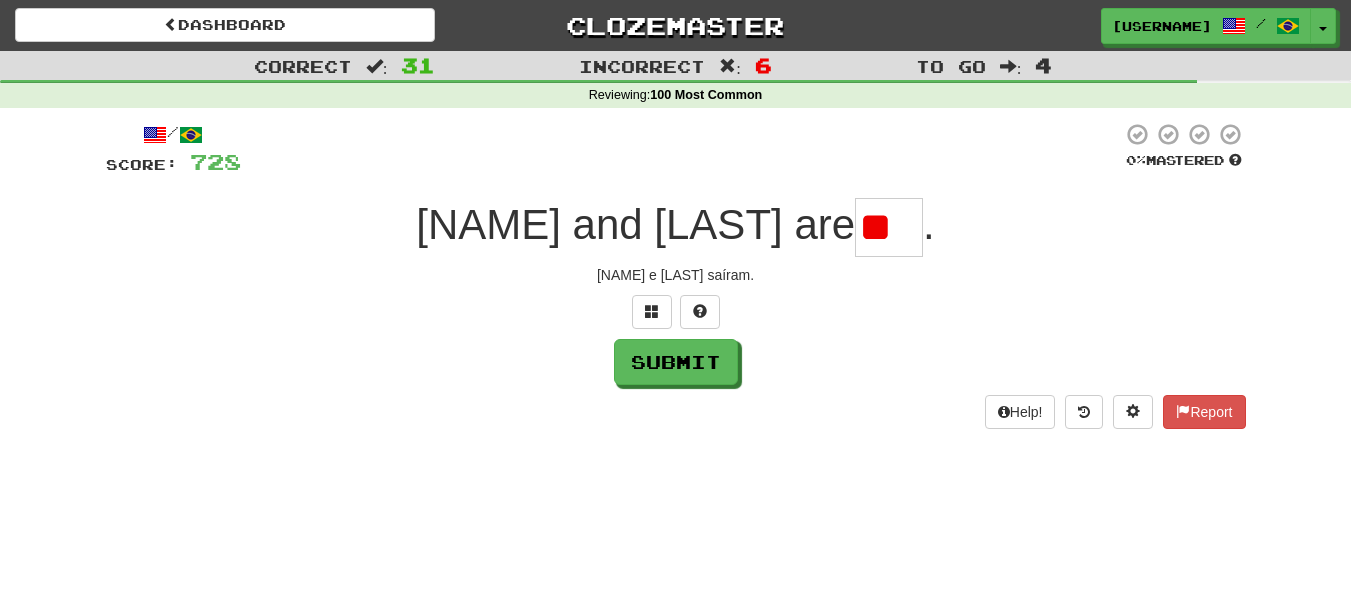 type on "*" 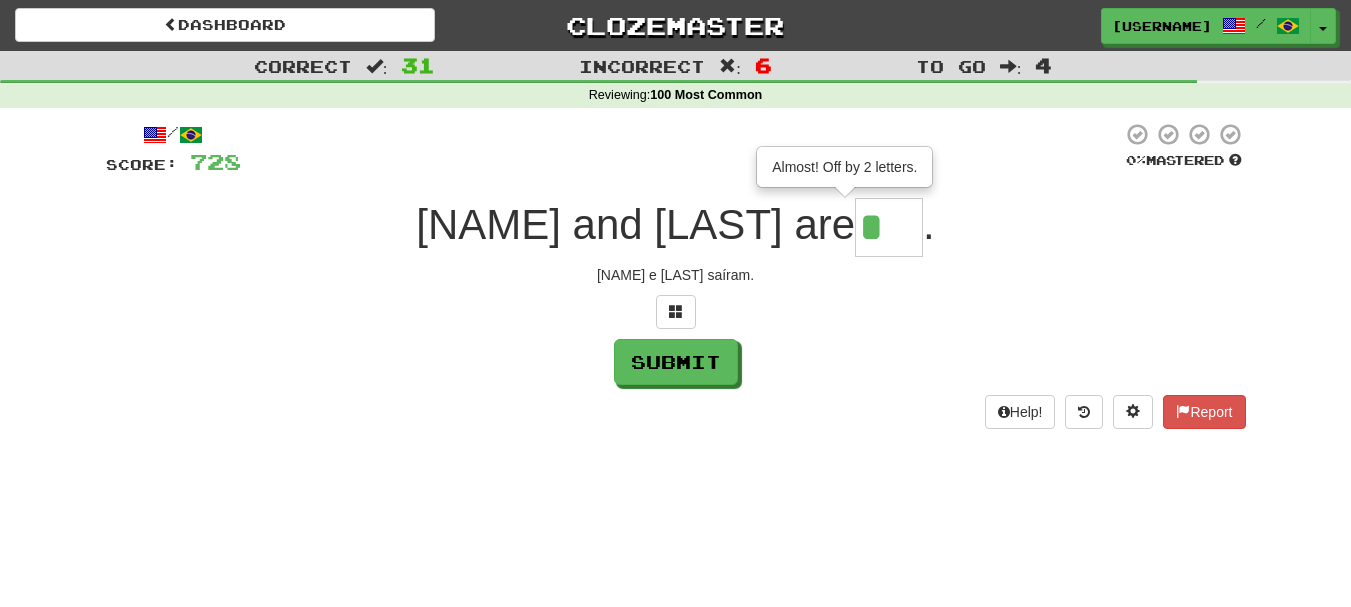type on "***" 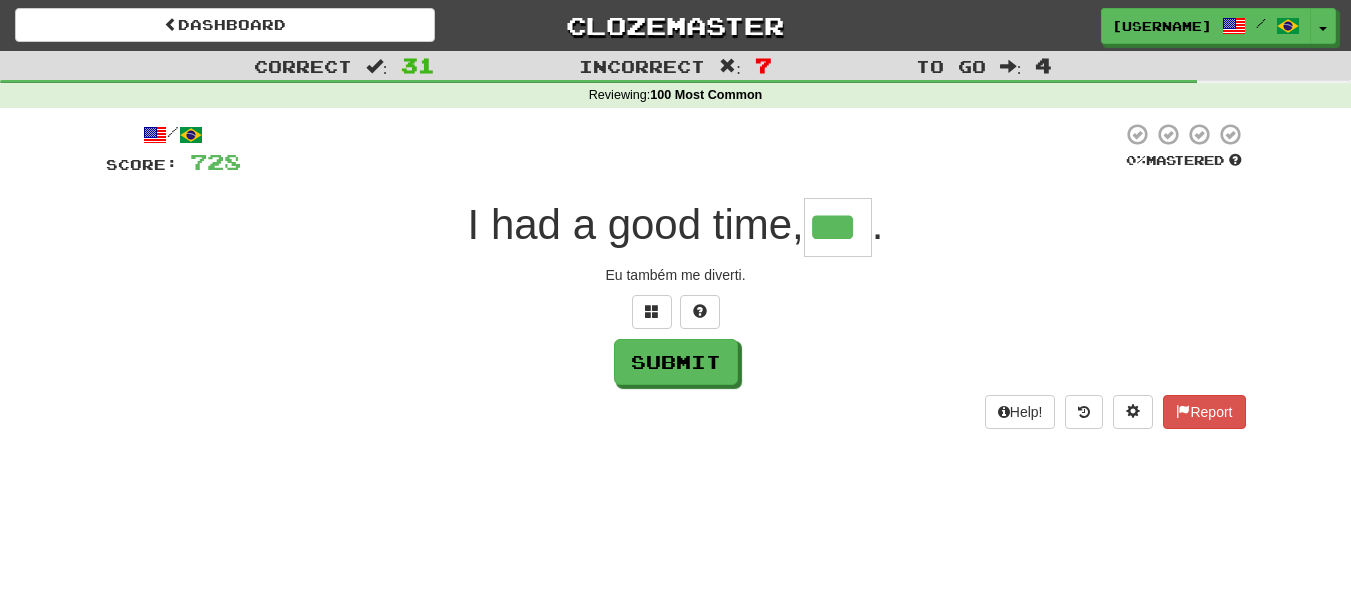 type on "***" 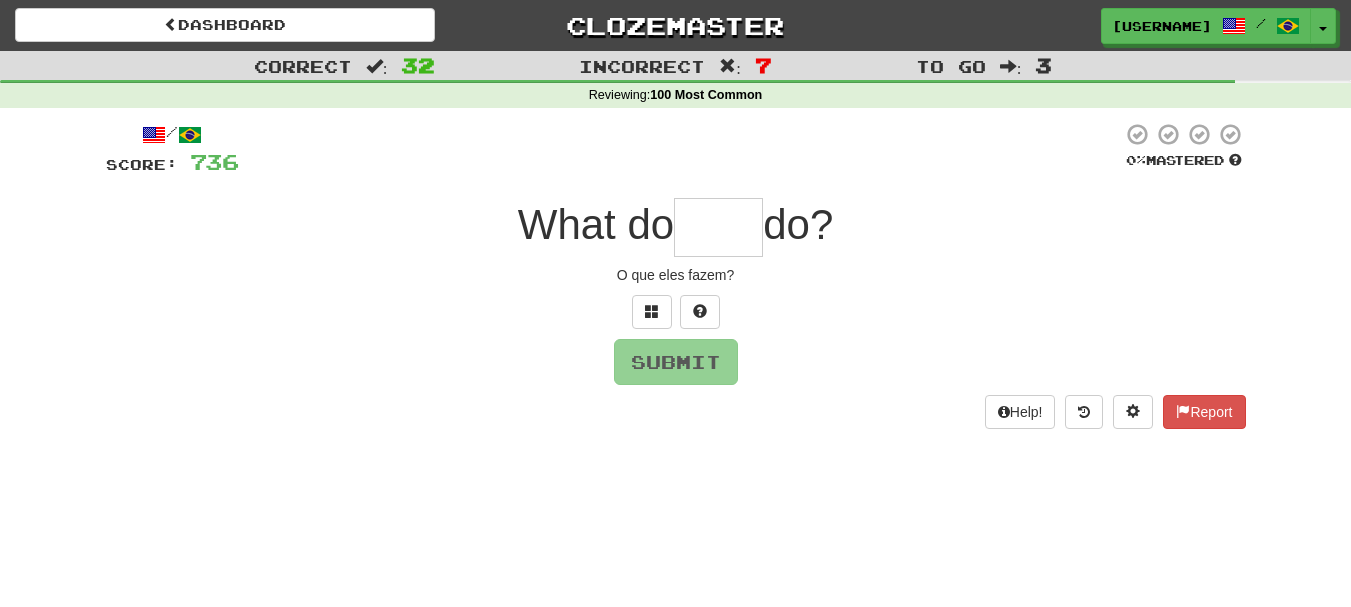 type on "*" 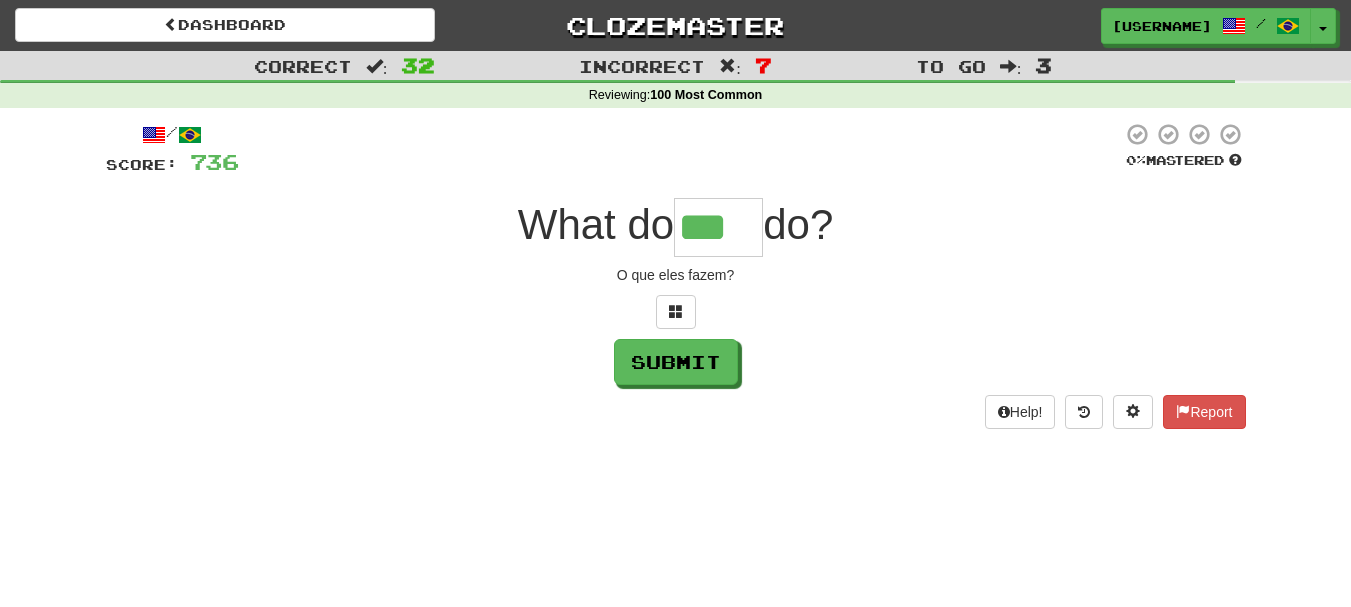 scroll, scrollTop: 0, scrollLeft: 0, axis: both 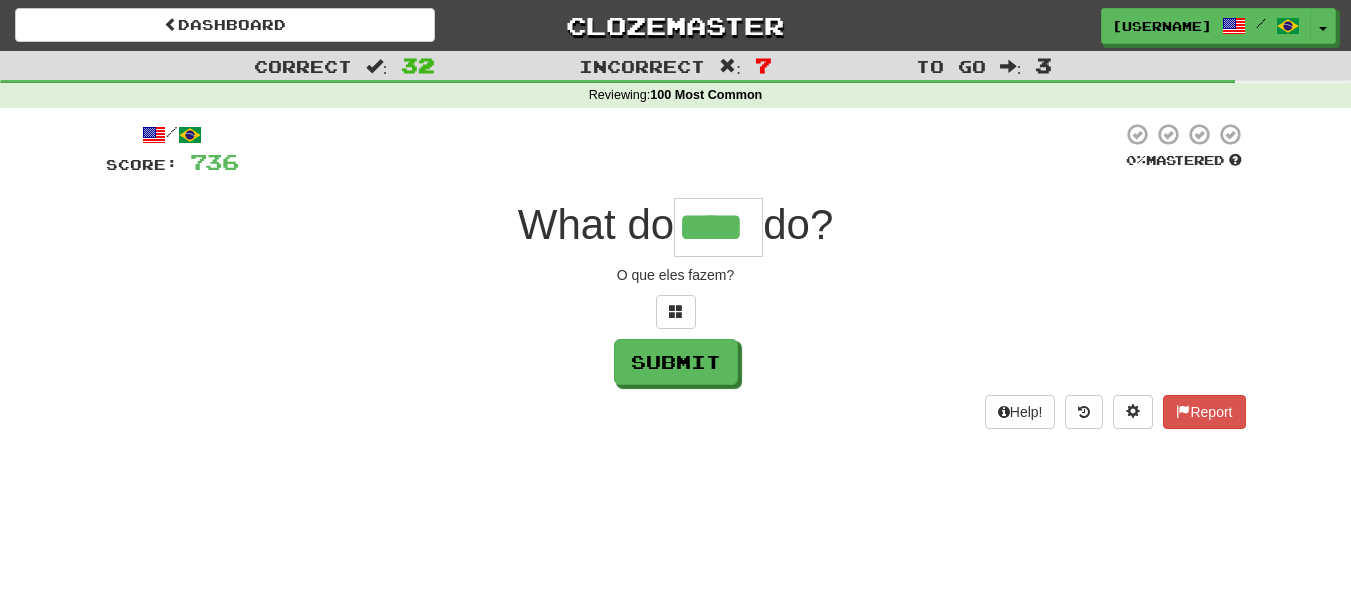 type on "****" 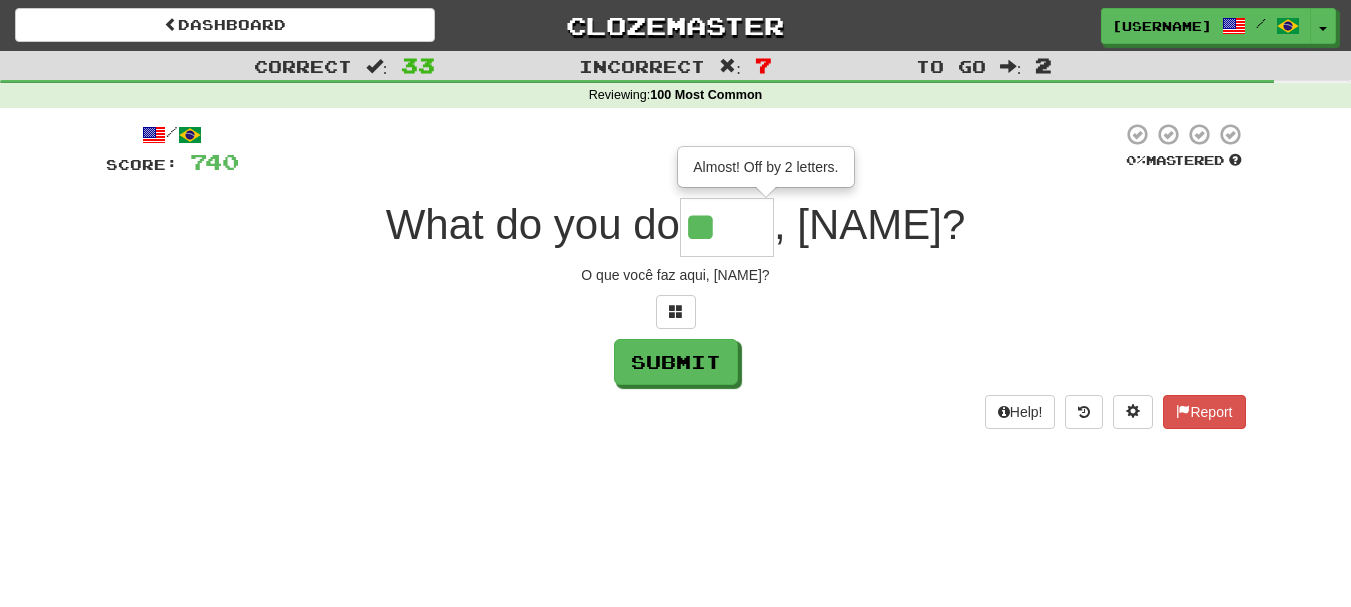 type on "****" 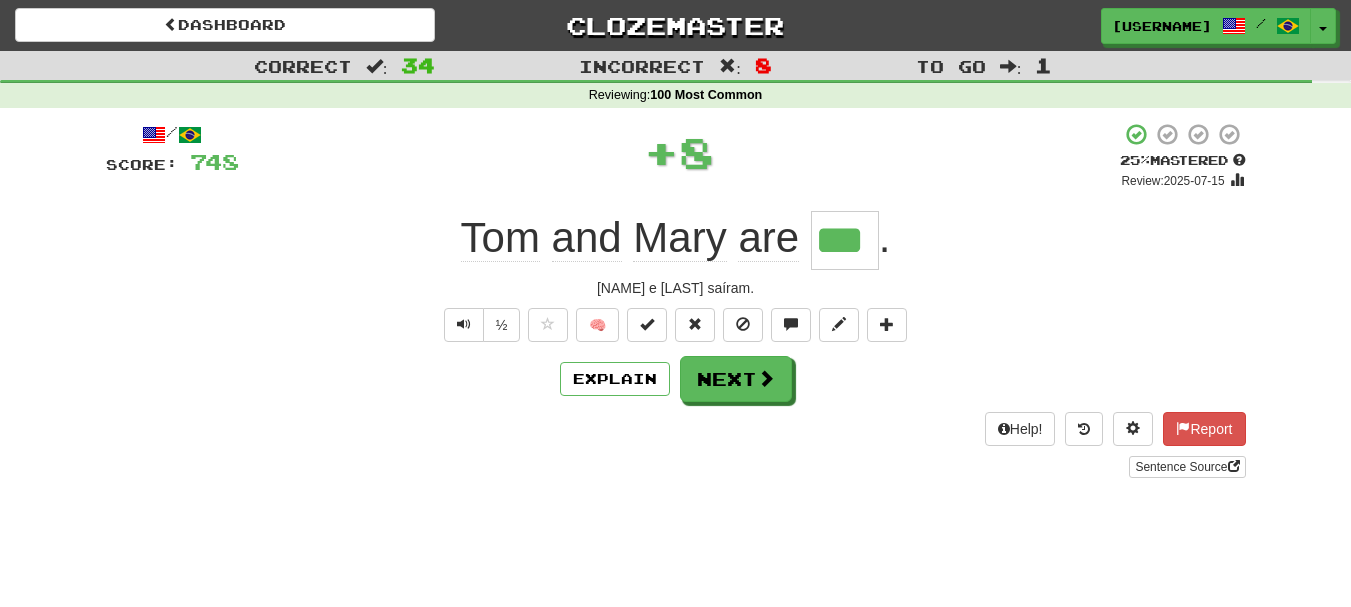 type on "*" 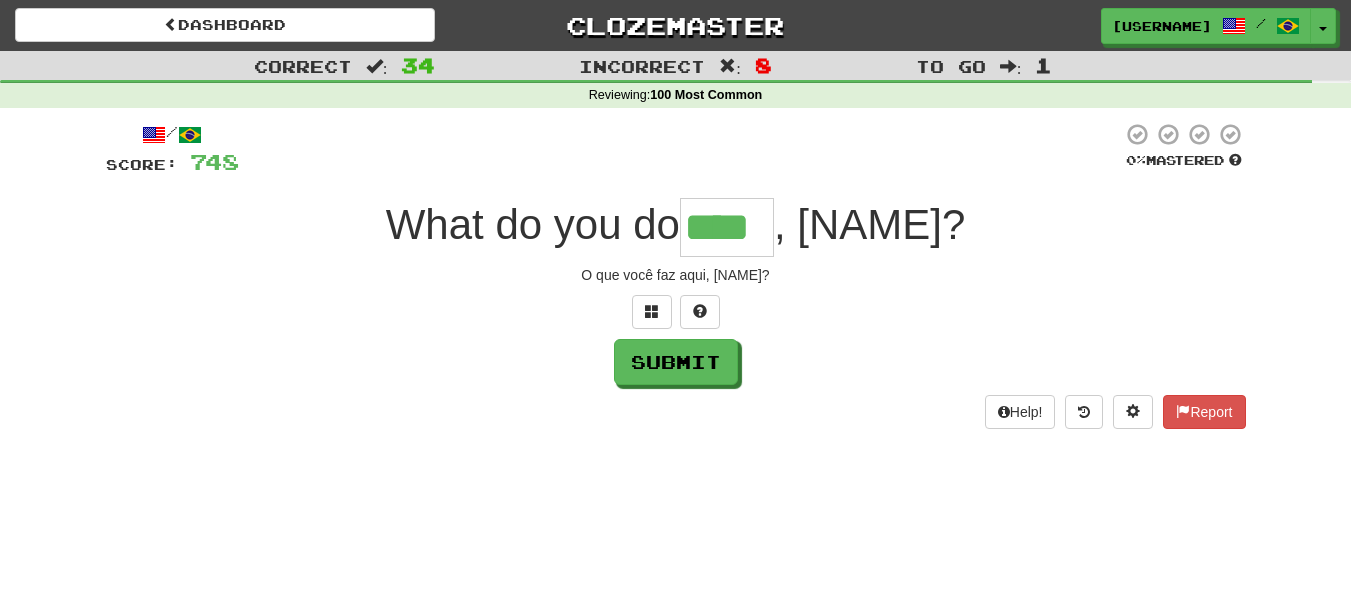 type on "****" 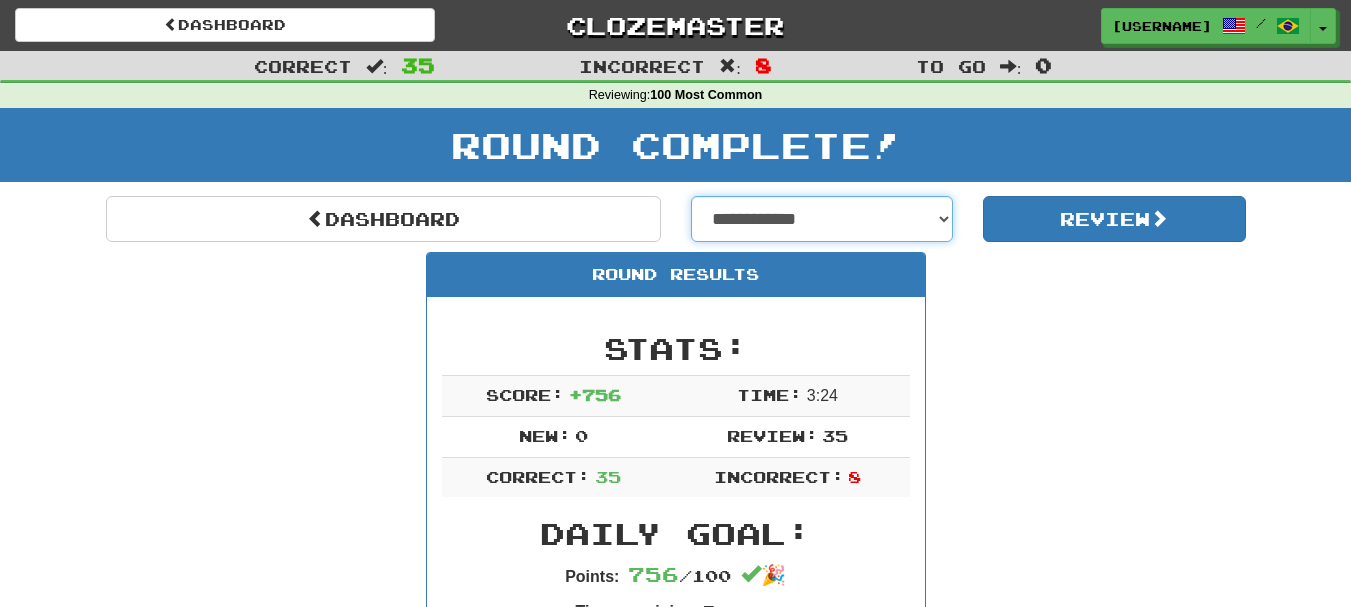 click on "**********" at bounding box center (822, 219) 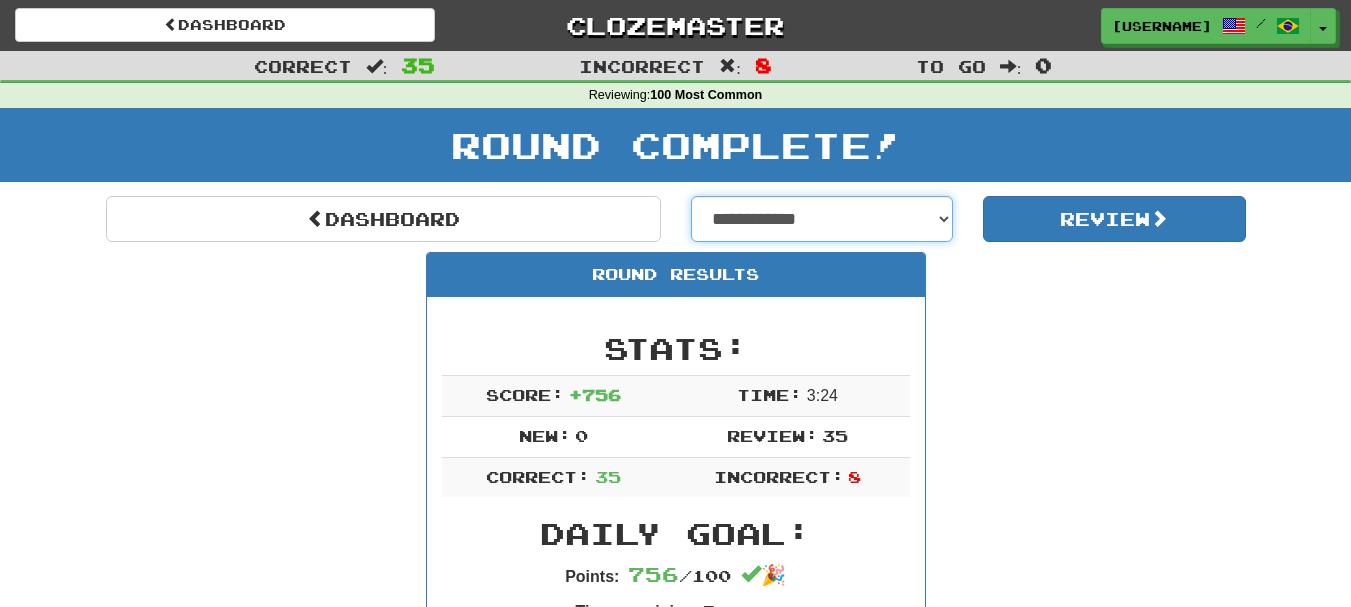 click on "**********" at bounding box center [822, 219] 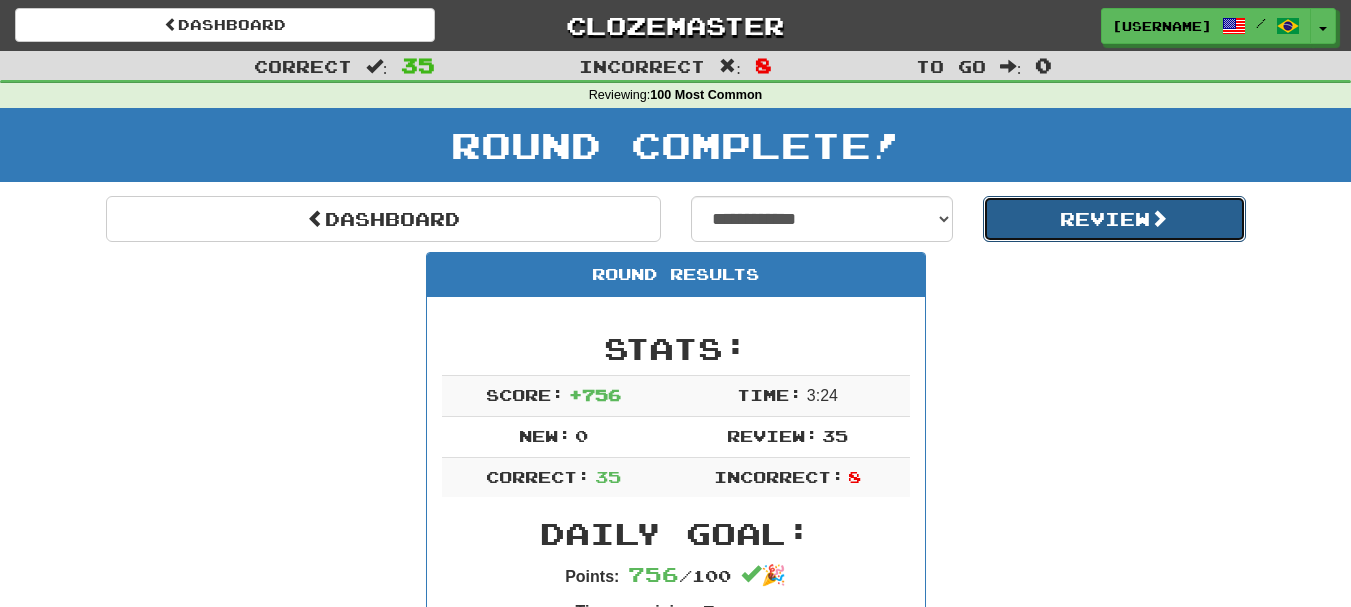 click on "Review" at bounding box center (1114, 219) 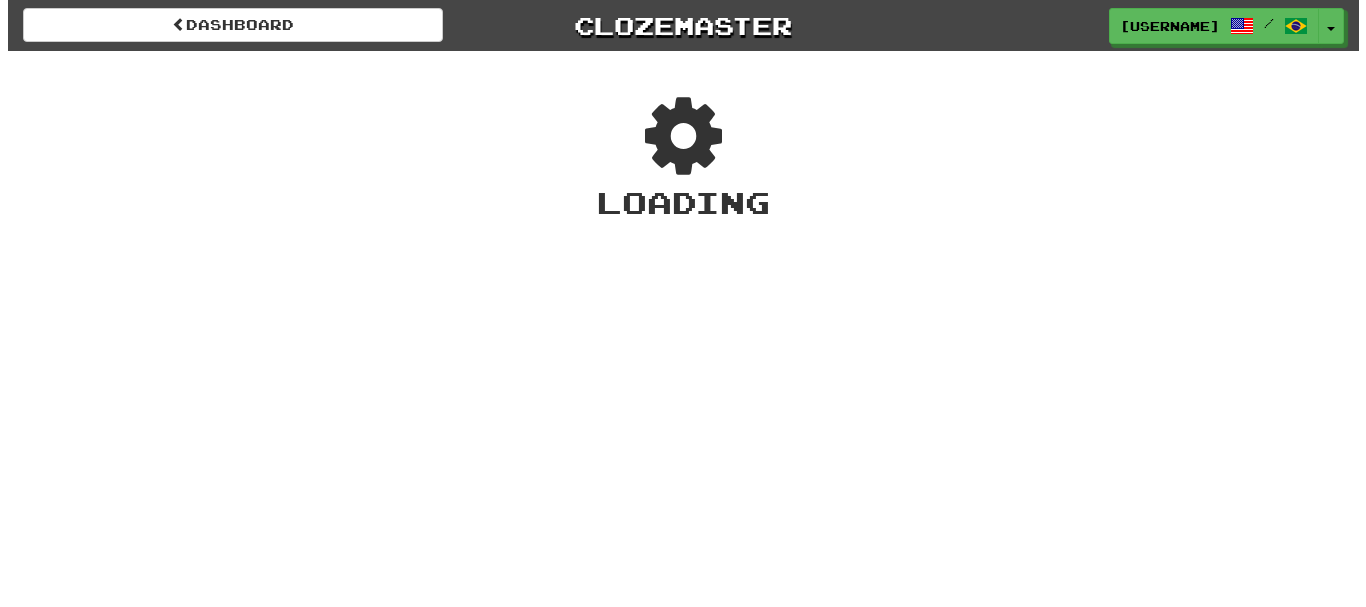 scroll, scrollTop: 0, scrollLeft: 0, axis: both 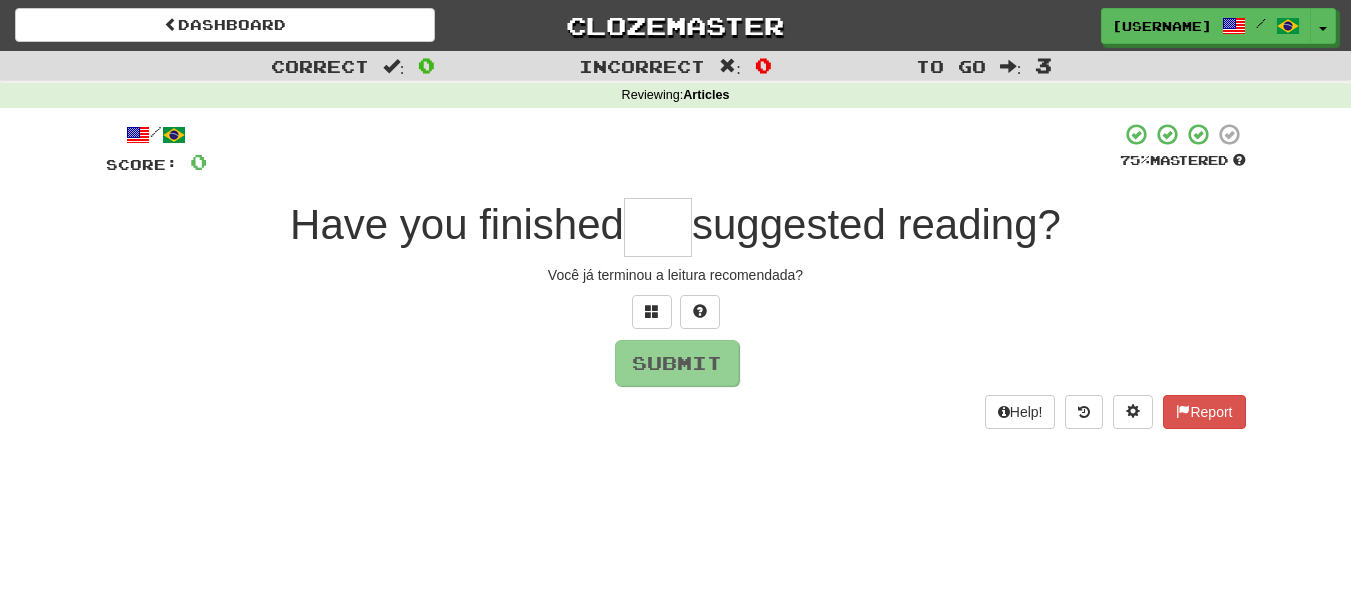 type on "*" 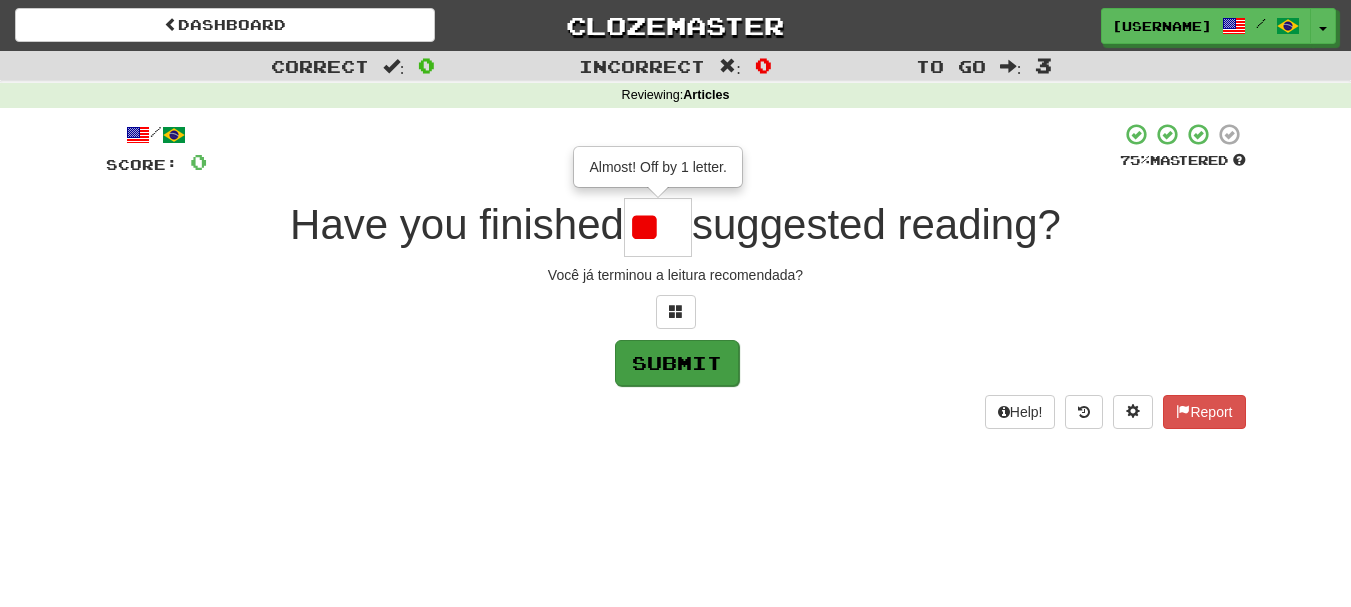 type on "***" 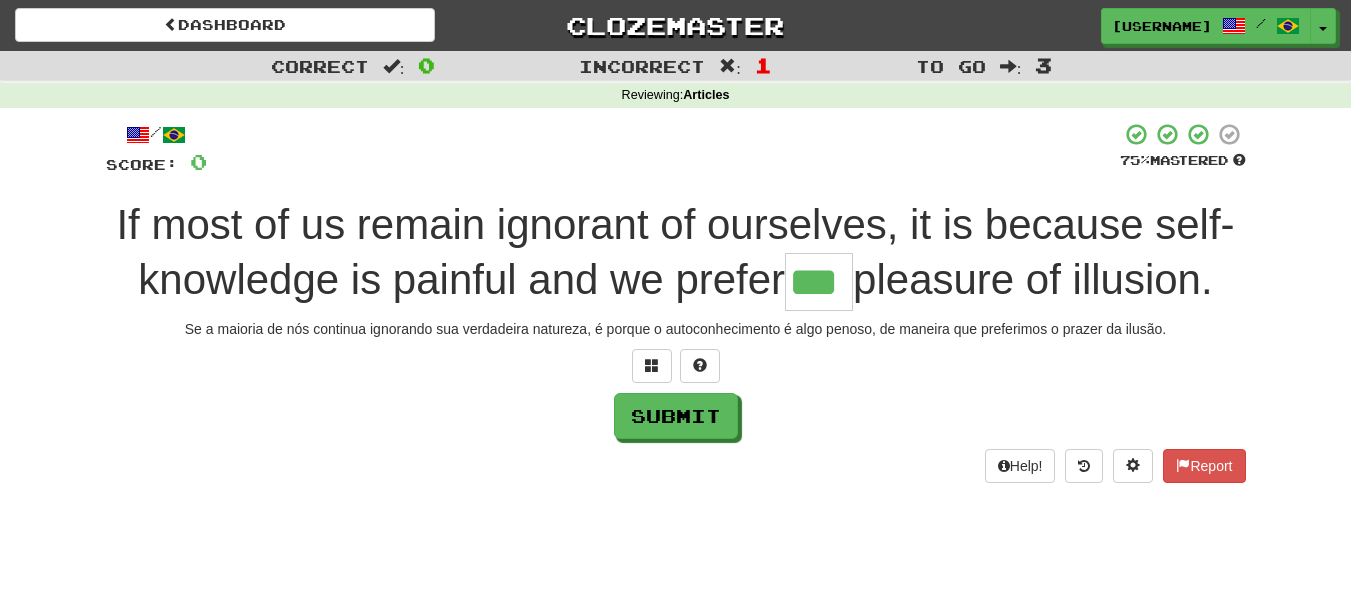 type on "***" 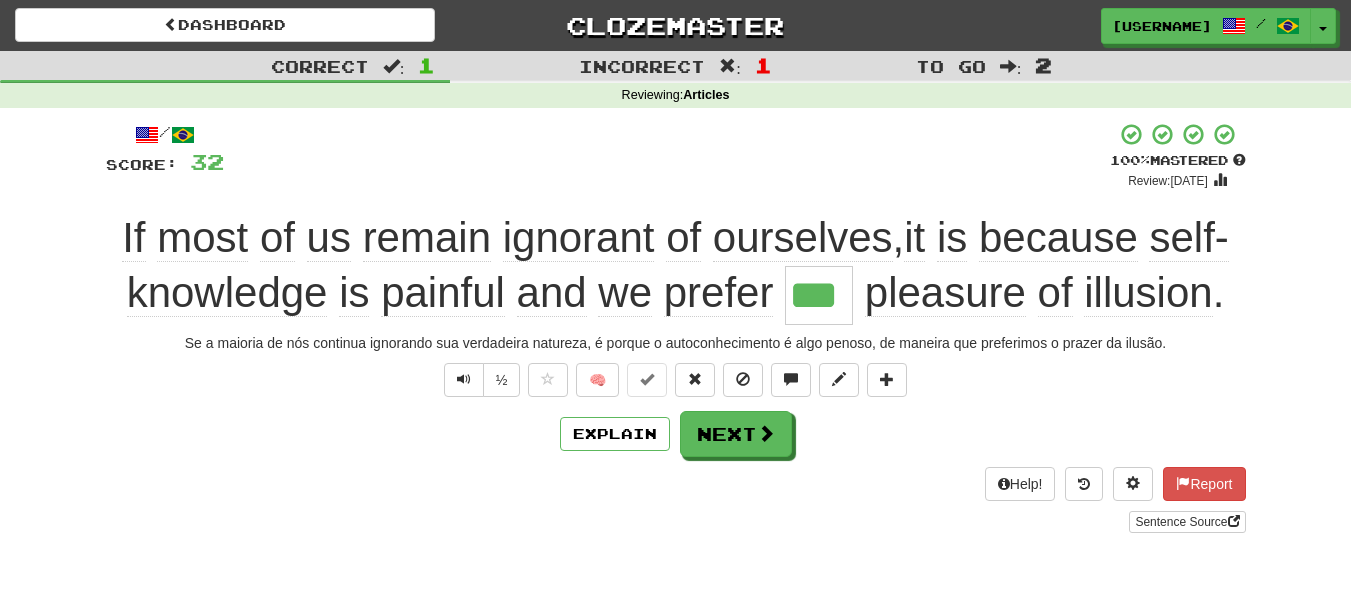 click on "remain" 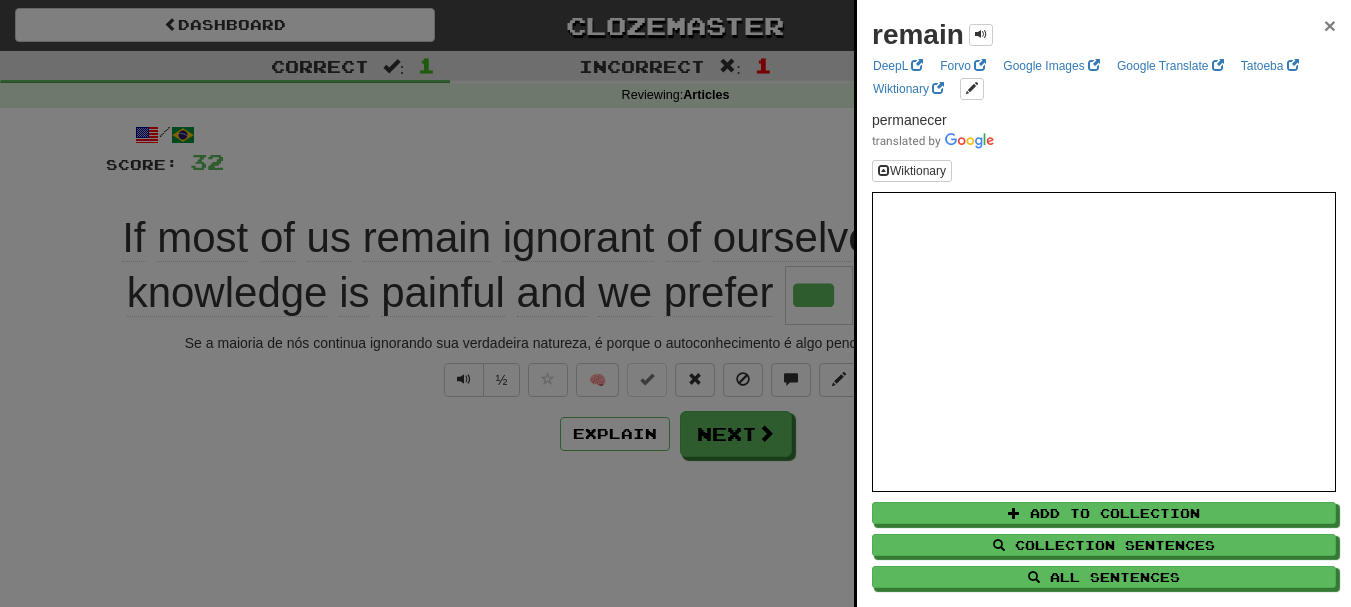click on "×" at bounding box center [1330, 25] 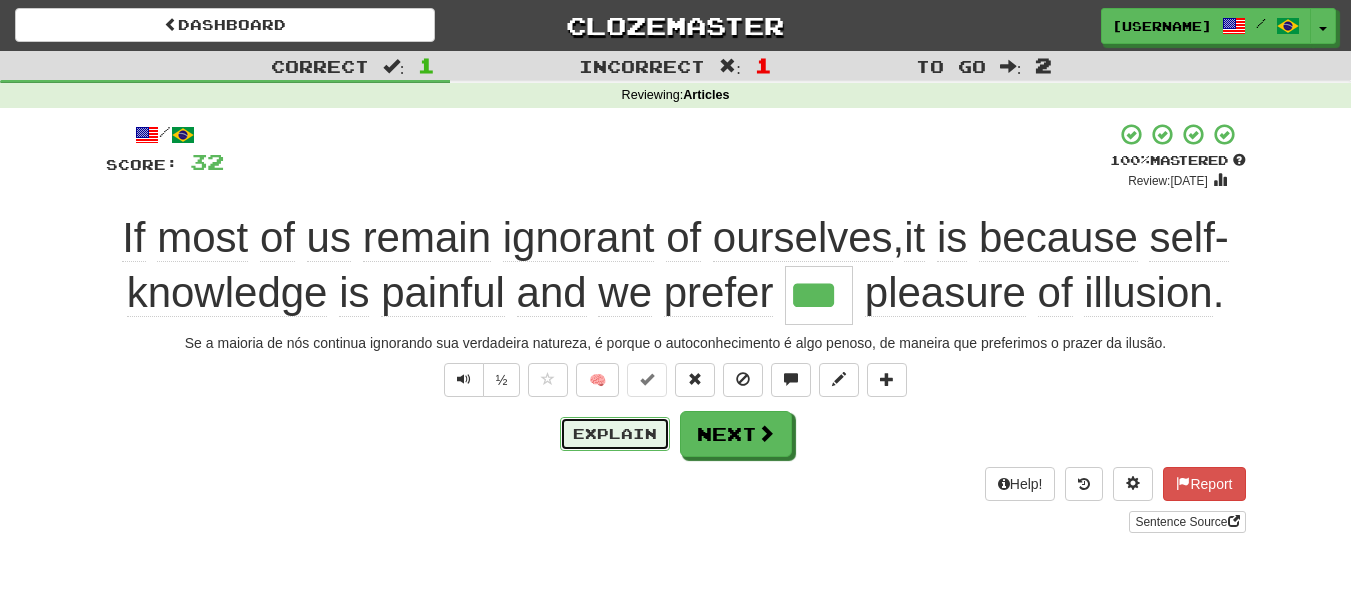 click on "Explain" at bounding box center (615, 434) 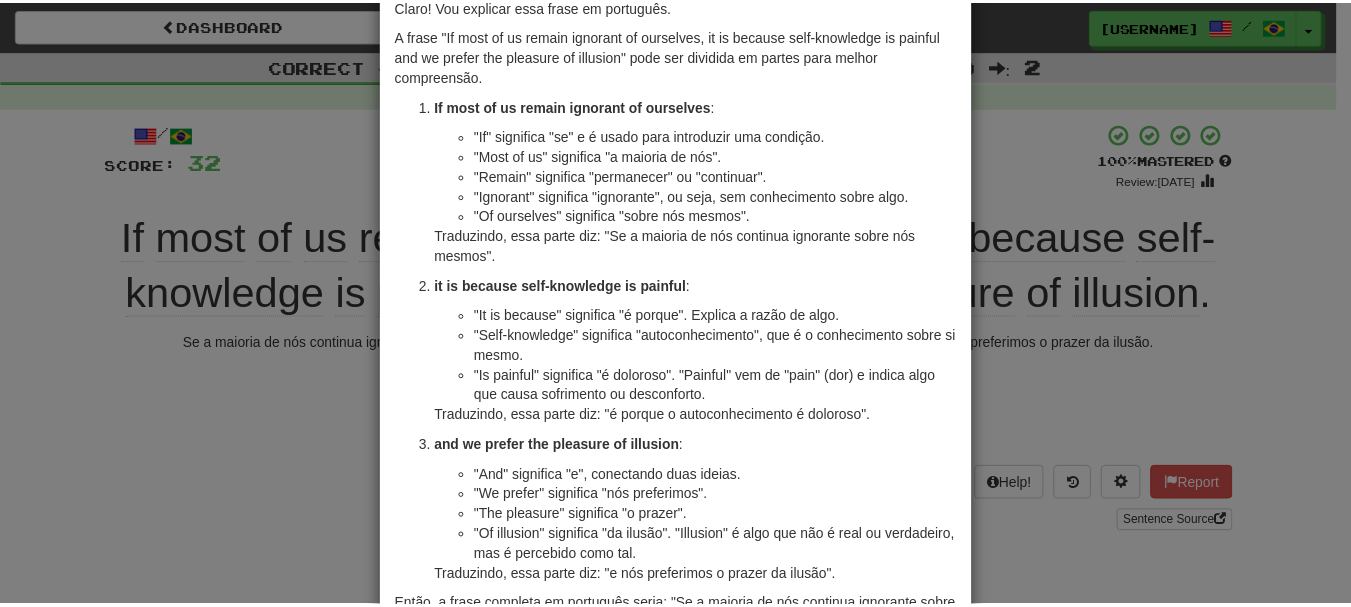 scroll, scrollTop: 1, scrollLeft: 0, axis: vertical 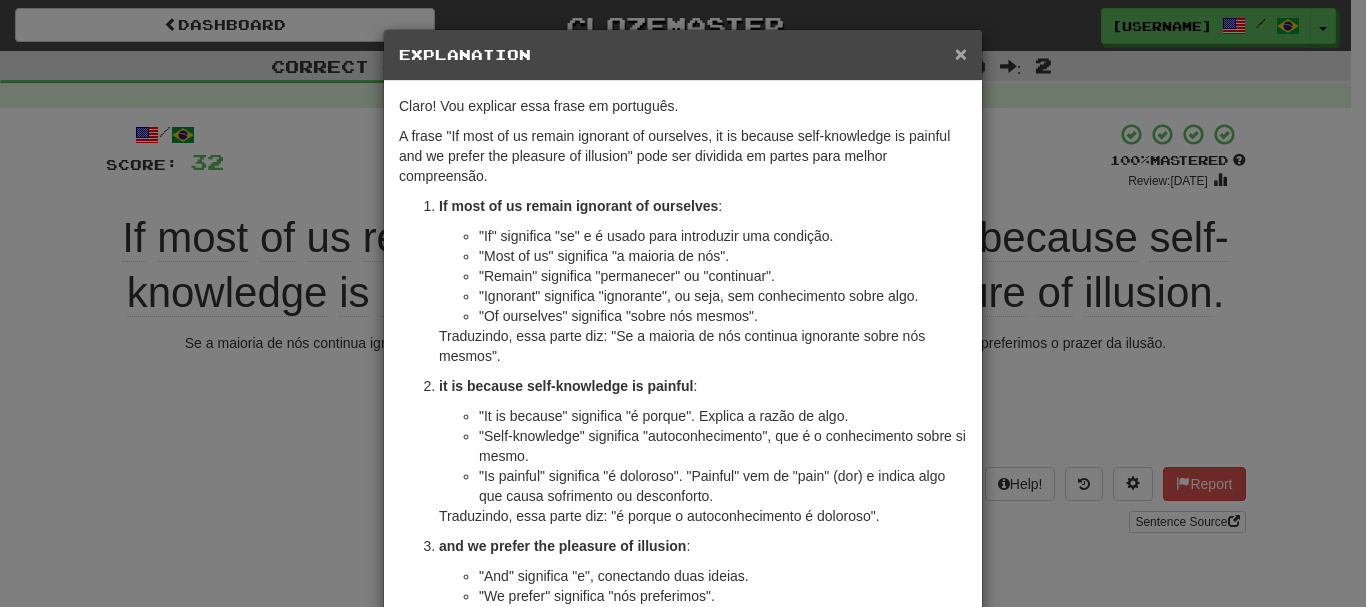click on "×" at bounding box center [961, 53] 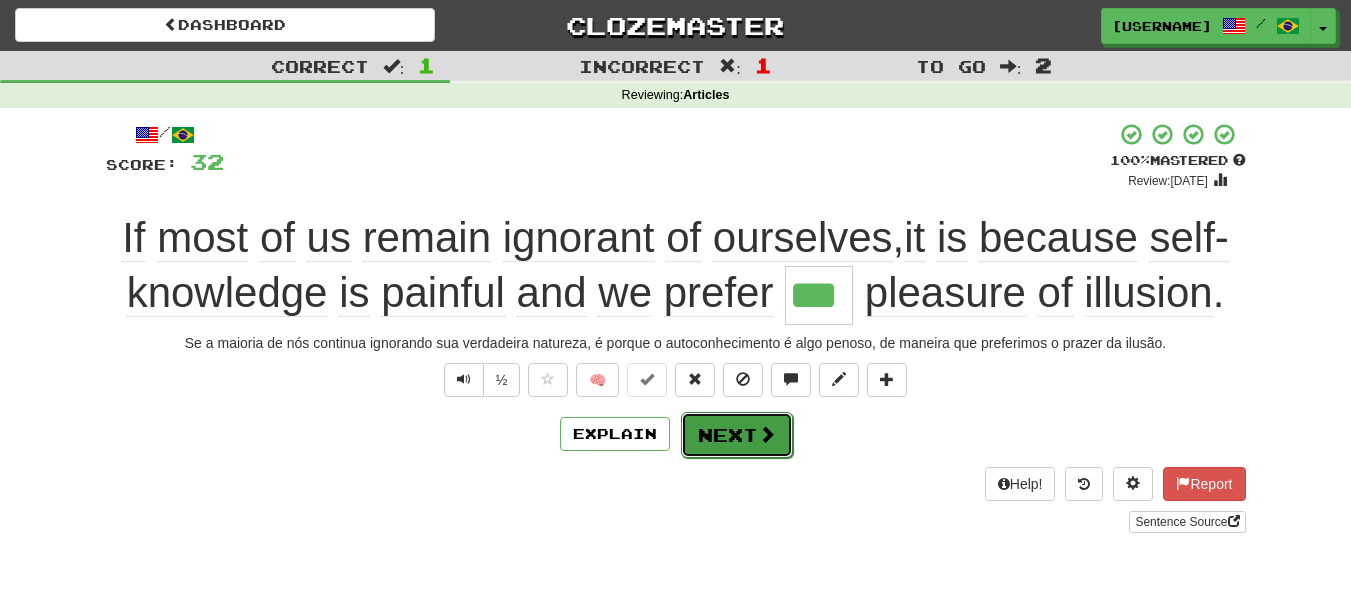 click on "Next" at bounding box center [737, 435] 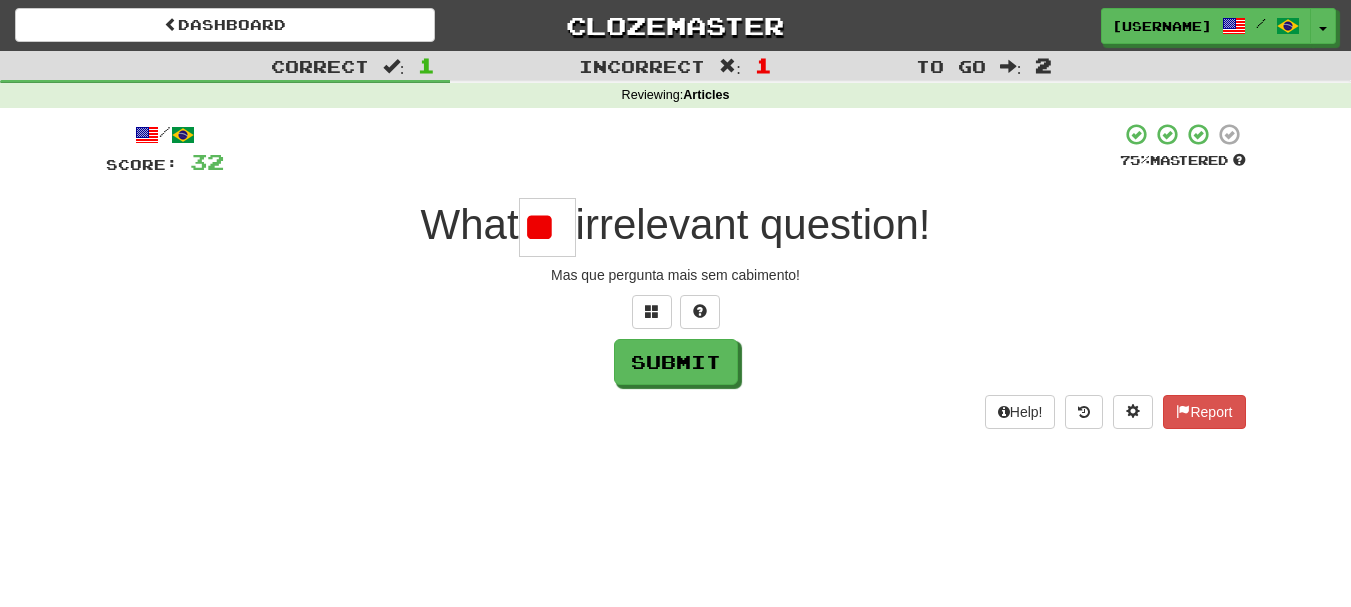 scroll, scrollTop: 0, scrollLeft: 0, axis: both 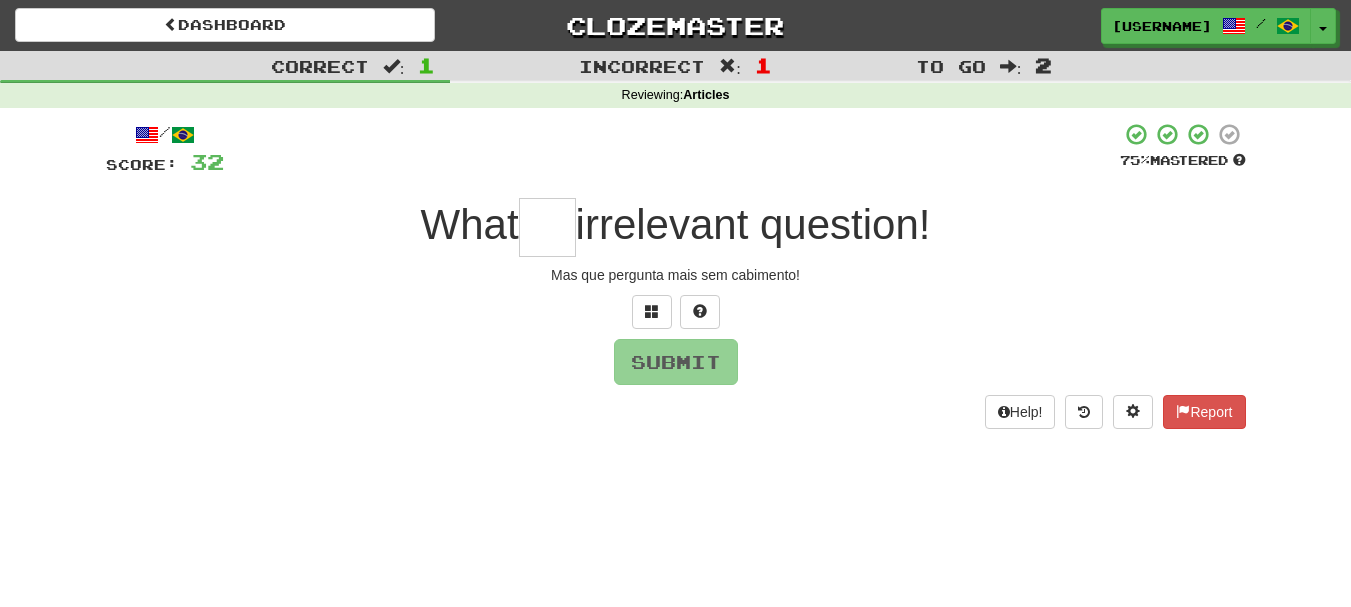 type on "*" 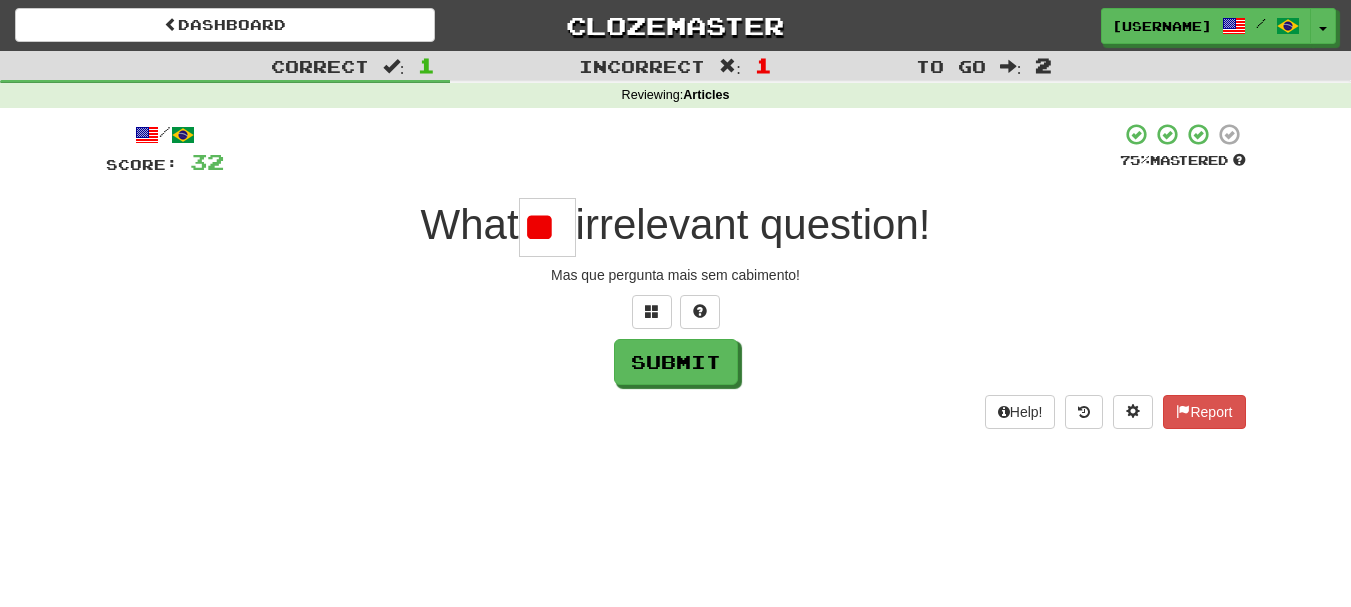 type on "*" 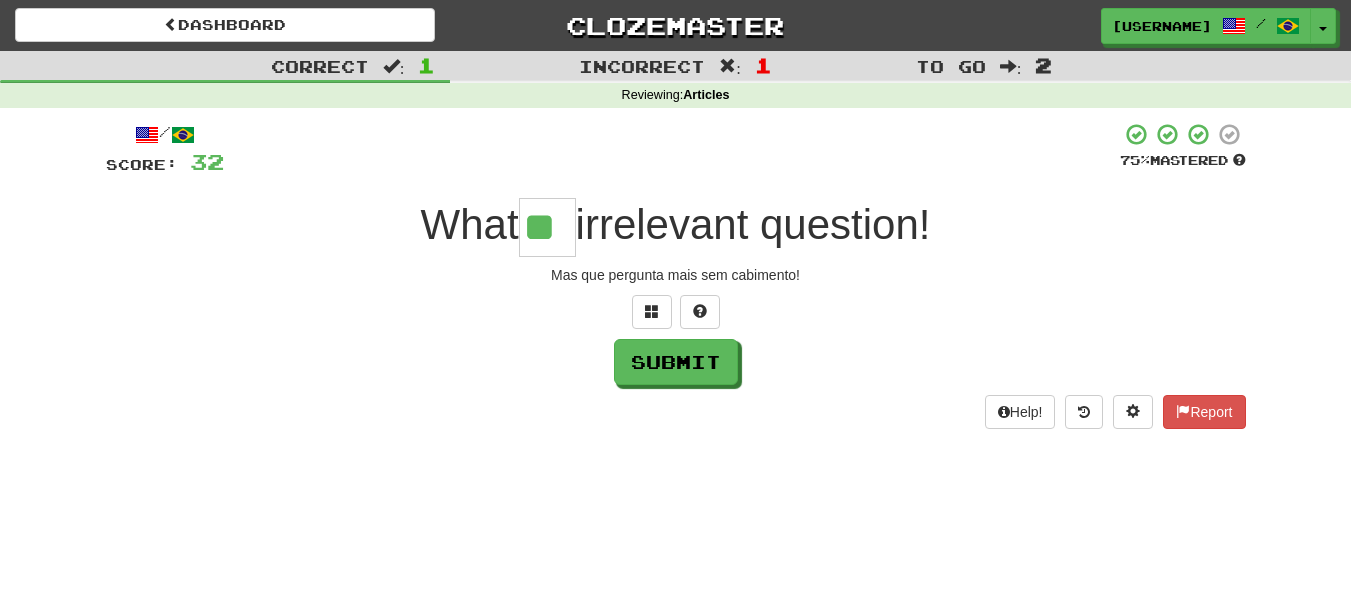 type on "**" 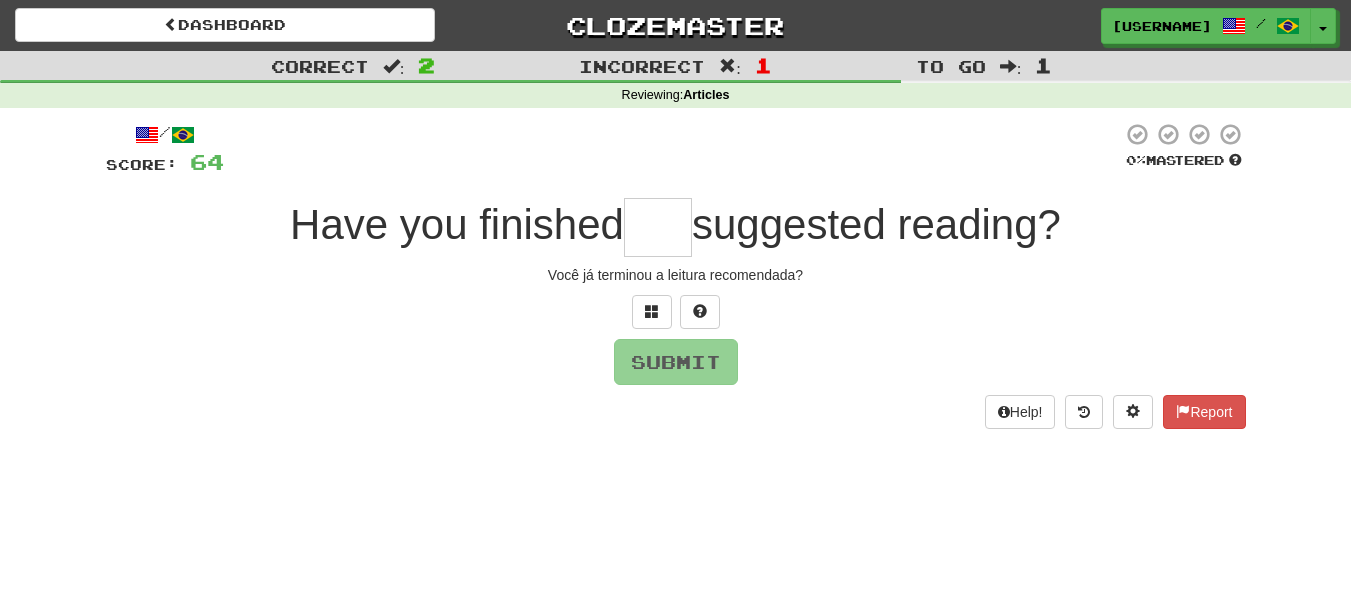 type on "*" 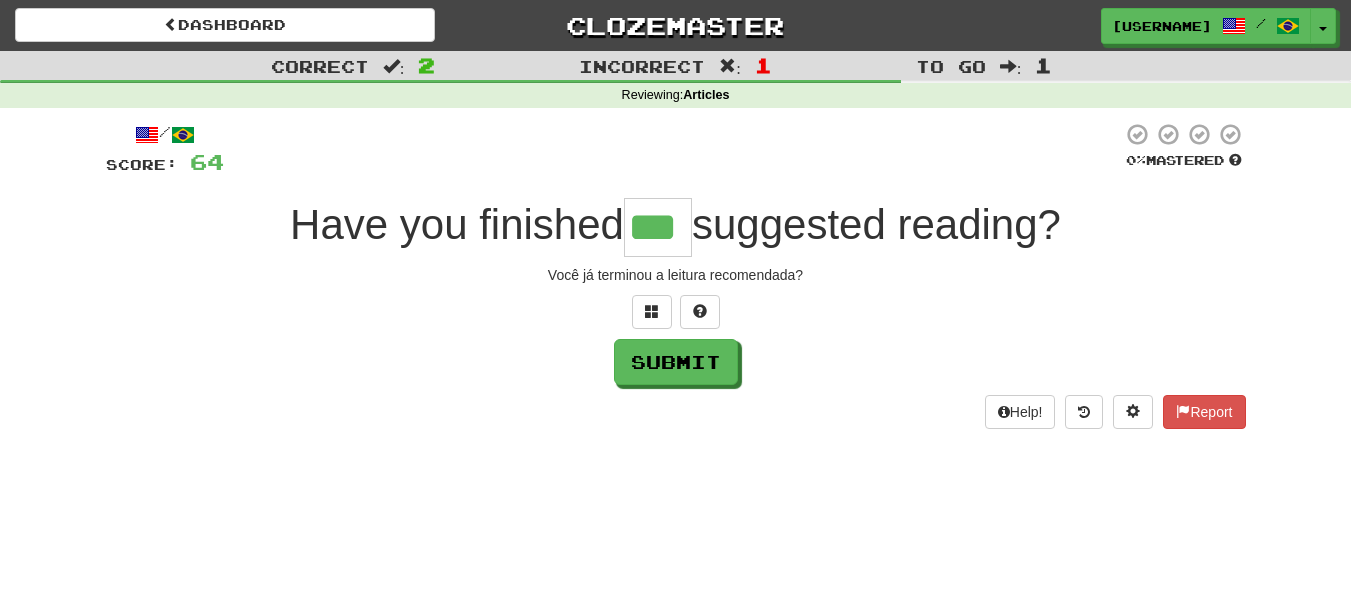 type on "***" 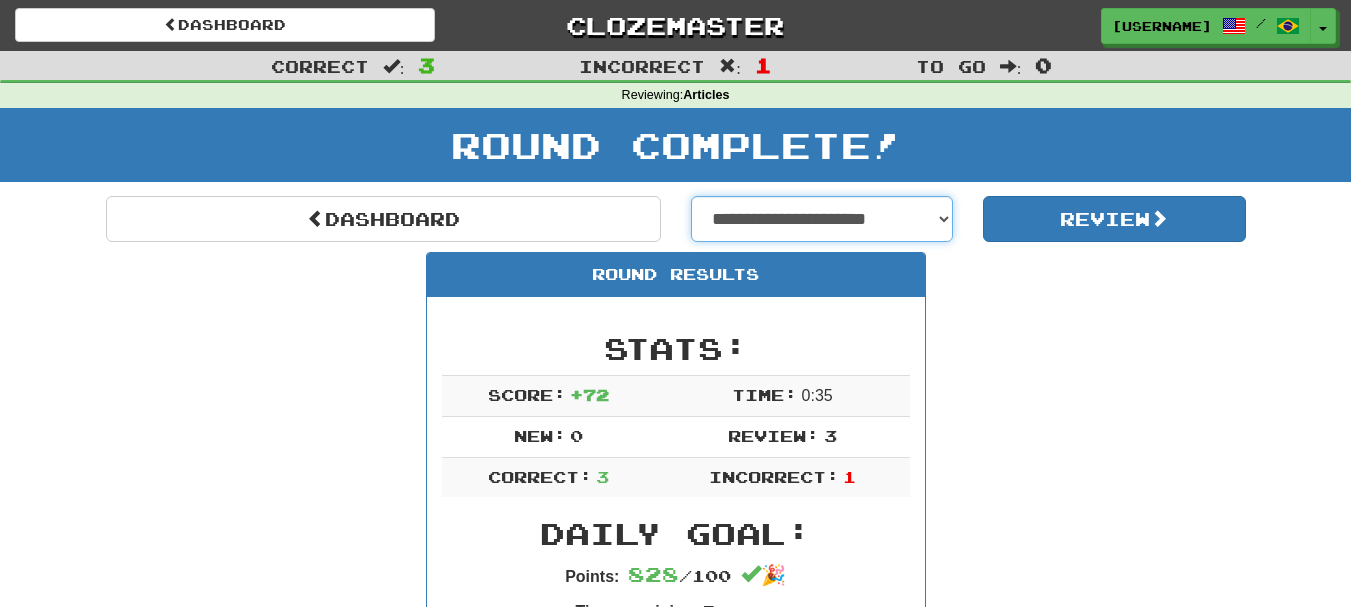 click on "**********" at bounding box center [822, 219] 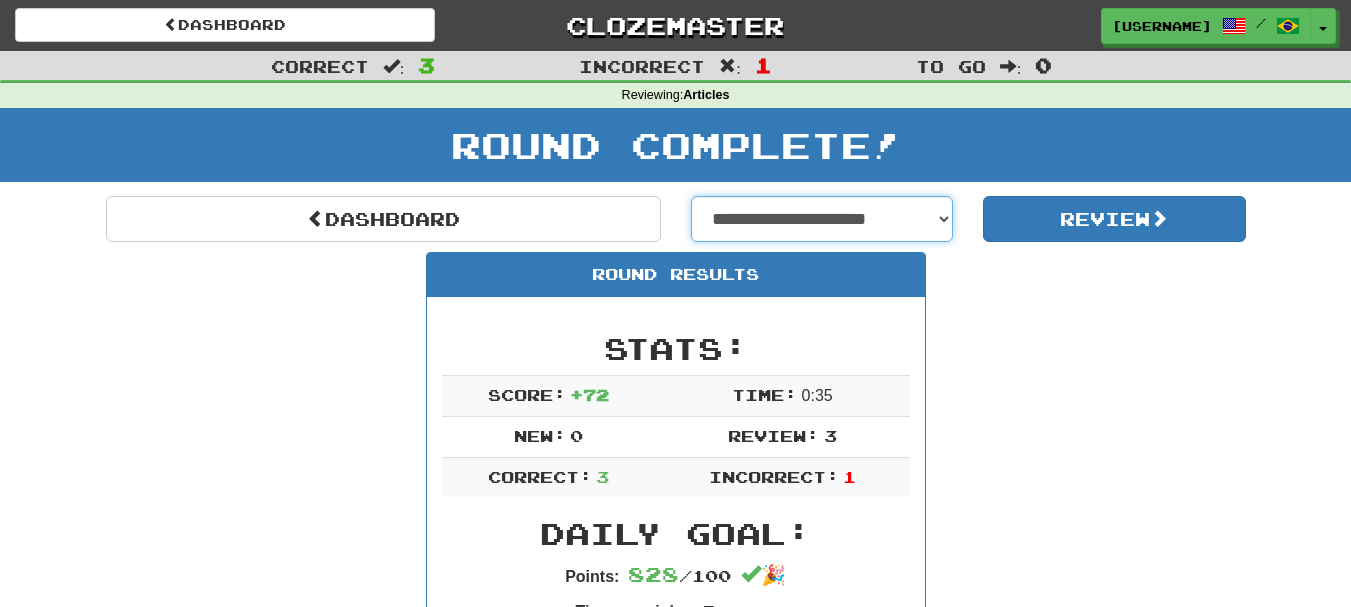 select on "**********" 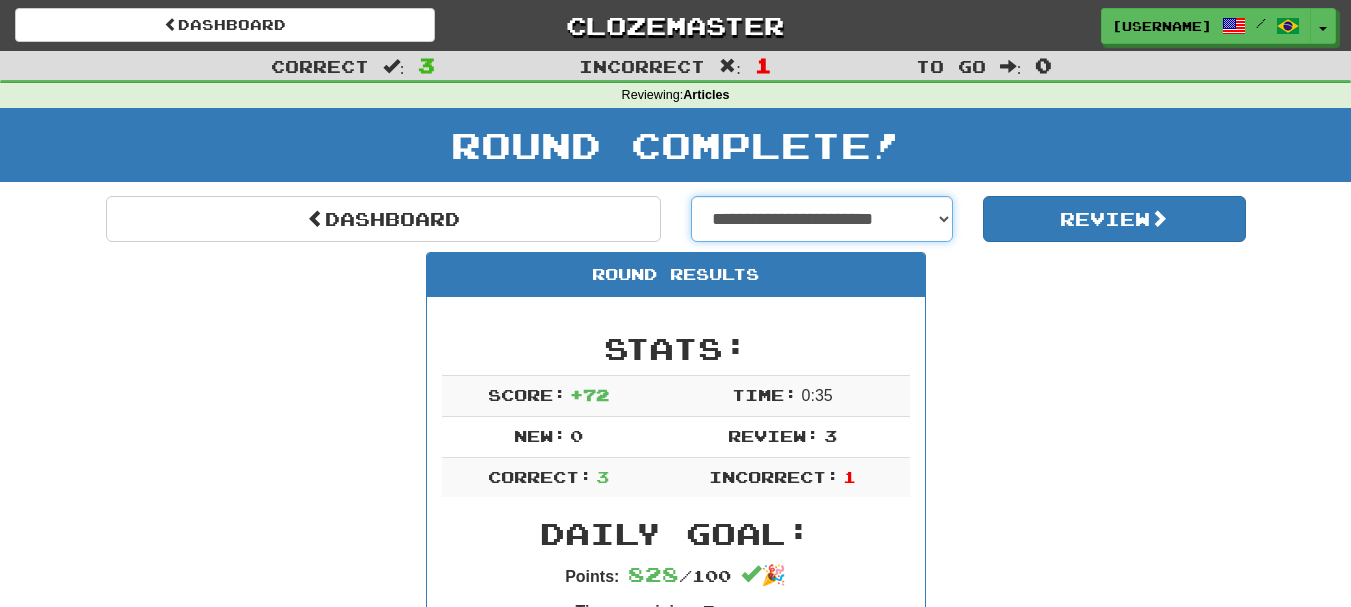 click on "**********" at bounding box center (822, 219) 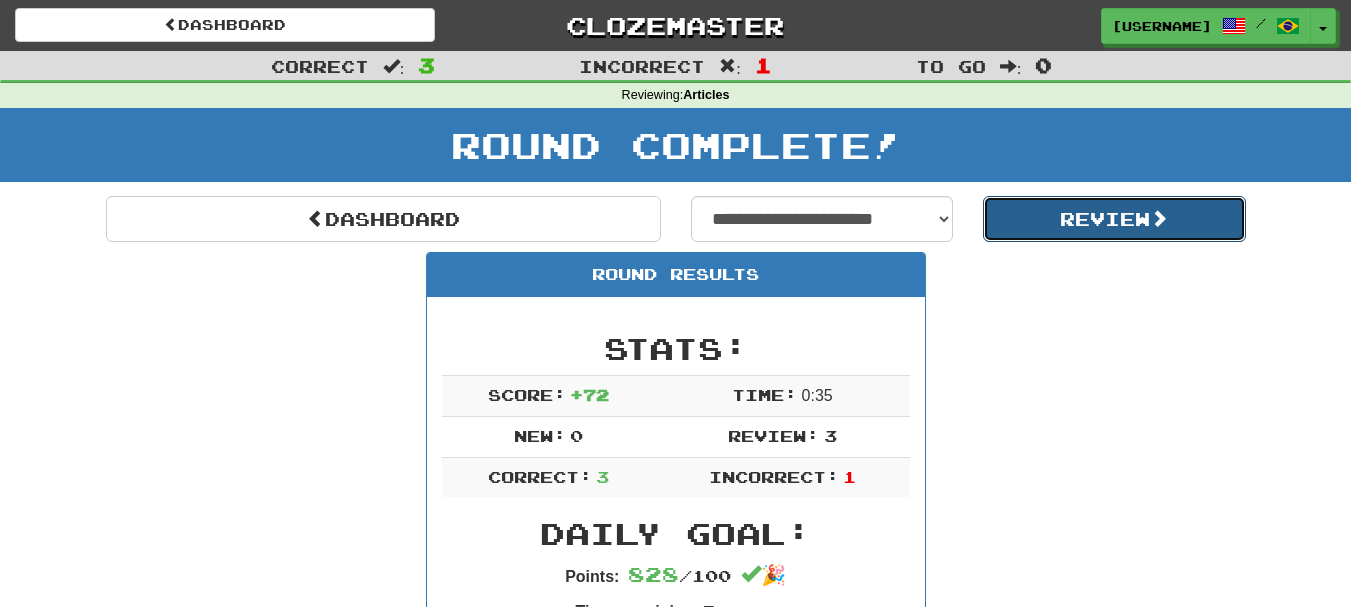 click on "Review" at bounding box center [1114, 219] 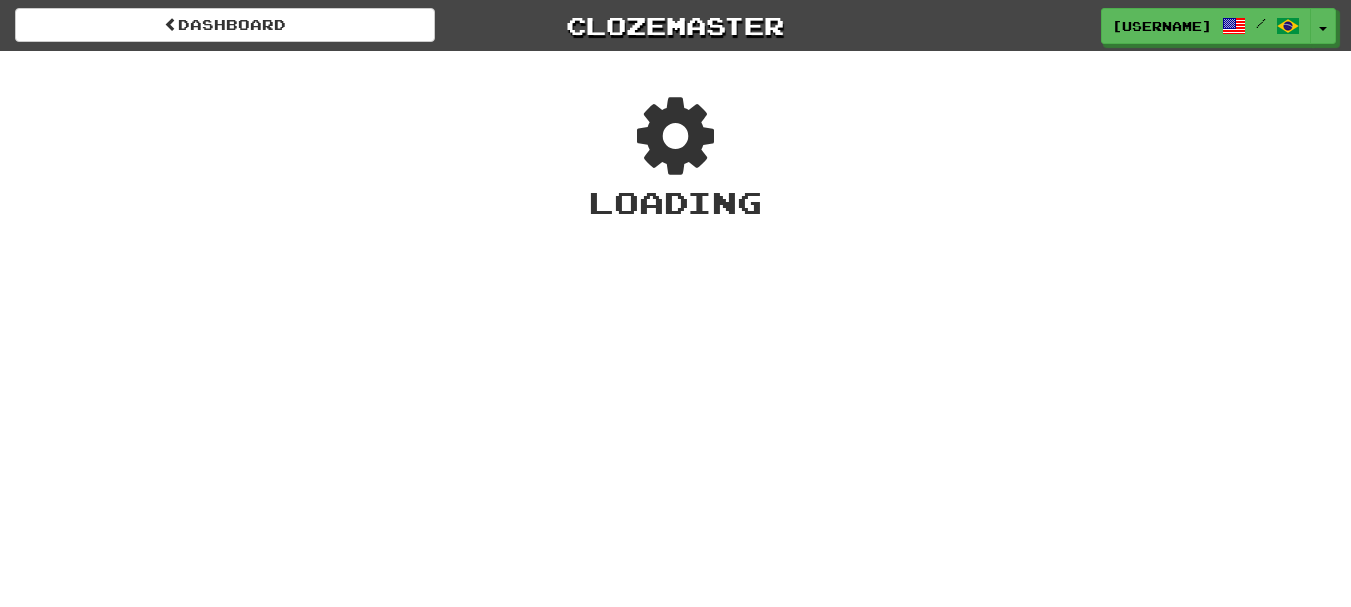 scroll, scrollTop: 0, scrollLeft: 0, axis: both 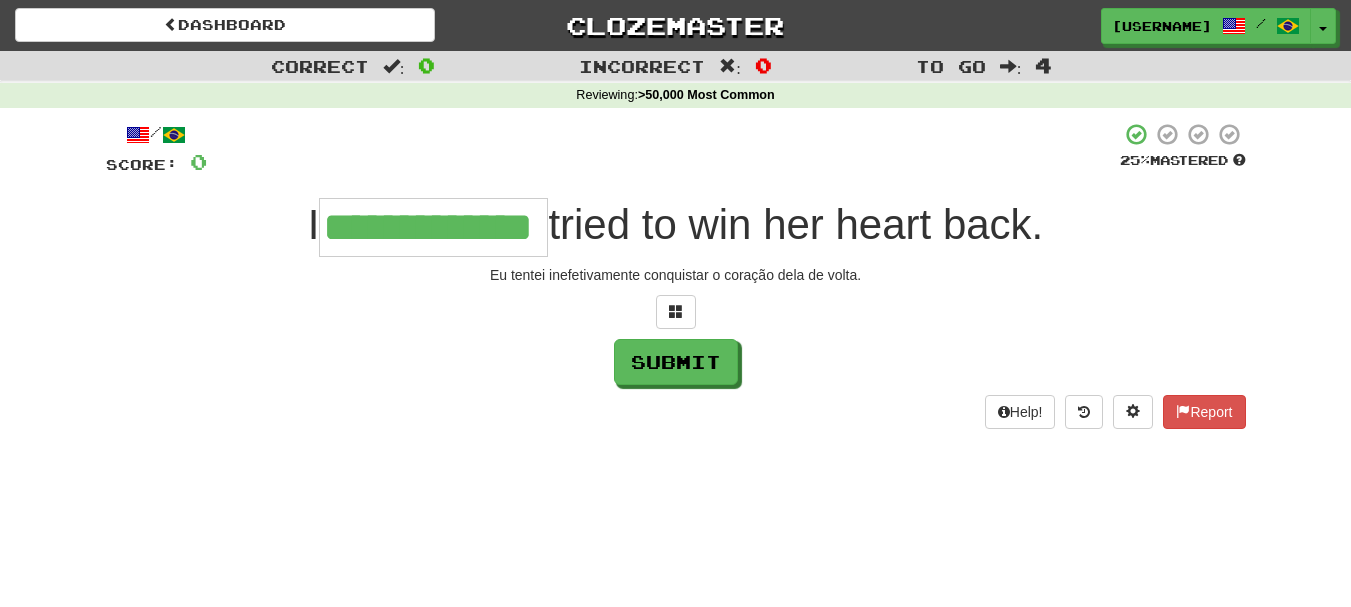 type on "**********" 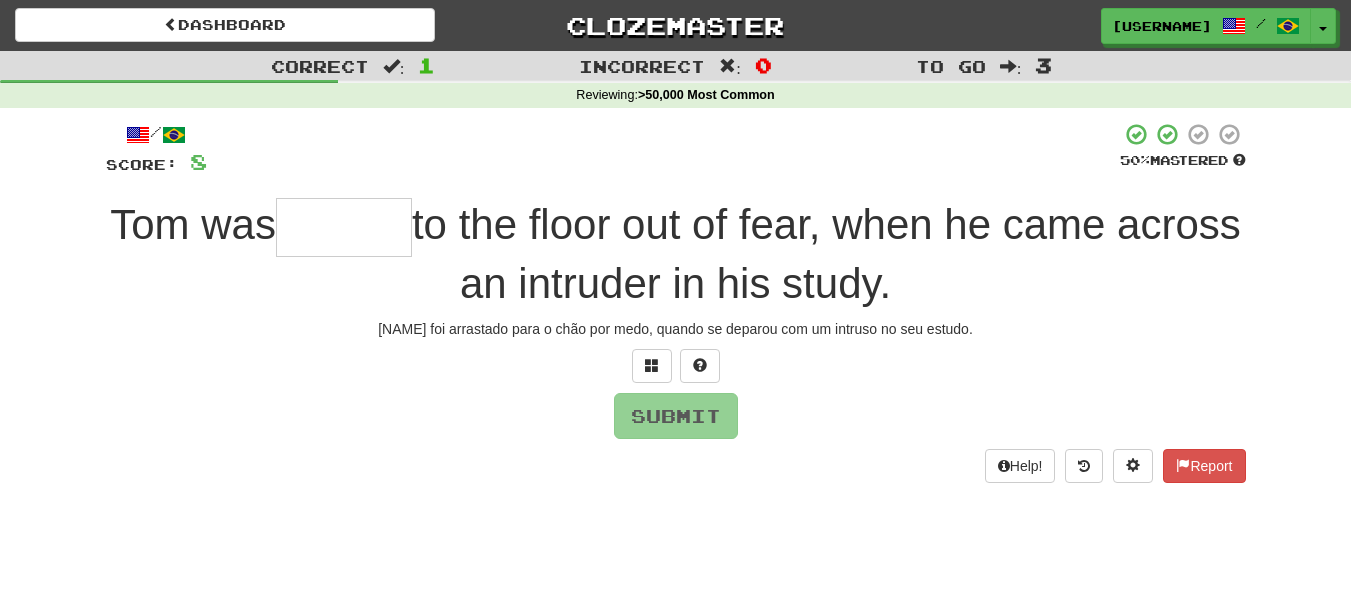 type on "*" 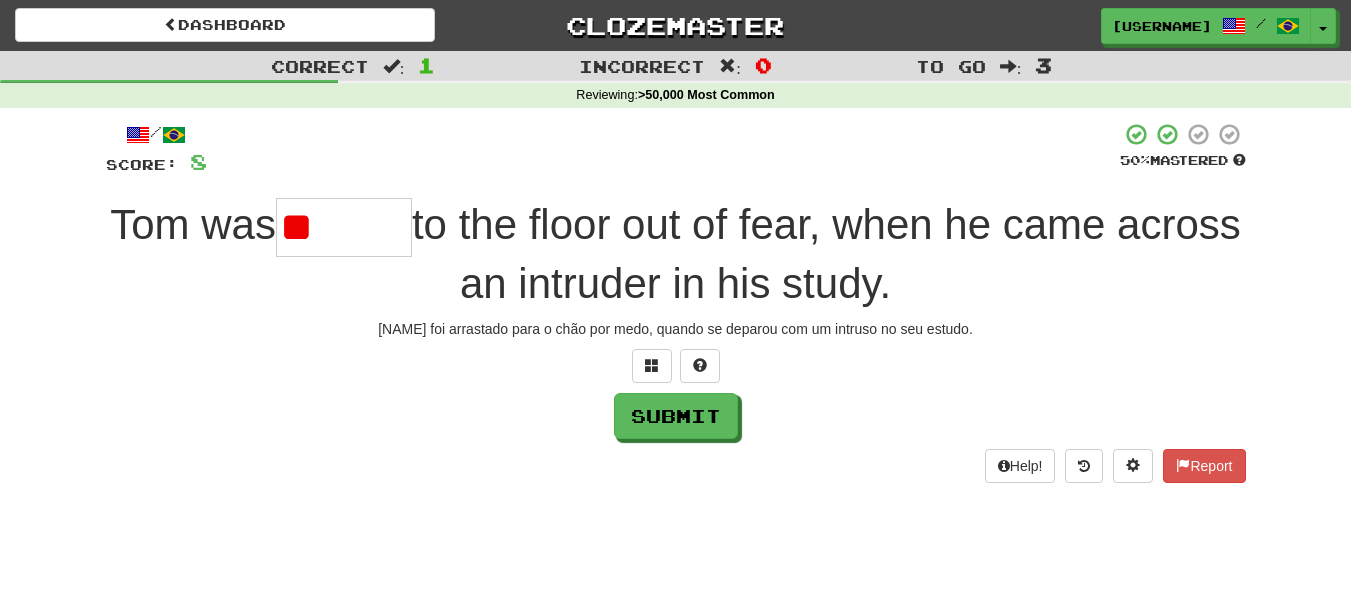 type on "*" 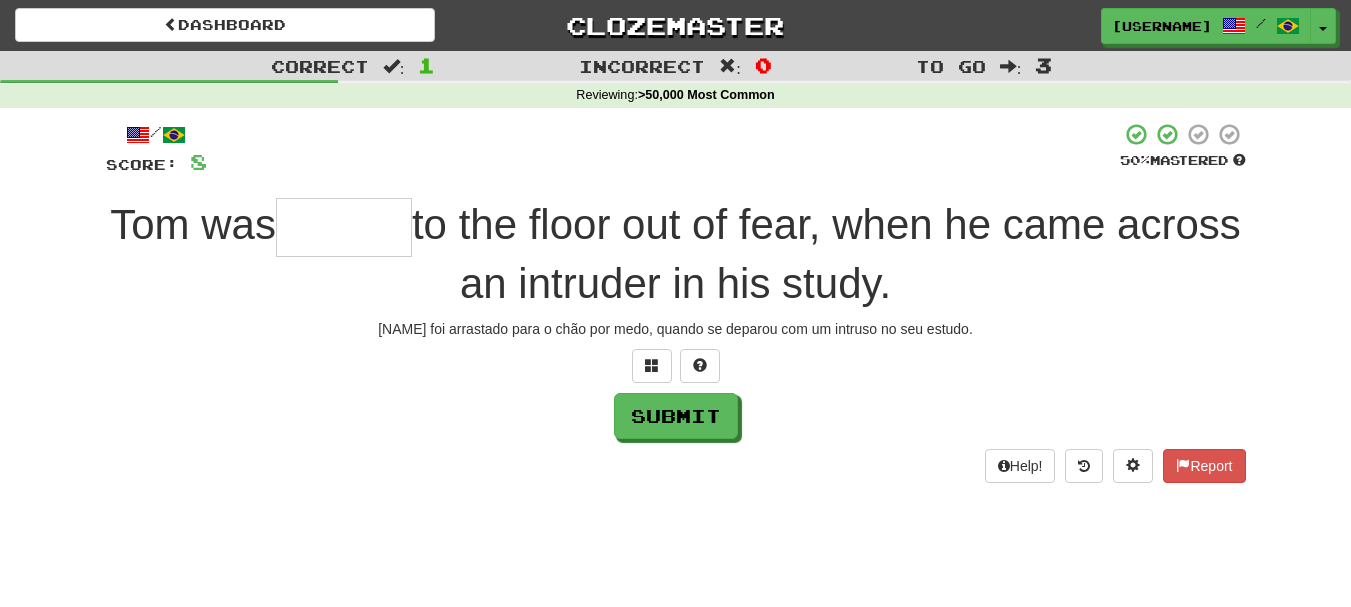 type on "*" 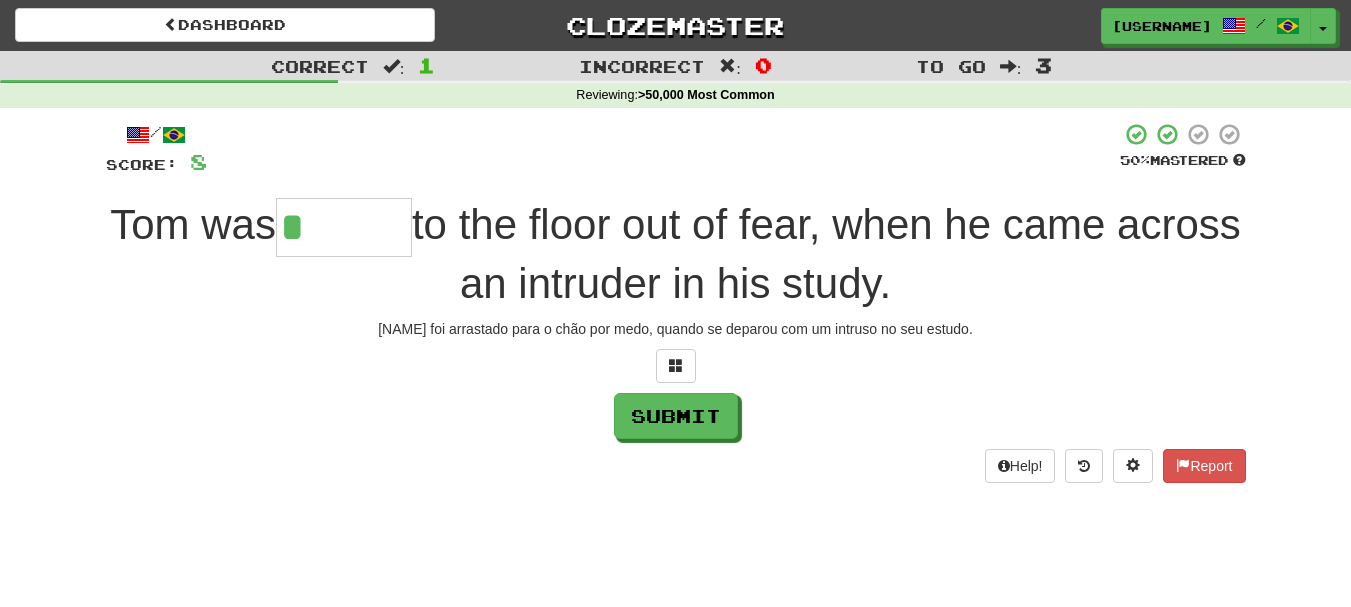 type on "*******" 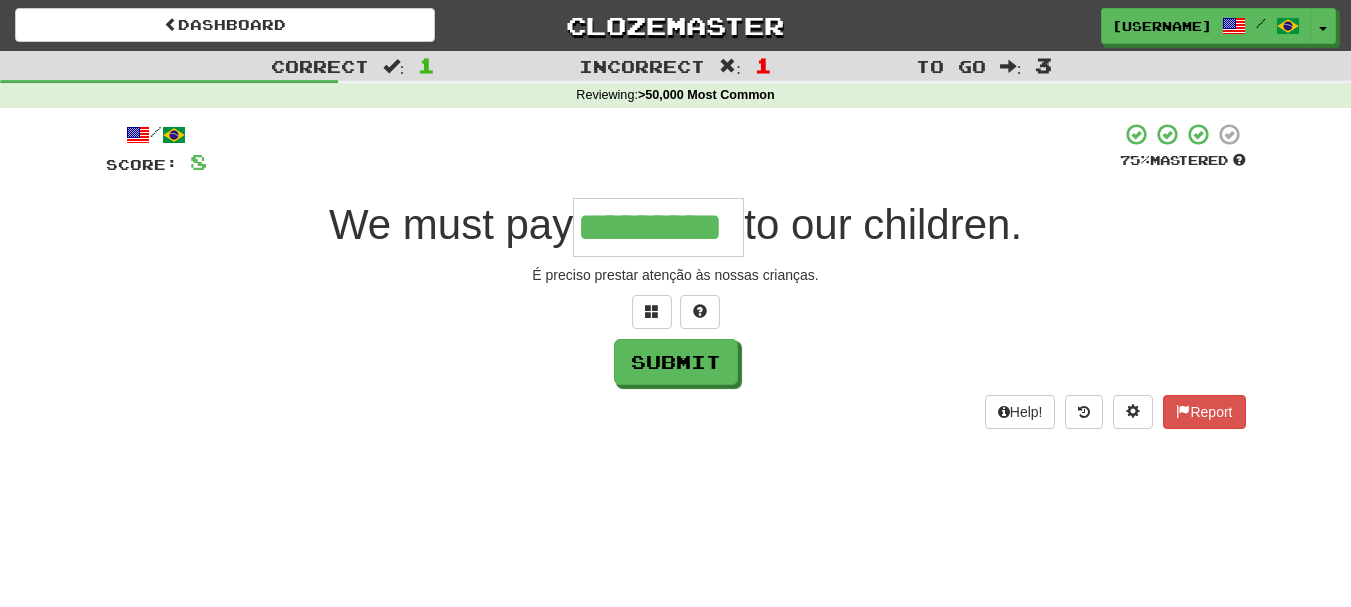 type on "*********" 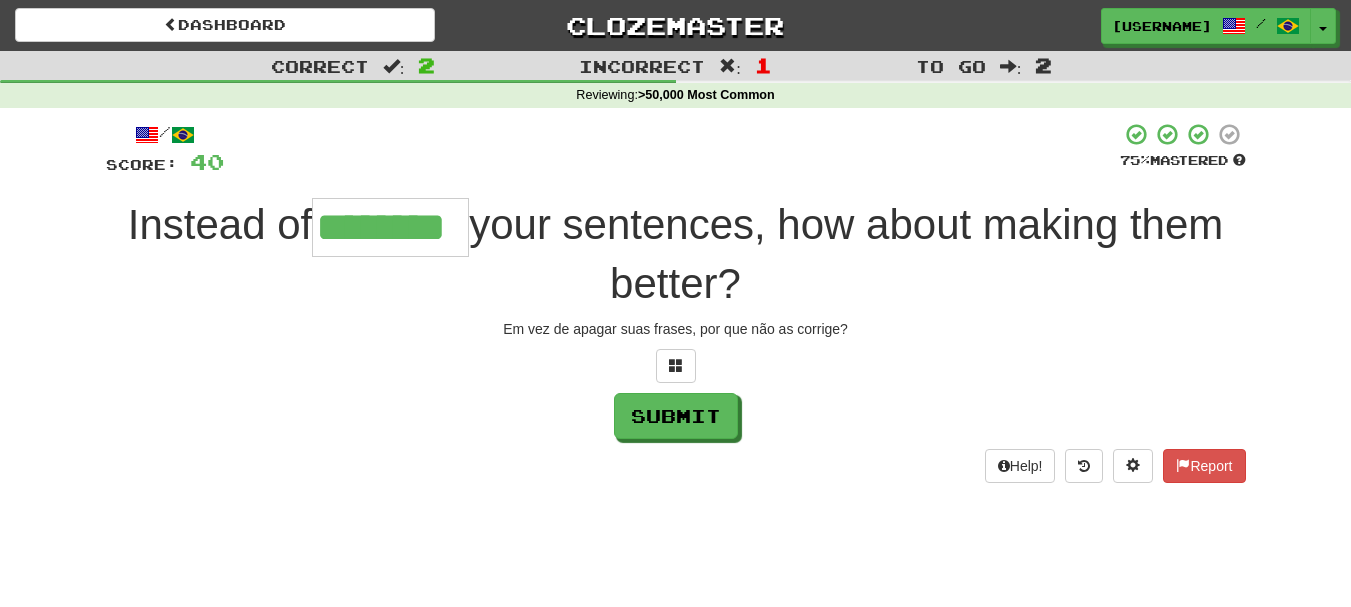 type on "********" 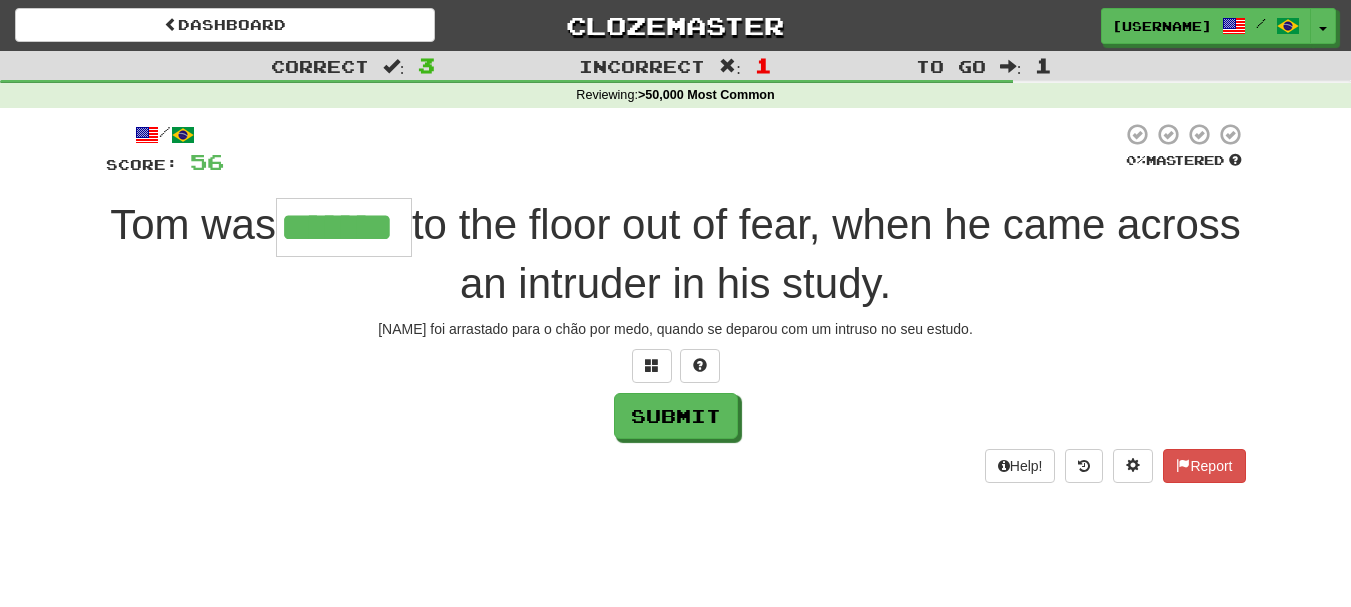 type on "*******" 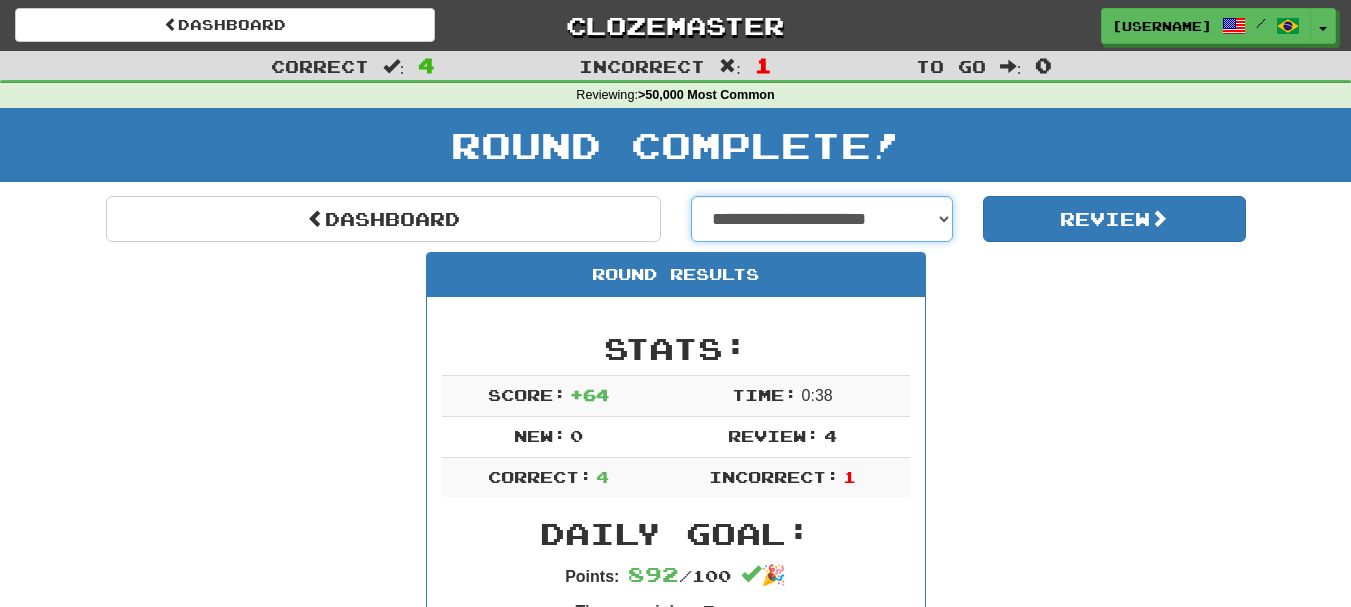 click on "**********" at bounding box center (822, 219) 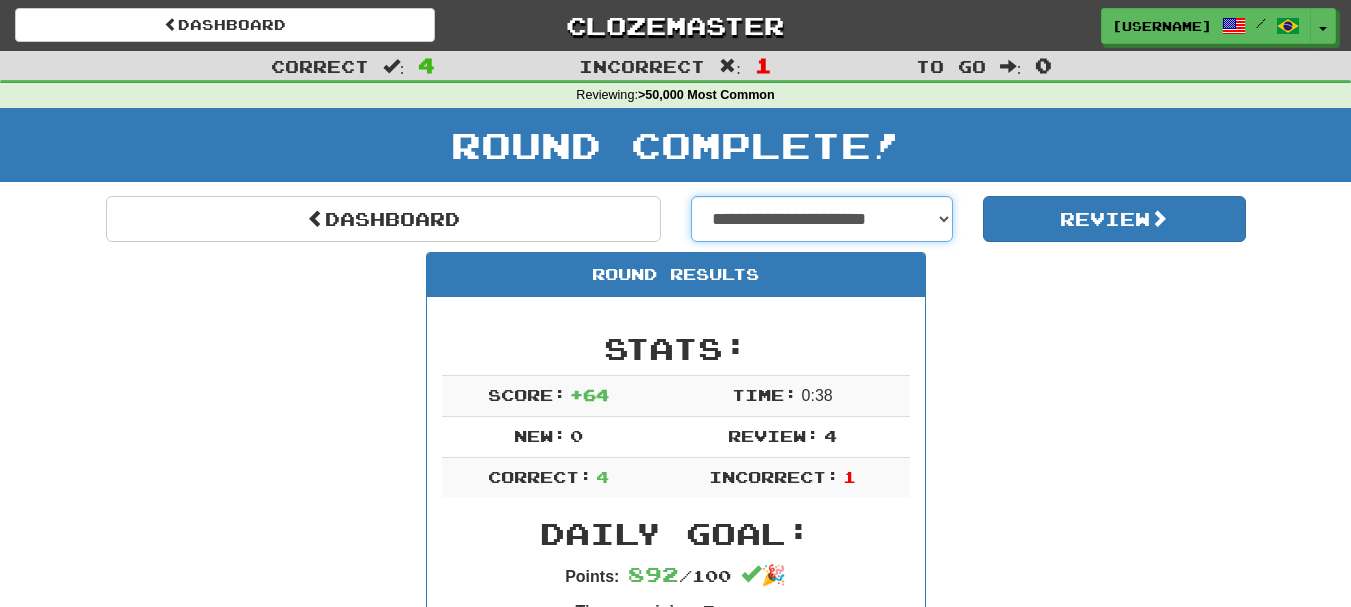 select on "**********" 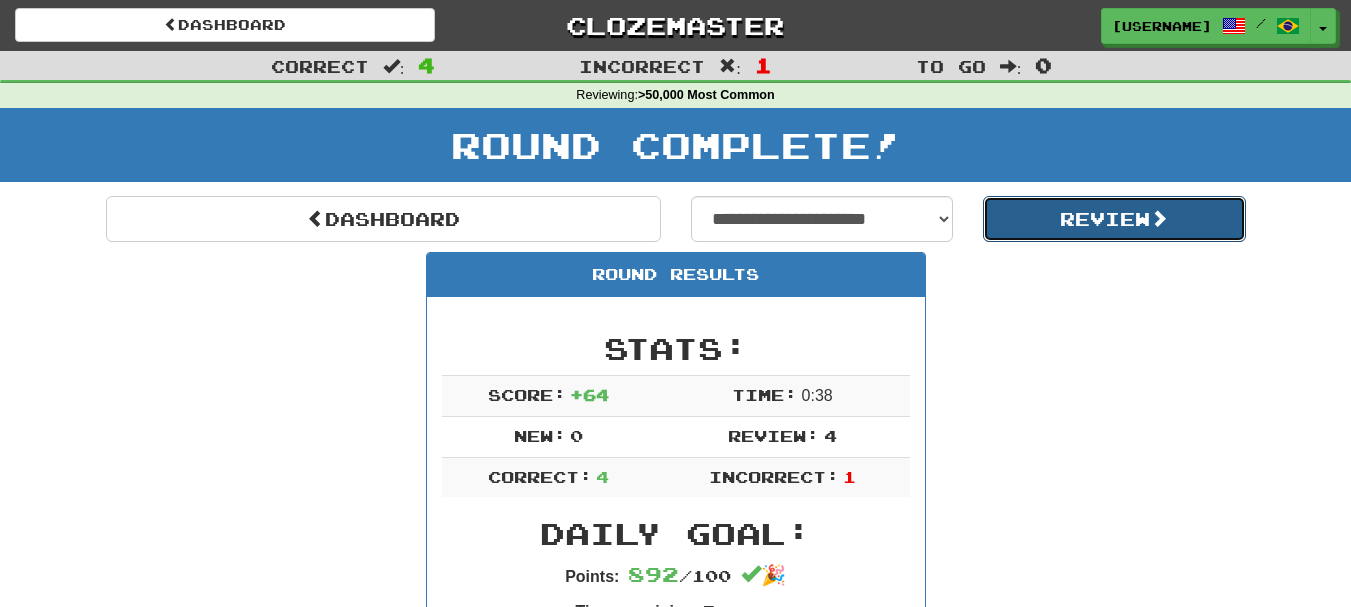 click on "Review" at bounding box center [1114, 219] 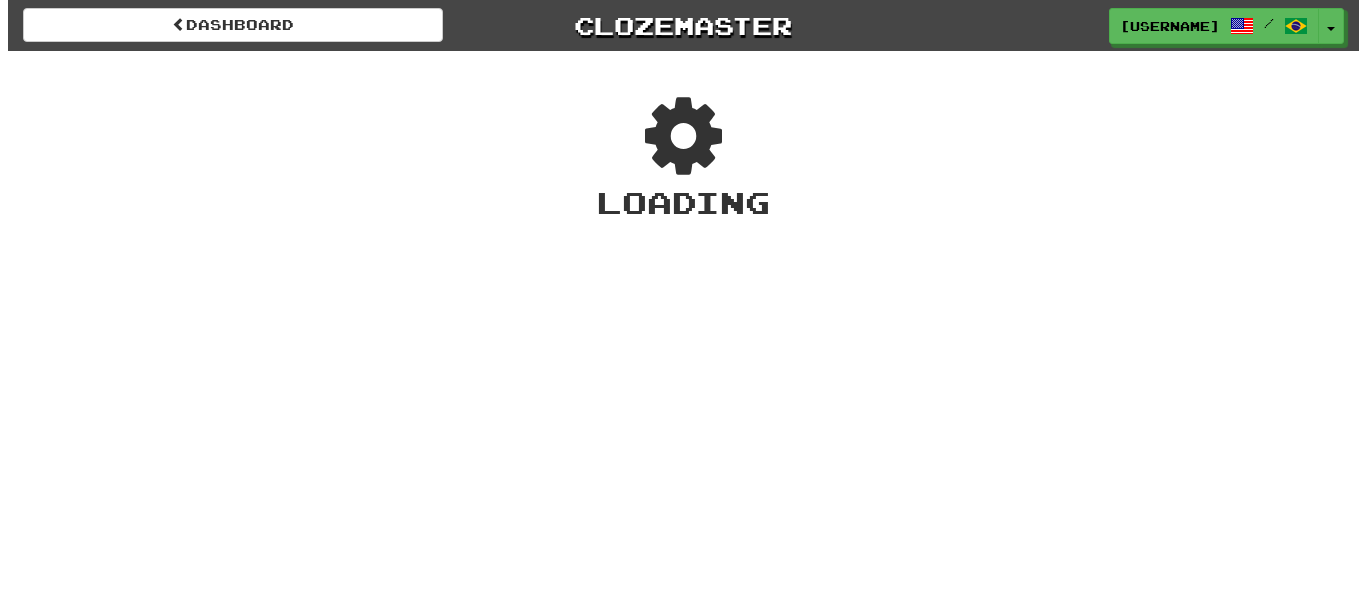 scroll, scrollTop: 0, scrollLeft: 0, axis: both 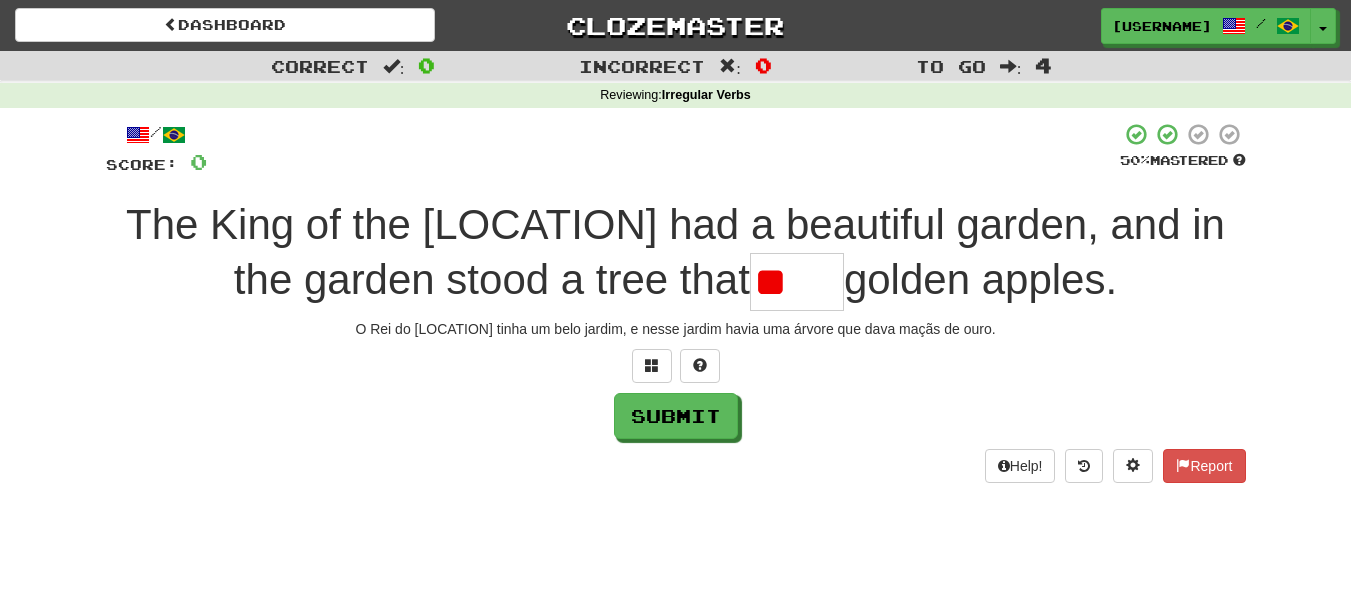 type on "*" 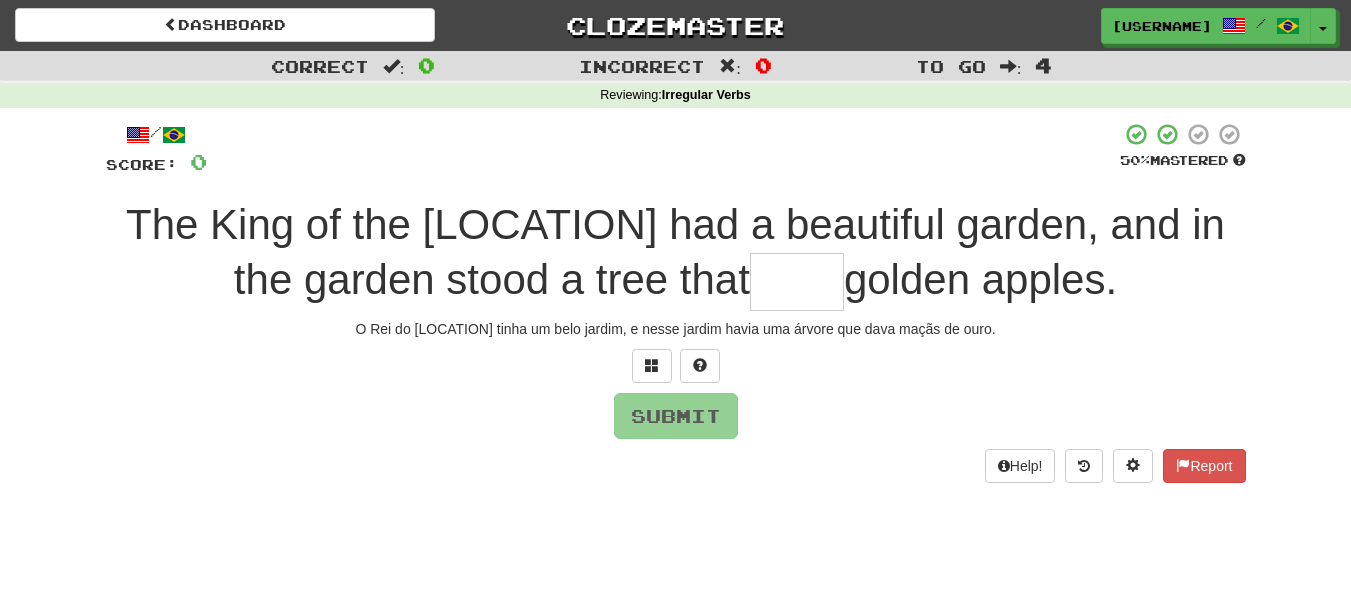 type on "*" 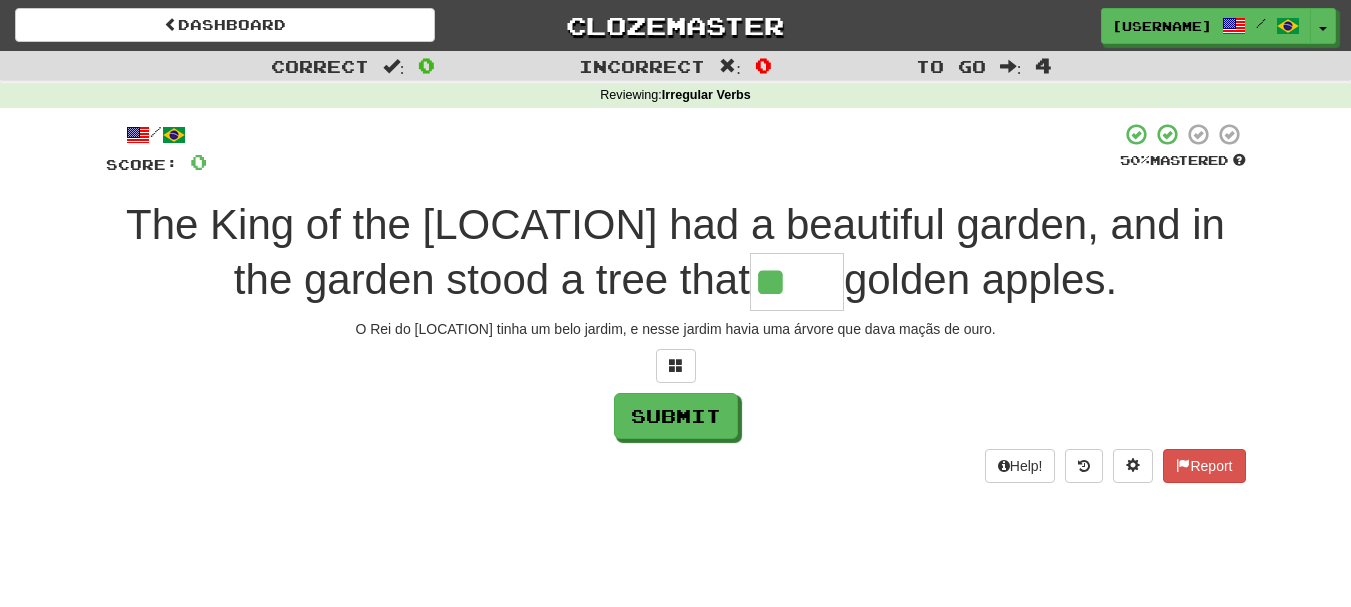 click on "**" at bounding box center [797, 282] 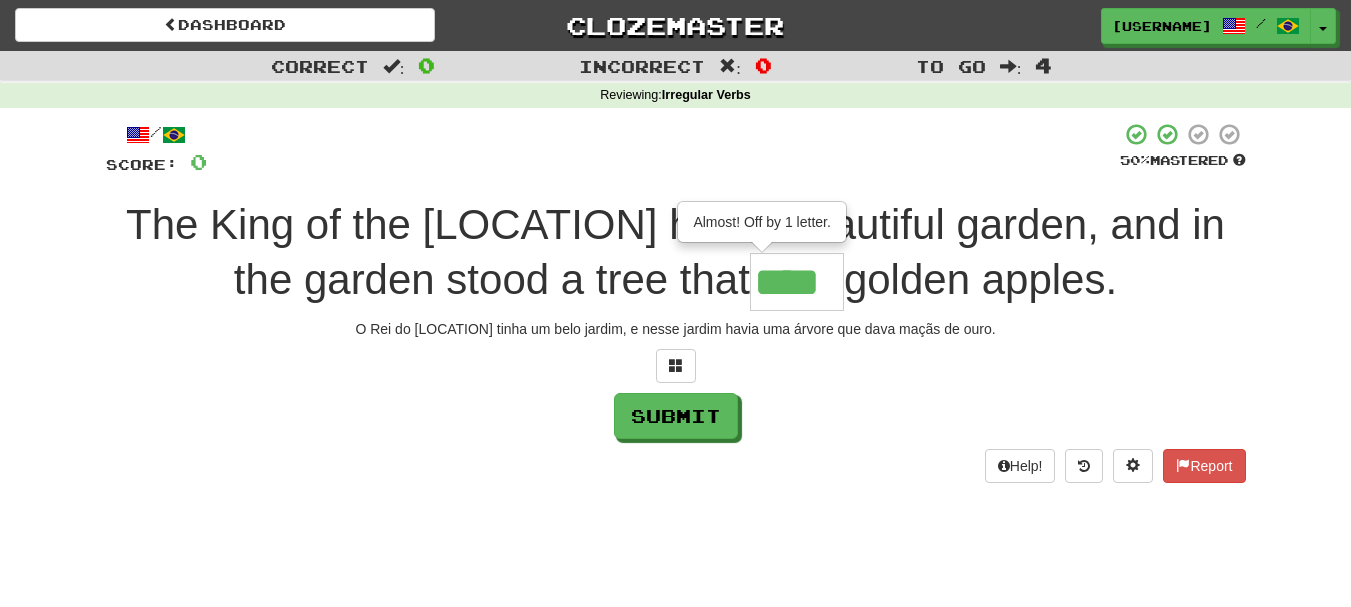 type on "****" 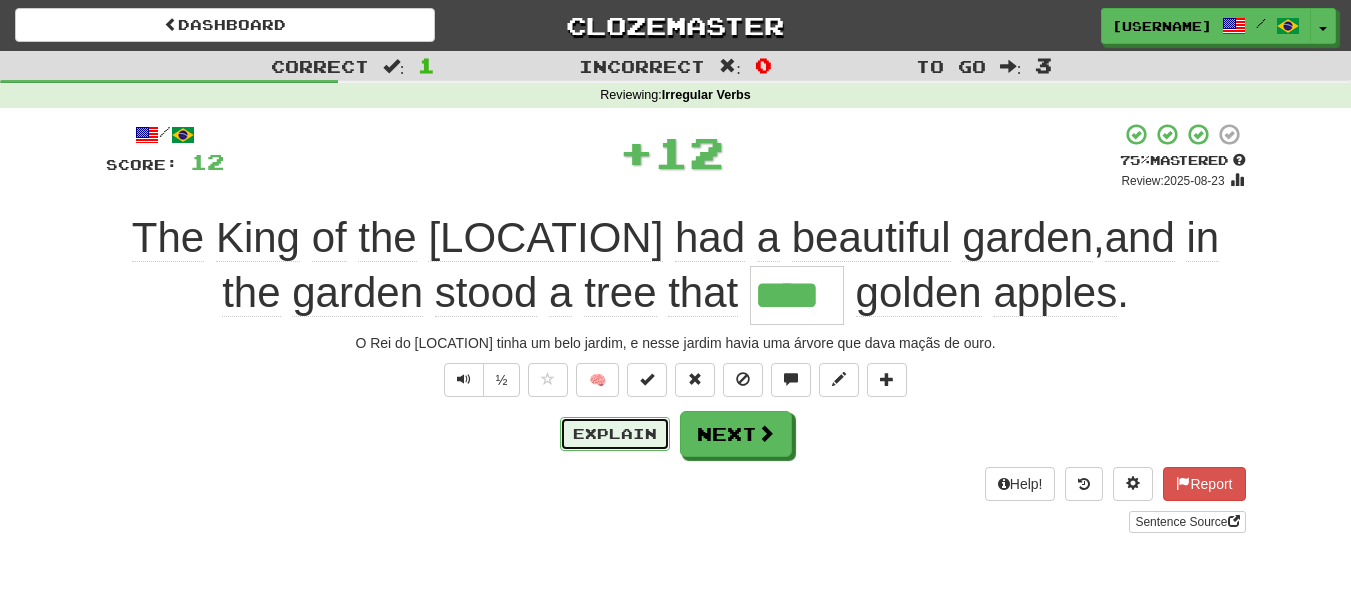 click on "Explain" at bounding box center [615, 434] 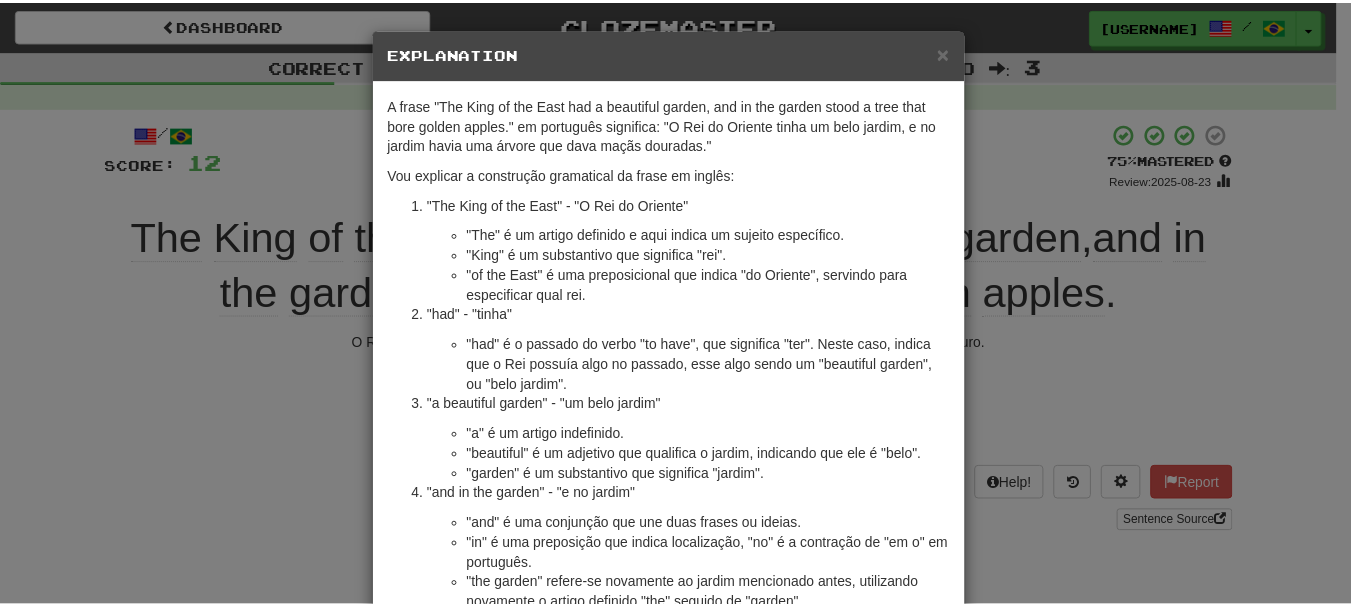 scroll, scrollTop: 0, scrollLeft: 0, axis: both 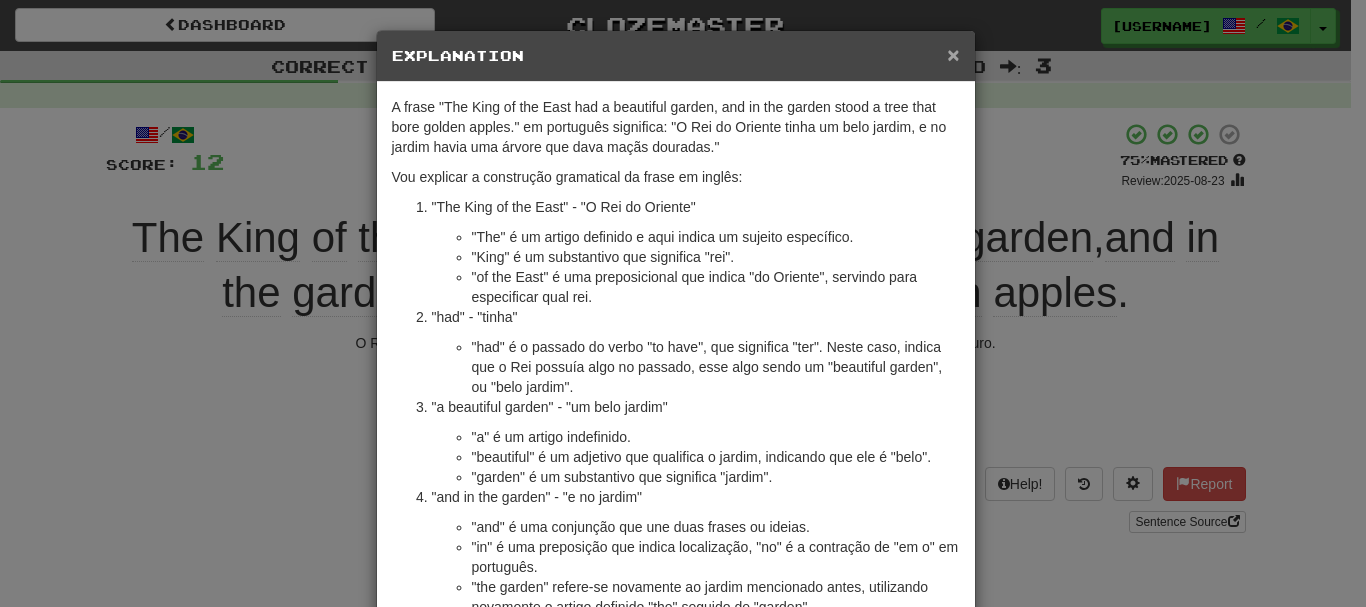 click on "×" at bounding box center (953, 54) 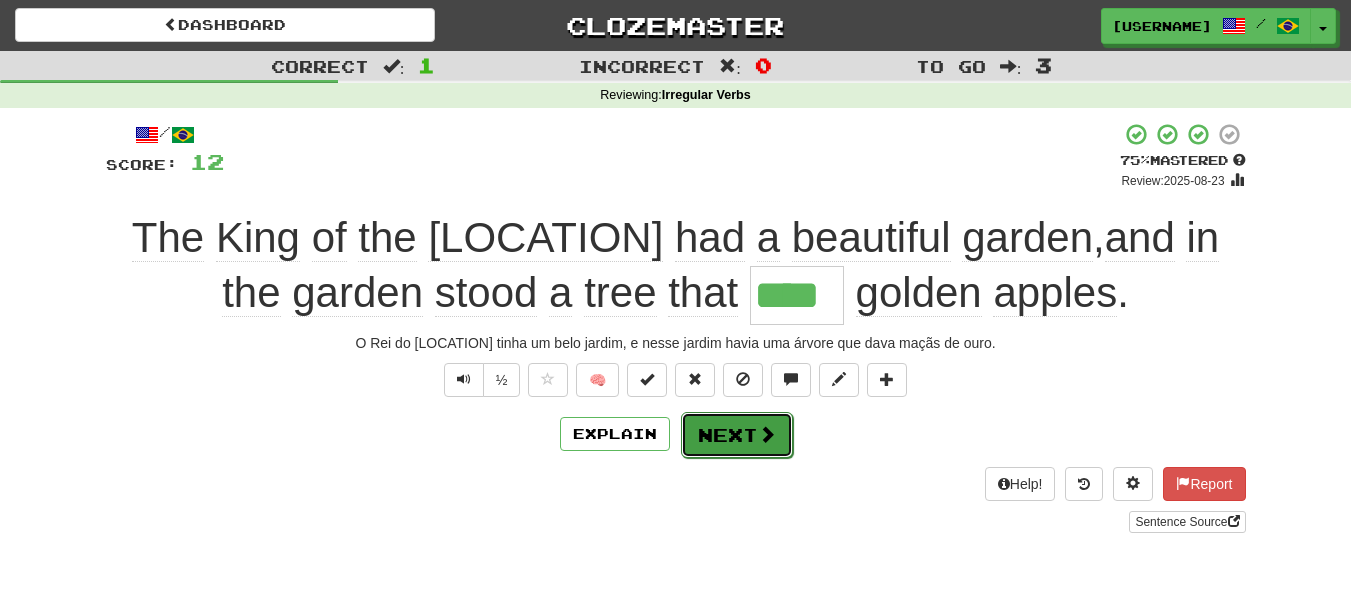 click on "Next" at bounding box center (737, 435) 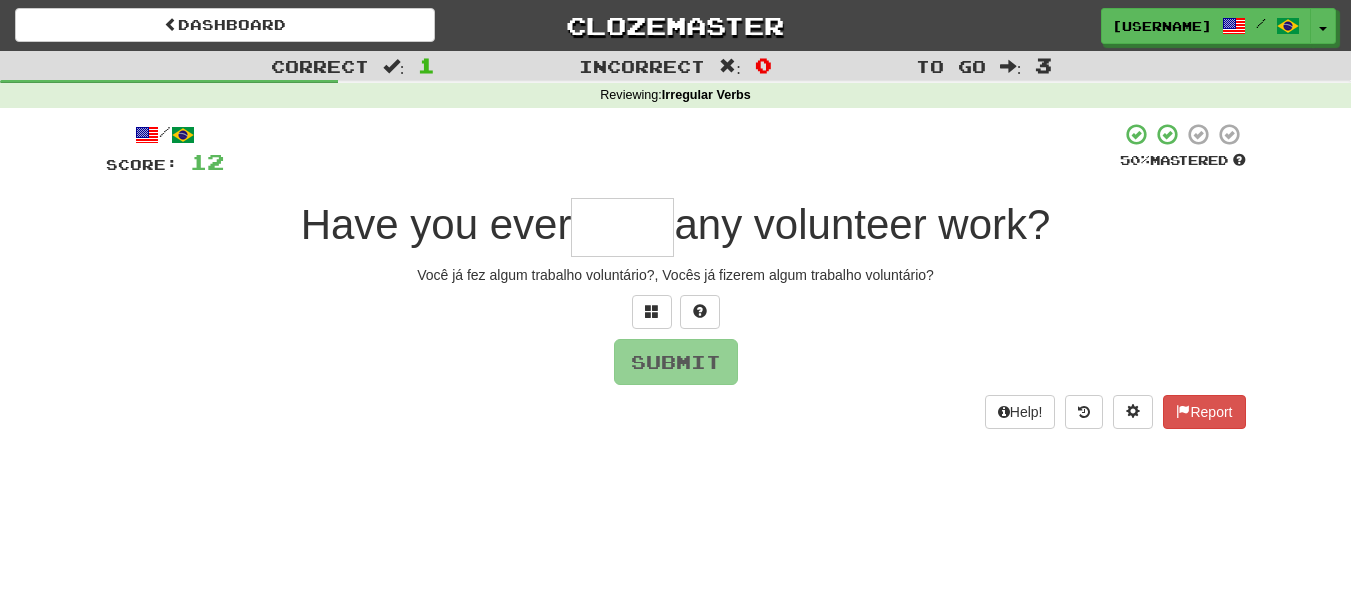 type on "*" 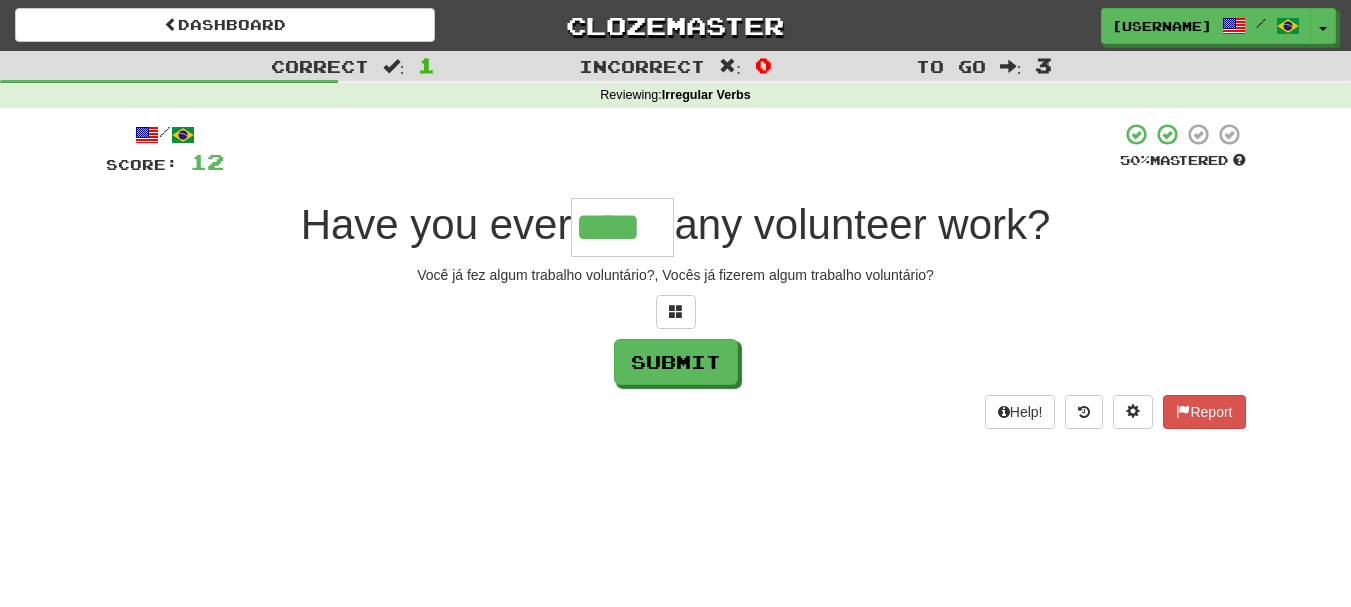 type on "****" 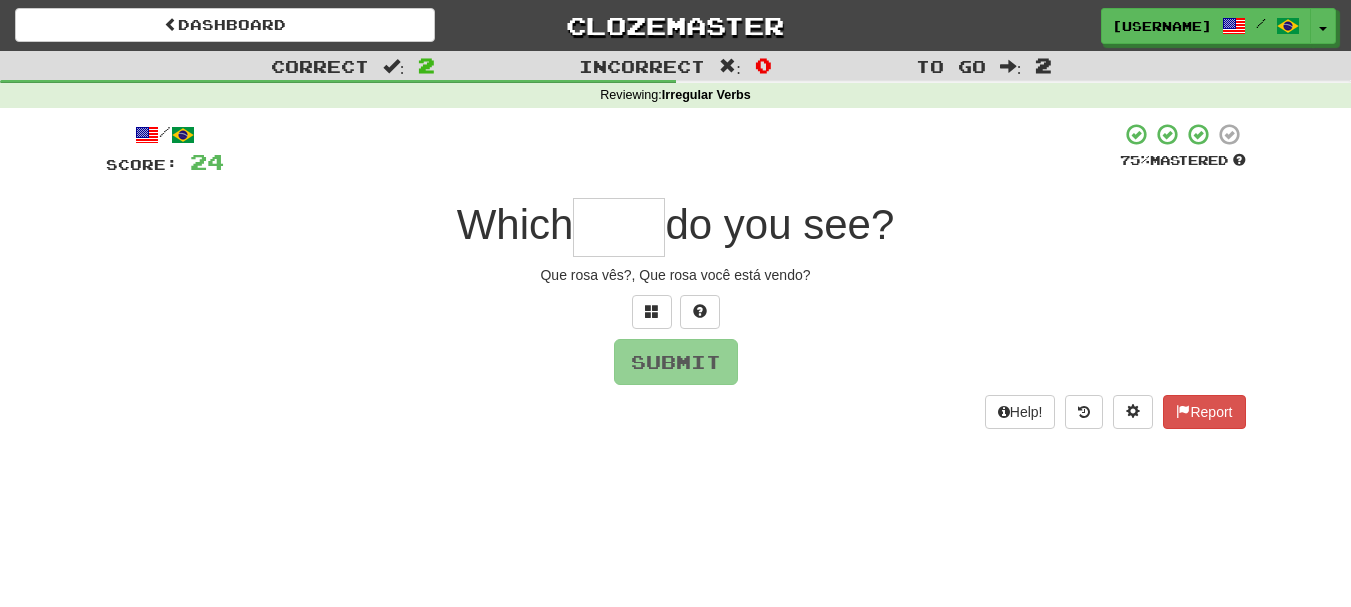 type on "*" 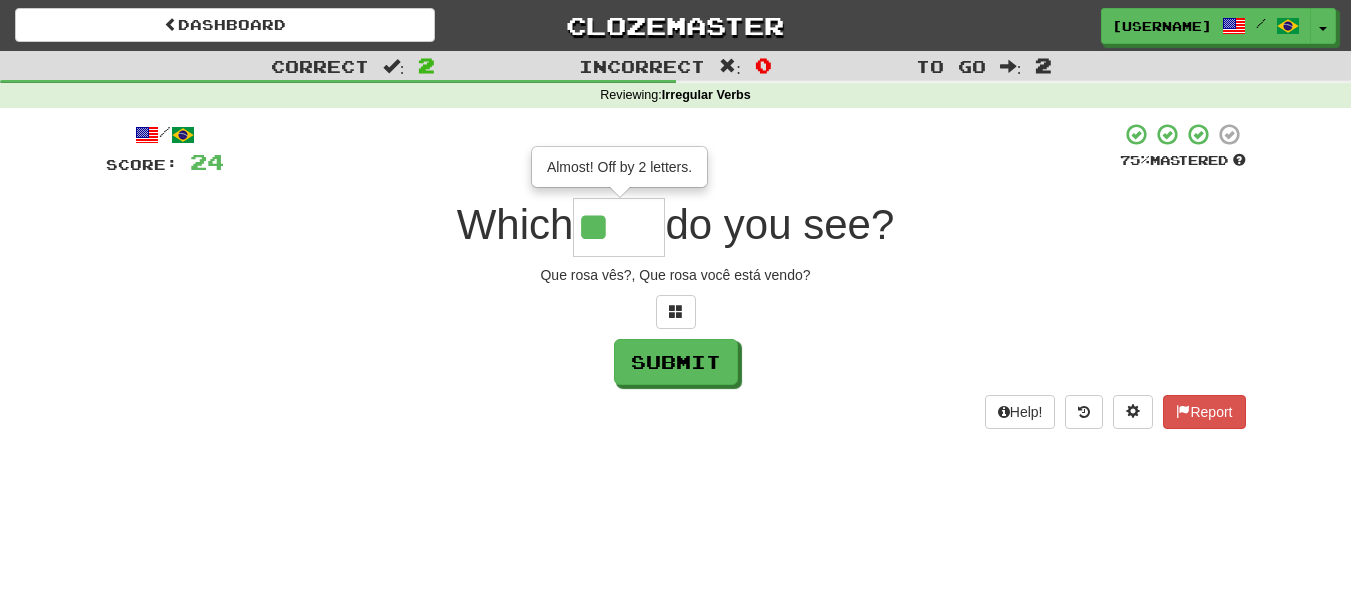 type on "****" 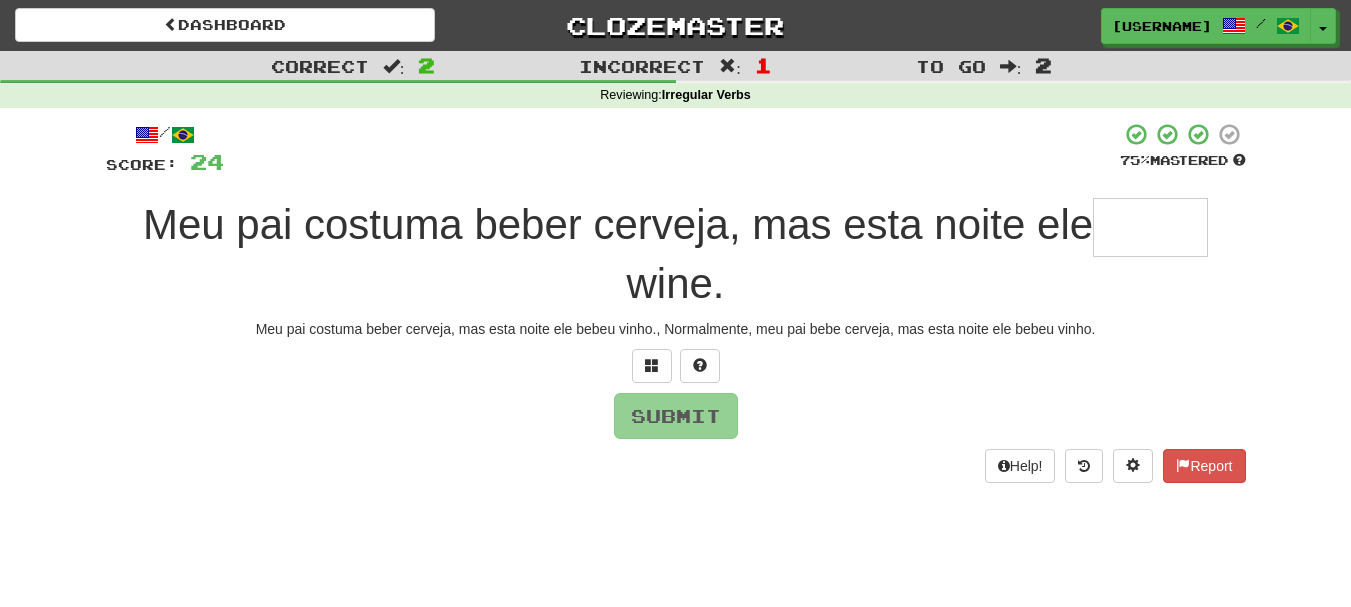 type on "*" 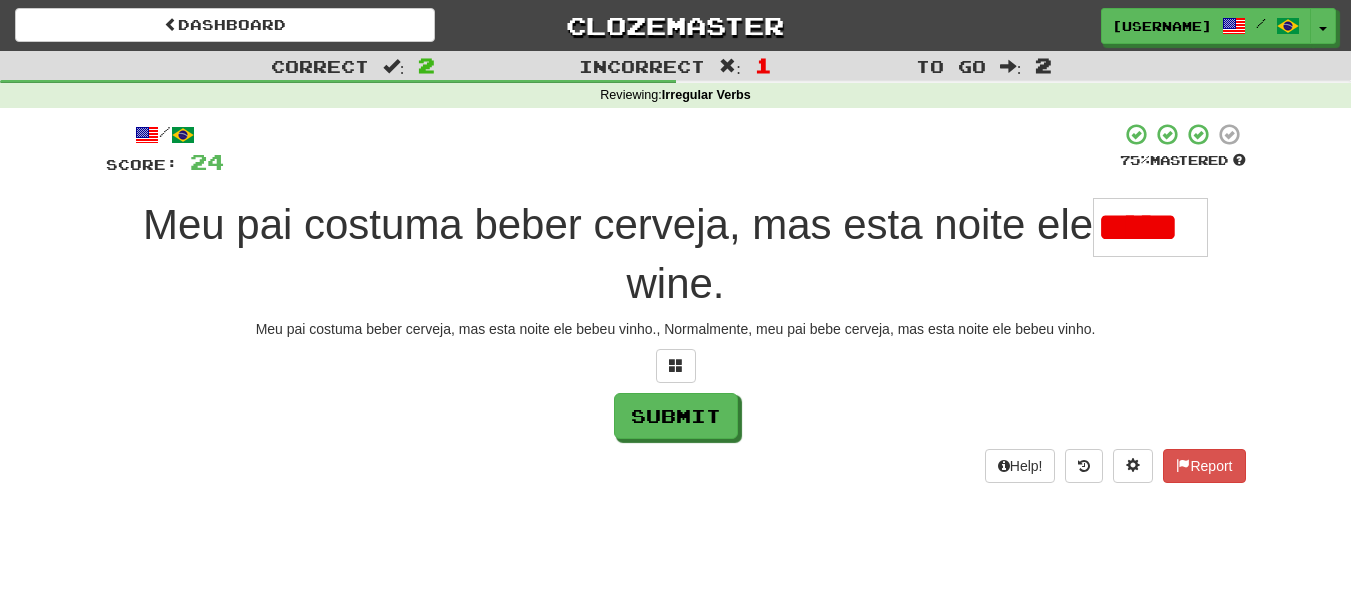 scroll, scrollTop: 0, scrollLeft: 0, axis: both 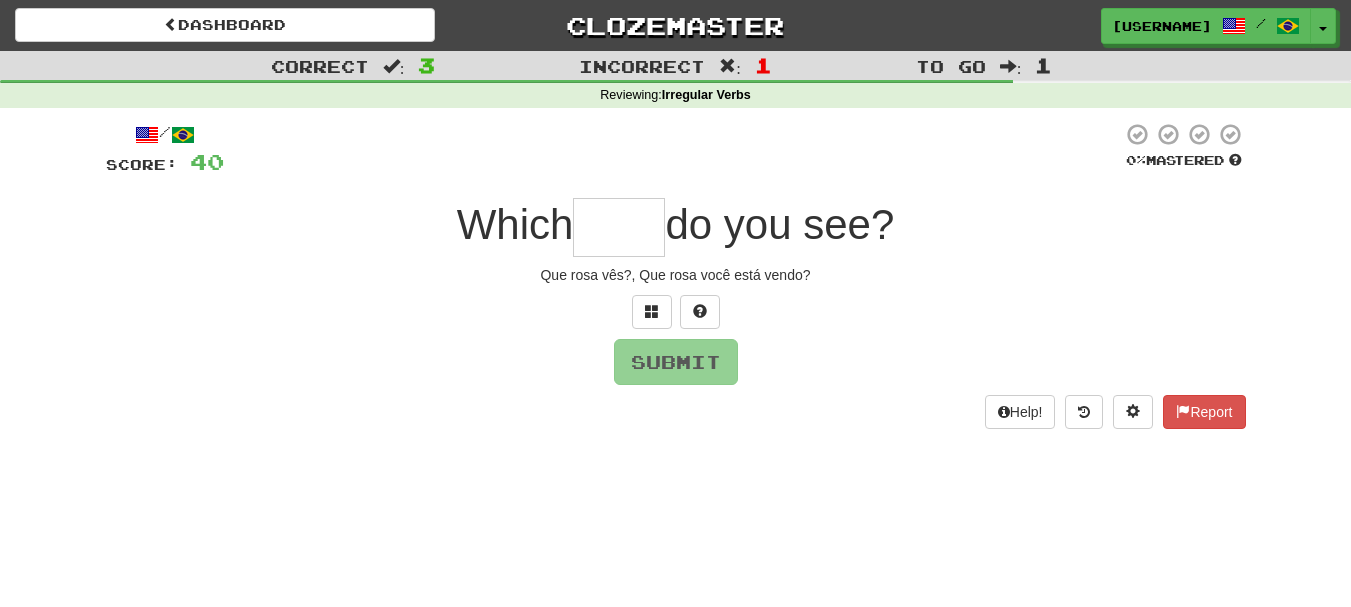 type on "*" 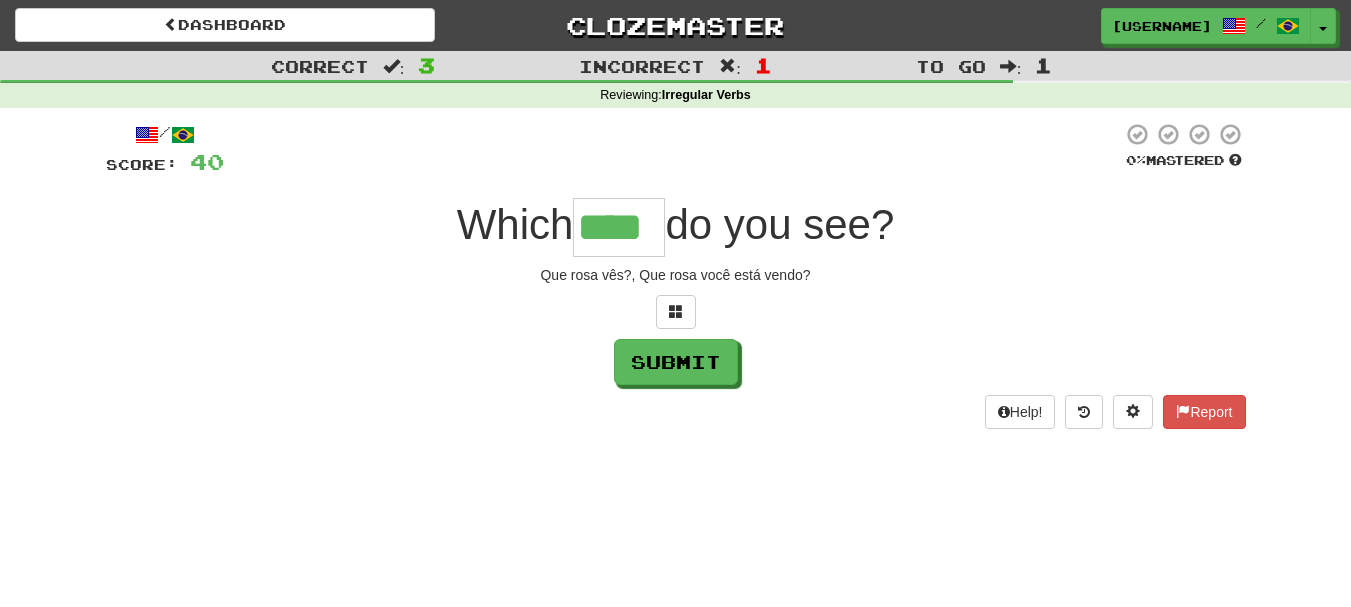 type on "****" 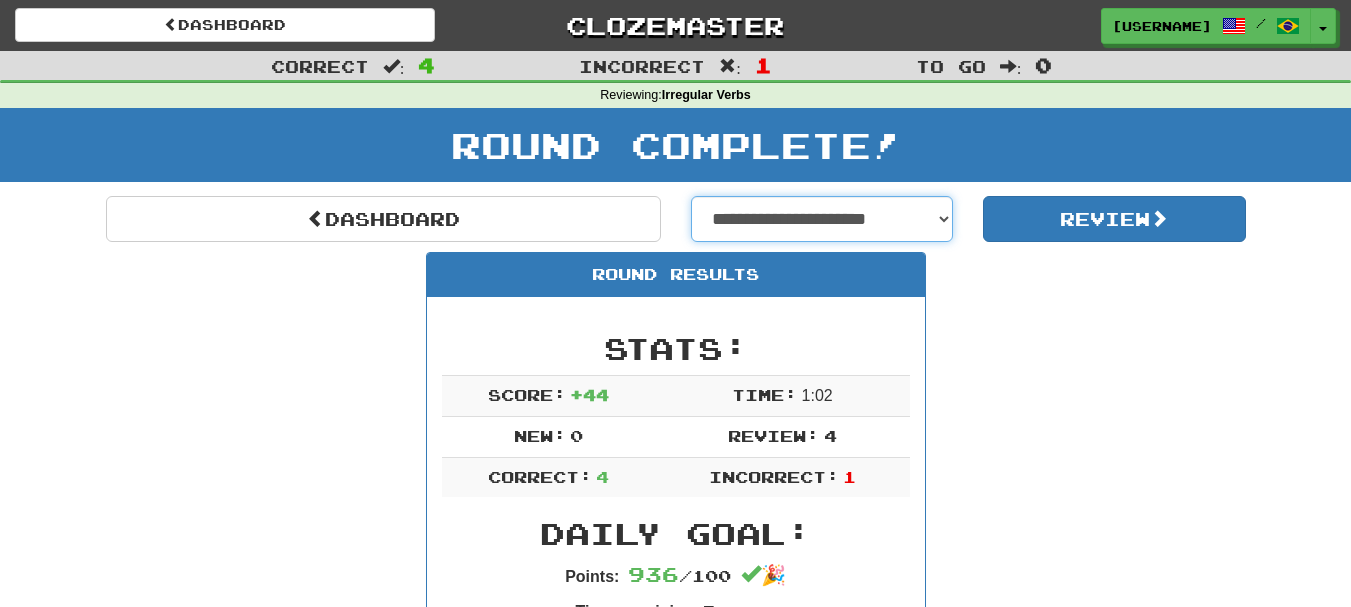 click on "**********" at bounding box center [822, 219] 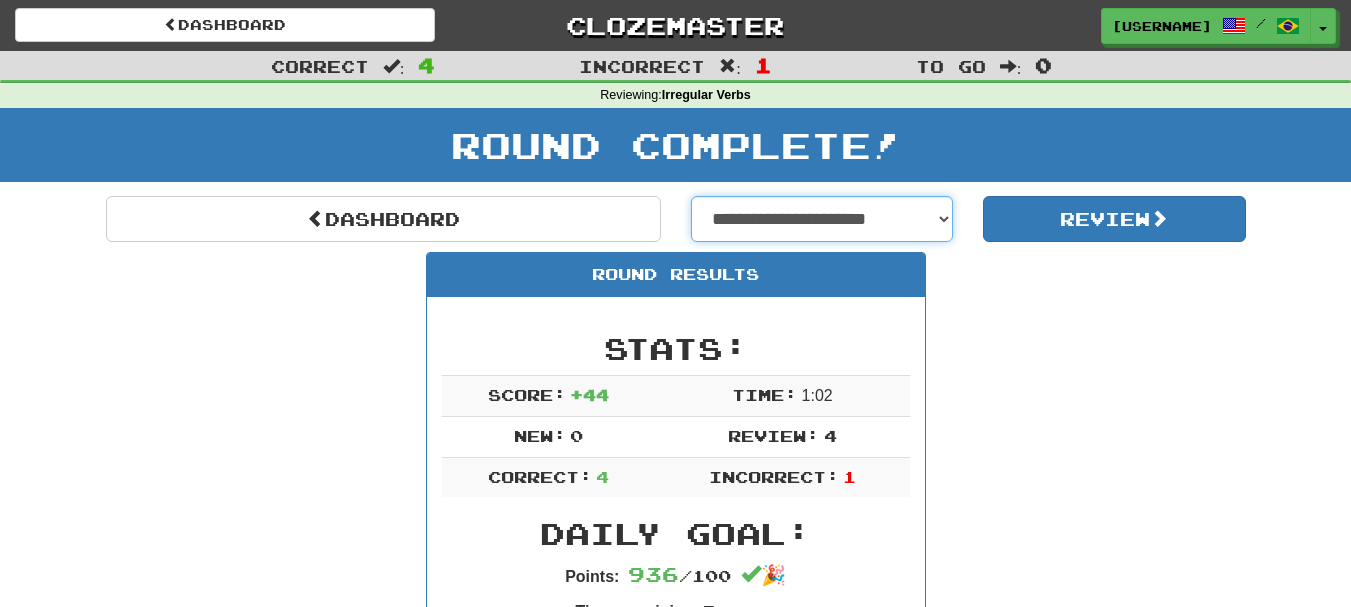select on "**********" 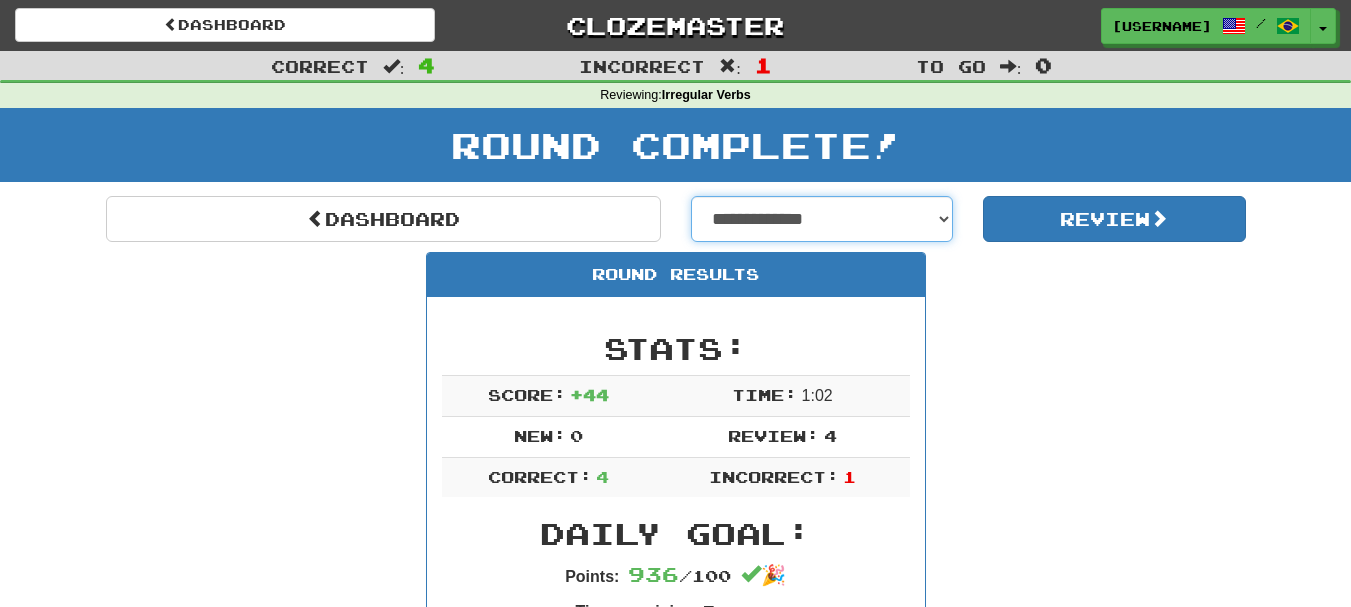 click on "**********" at bounding box center (822, 219) 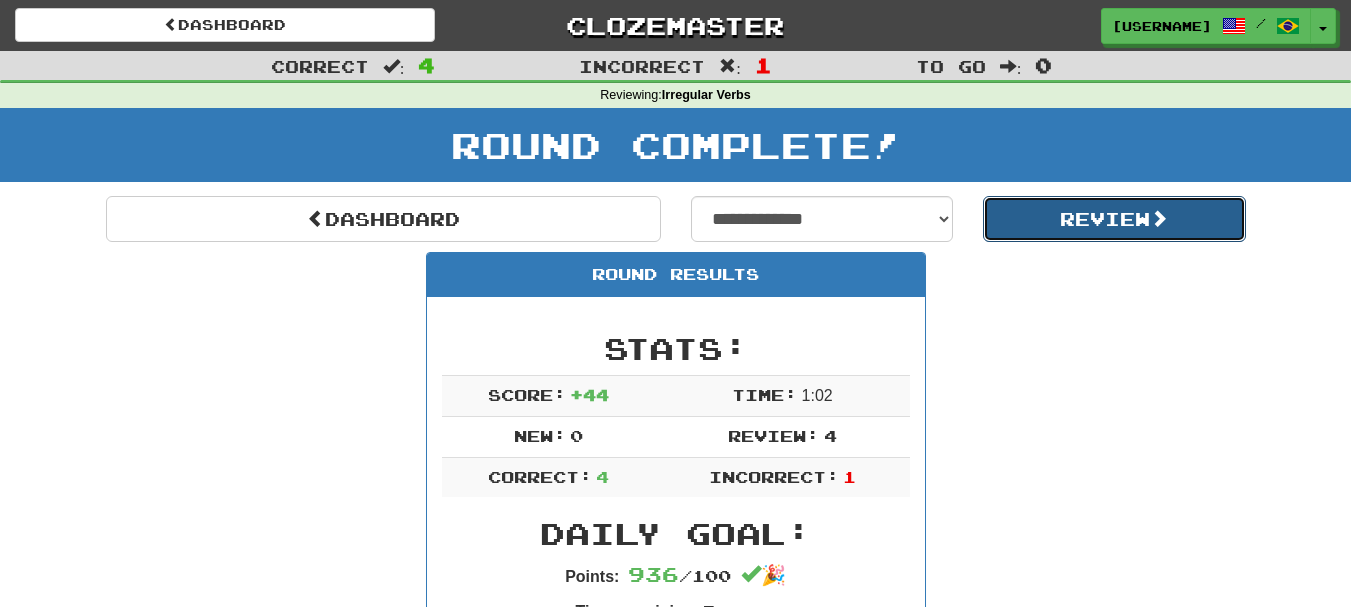 click on "Review" at bounding box center [1114, 219] 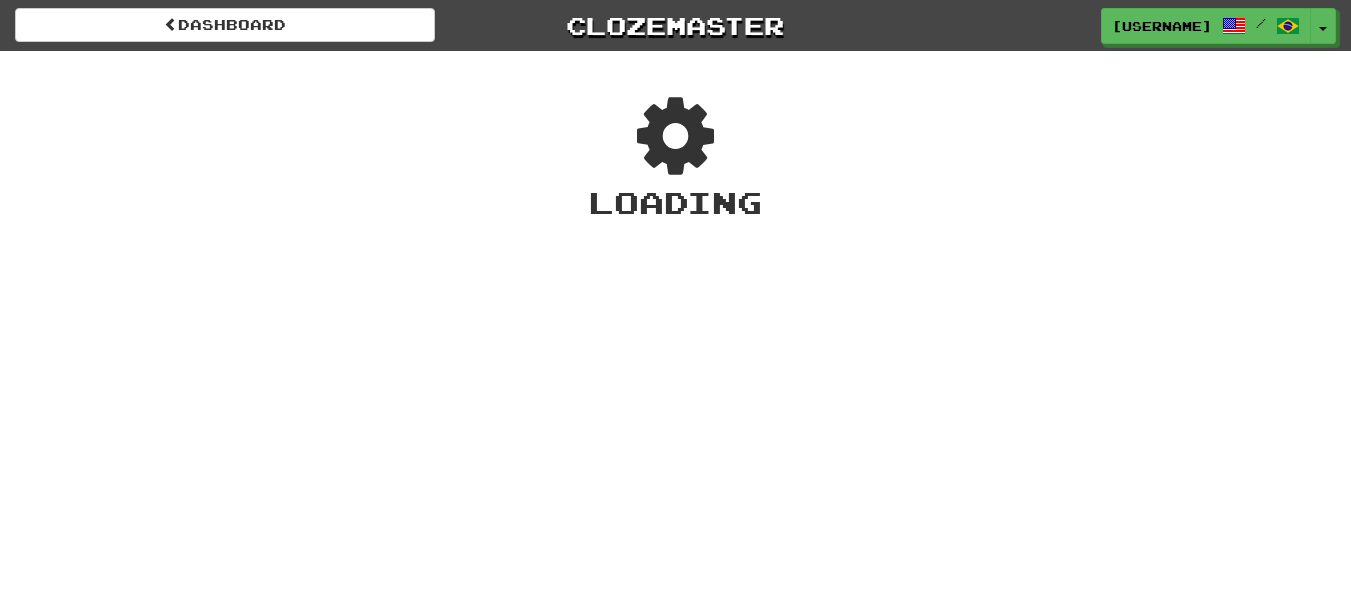 scroll, scrollTop: 0, scrollLeft: 0, axis: both 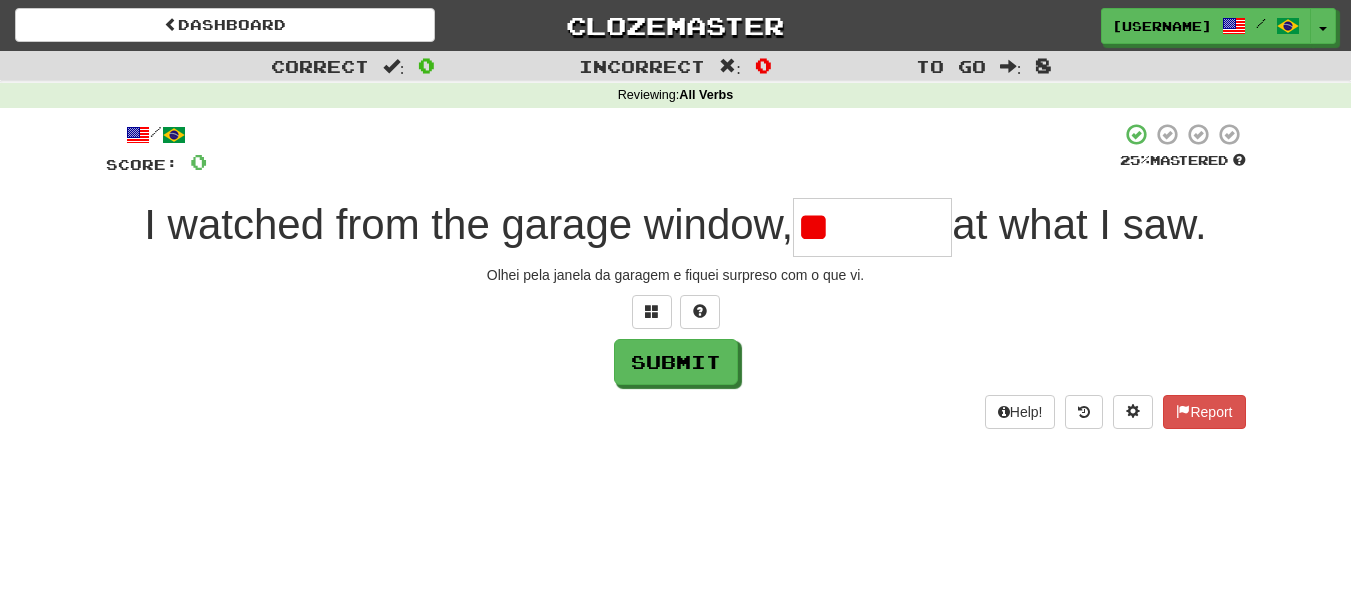 type on "*" 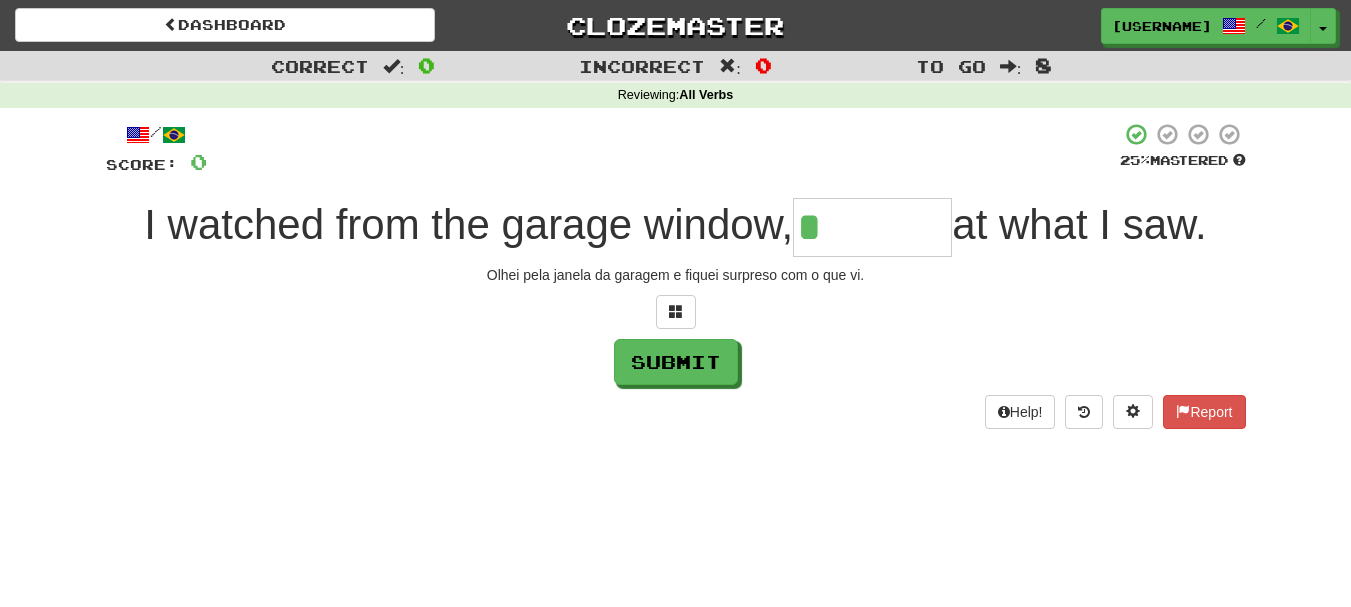 type on "******" 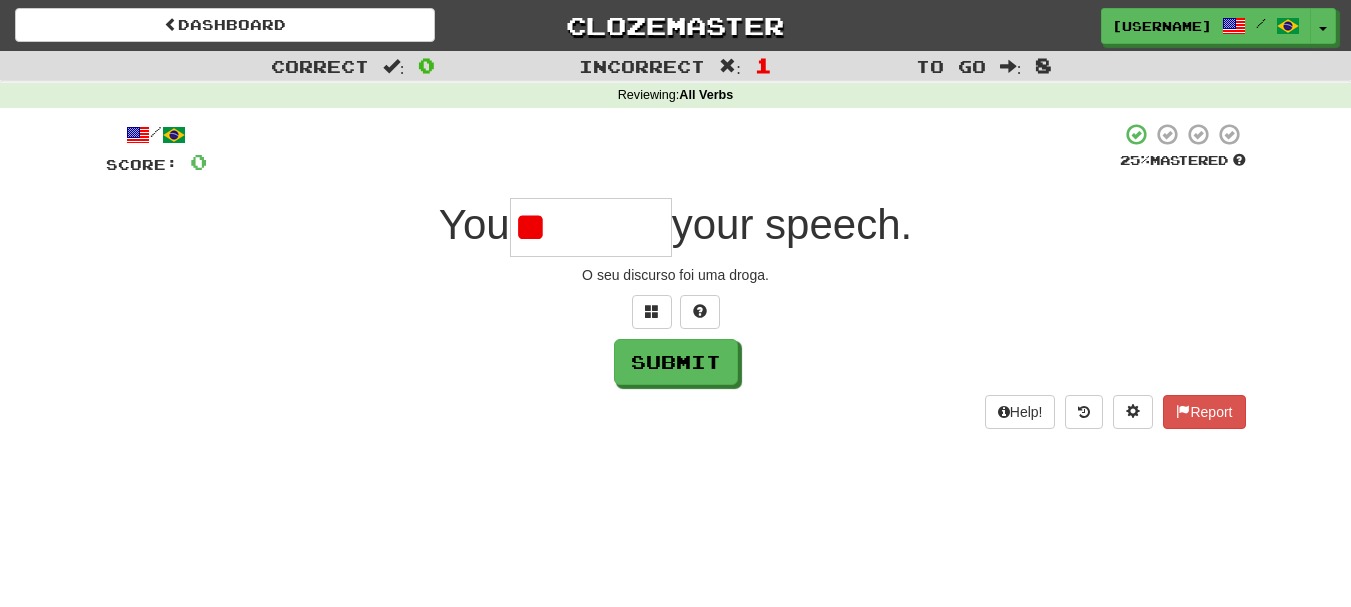 type on "*" 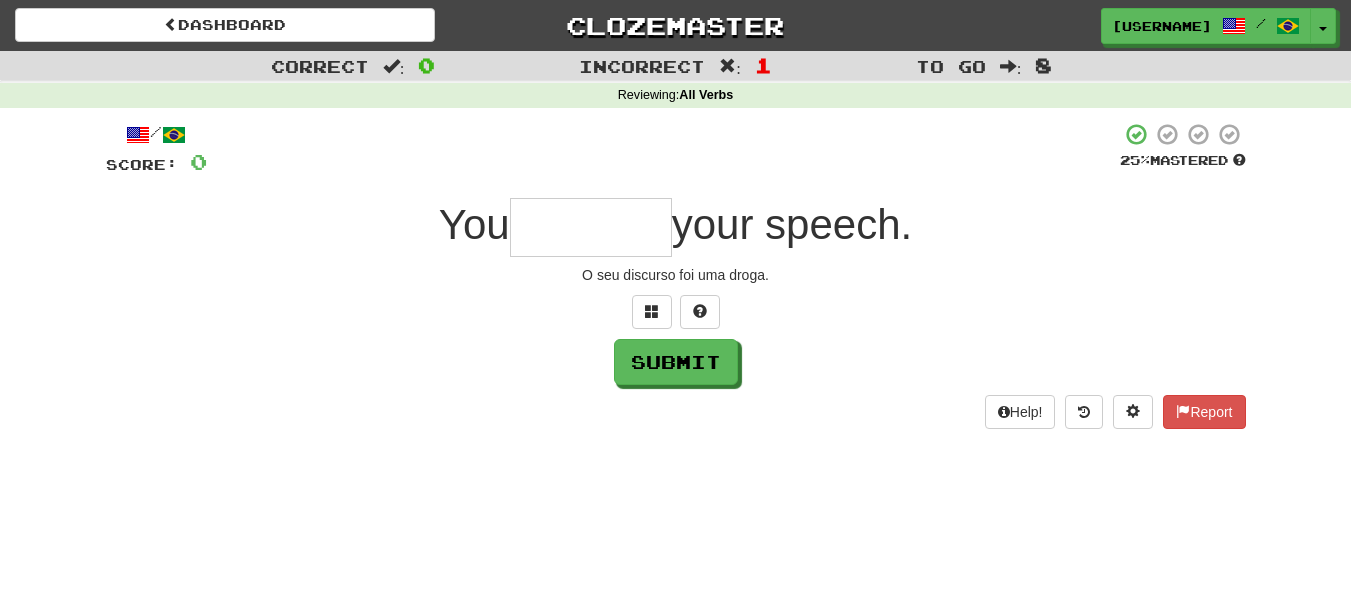 type on "*" 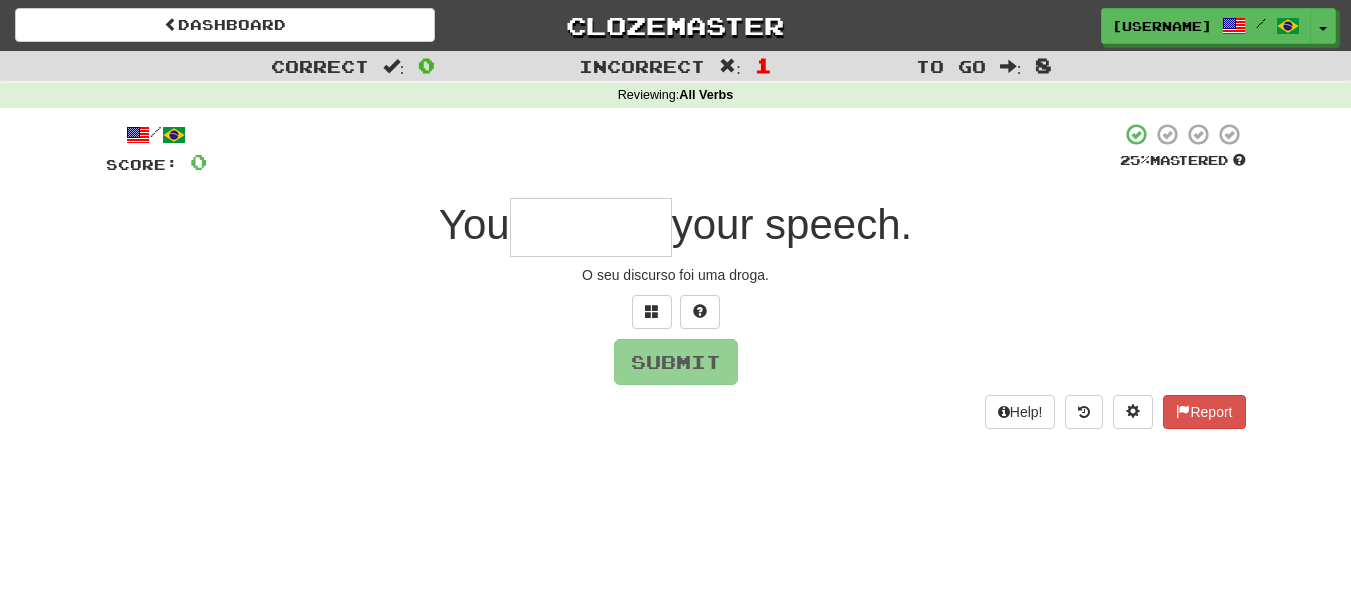 type on "*" 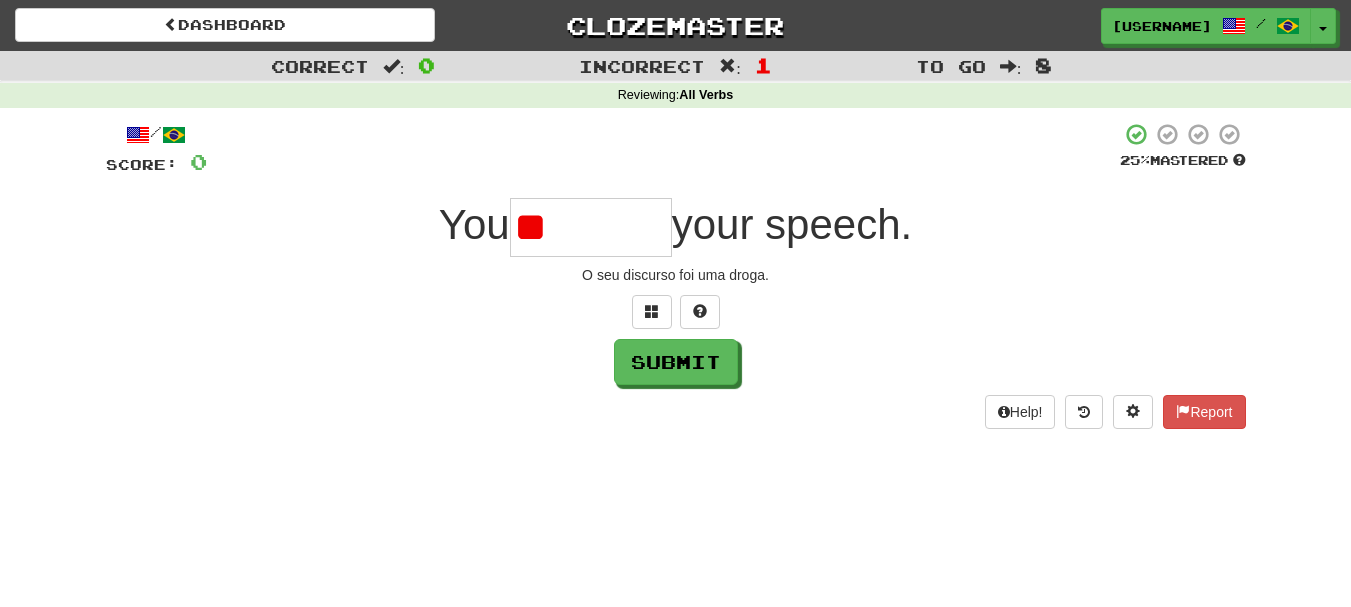 type on "*" 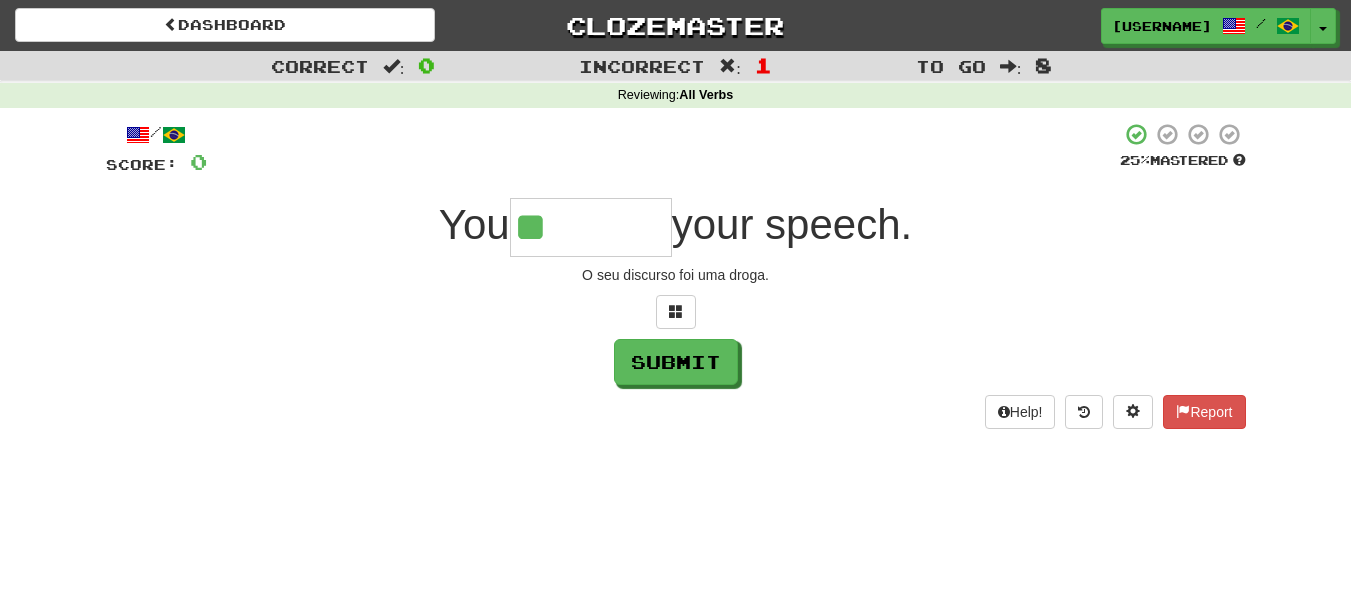 type on "******" 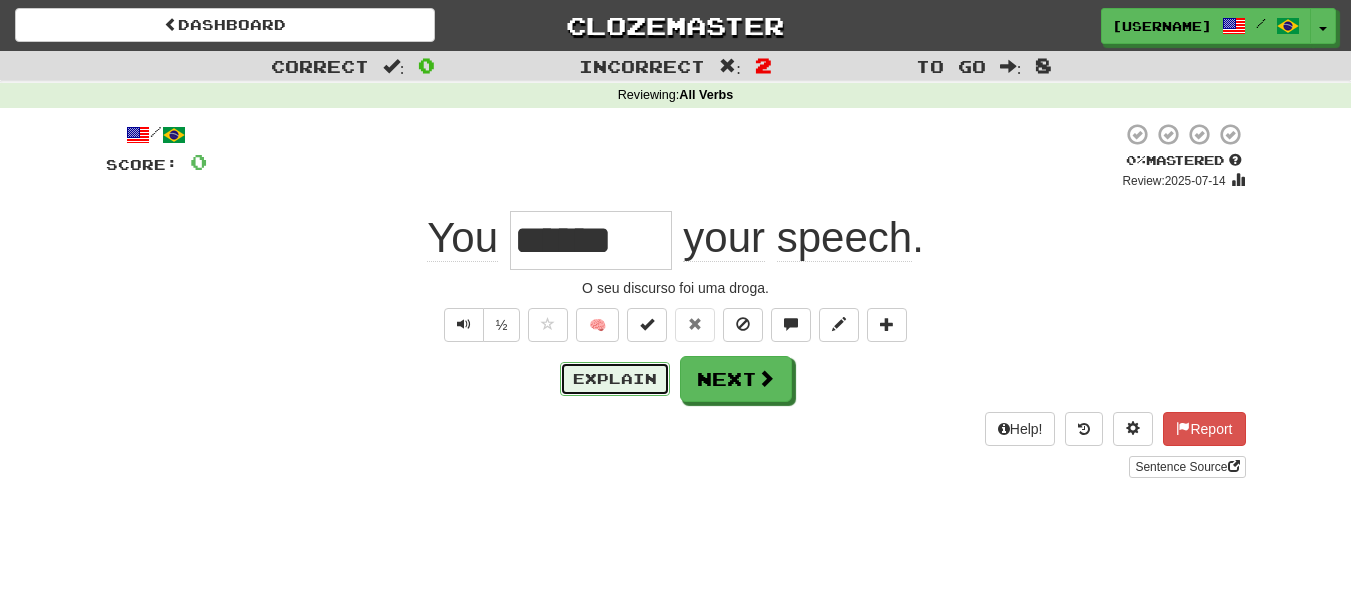 click on "Explain" at bounding box center [615, 379] 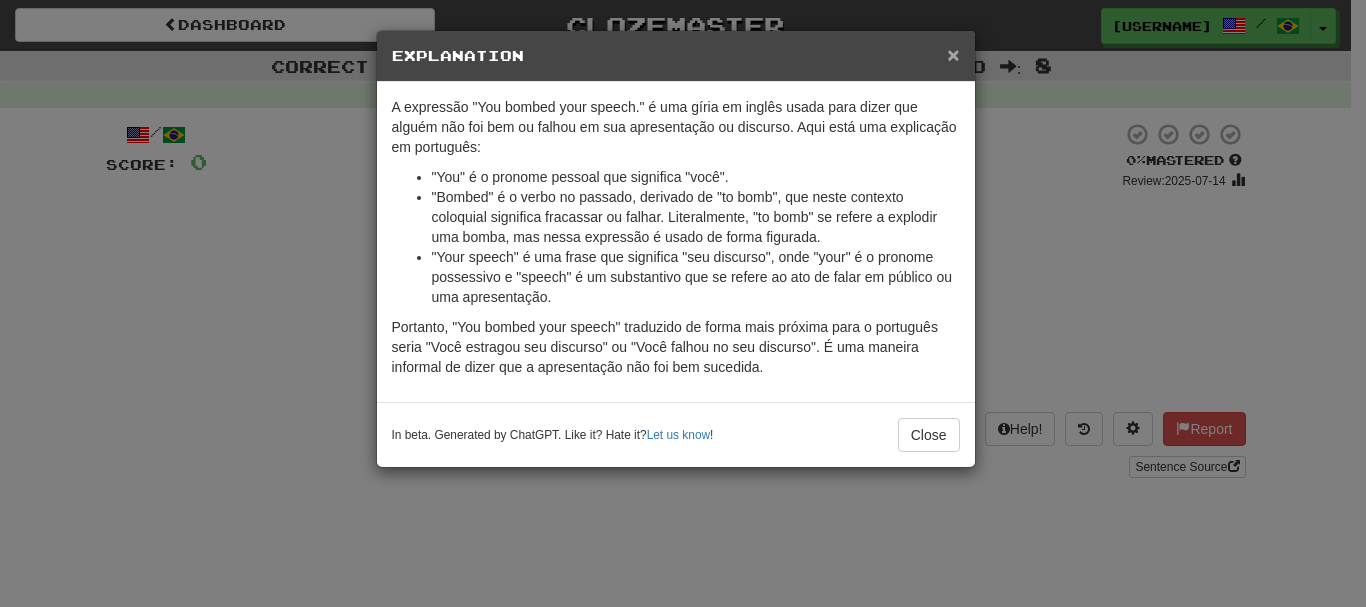click on "×" at bounding box center (953, 54) 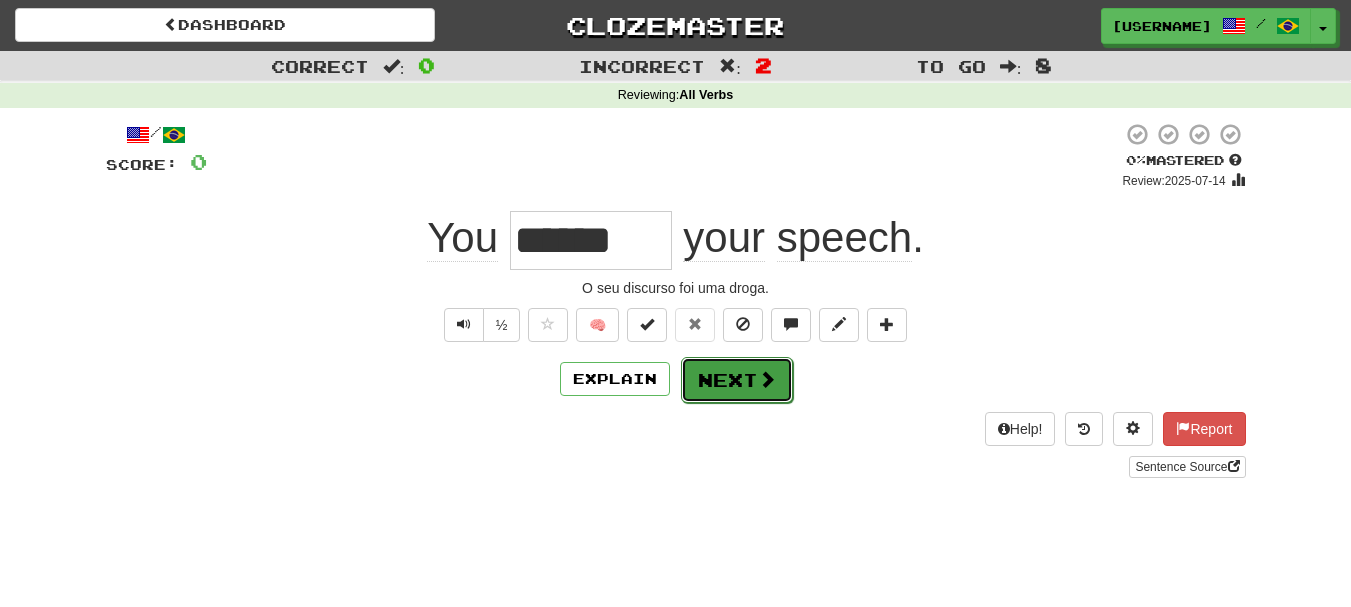 click on "Next" at bounding box center [737, 380] 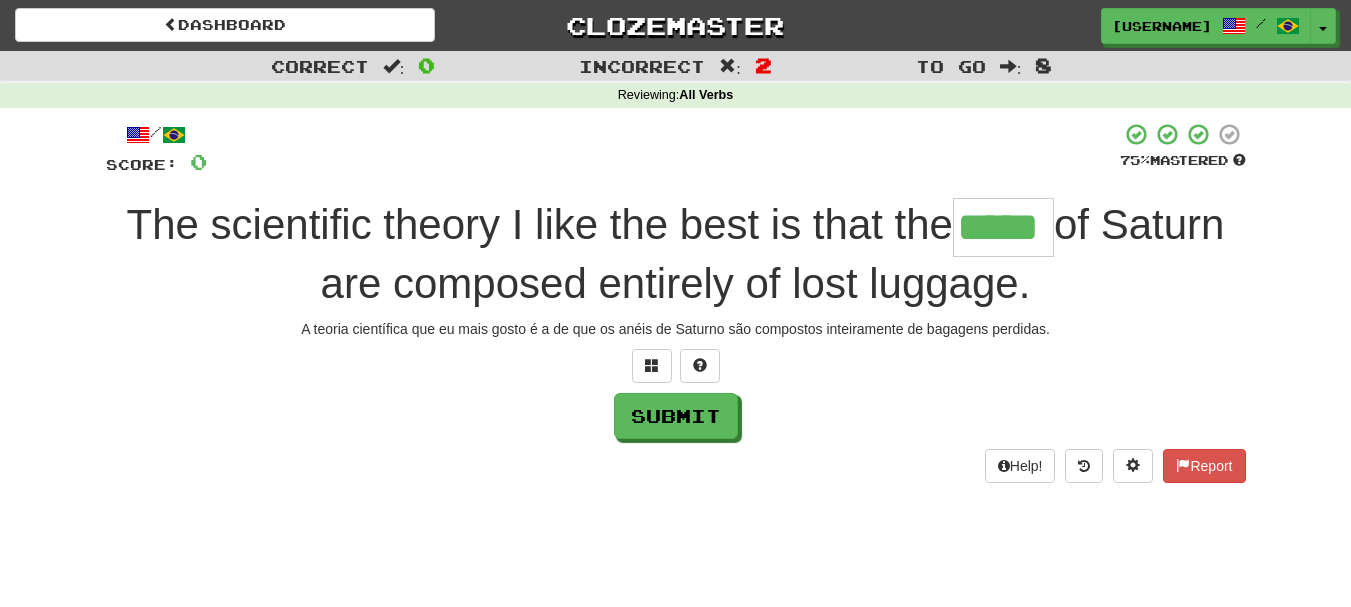 type on "*****" 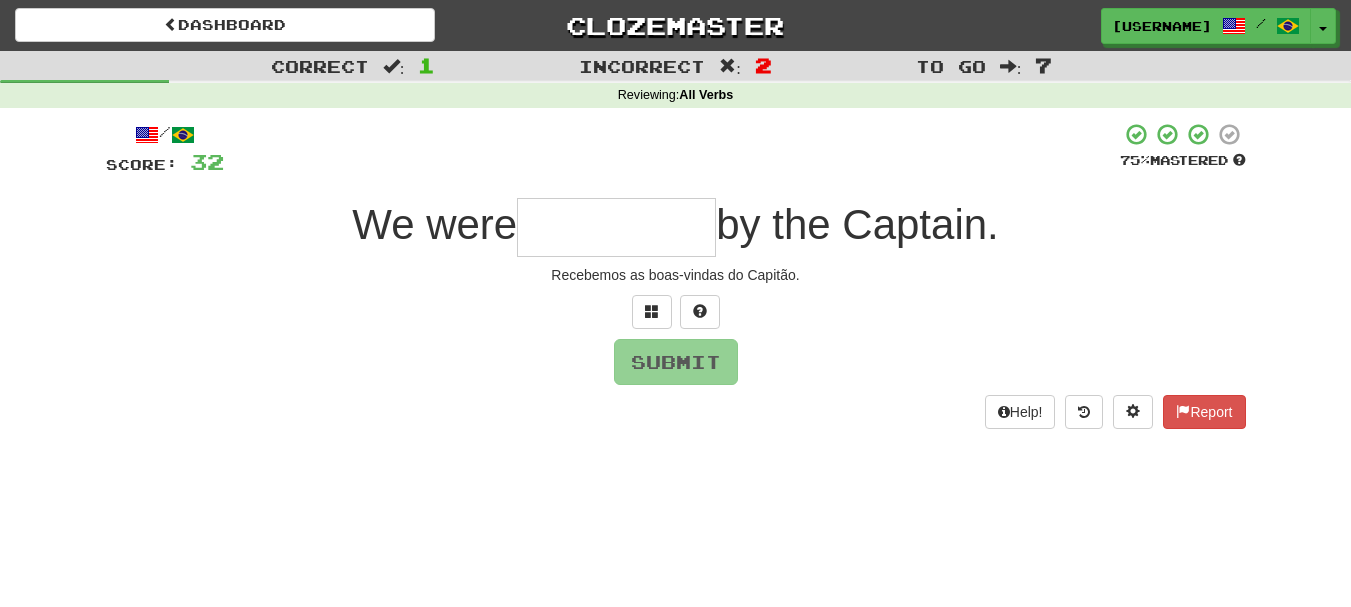 type on "*" 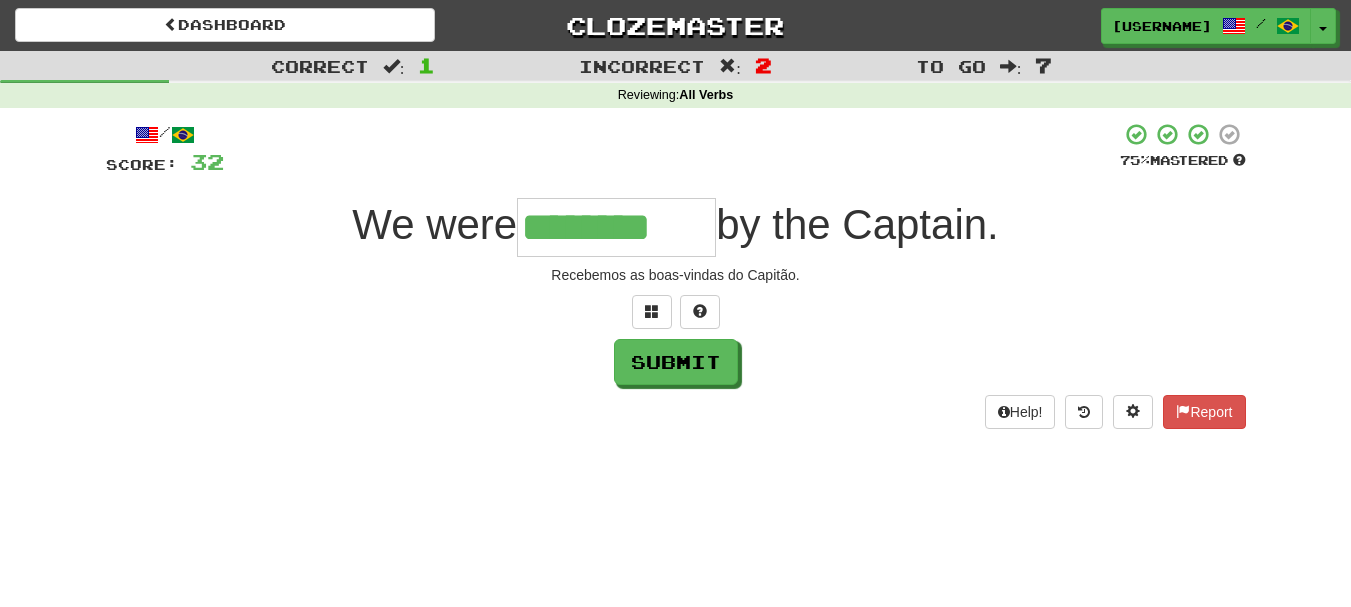 type on "********" 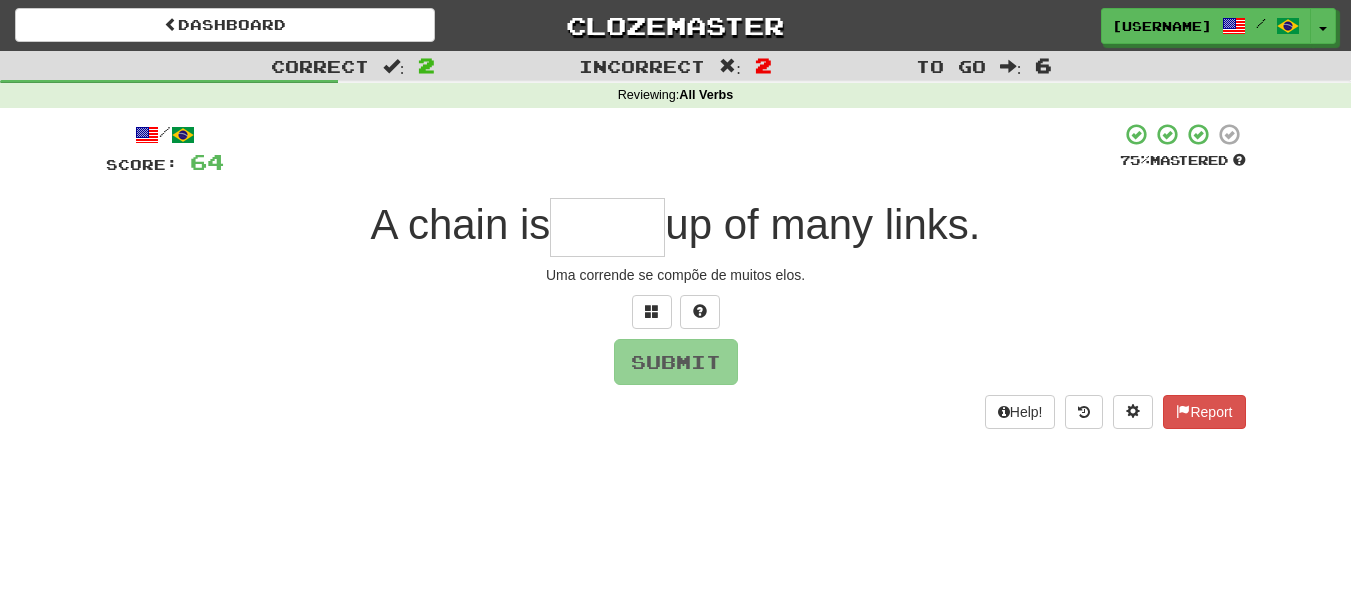 type on "*" 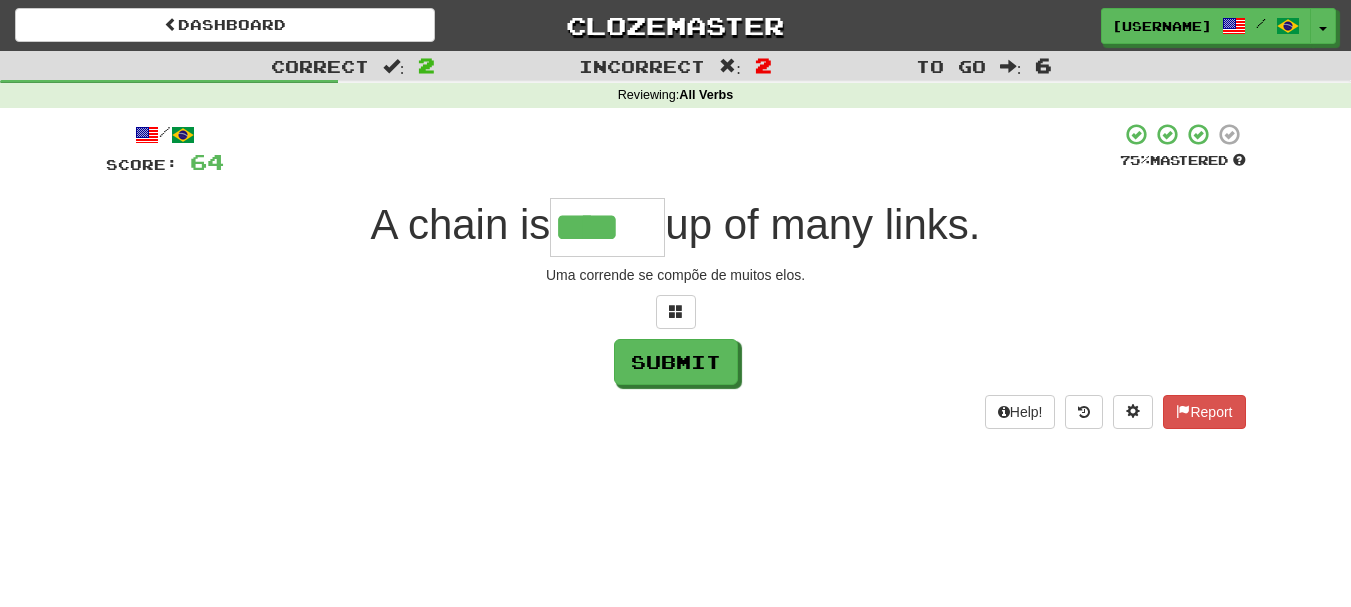 type on "****" 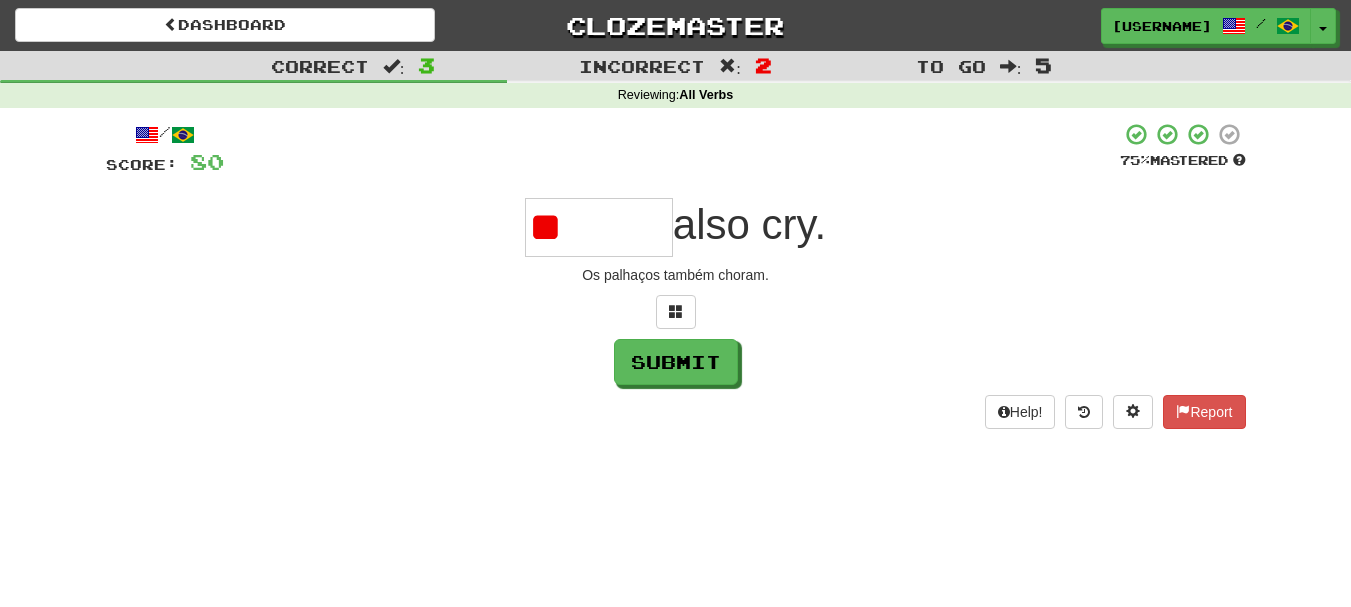 type on "*" 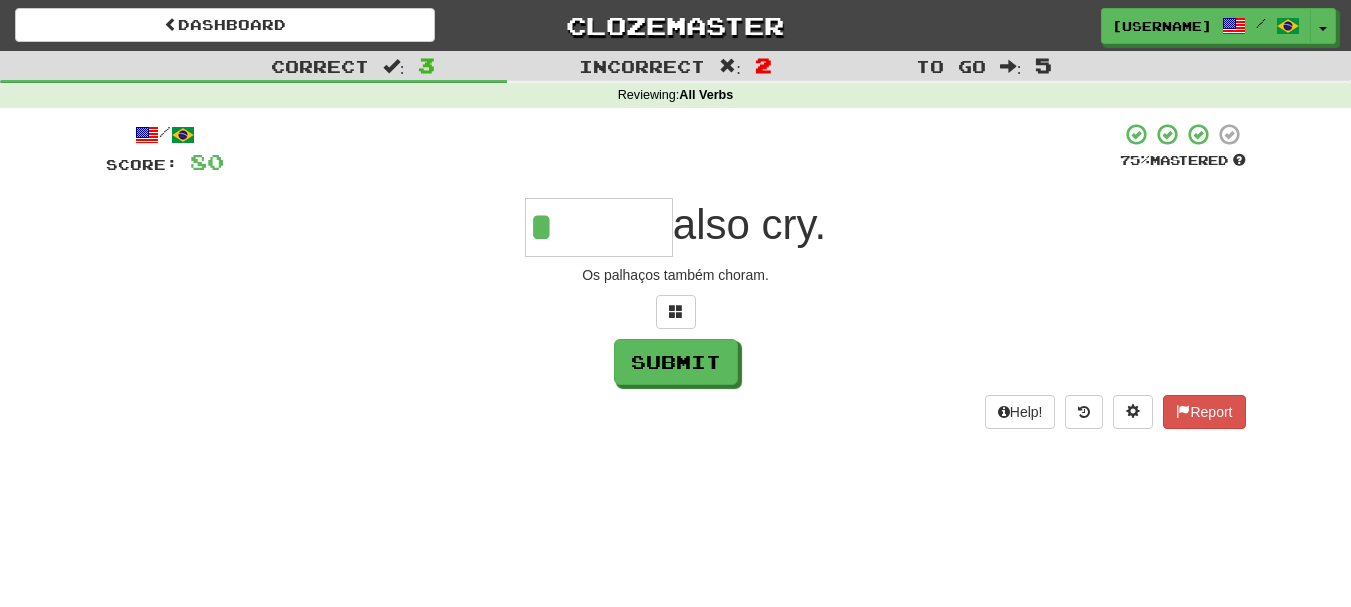 type on "******" 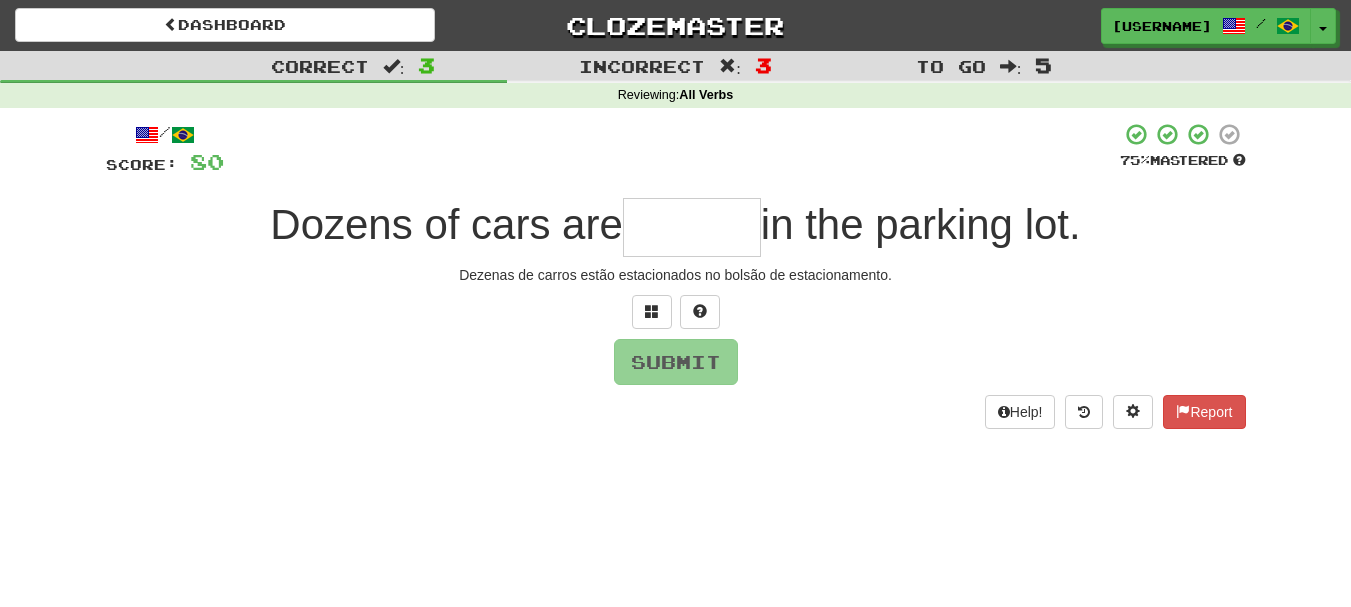 type on "*" 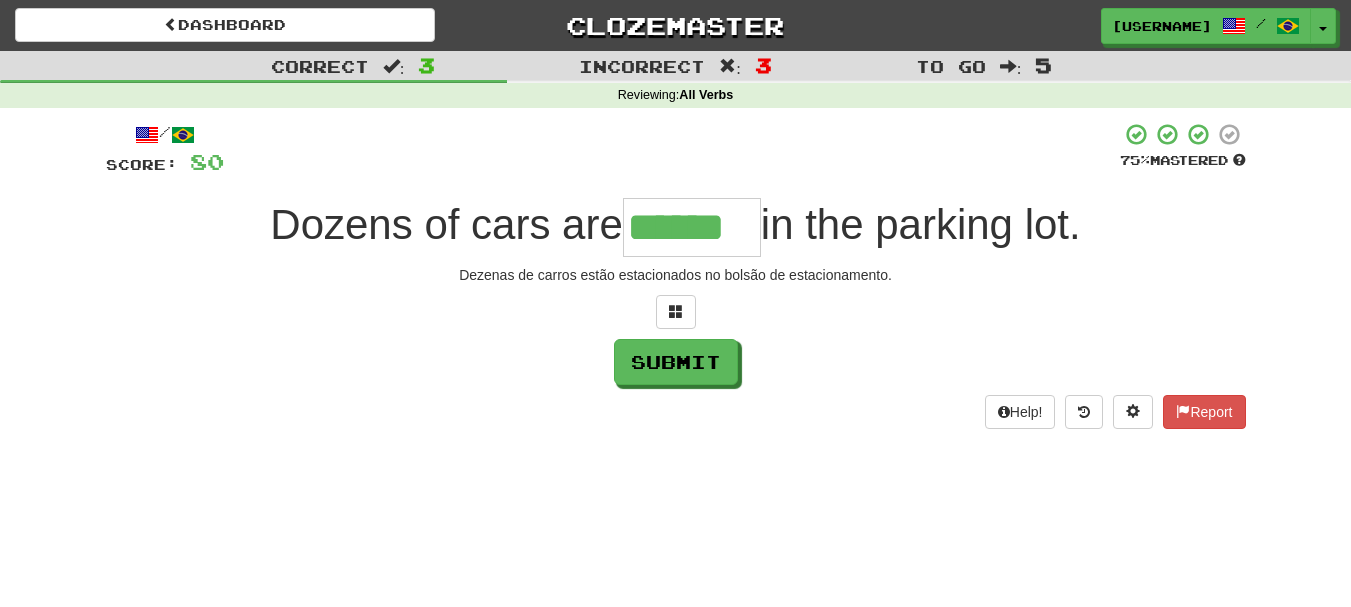 type on "******" 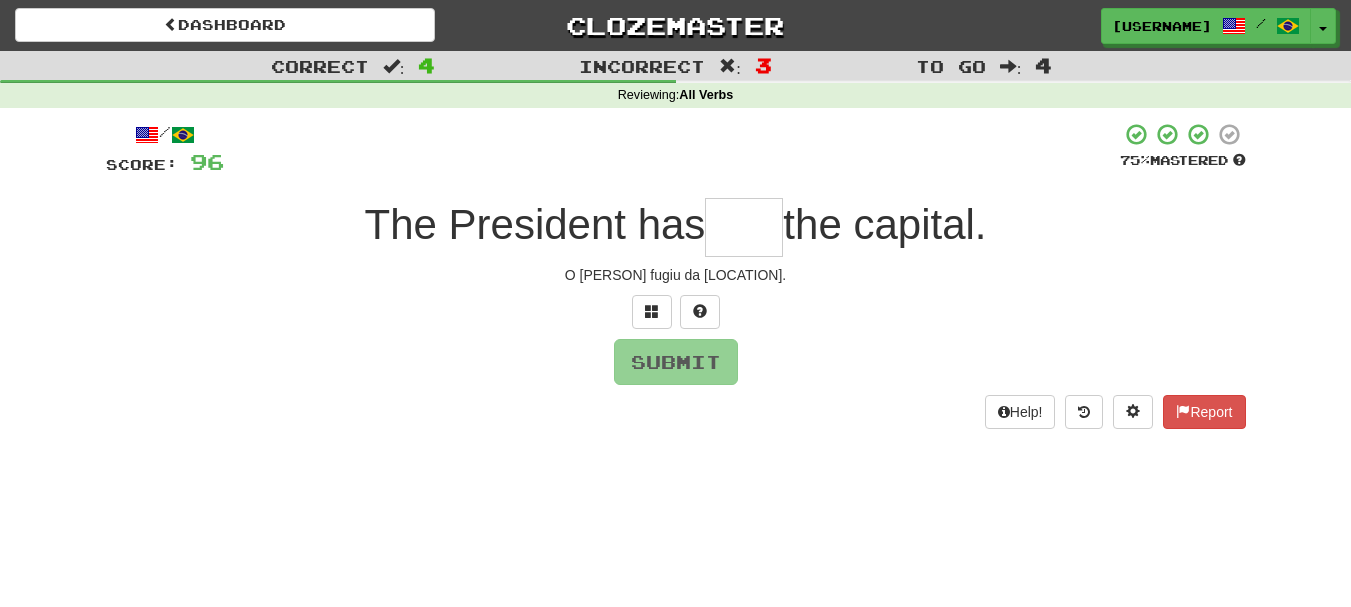 type on "*" 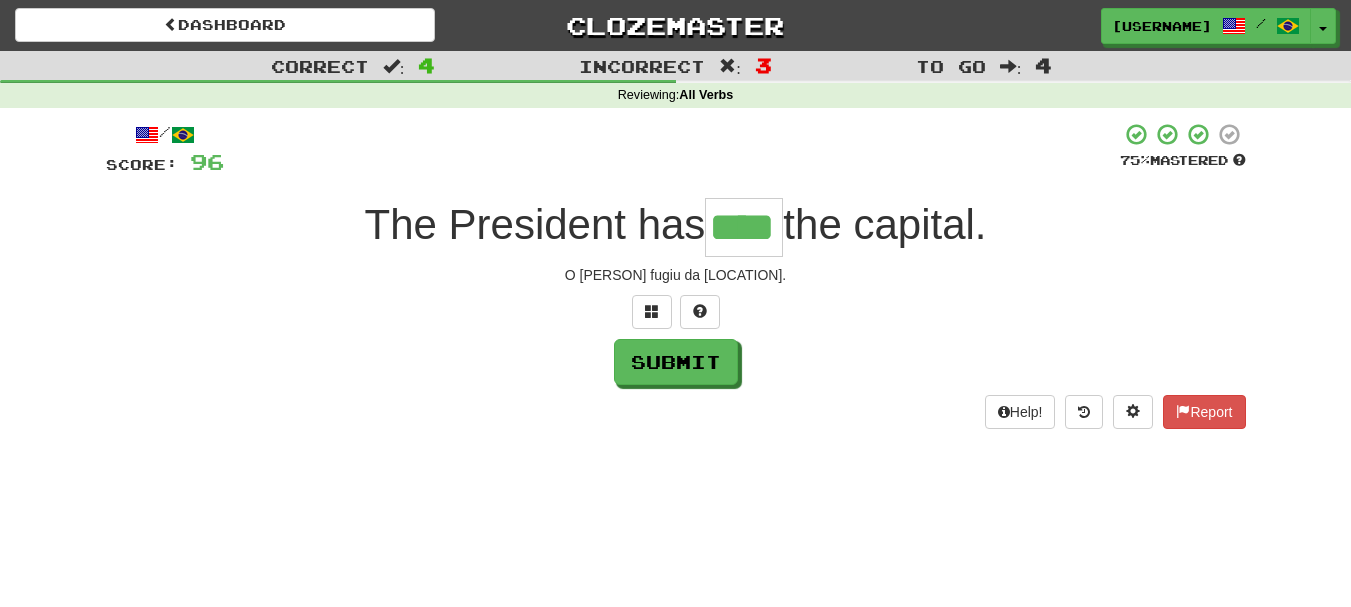 type on "****" 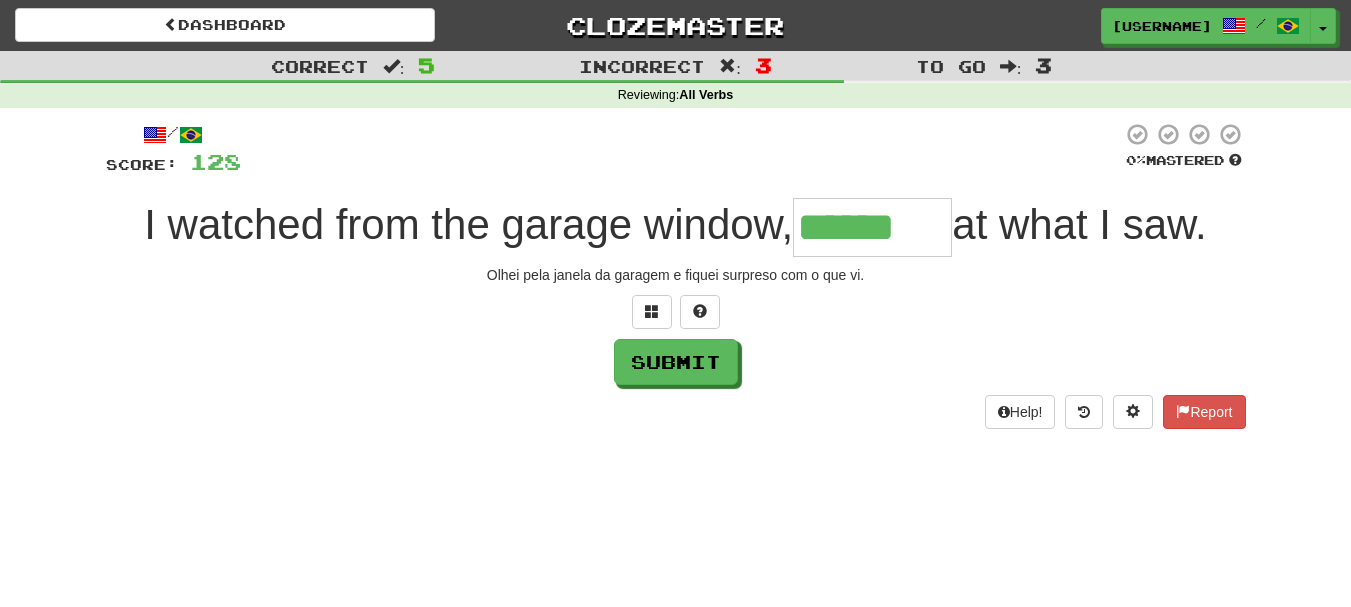 type on "******" 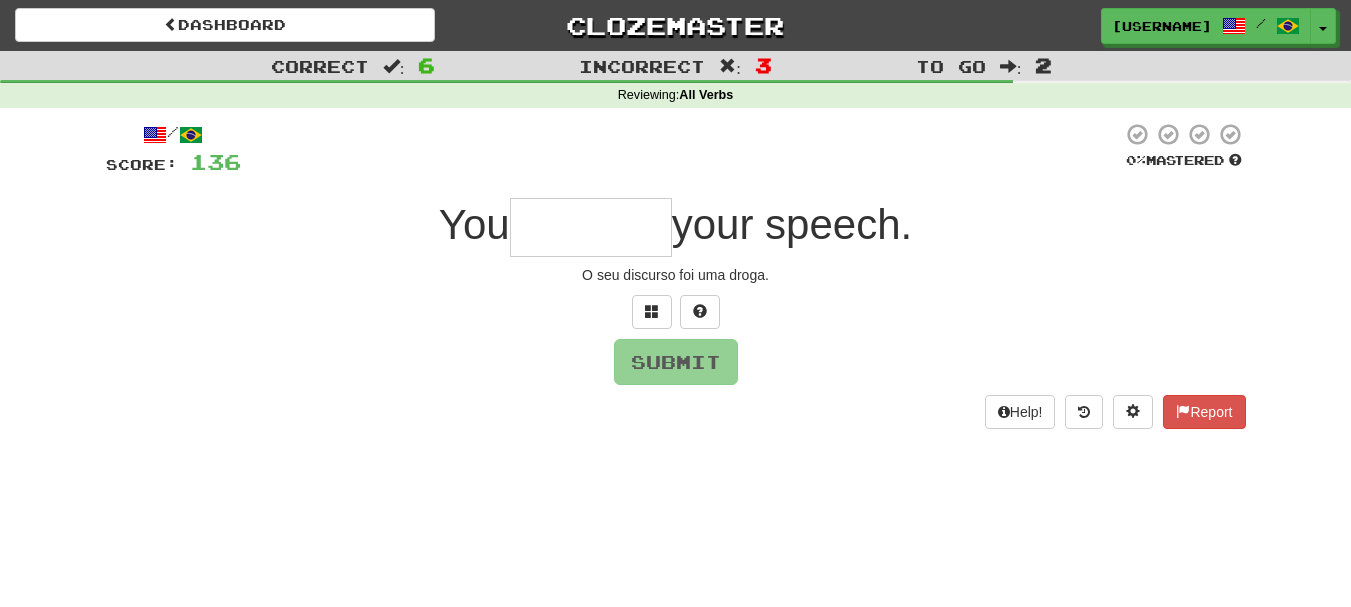 type on "*" 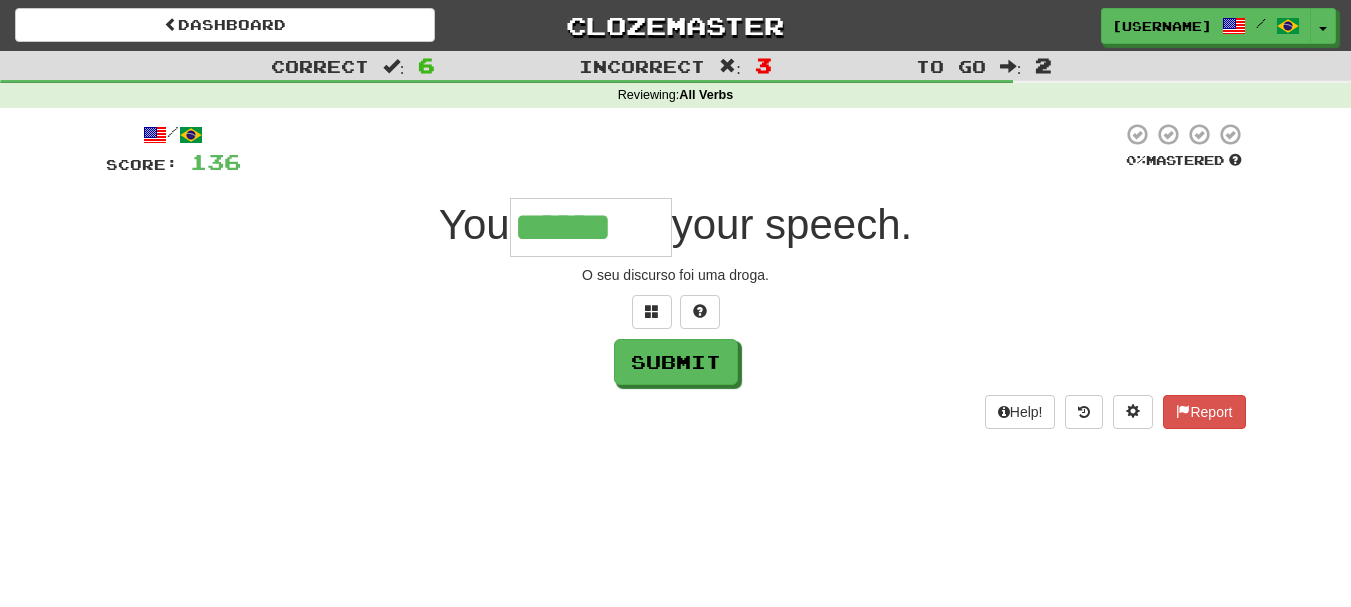 type on "******" 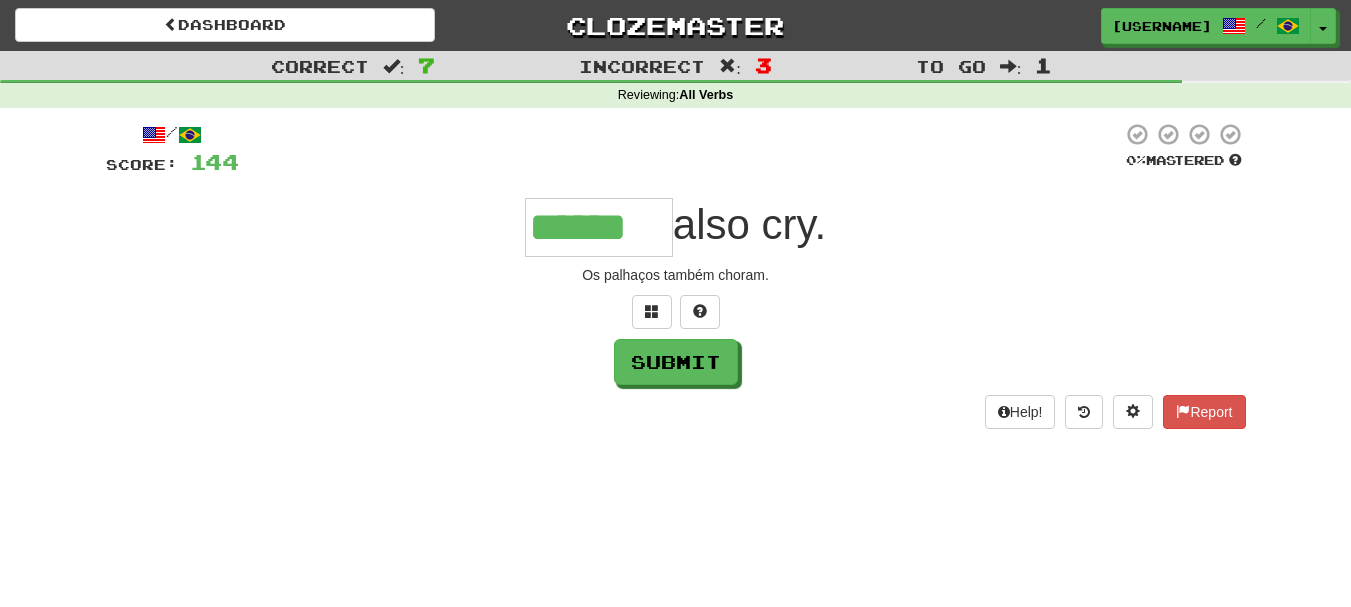 type on "******" 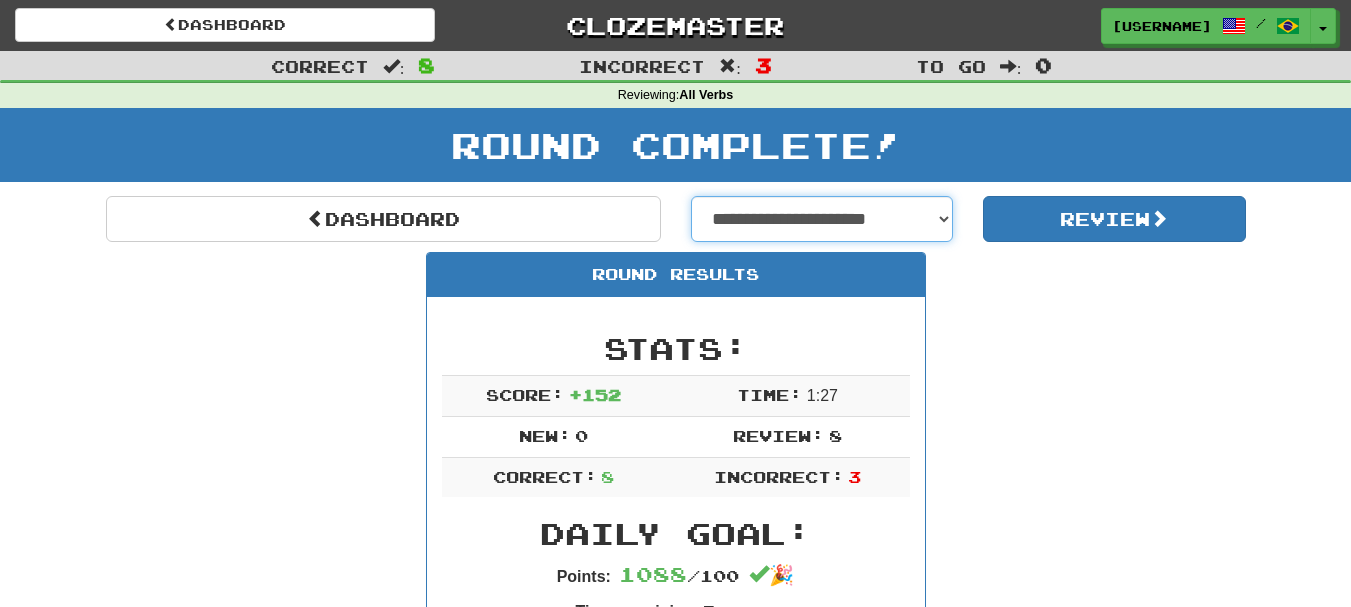 click on "**********" at bounding box center (822, 219) 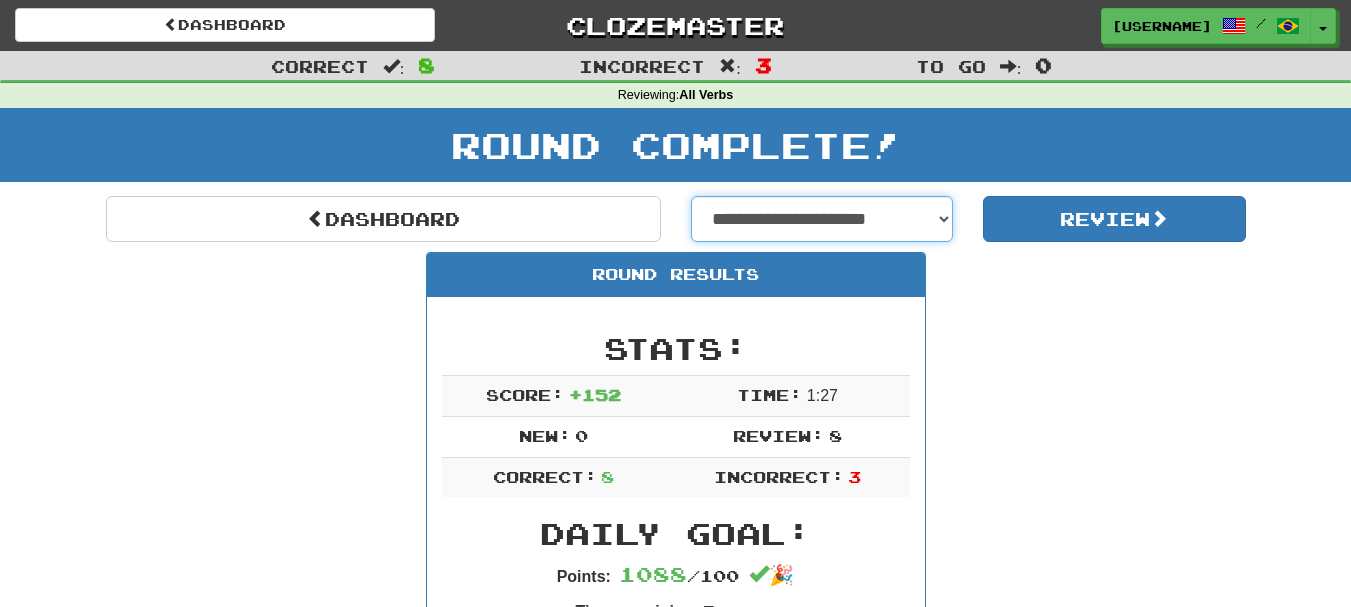 click on "**********" at bounding box center (822, 219) 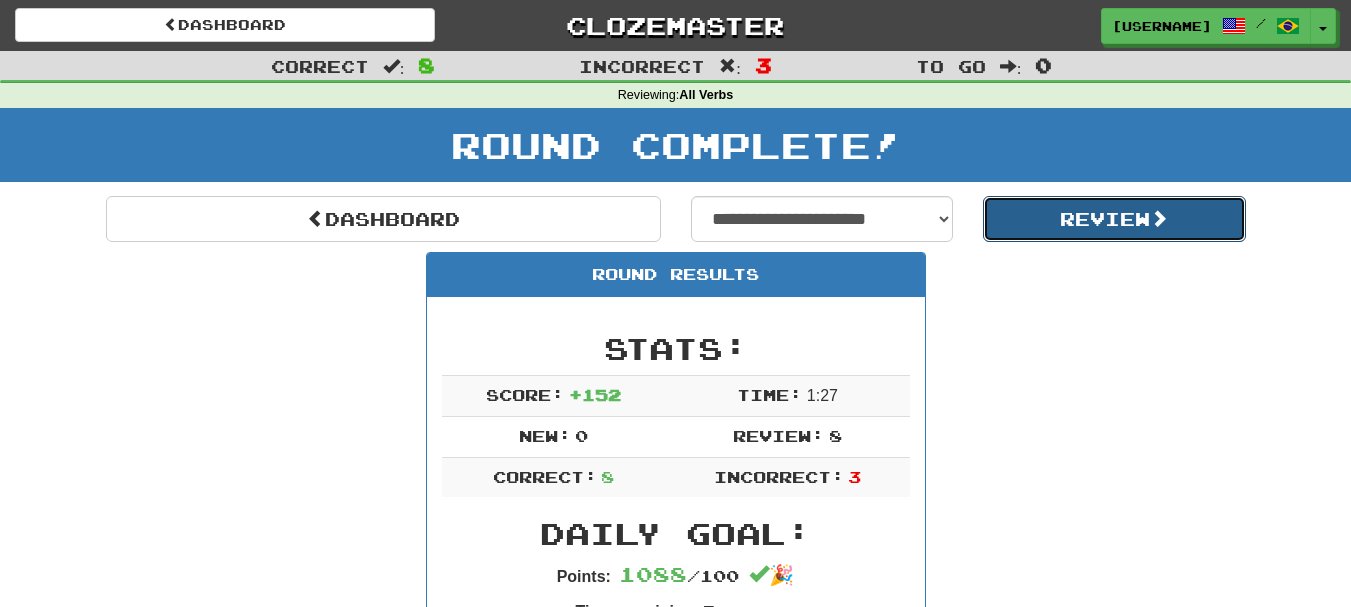 click on "Review" at bounding box center (1114, 219) 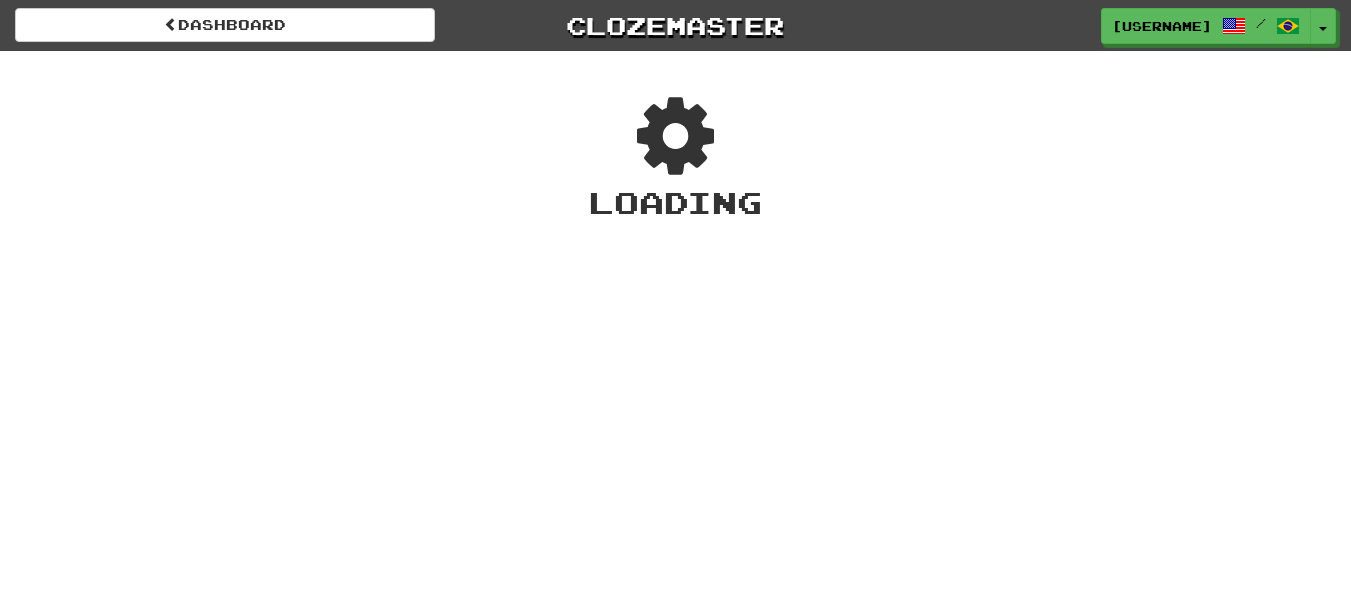 scroll, scrollTop: 0, scrollLeft: 0, axis: both 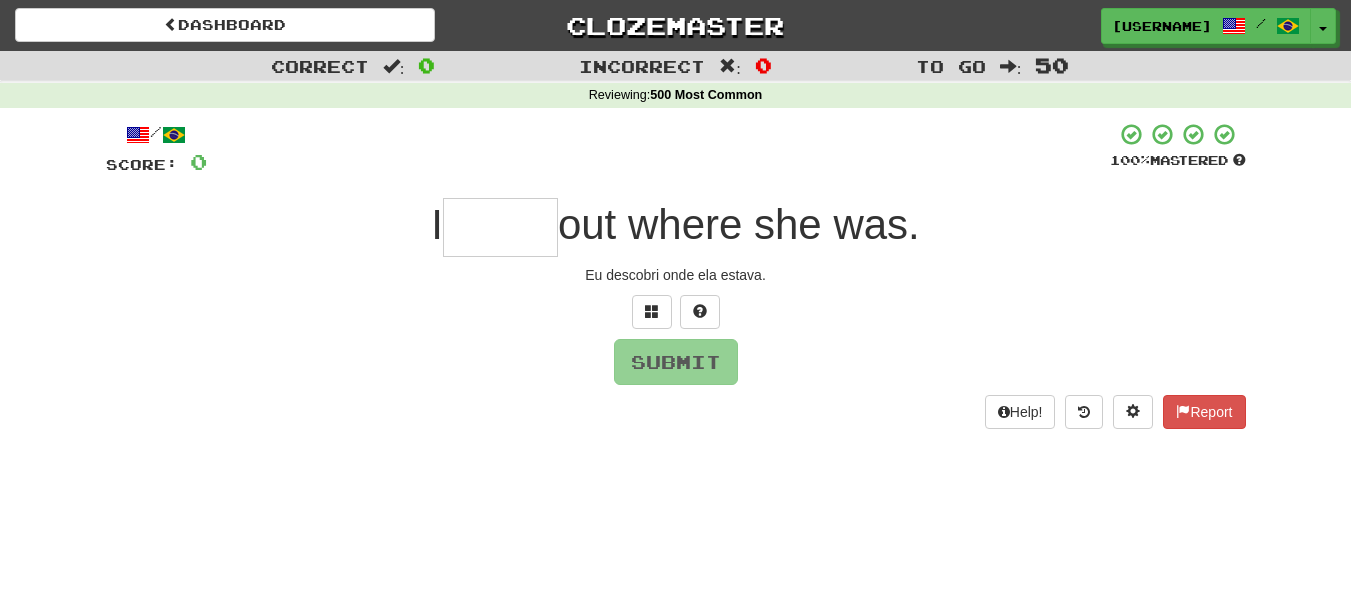 type on "*" 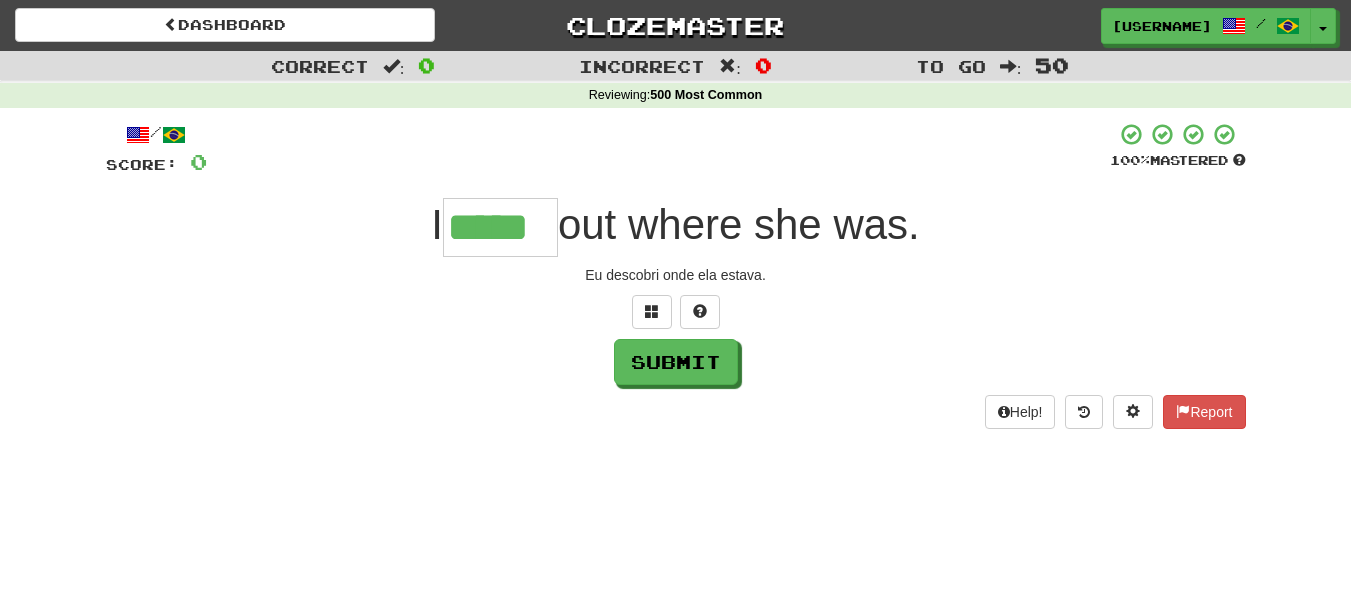 type on "*****" 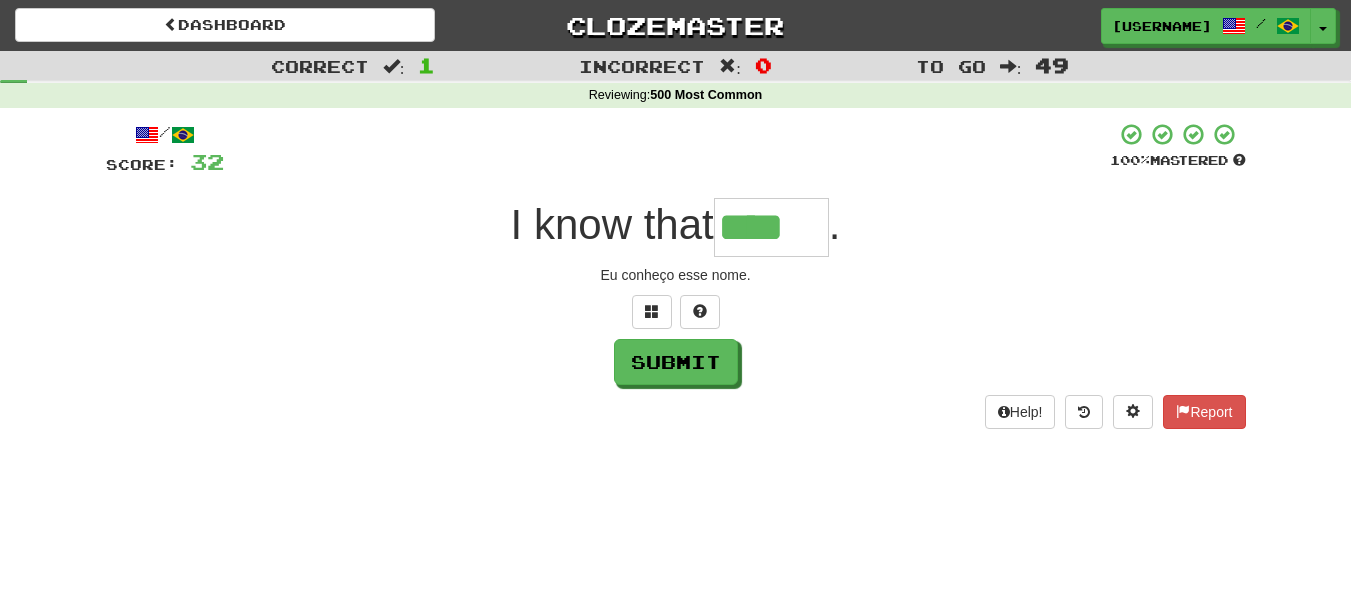 type on "****" 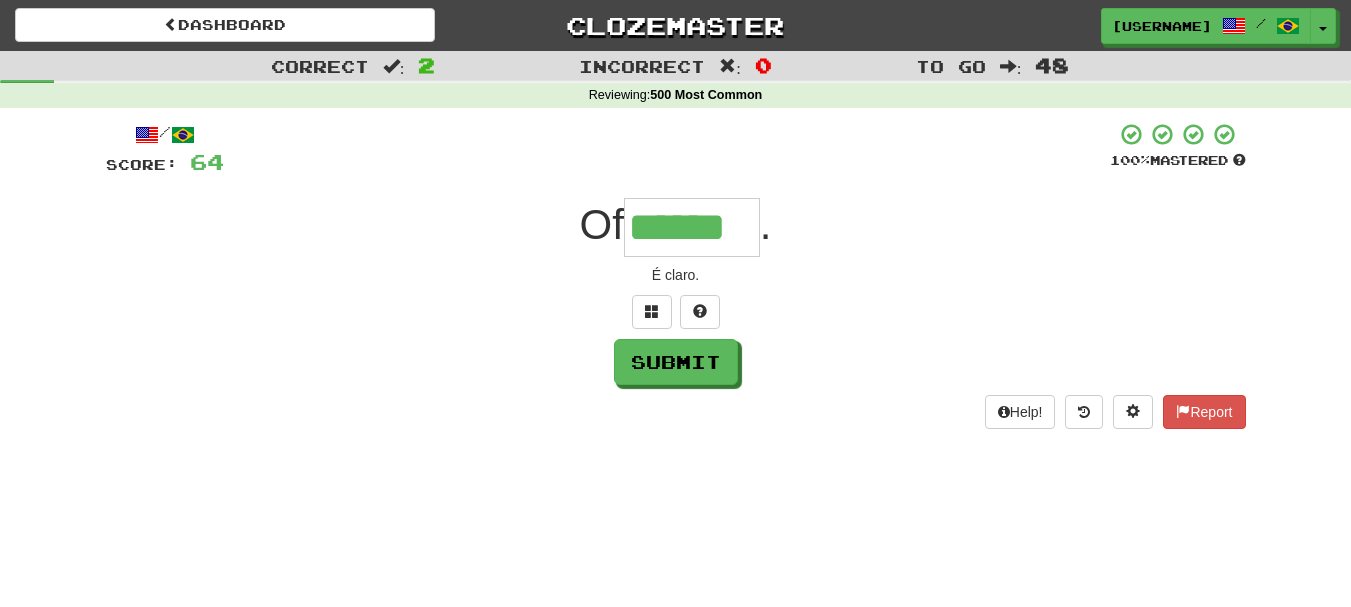 type on "******" 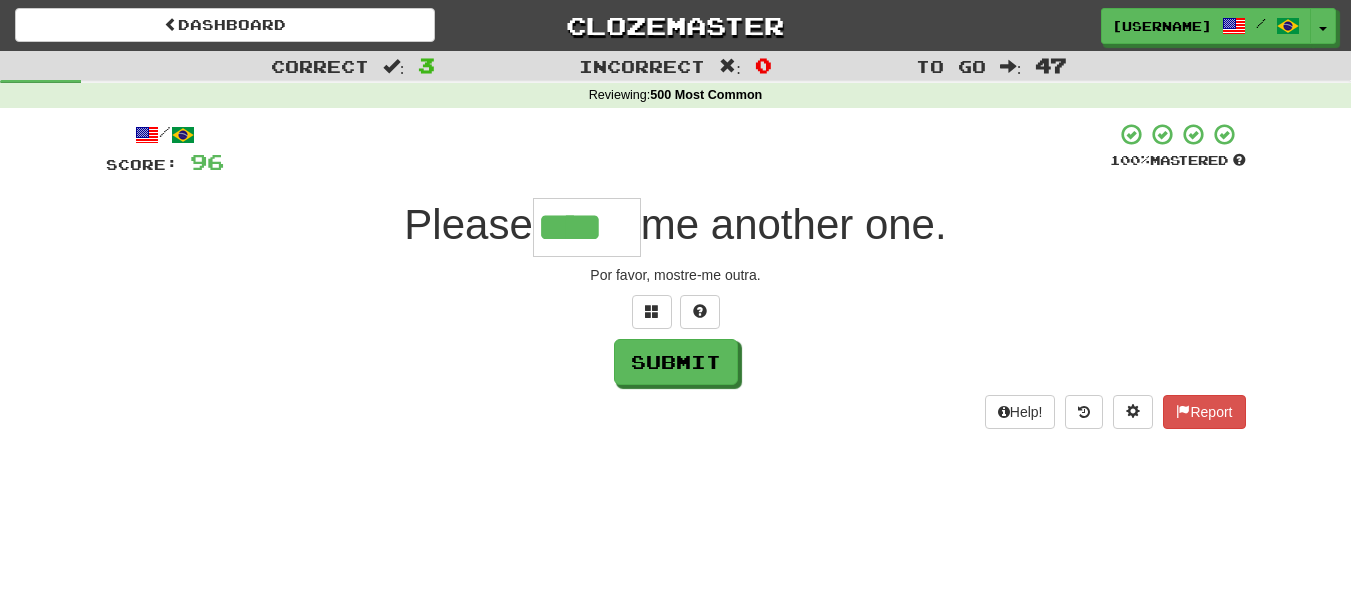 type on "****" 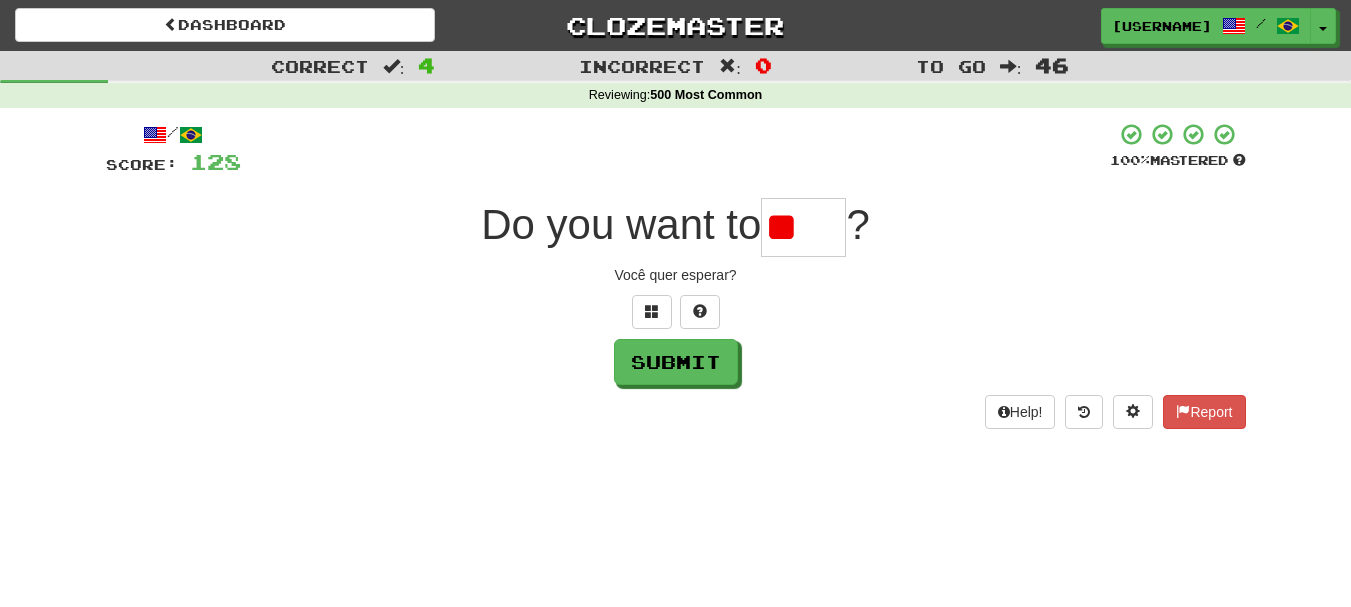 type on "*" 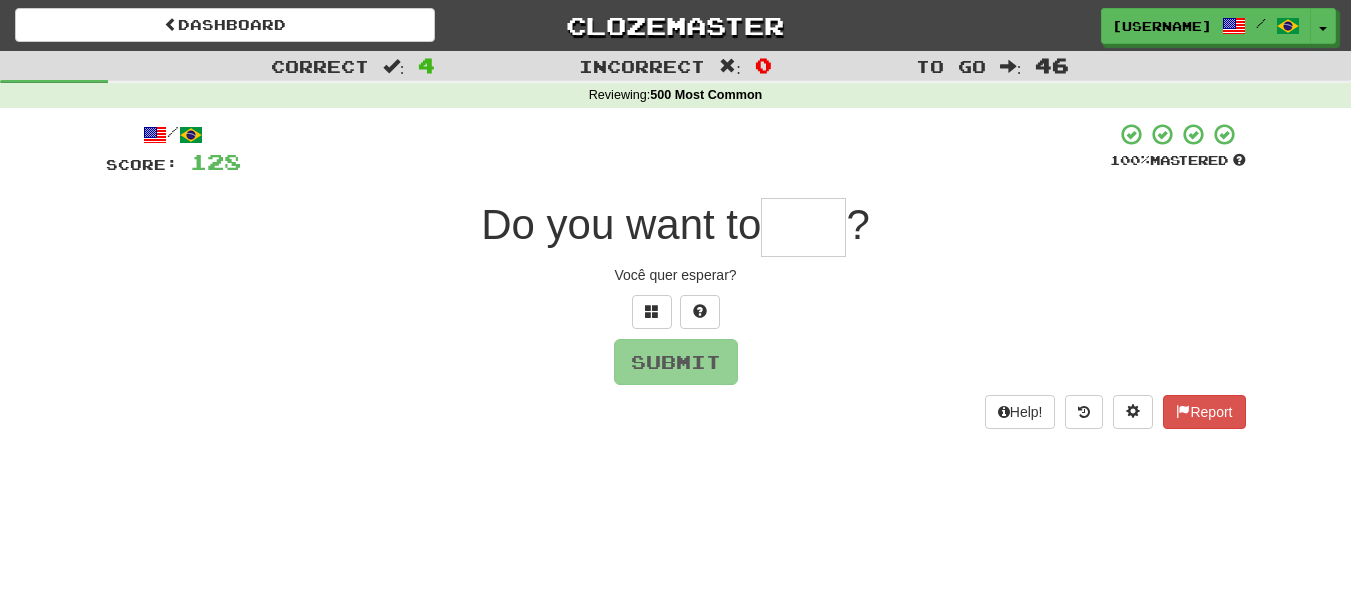 type on "*" 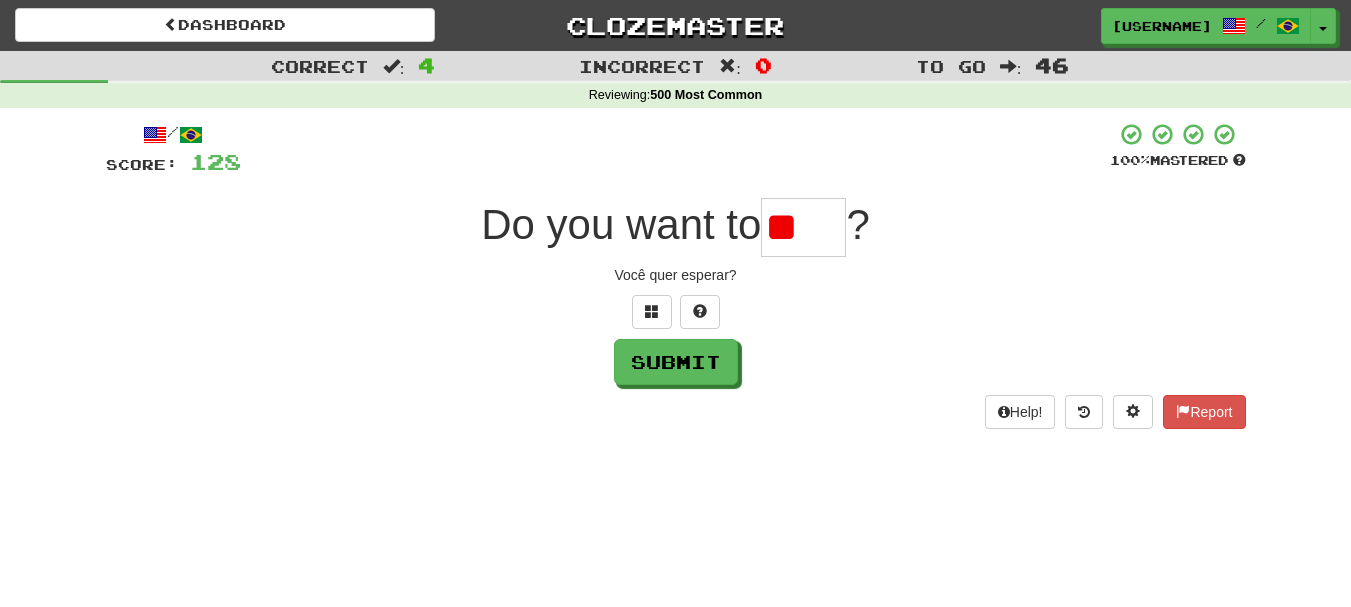 type on "*" 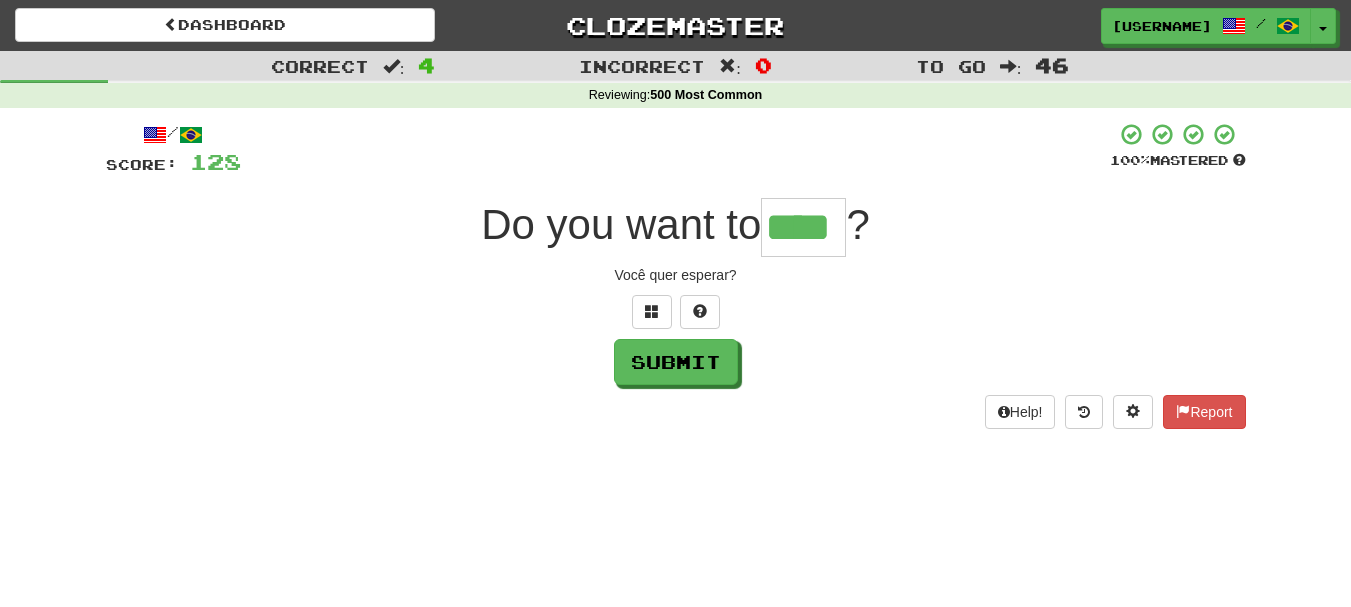type on "****" 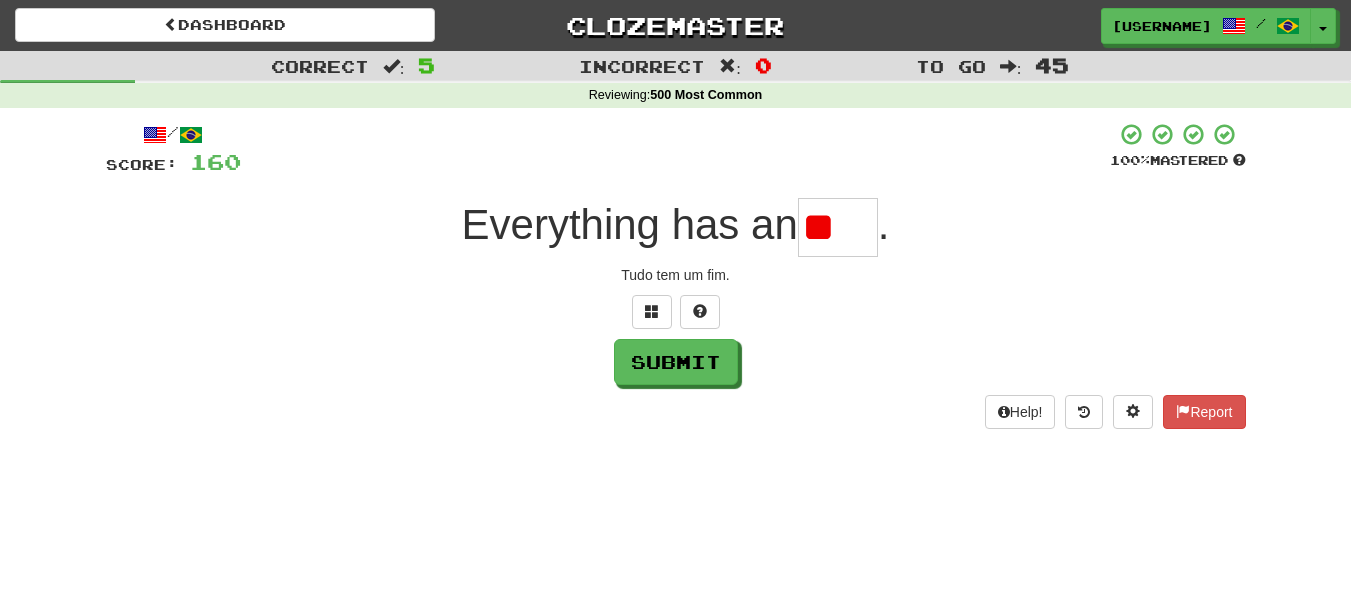 type on "*" 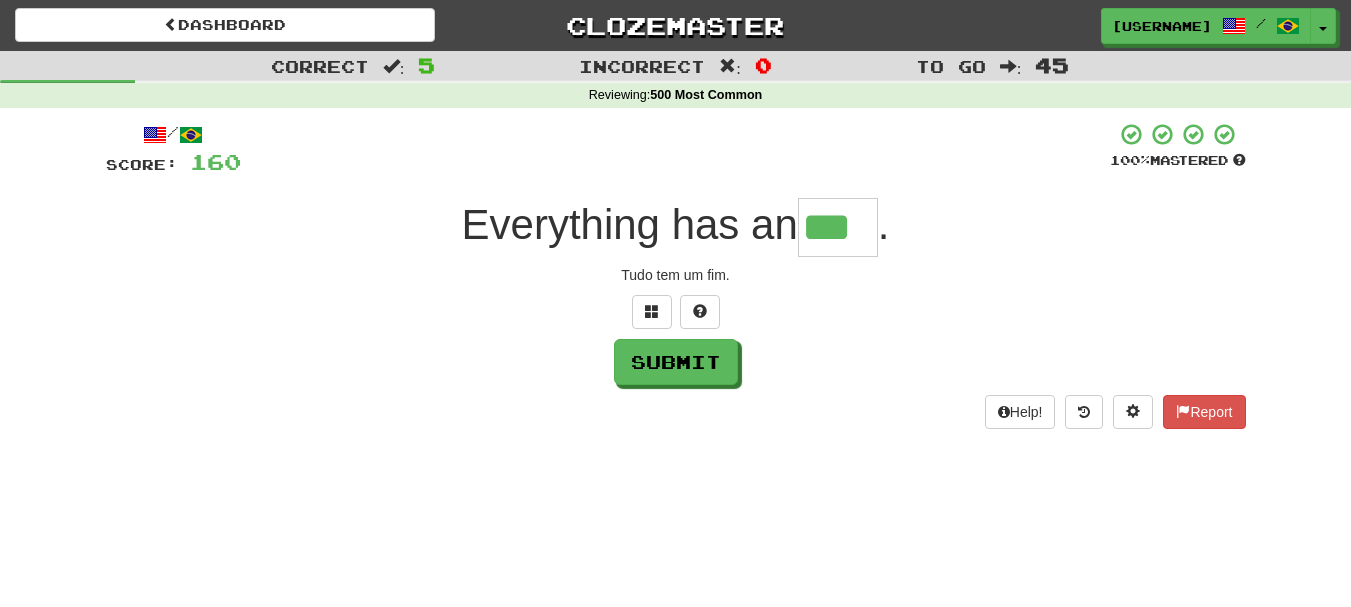 type on "***" 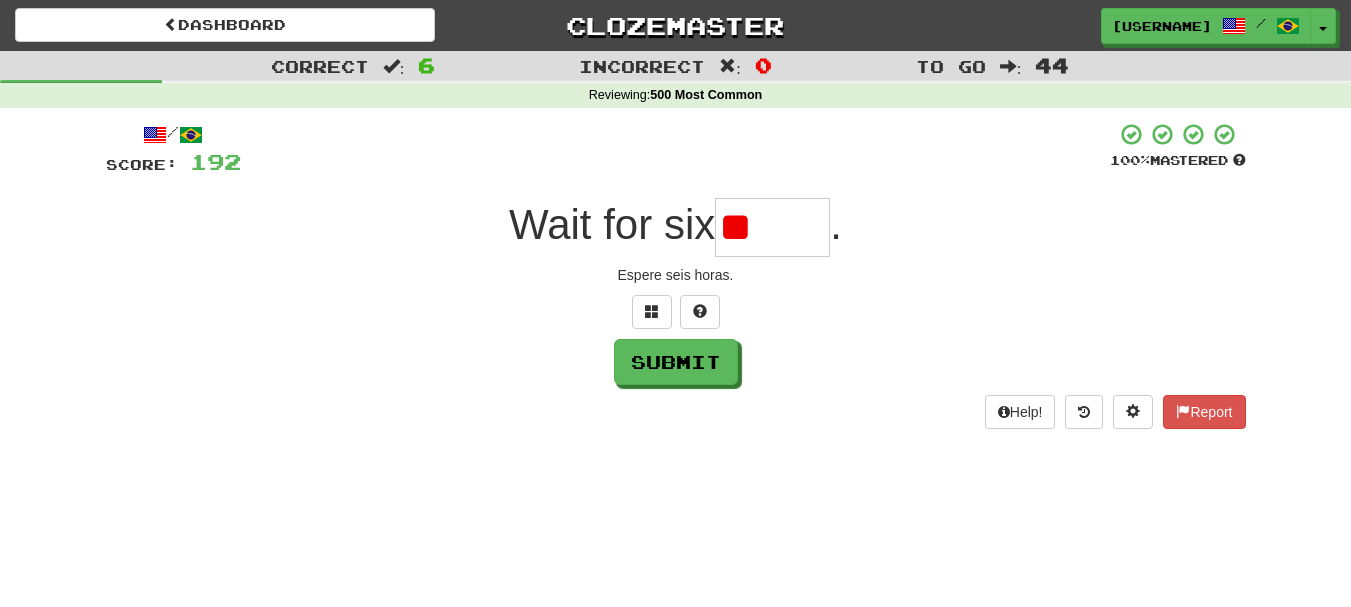 type on "*" 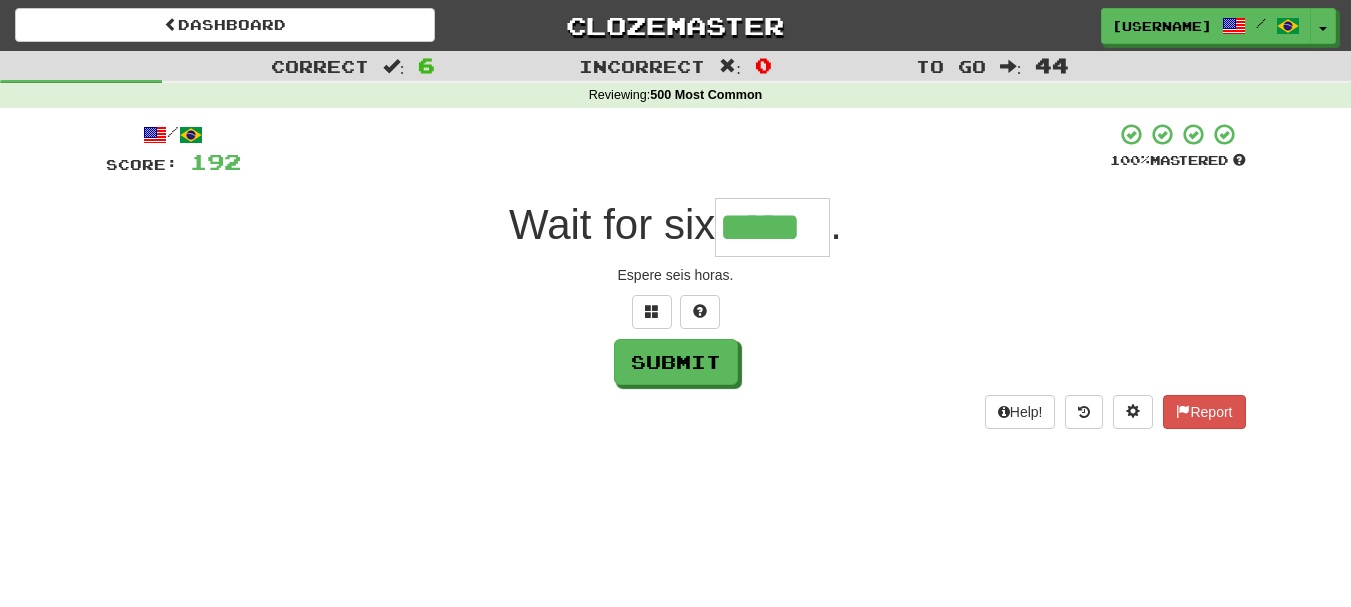 type on "*****" 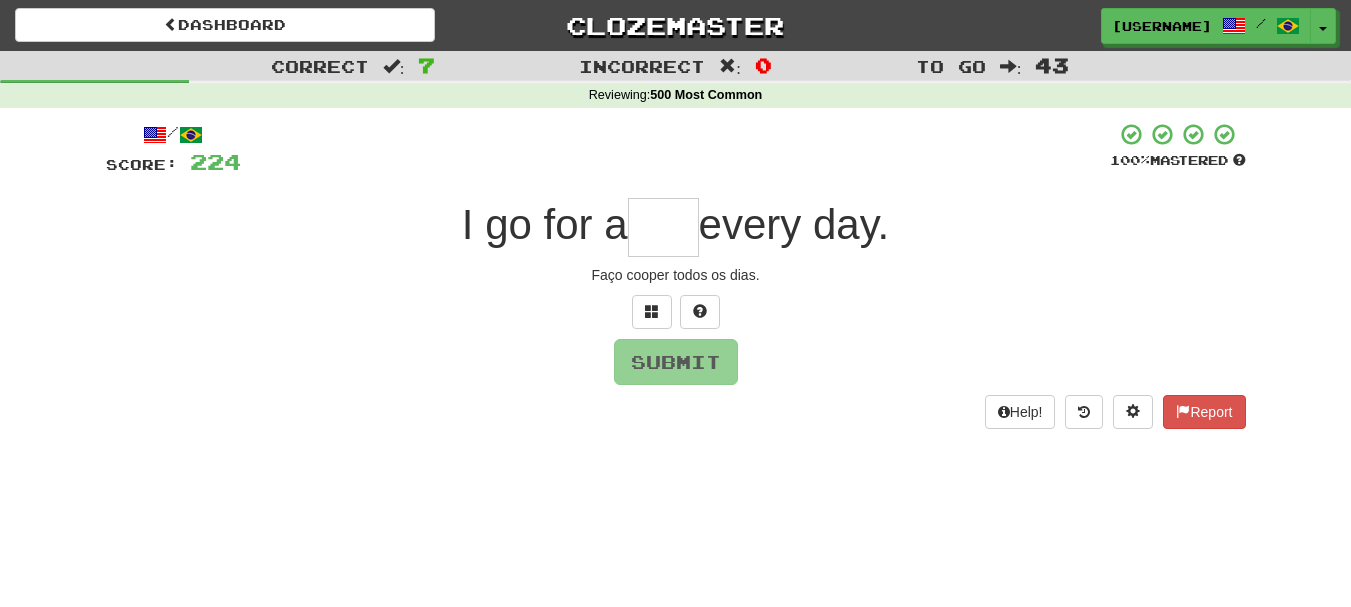 type on "*" 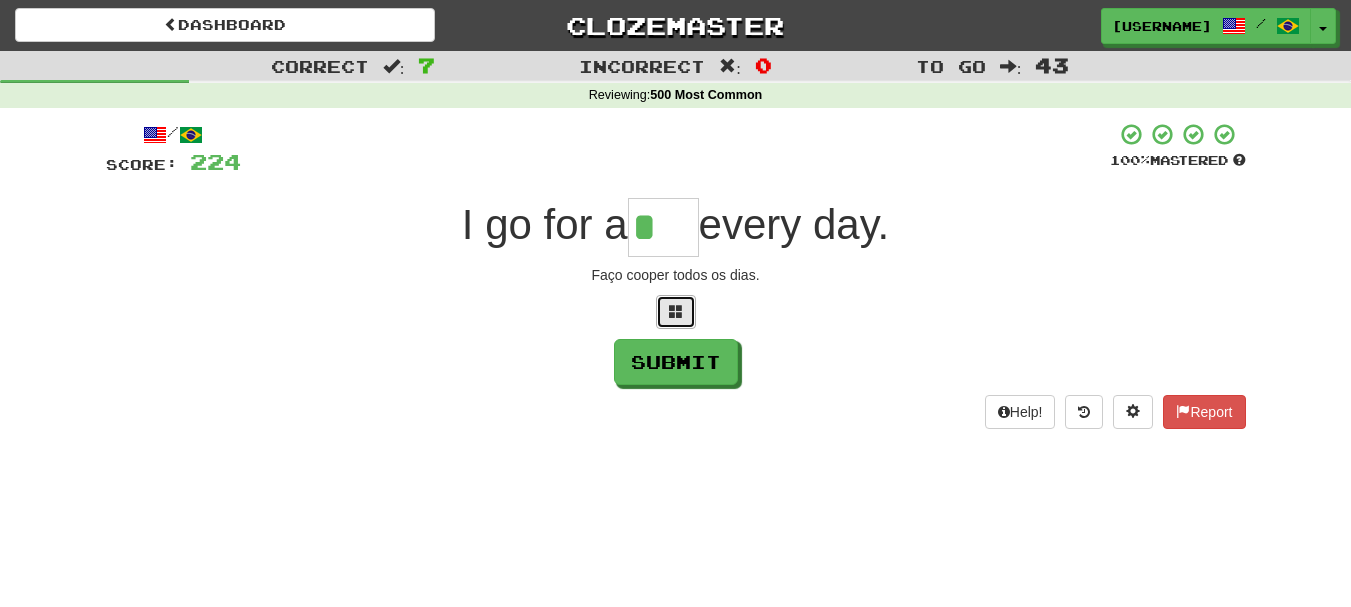 click at bounding box center [676, 312] 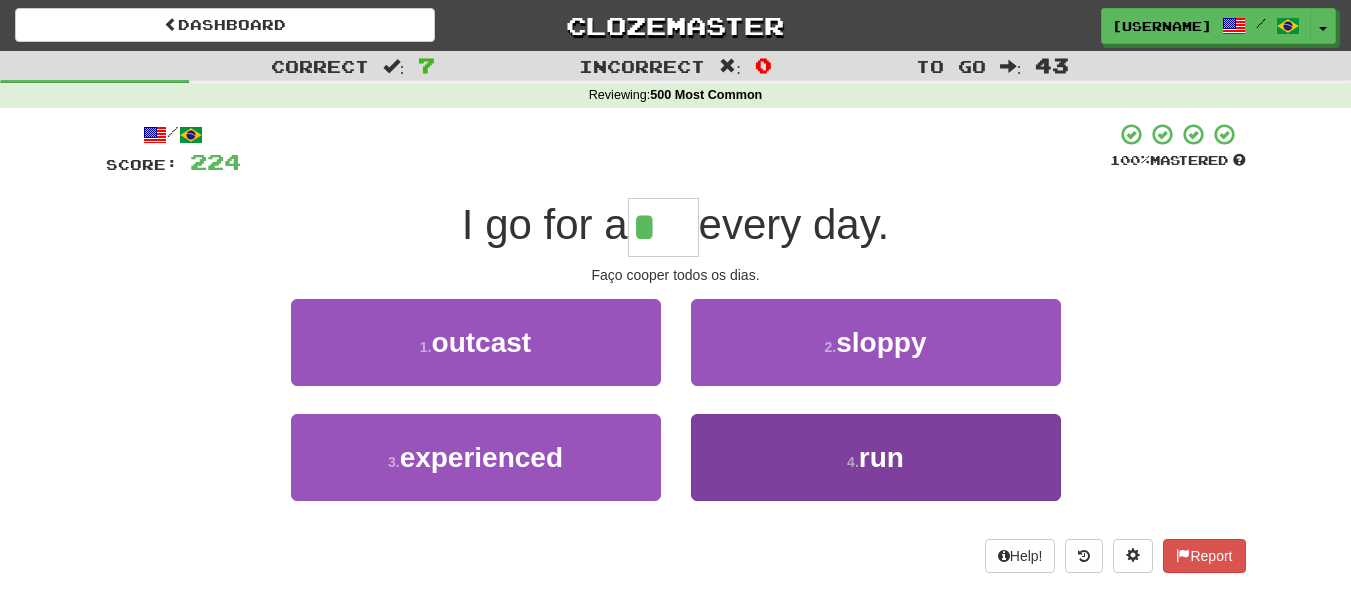 type on "***" 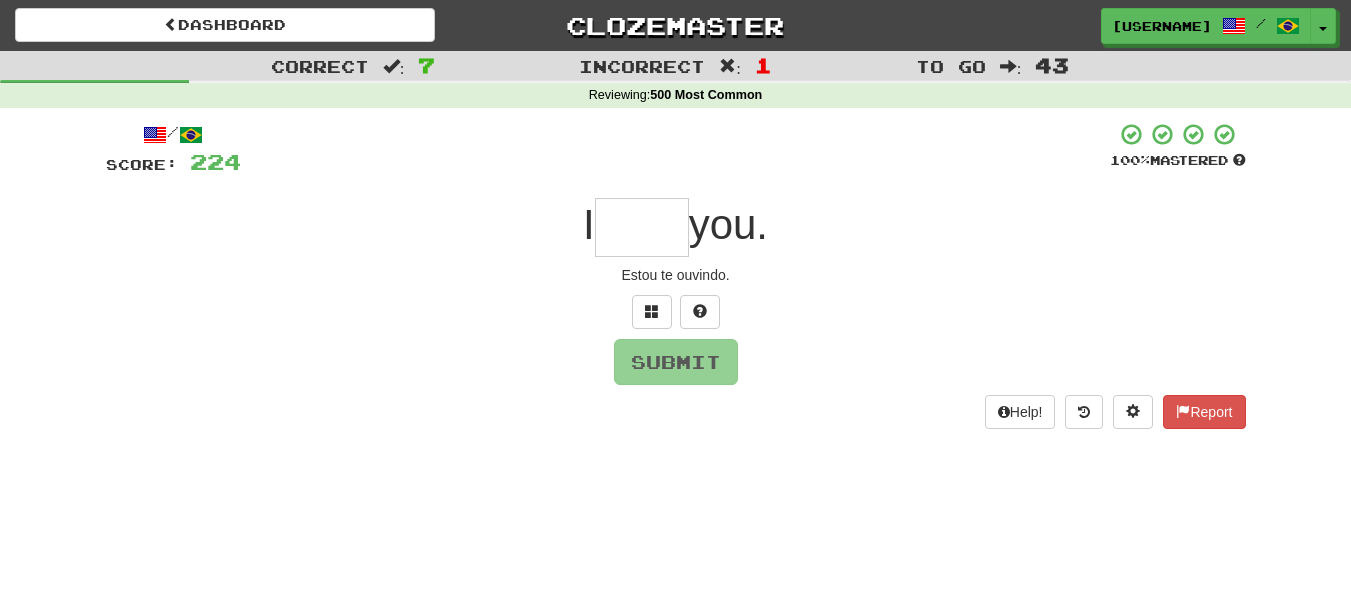 type on "*" 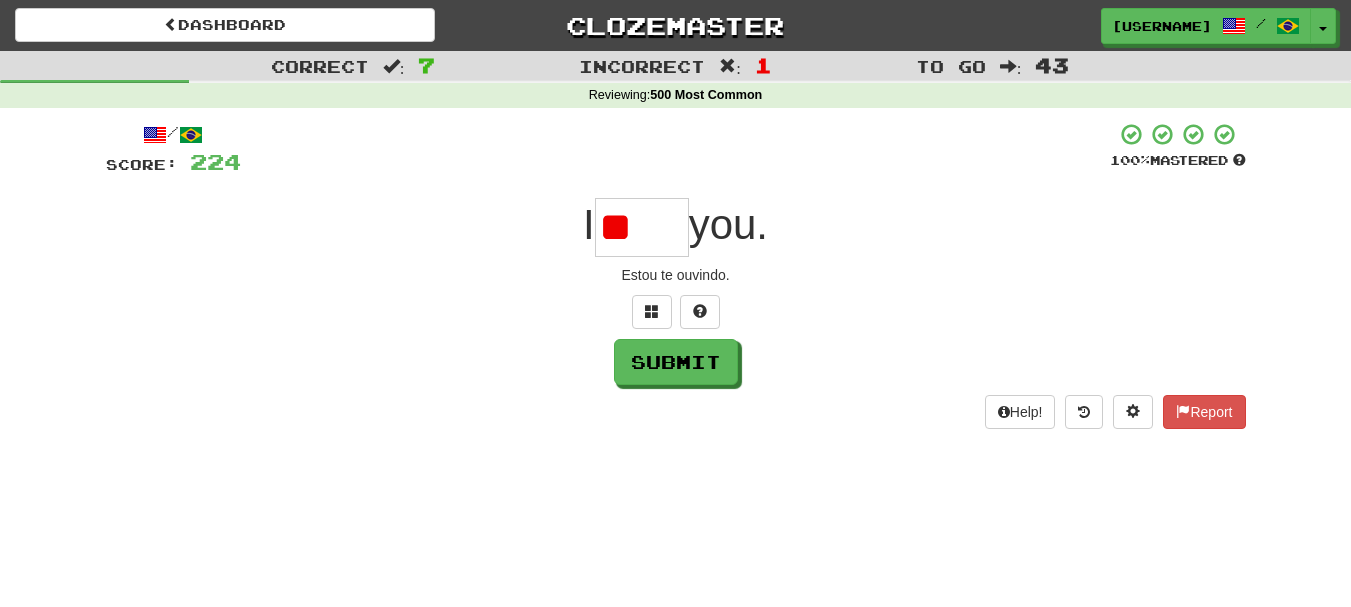 type on "*" 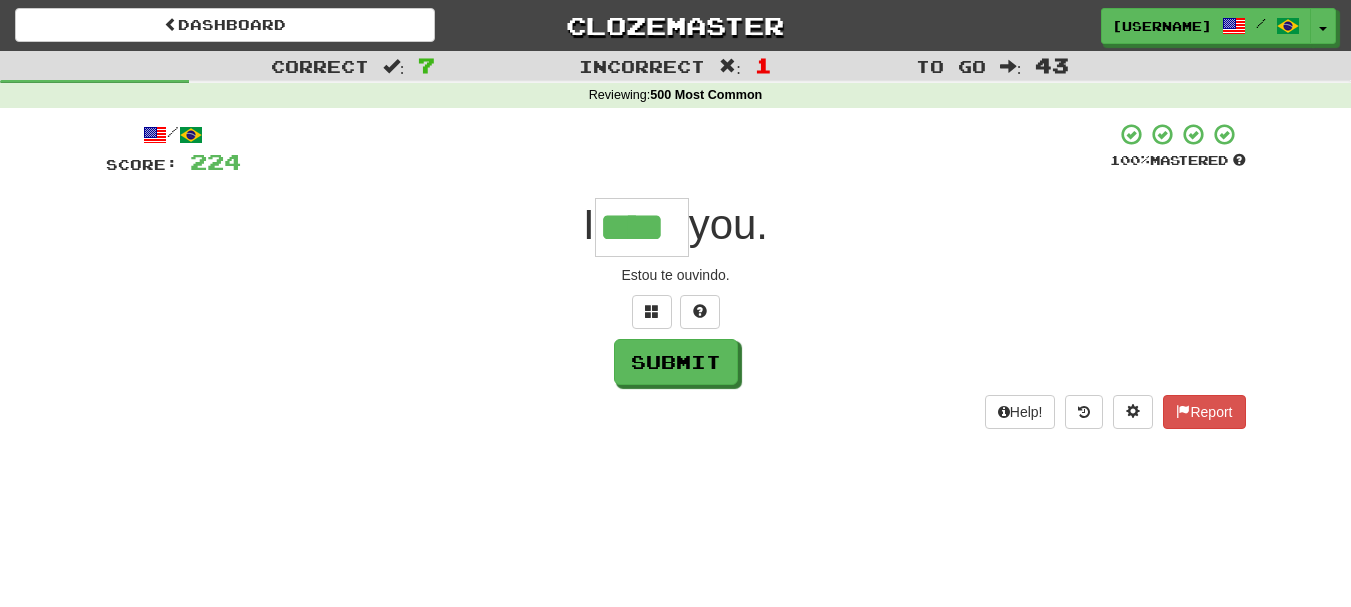 type on "****" 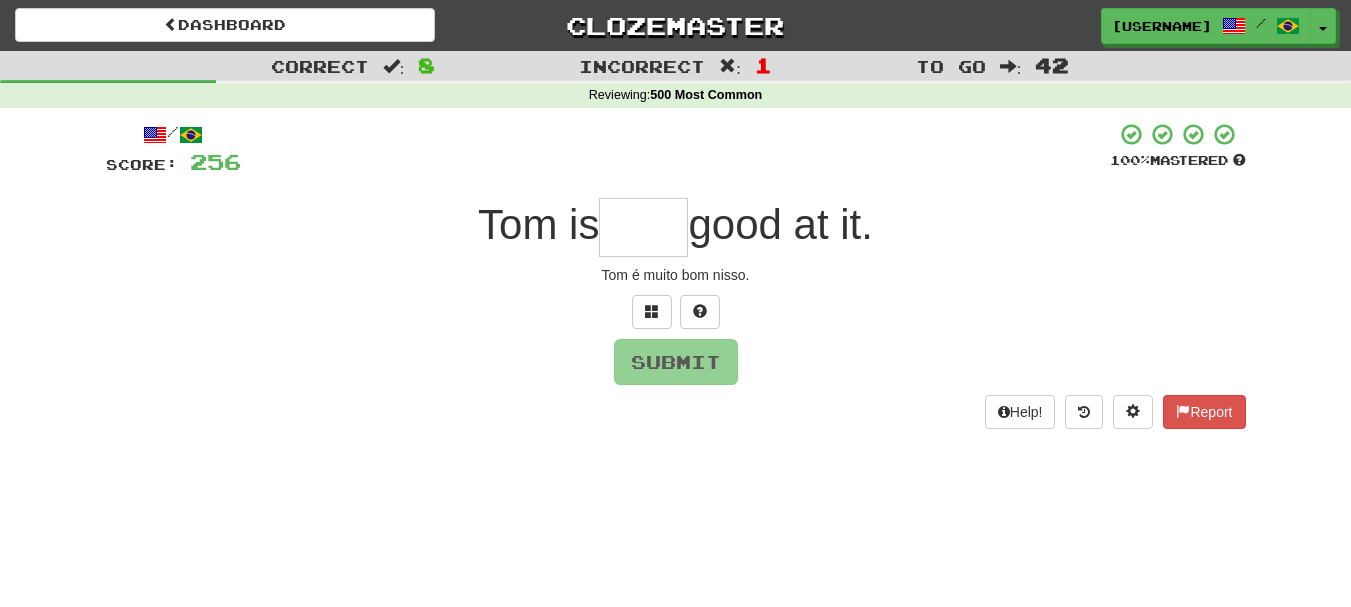 type on "*" 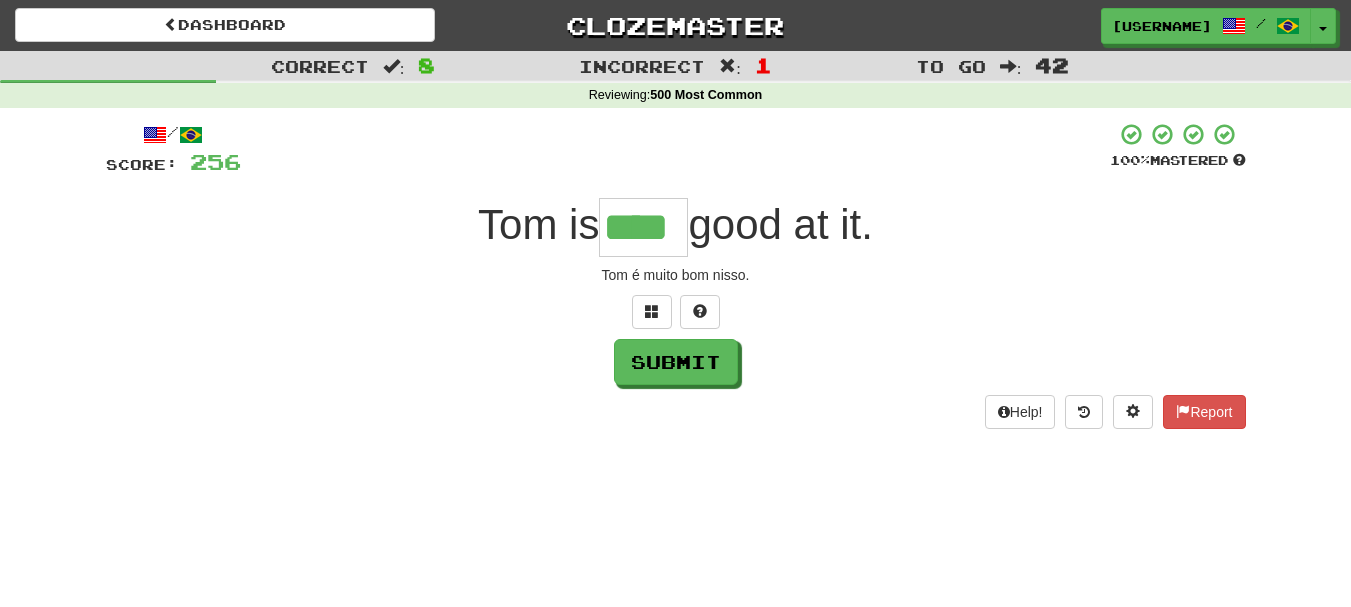 type on "****" 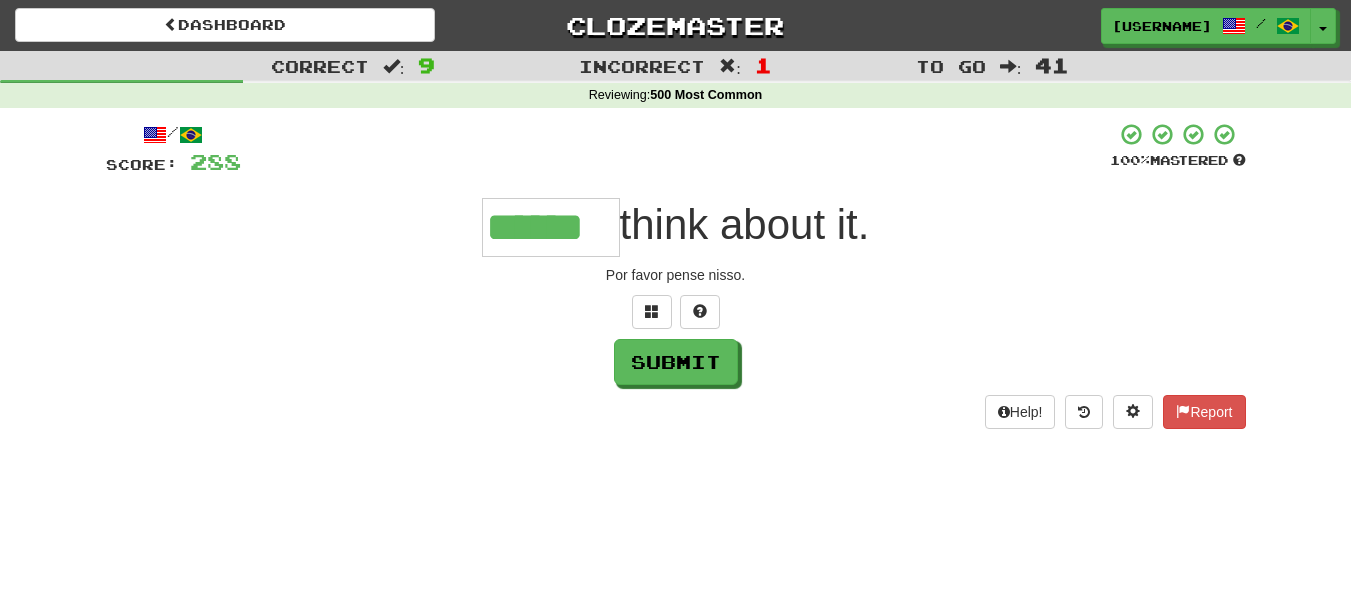 type on "******" 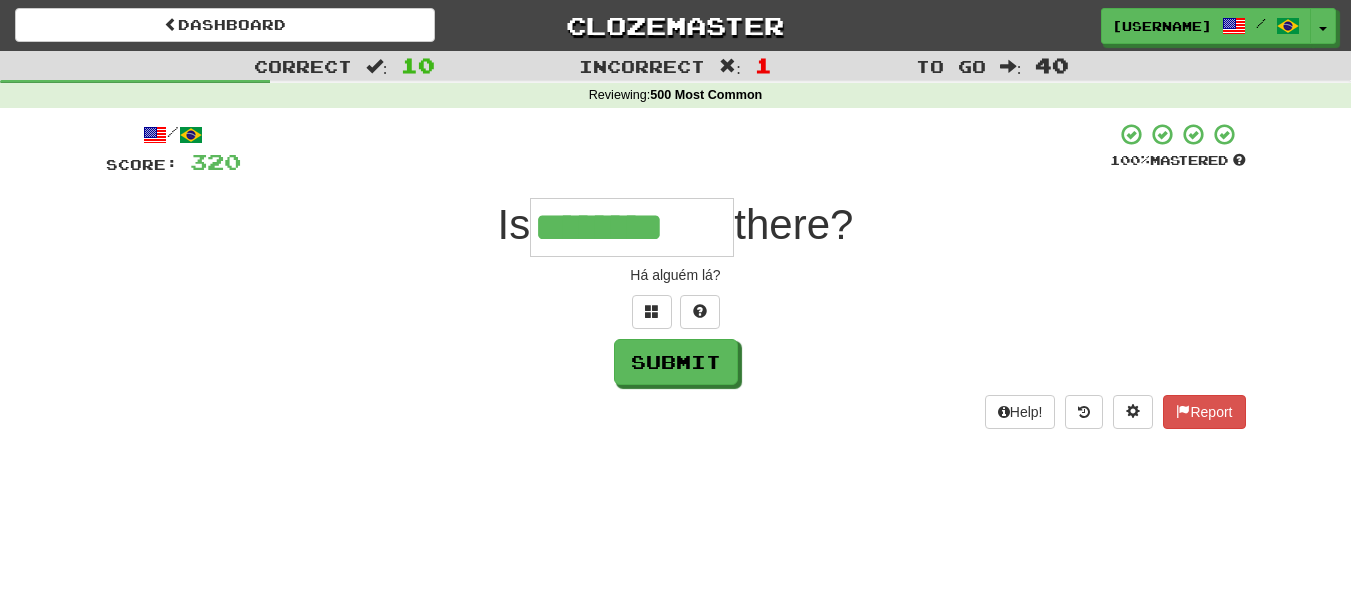 type on "********" 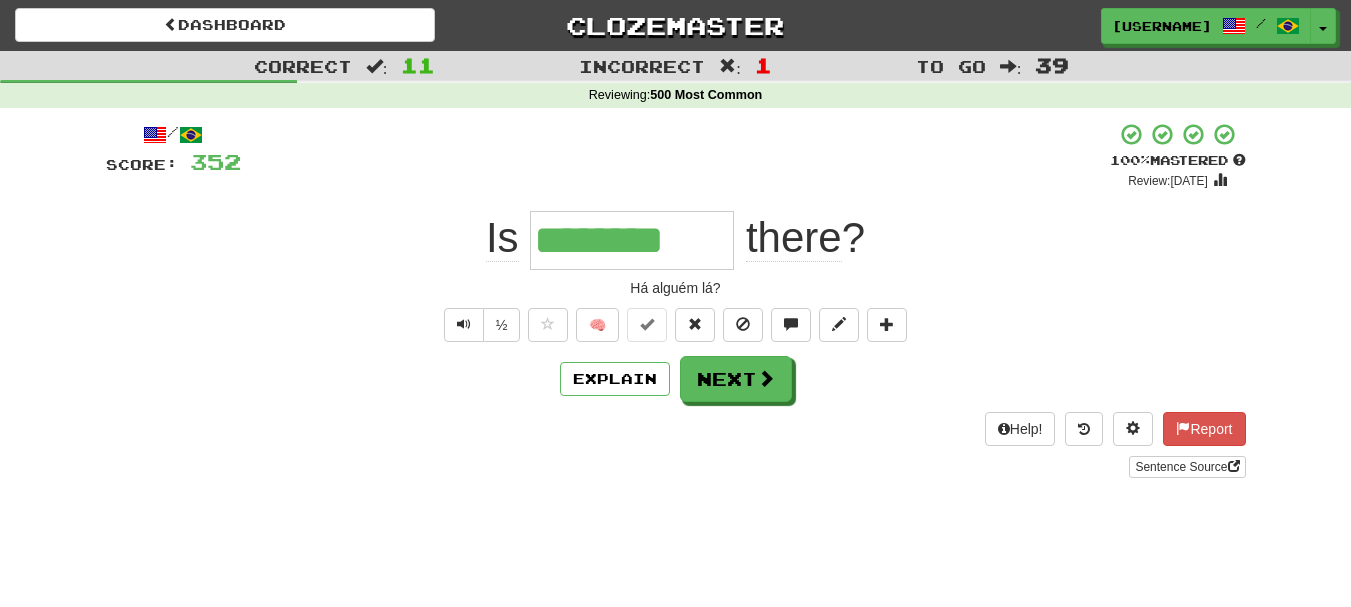 click on "Sentence Source" at bounding box center [676, 467] 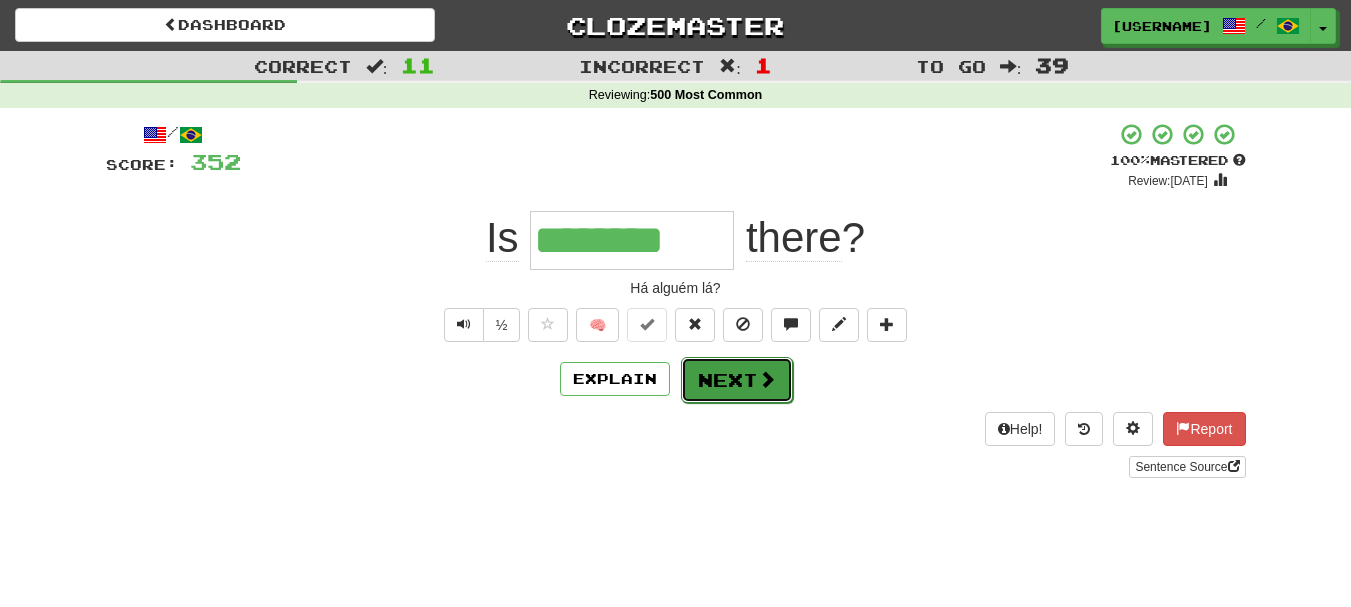 click on "Next" at bounding box center (737, 380) 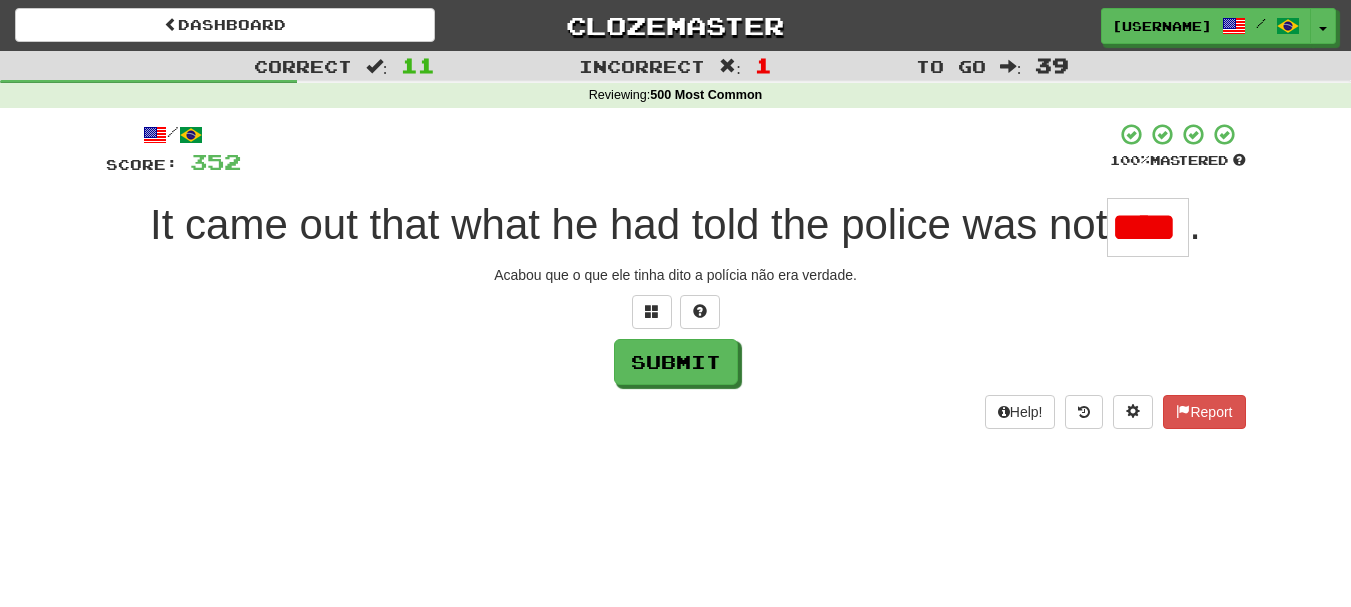 scroll, scrollTop: 0, scrollLeft: 0, axis: both 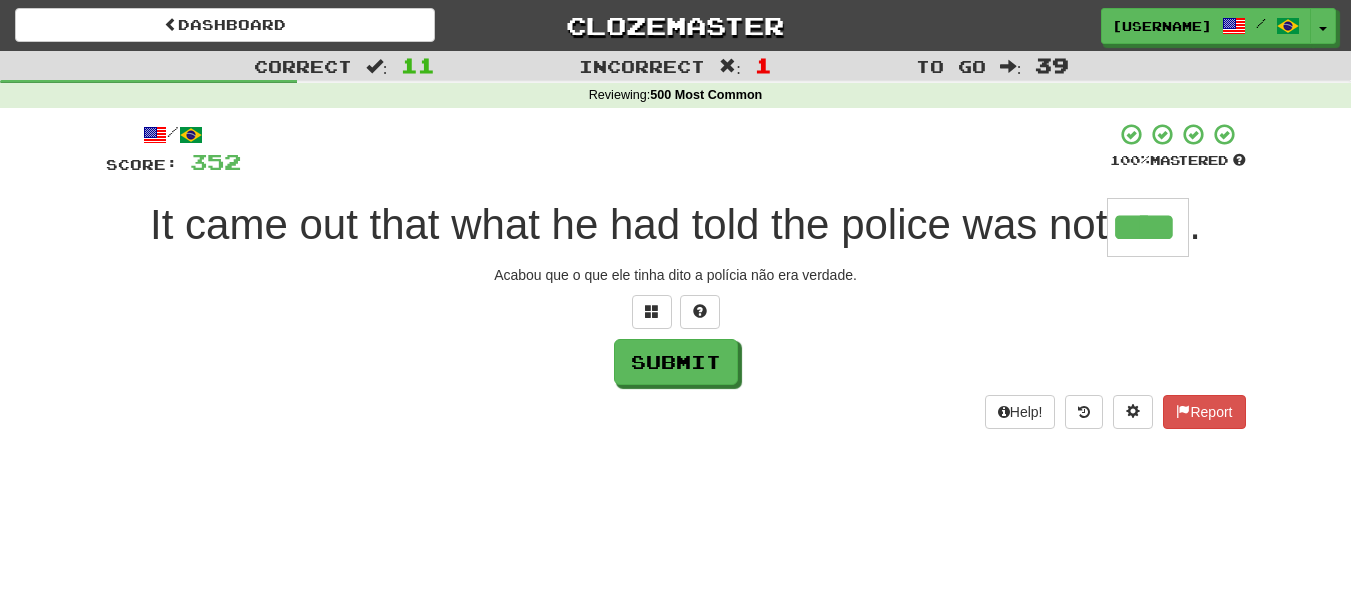 type on "****" 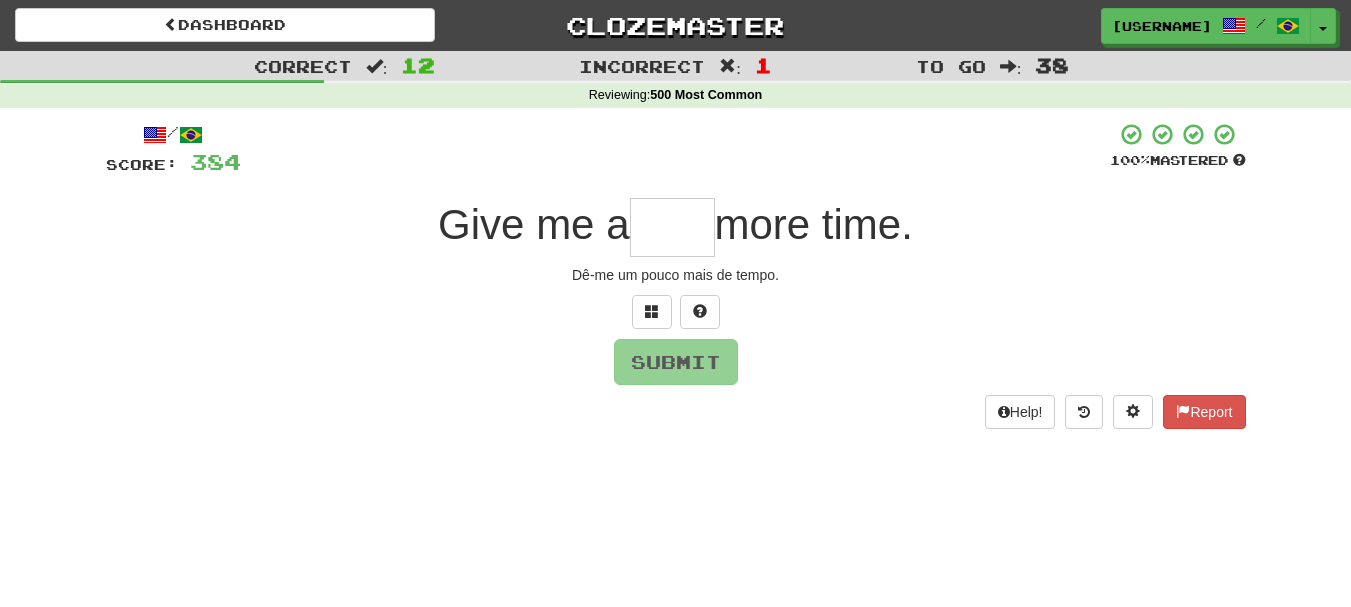 type on "*" 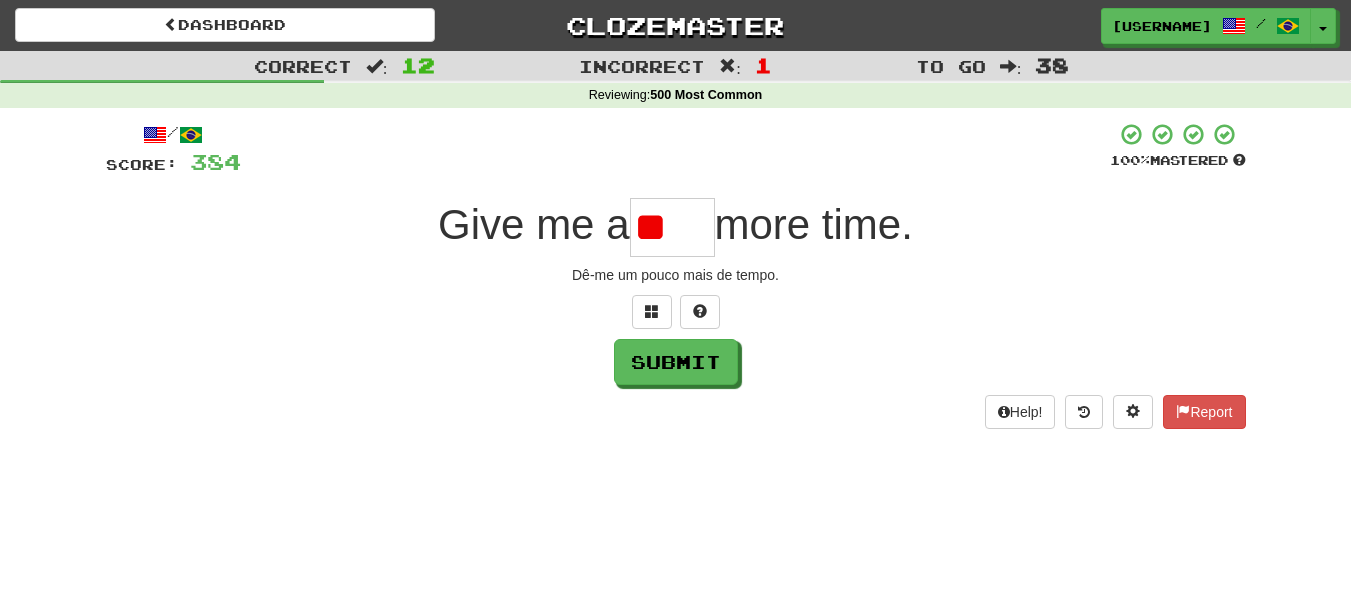 type on "*" 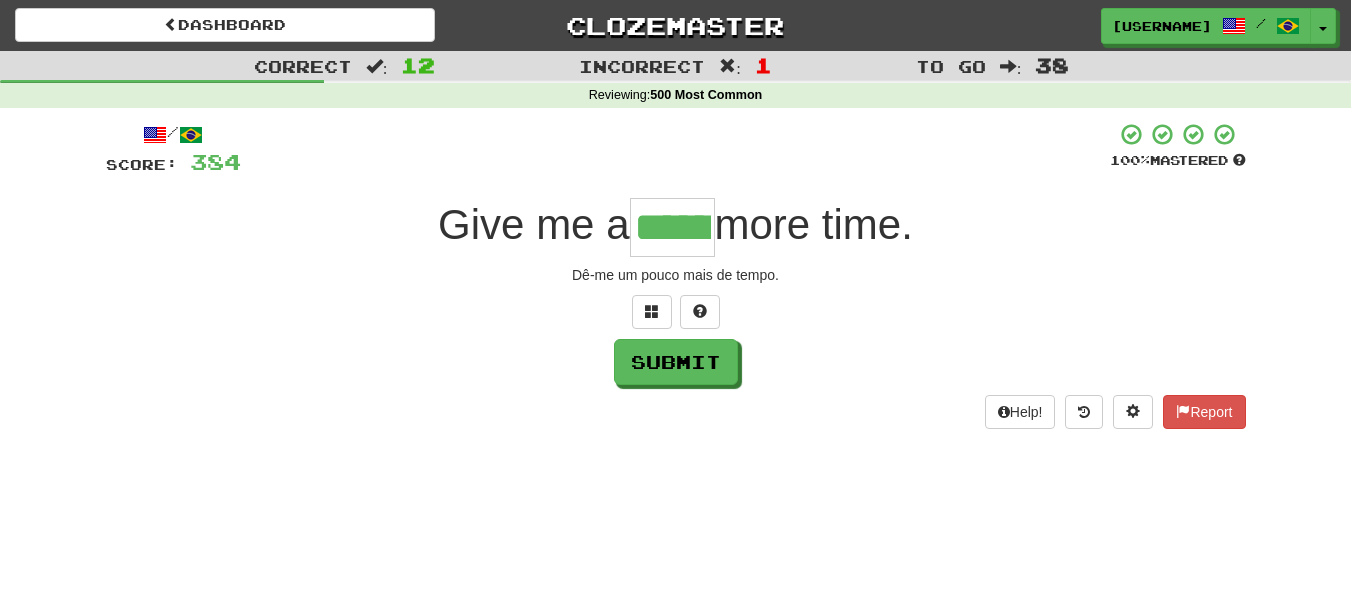 type on "******" 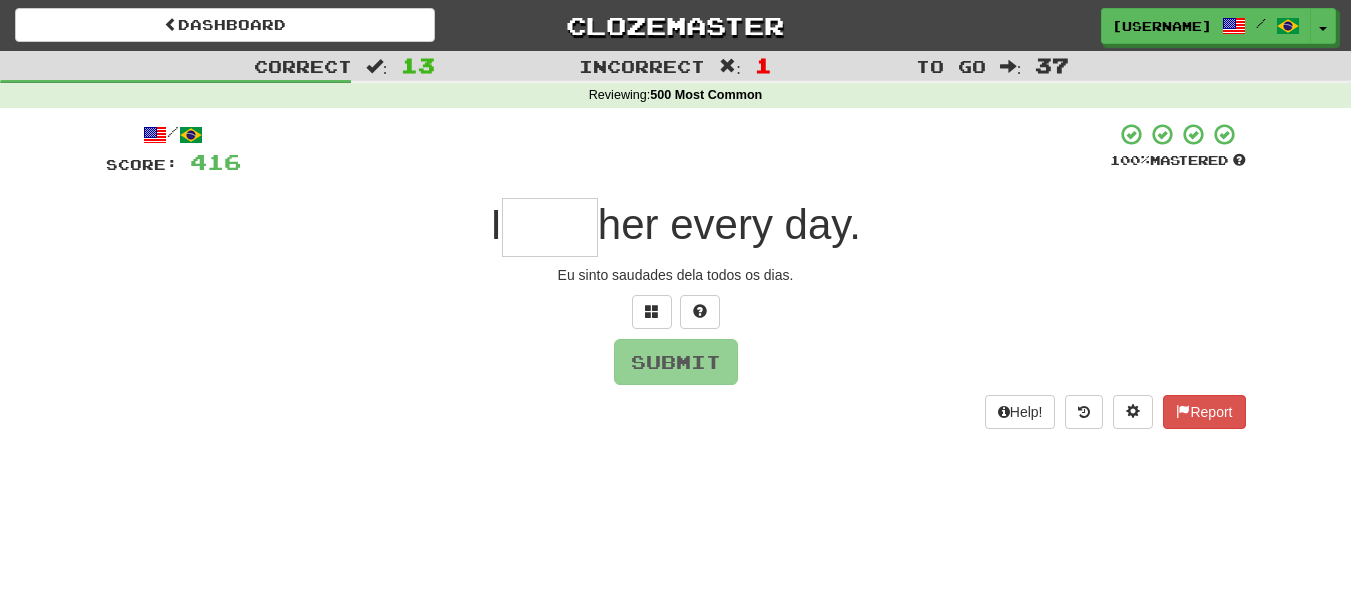 type on "*" 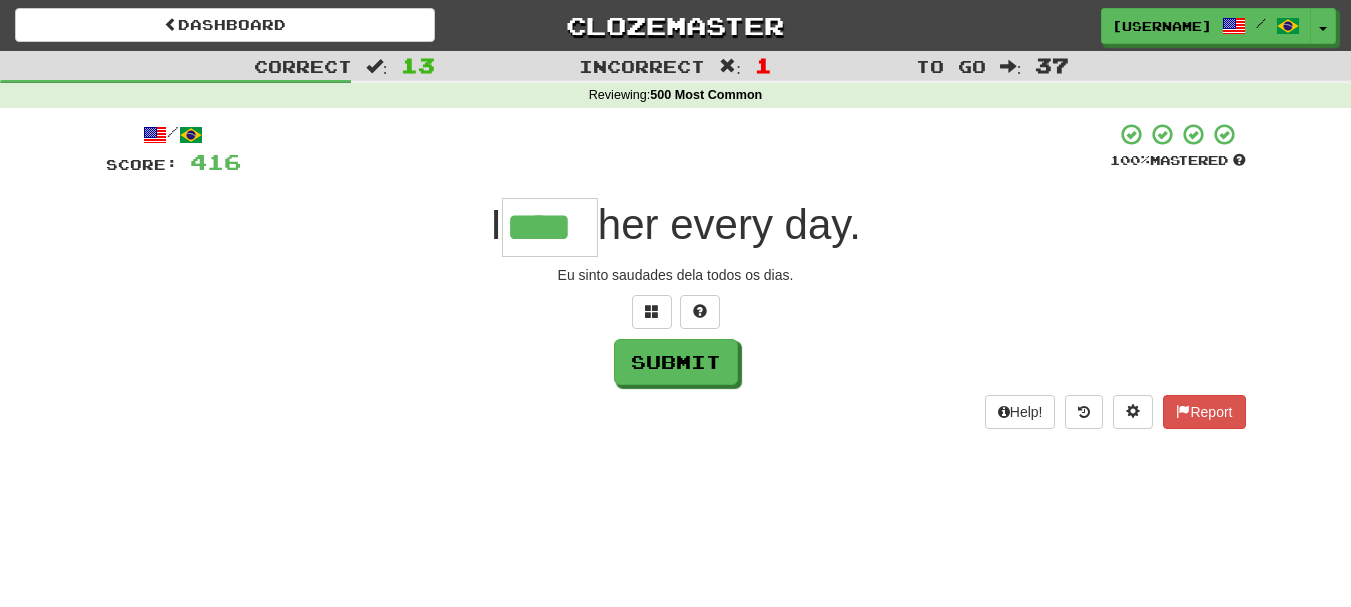 type on "****" 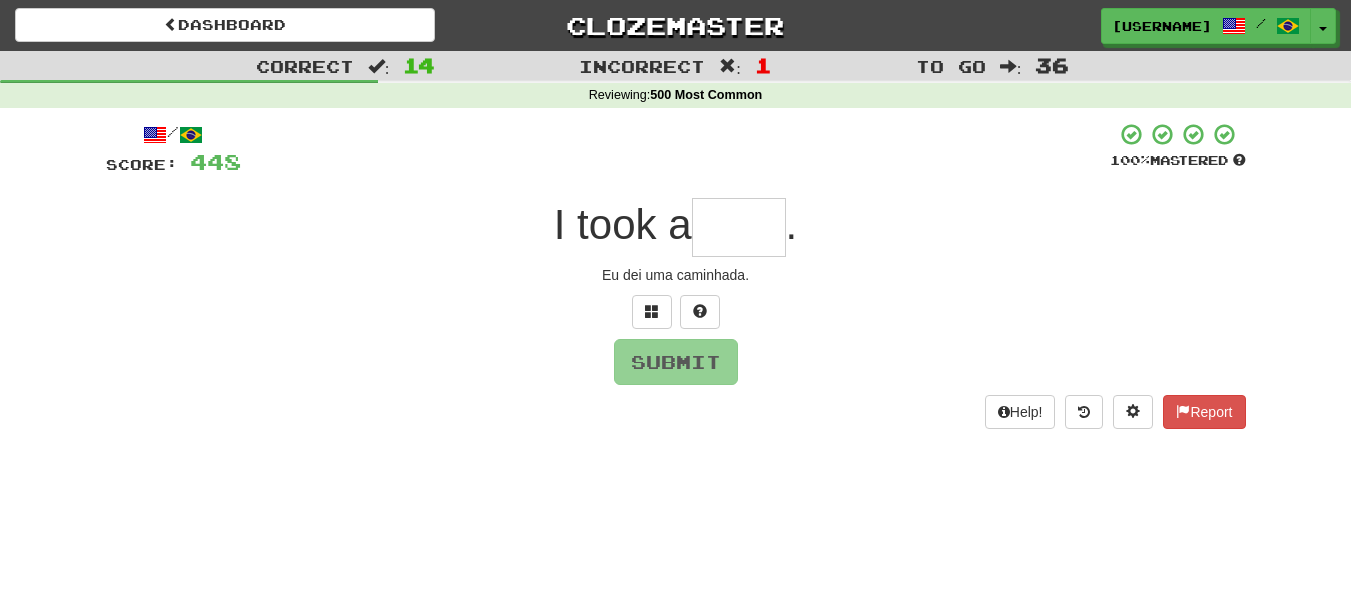 type on "*" 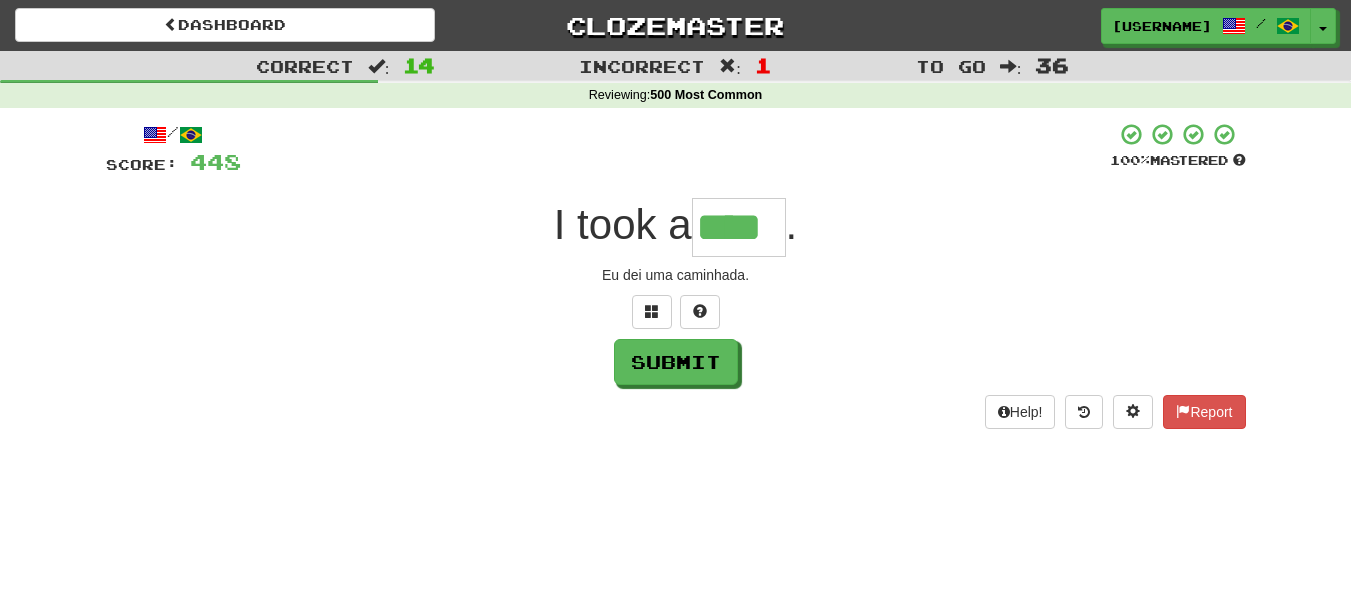 type on "****" 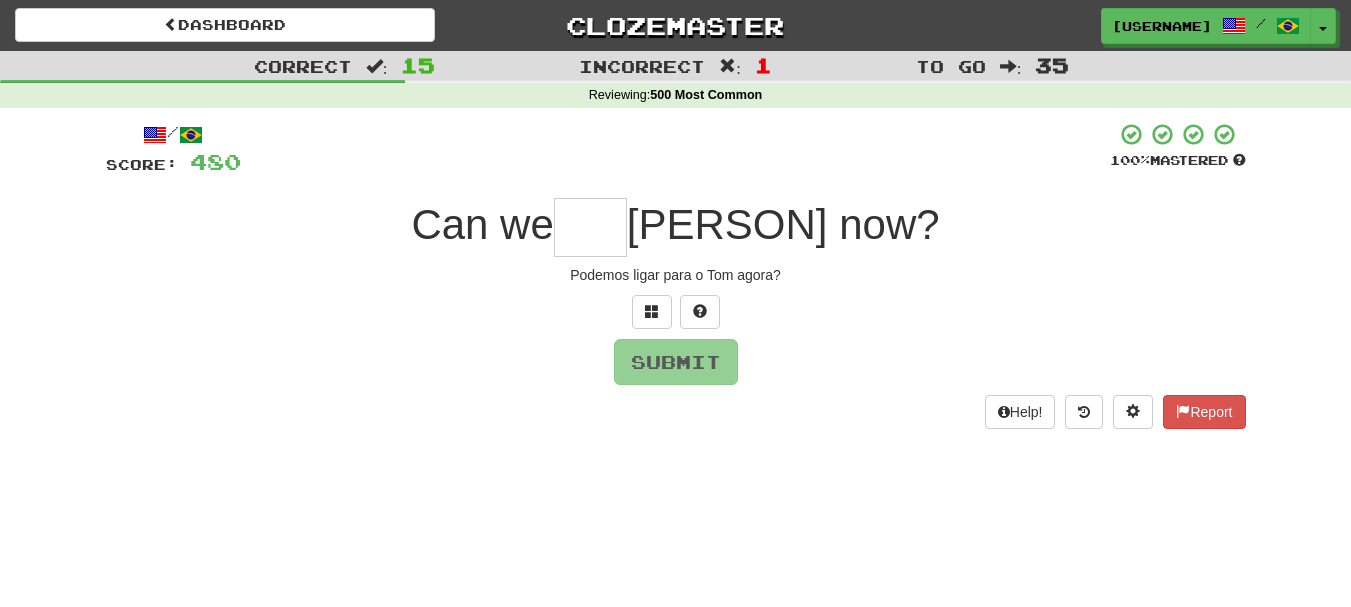 type on "*" 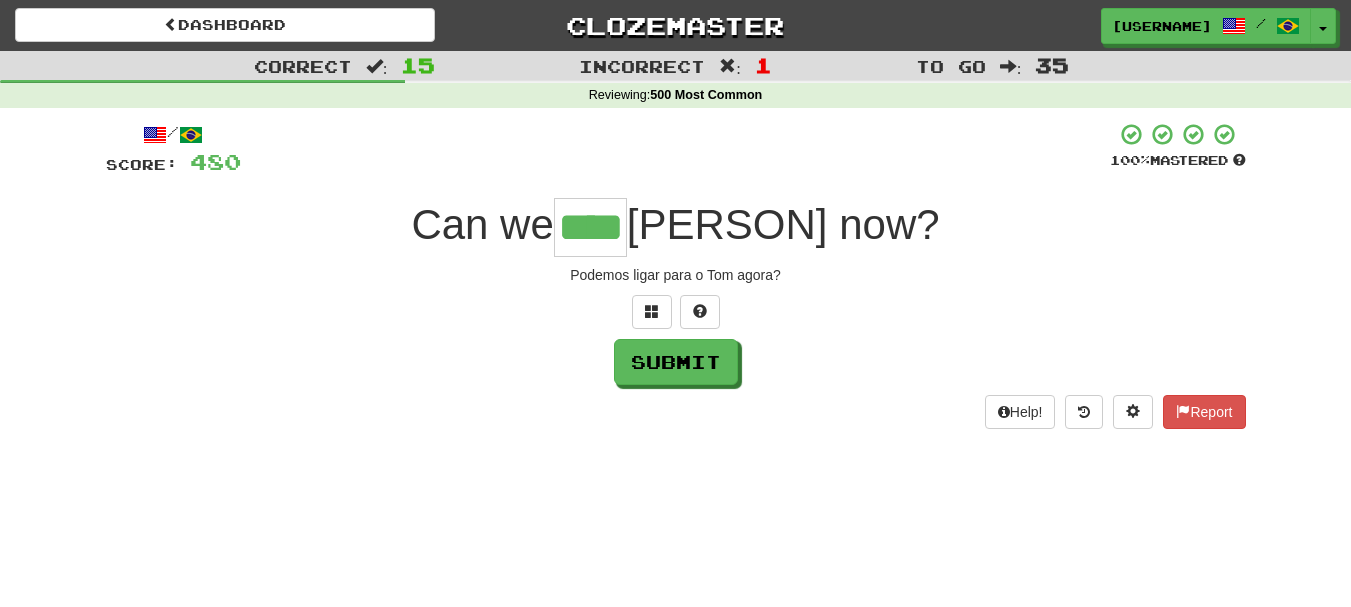 type on "****" 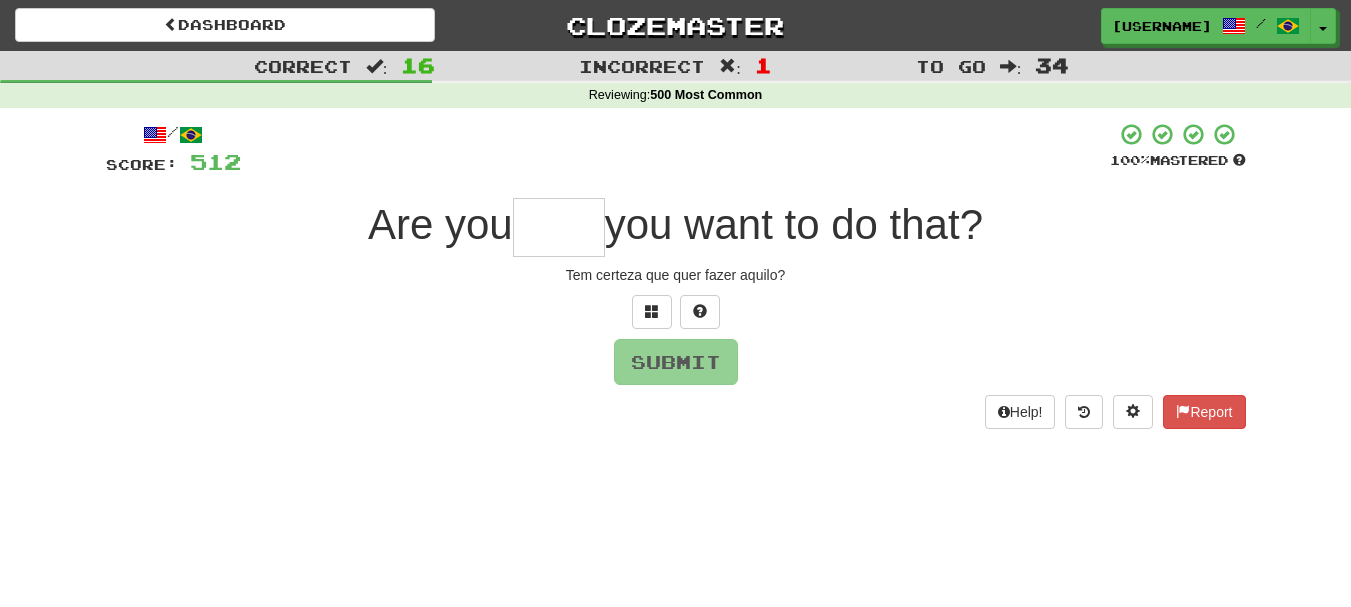 type on "*" 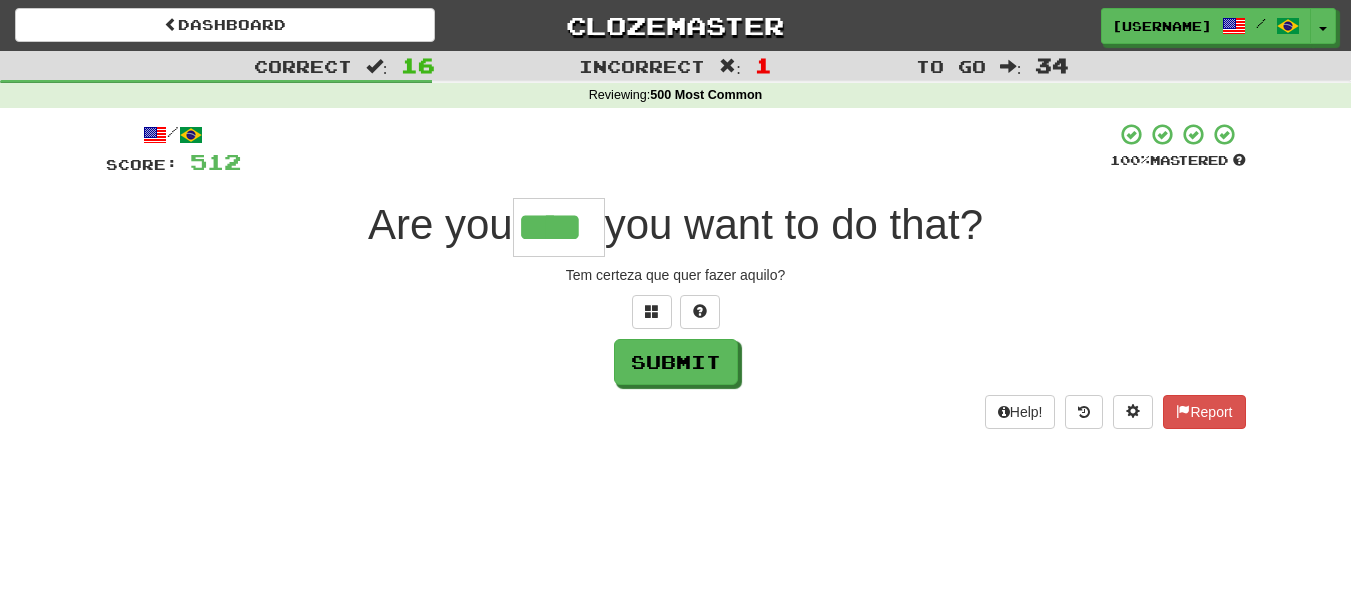 type on "****" 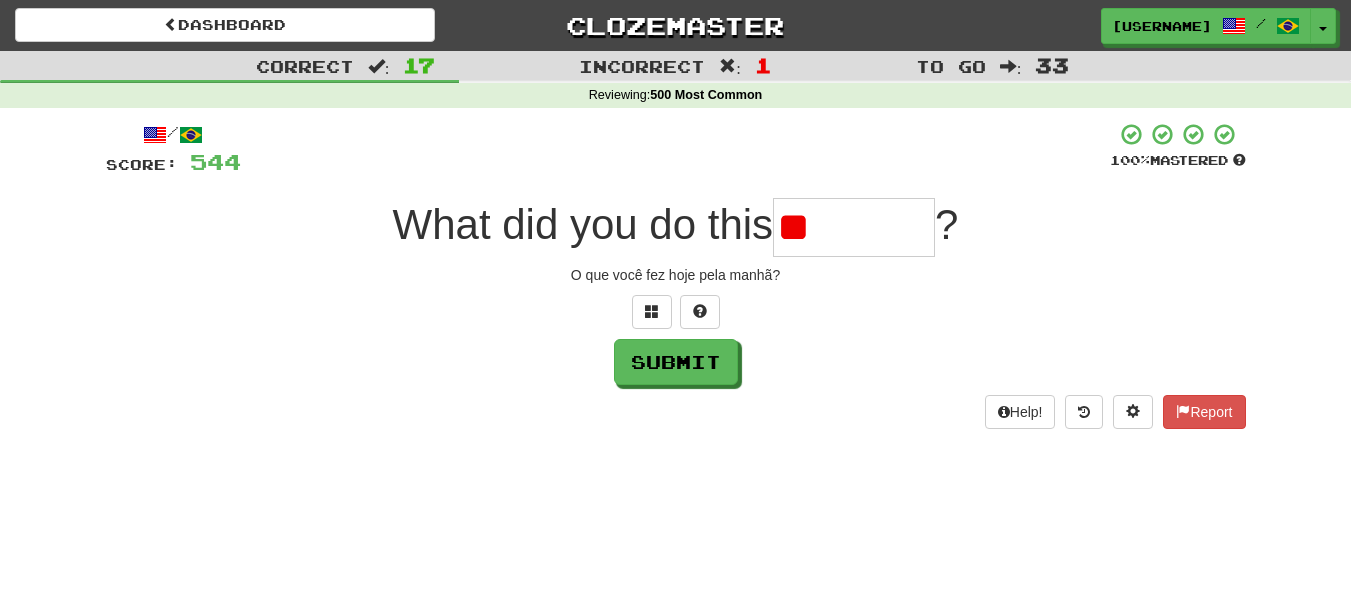 type on "*" 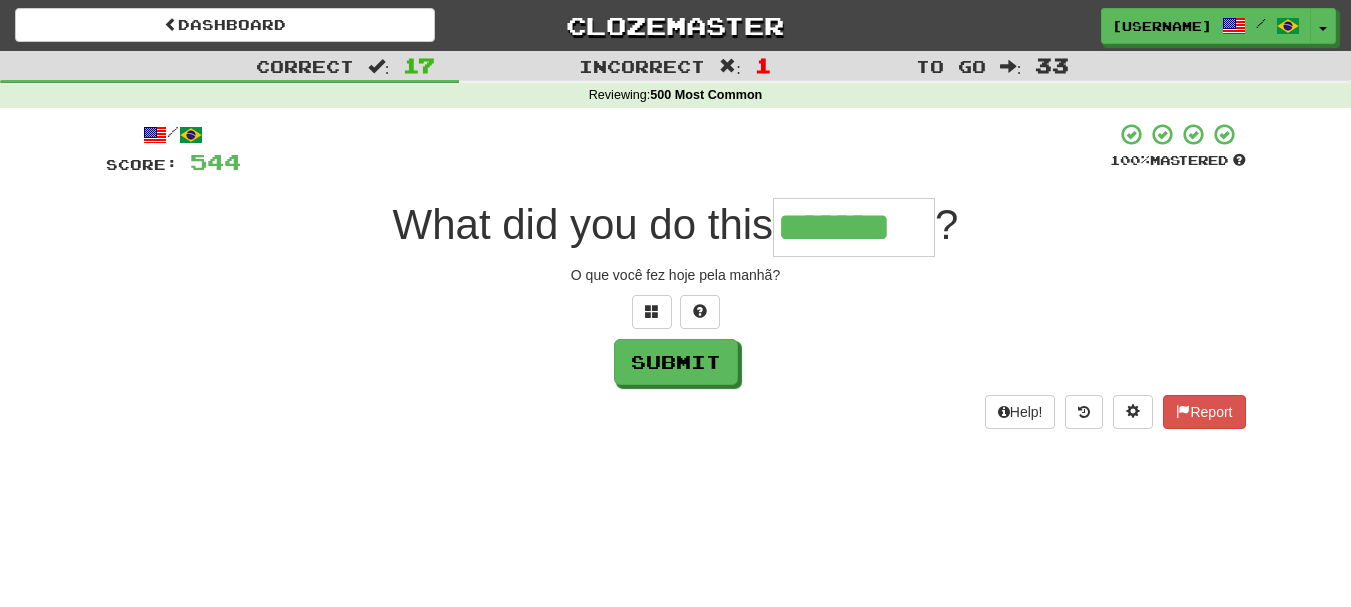 type on "*******" 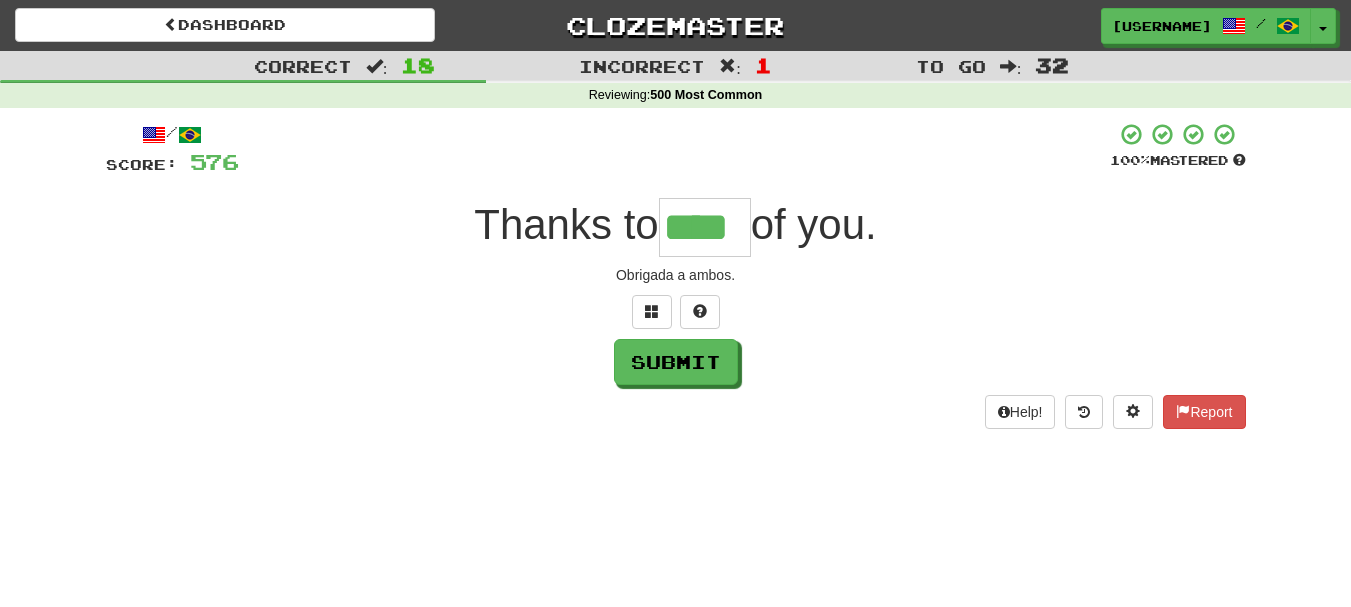 type on "****" 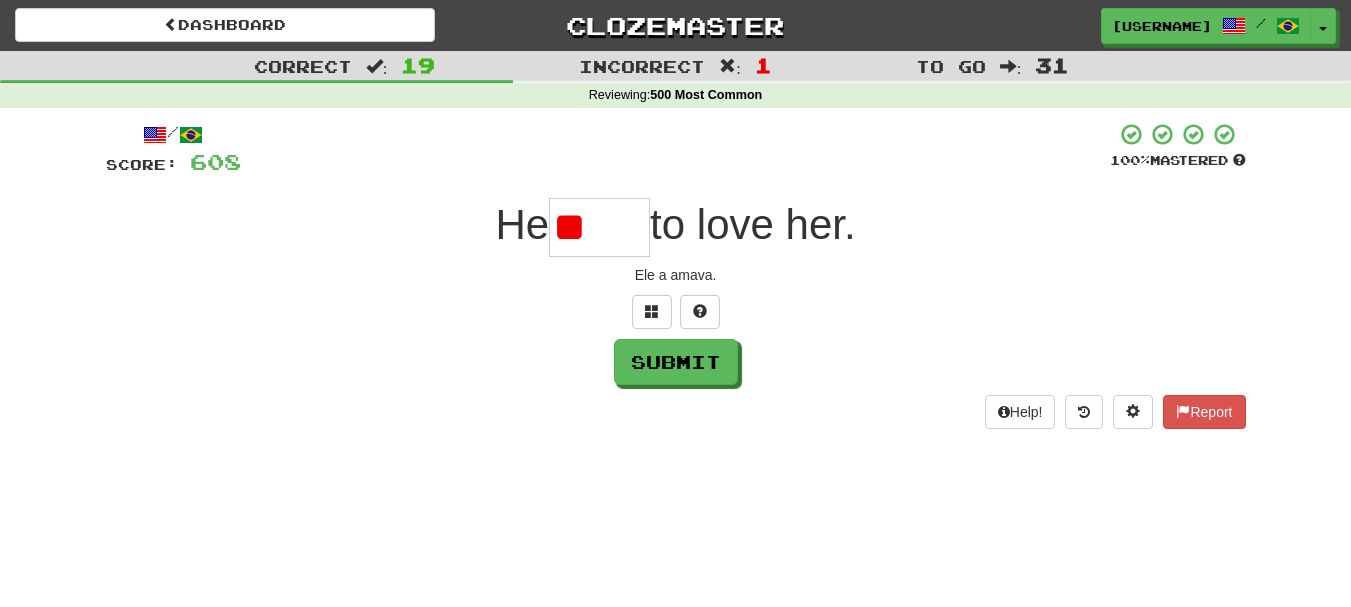 type on "*" 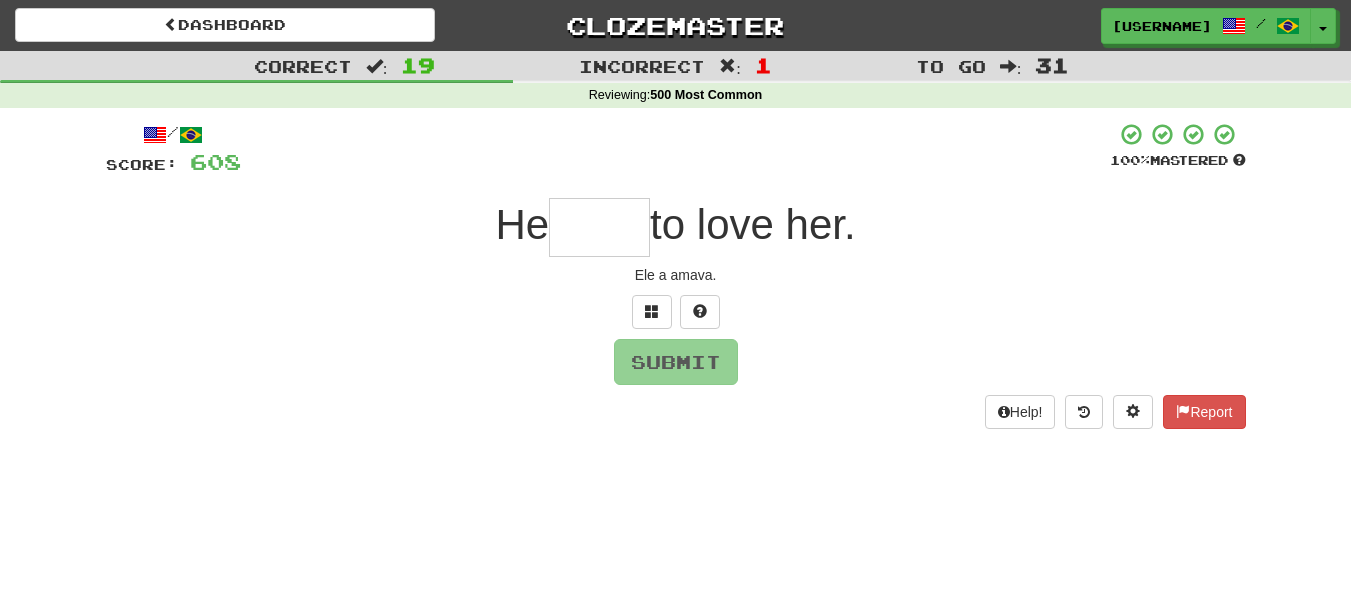 type on "*" 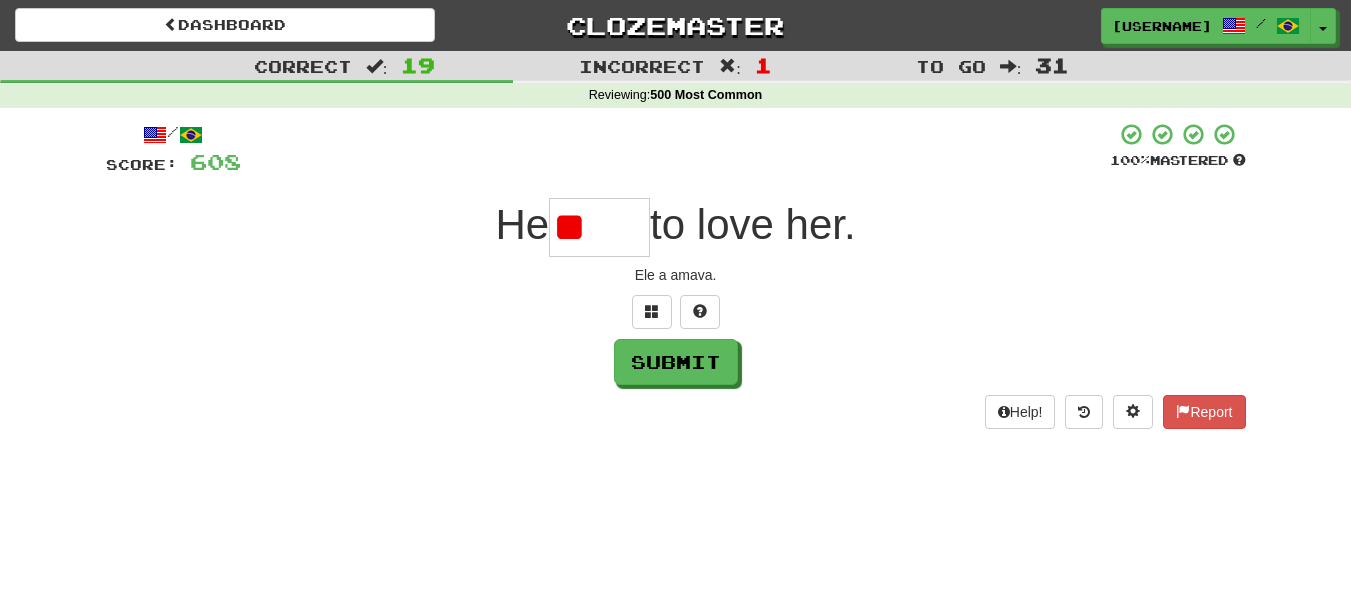 type on "*" 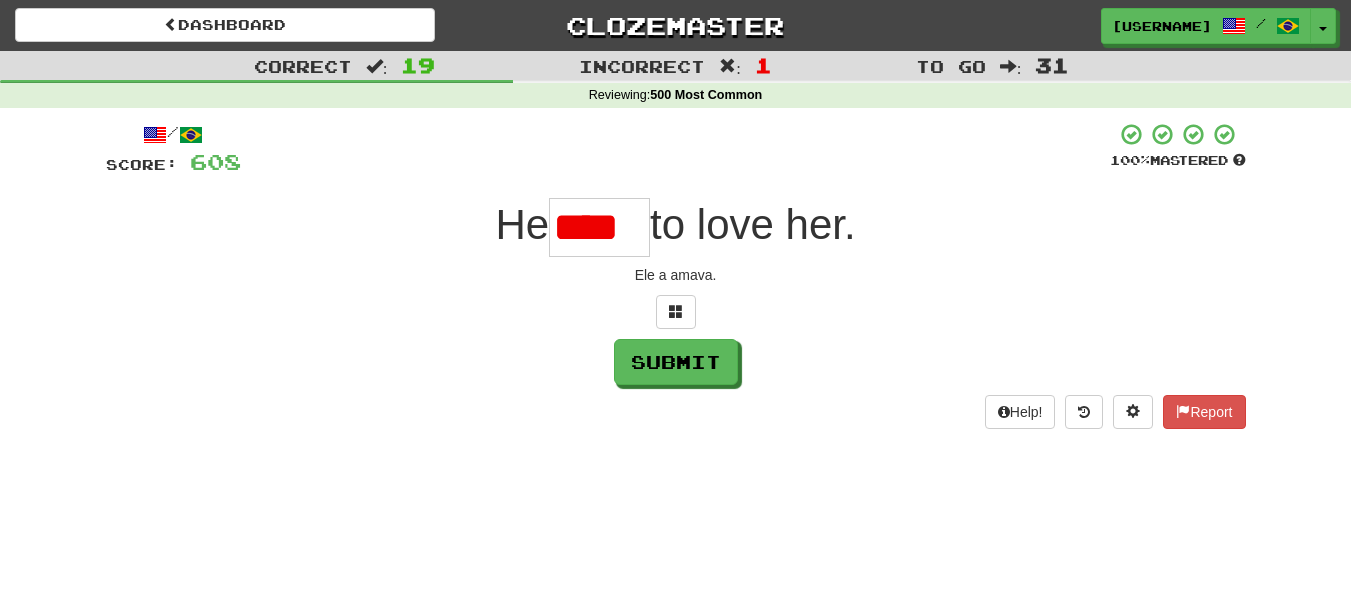 scroll, scrollTop: 0, scrollLeft: 0, axis: both 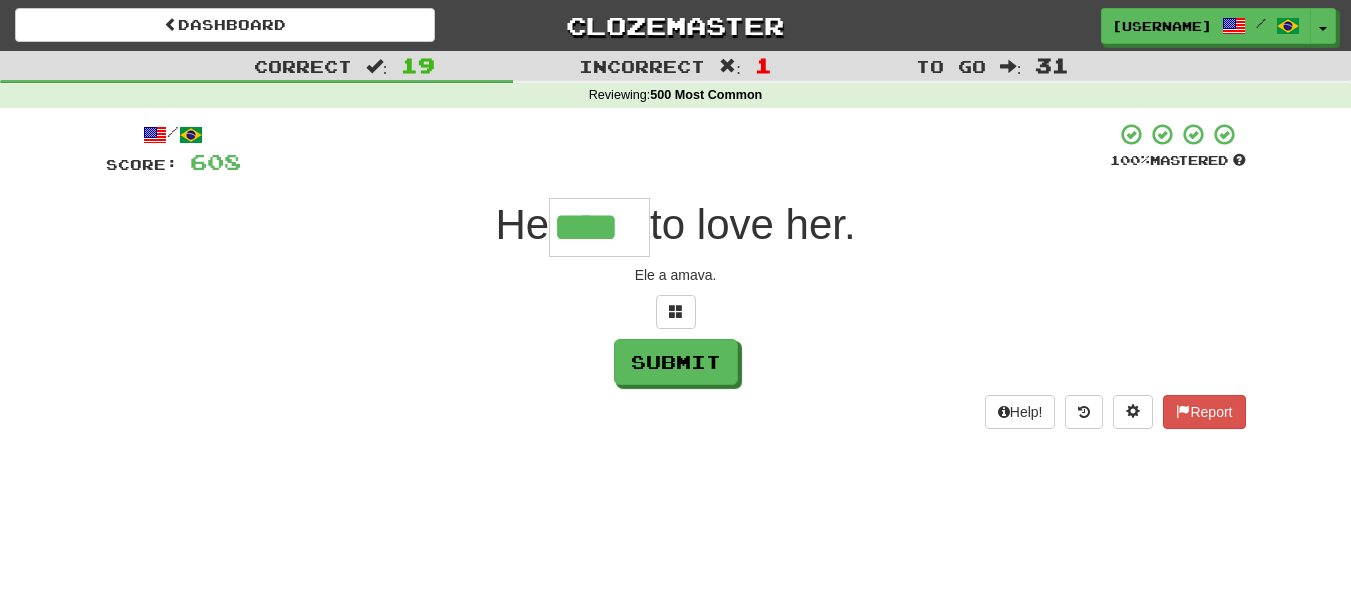 type on "****" 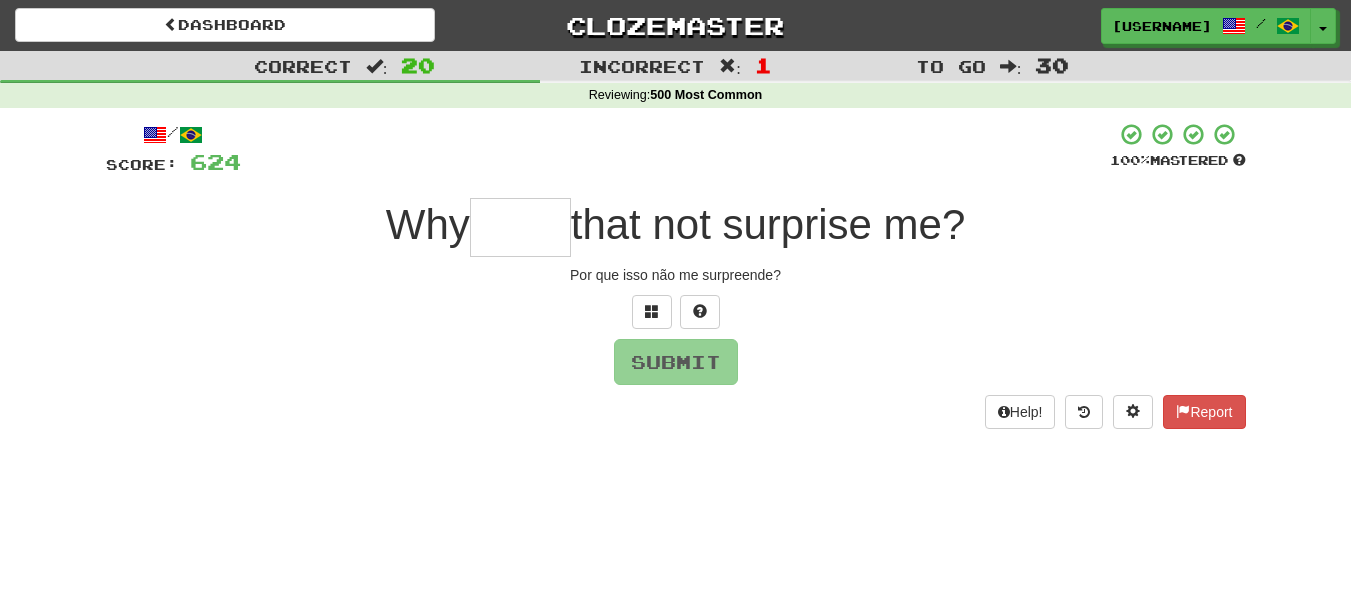 type on "*" 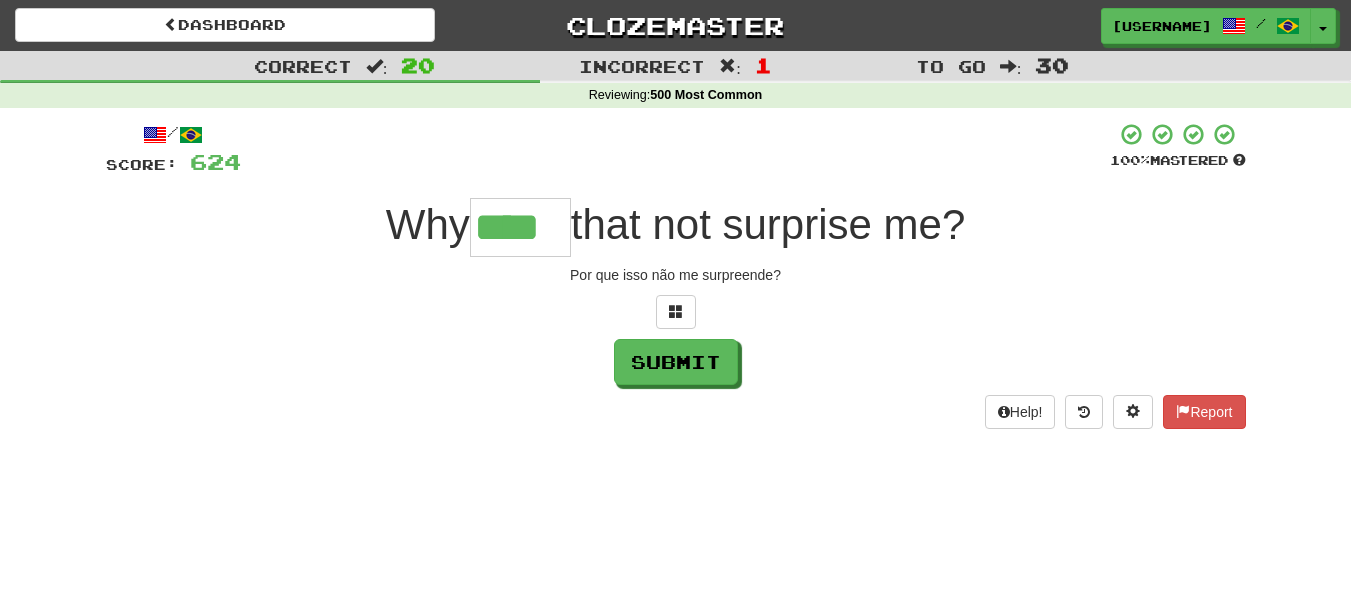 type on "****" 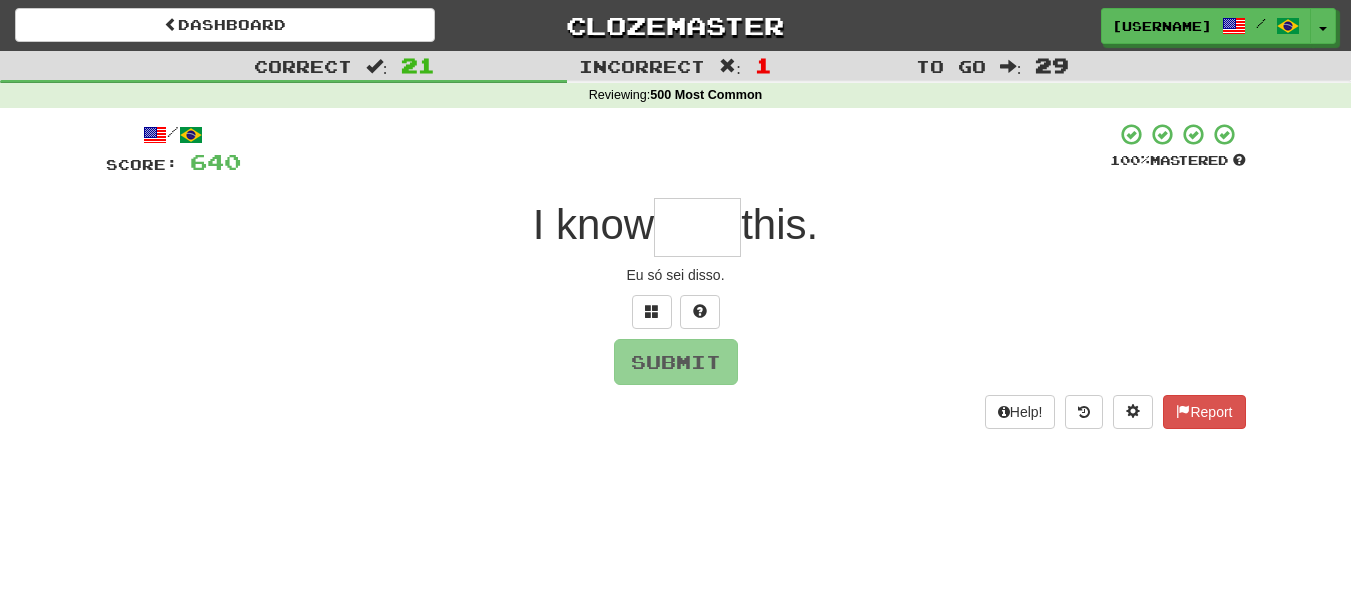 type on "*" 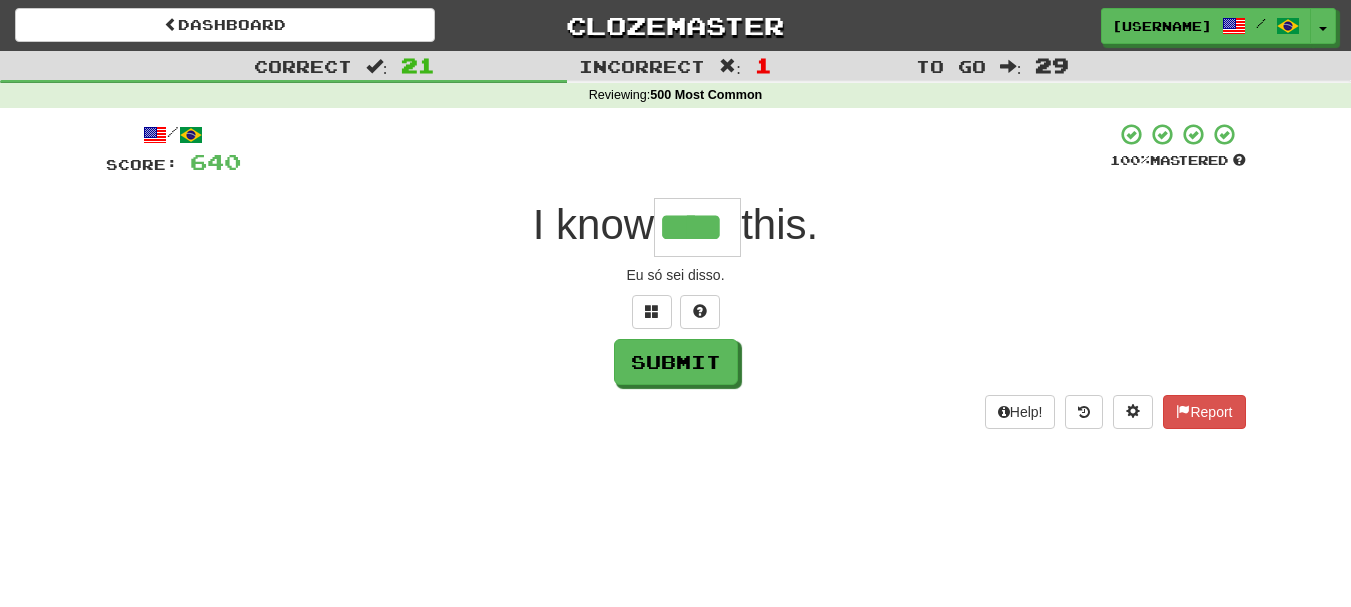 type on "****" 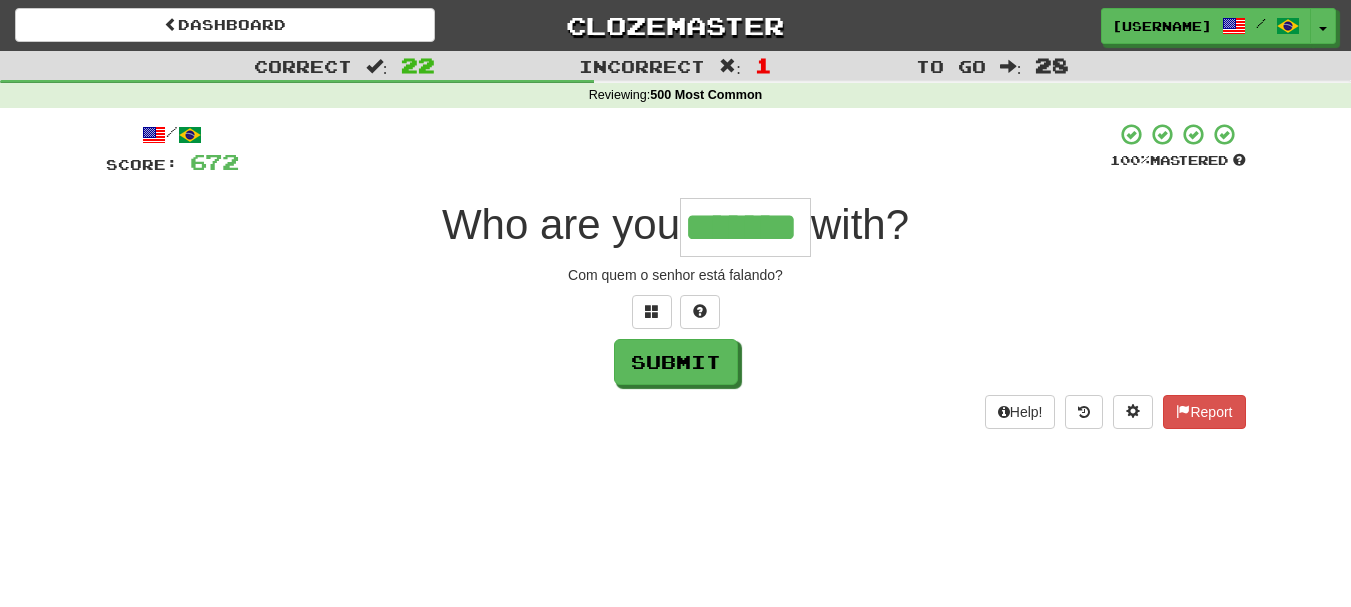 type on "*******" 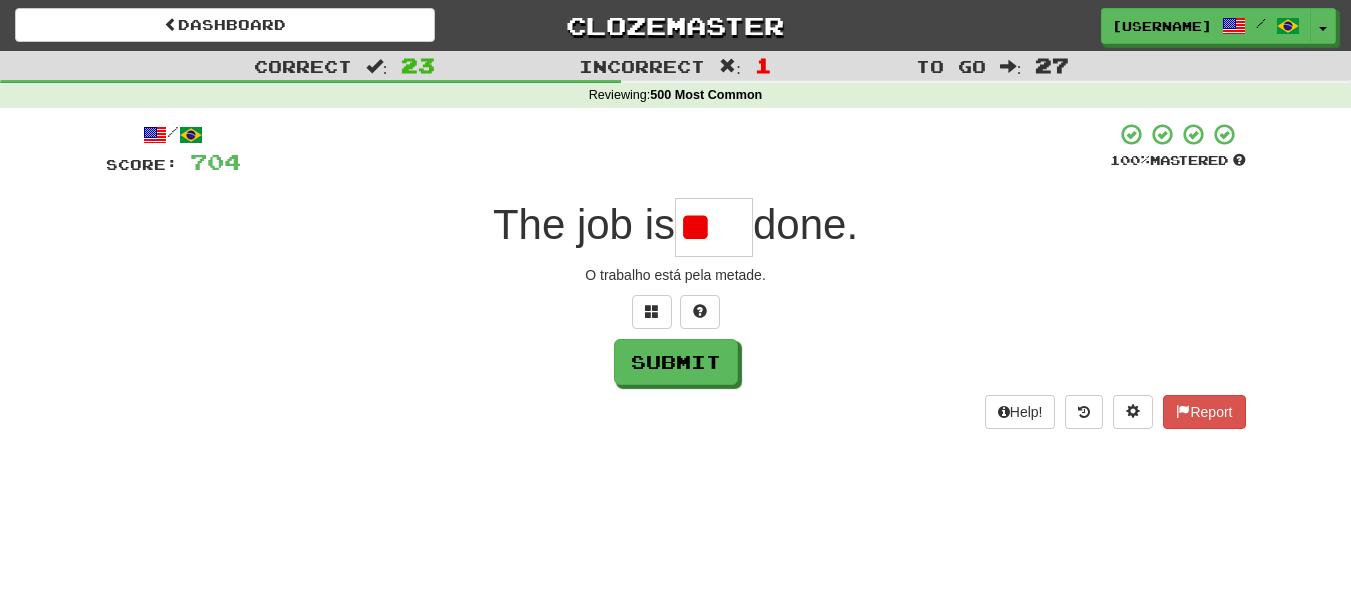 type on "*" 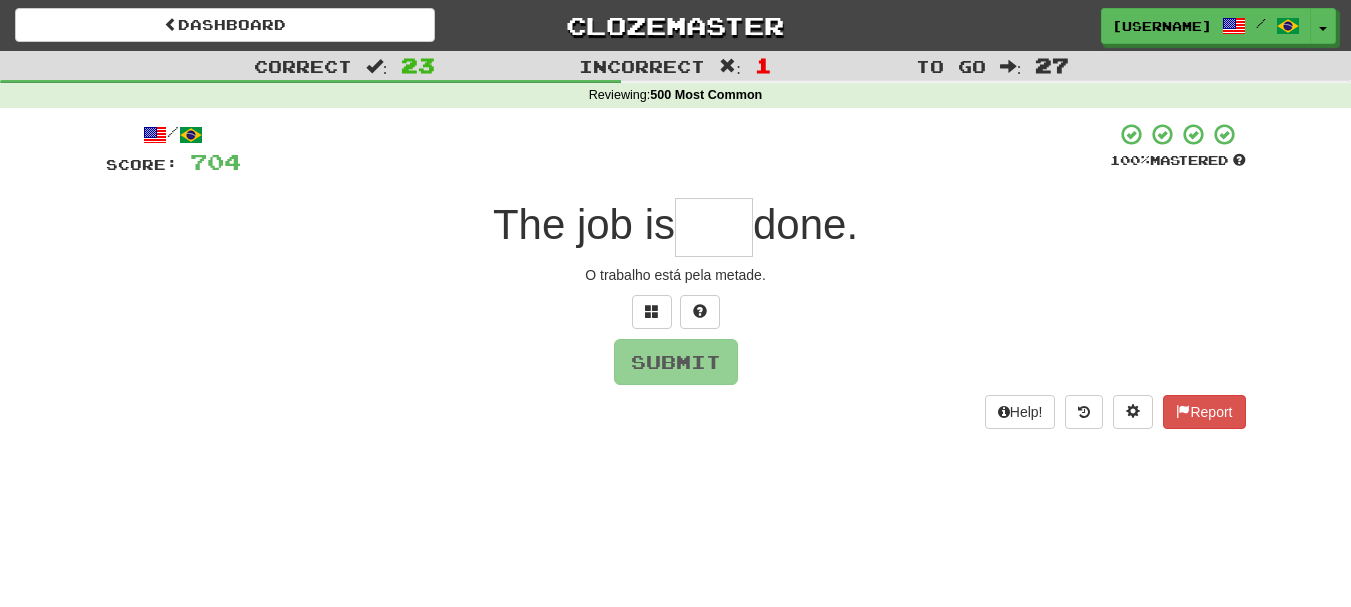 type on "*" 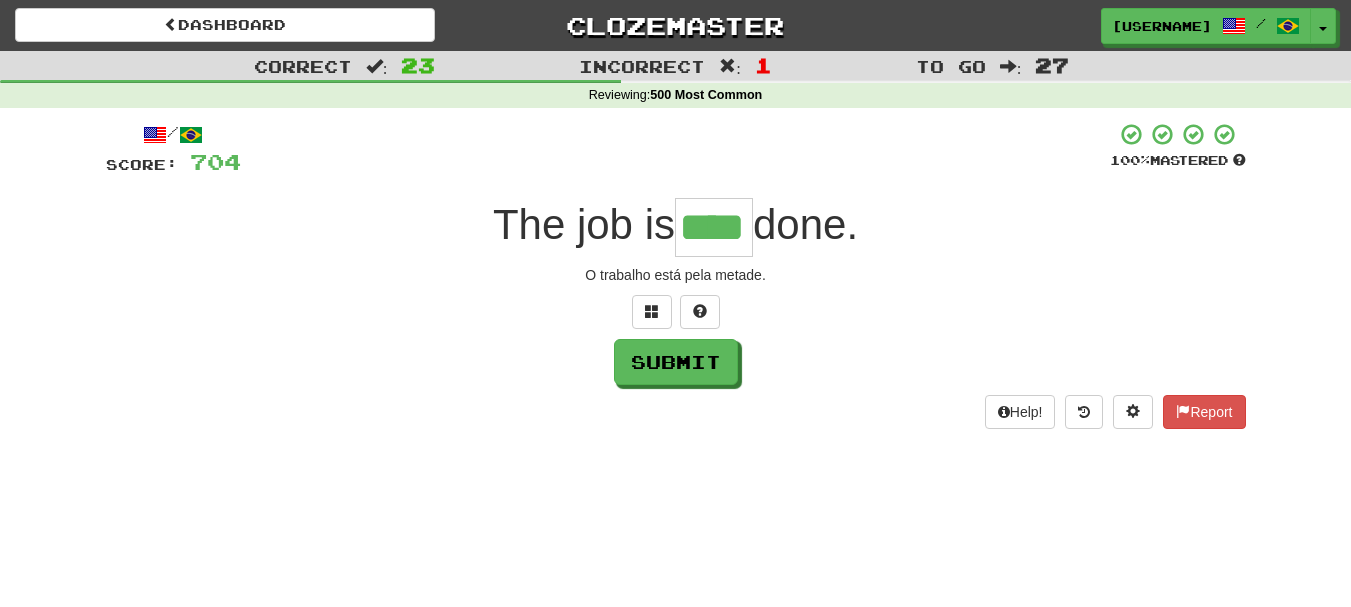 scroll, scrollTop: 0, scrollLeft: 9, axis: horizontal 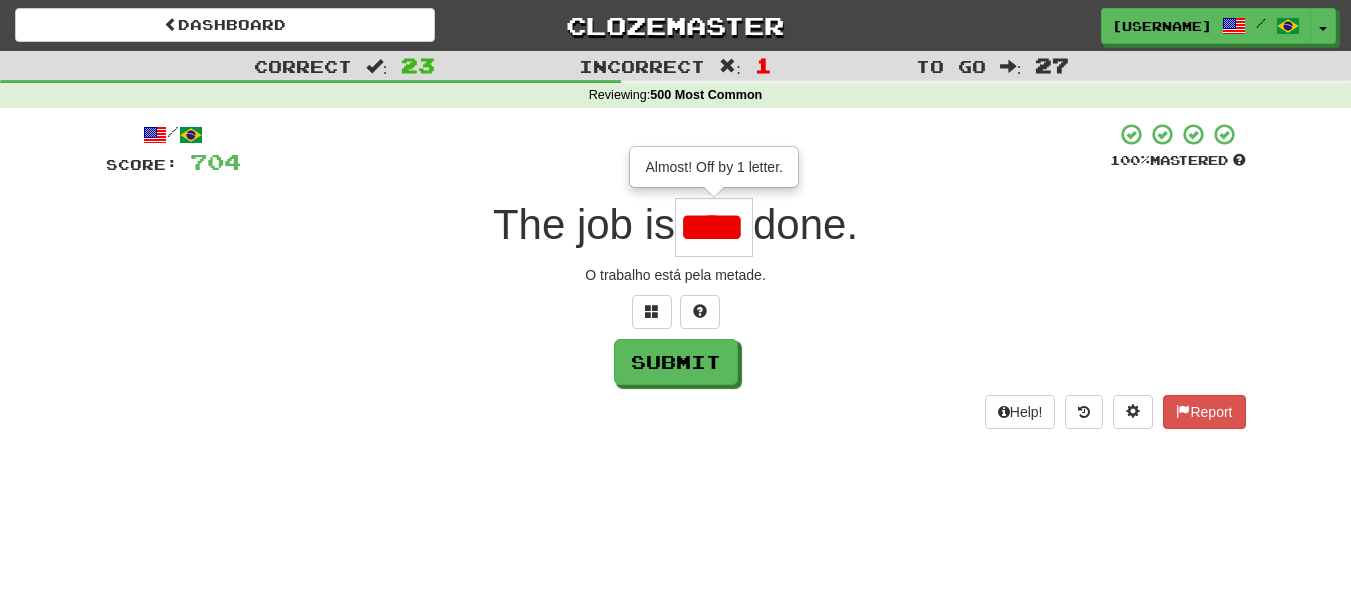 type on "****" 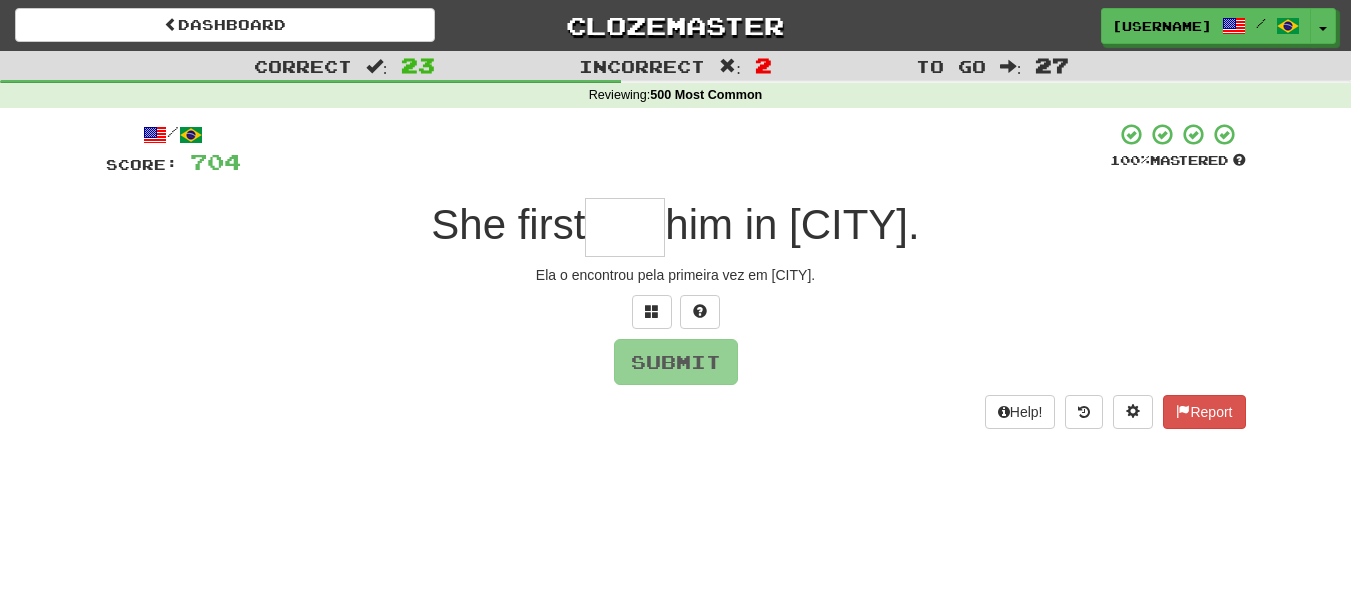 type on "*" 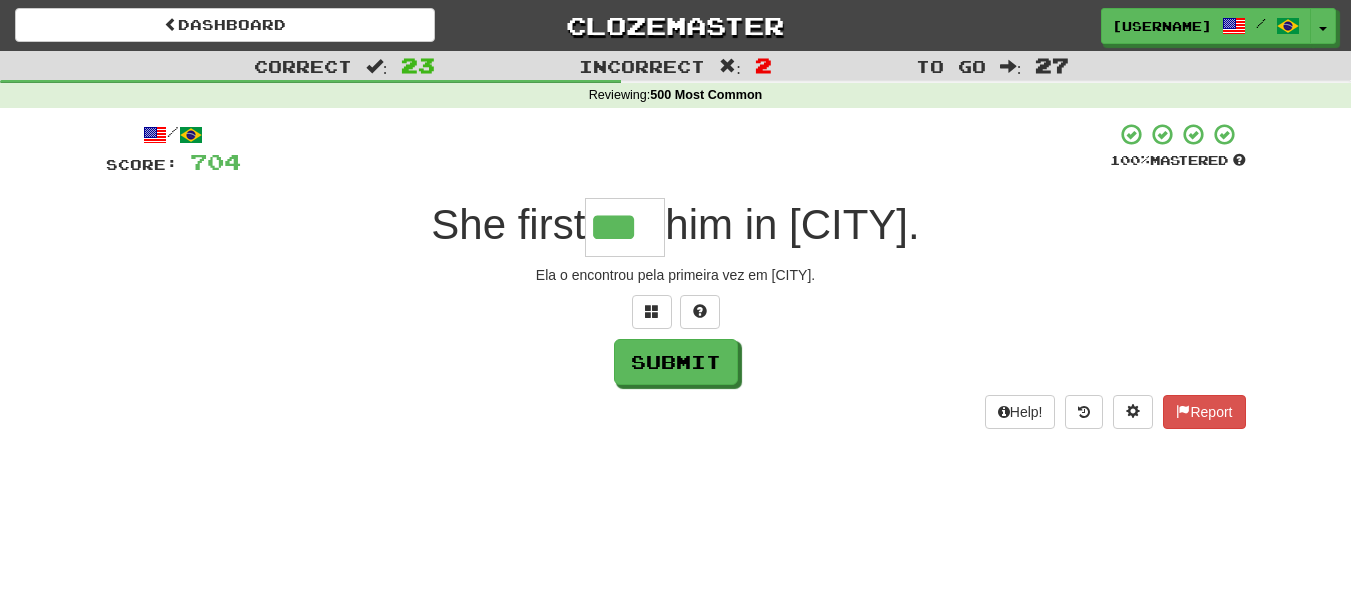 type on "***" 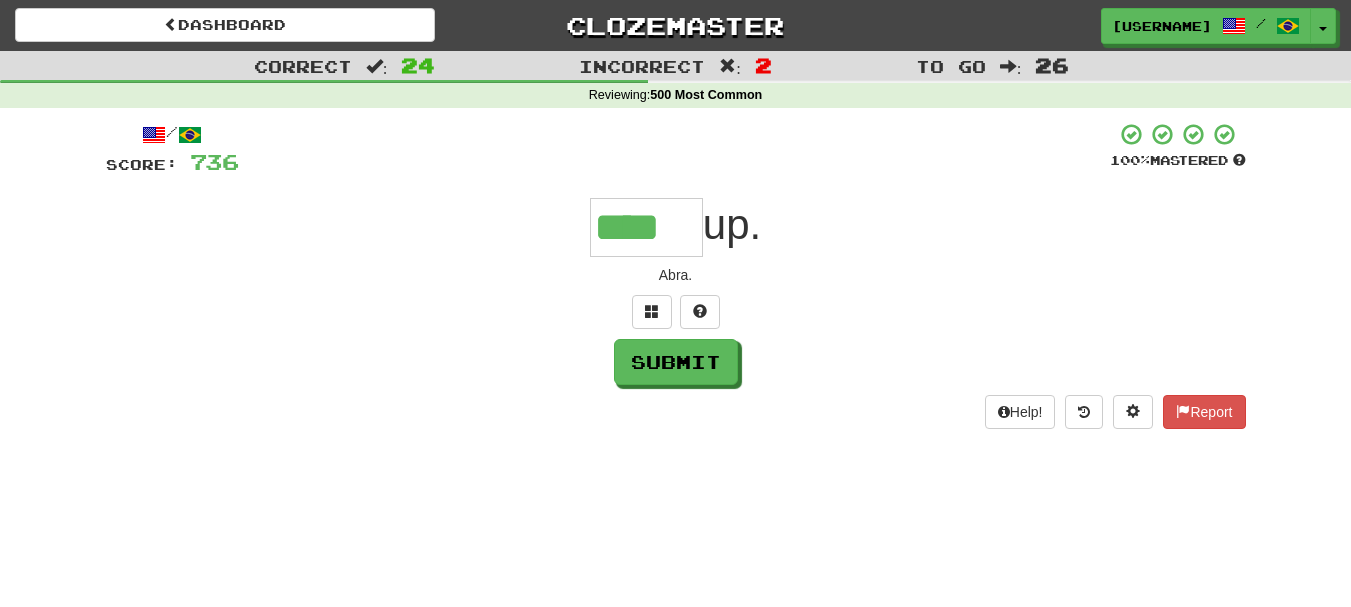 type on "****" 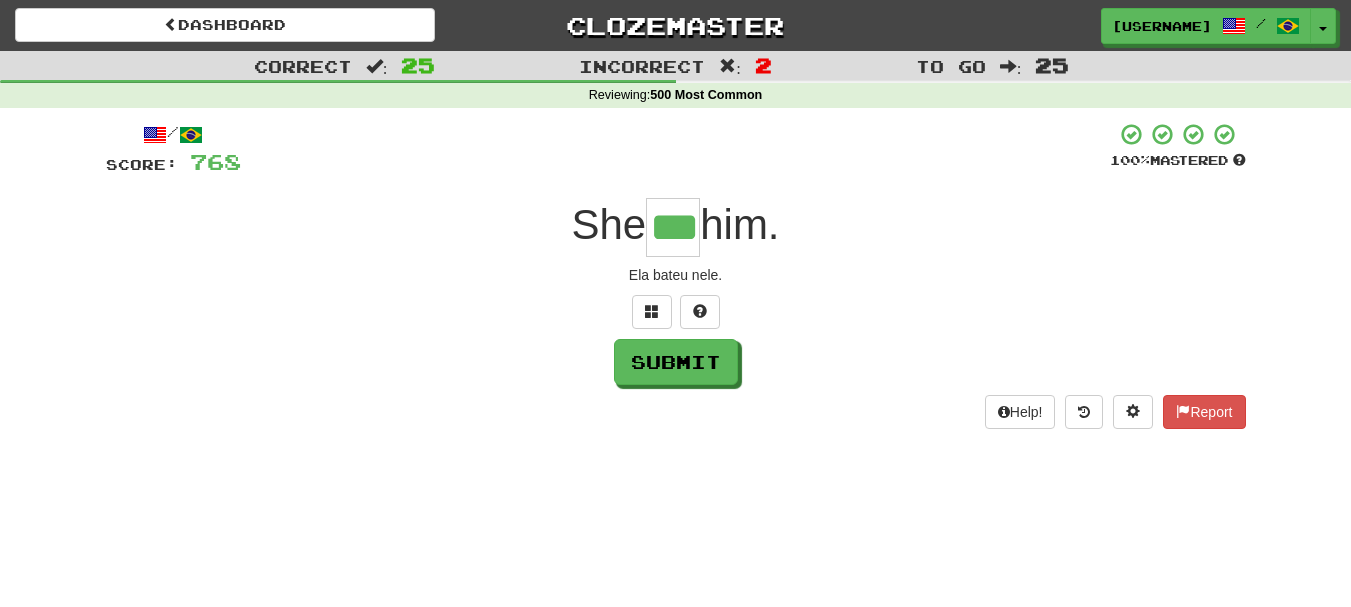 type on "***" 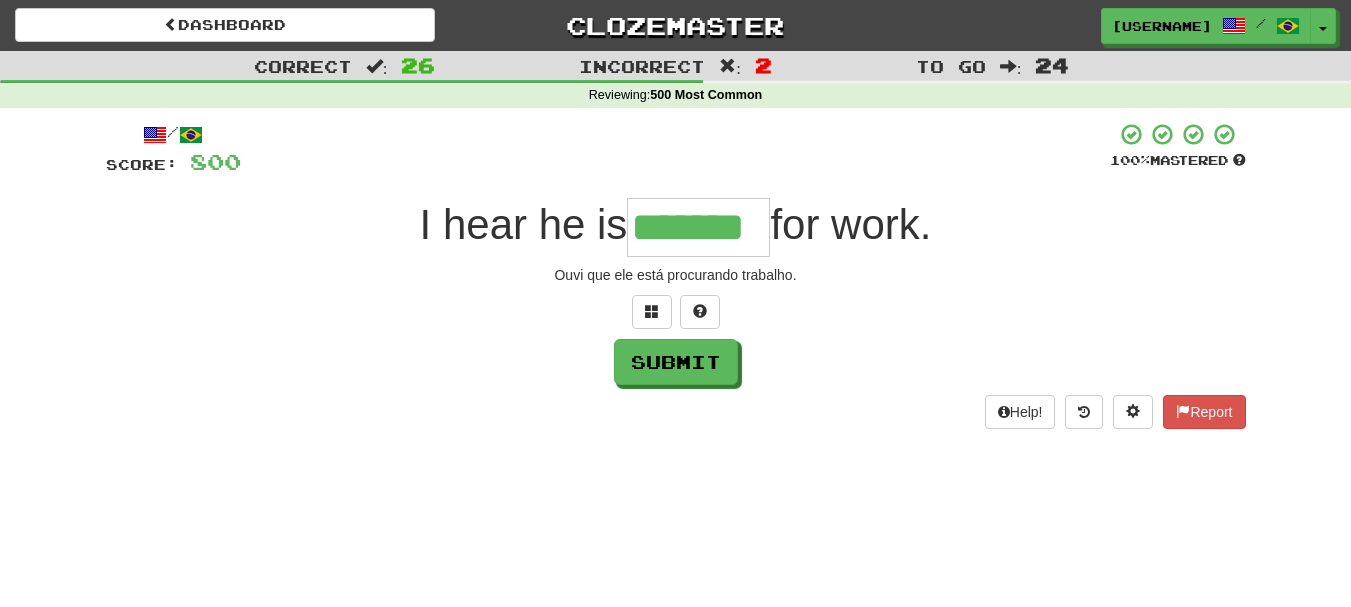 type on "*******" 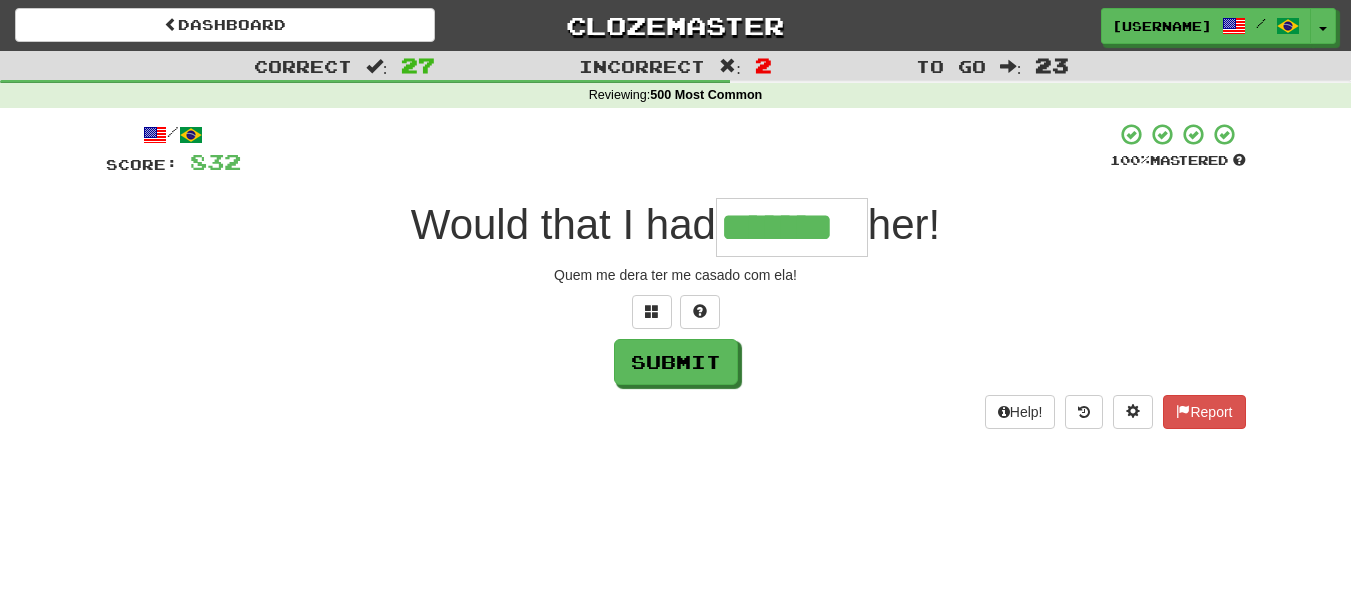 type on "*******" 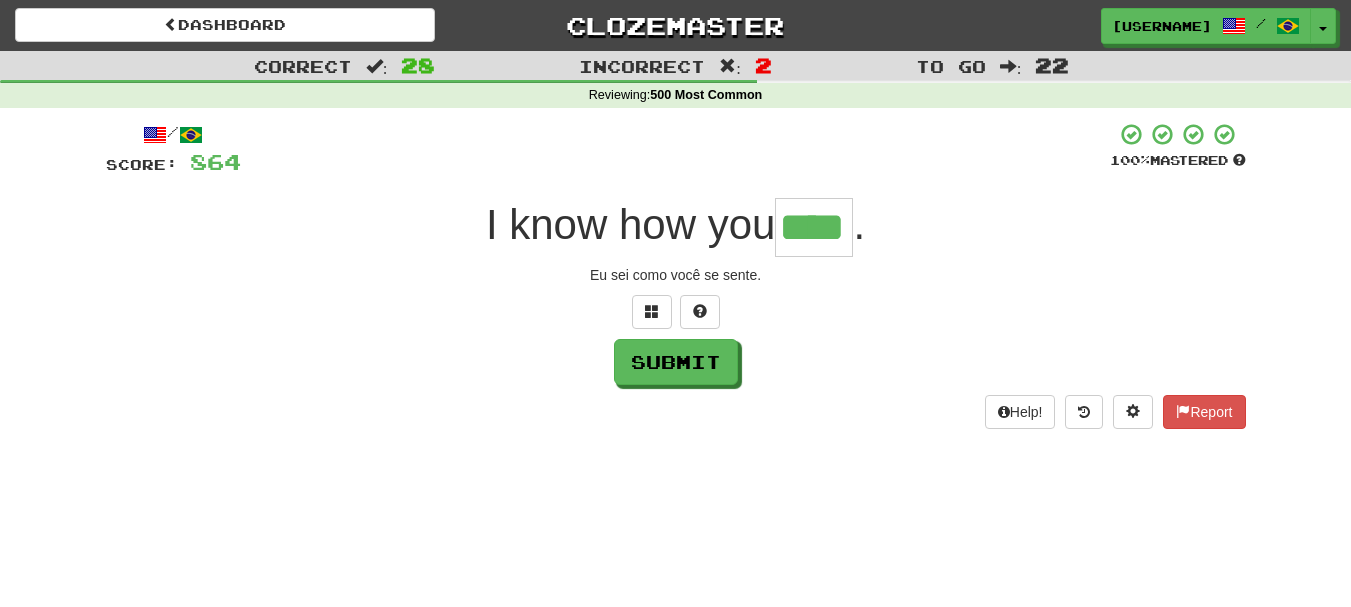 type on "****" 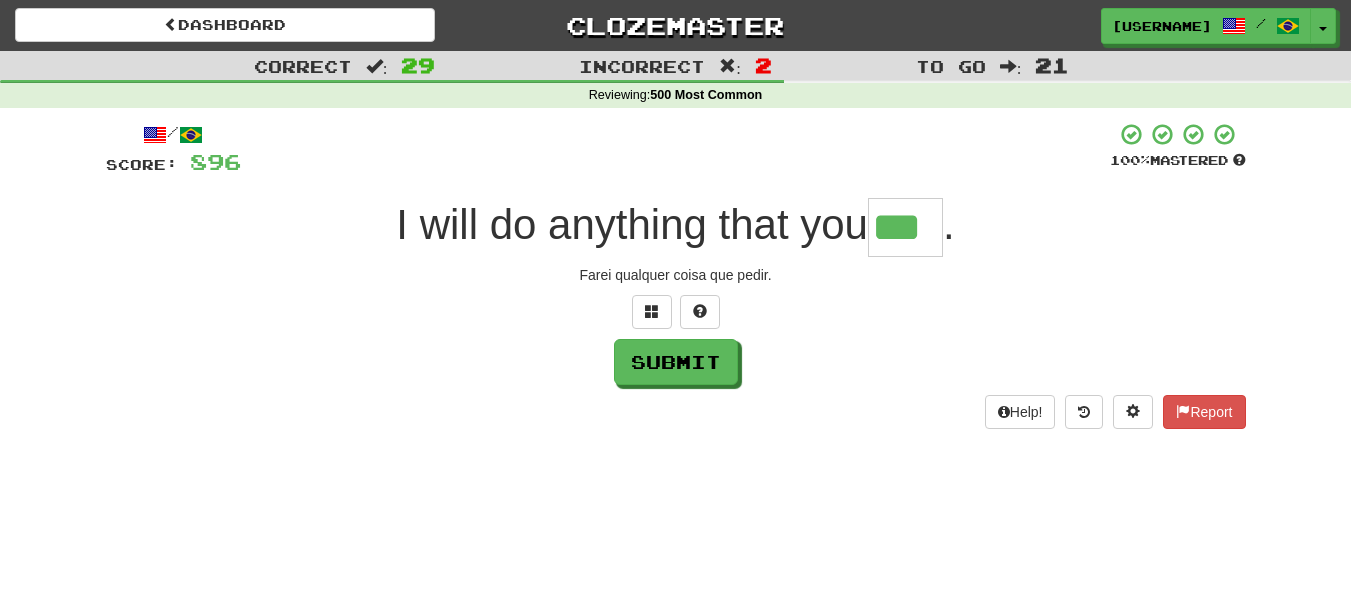type on "***" 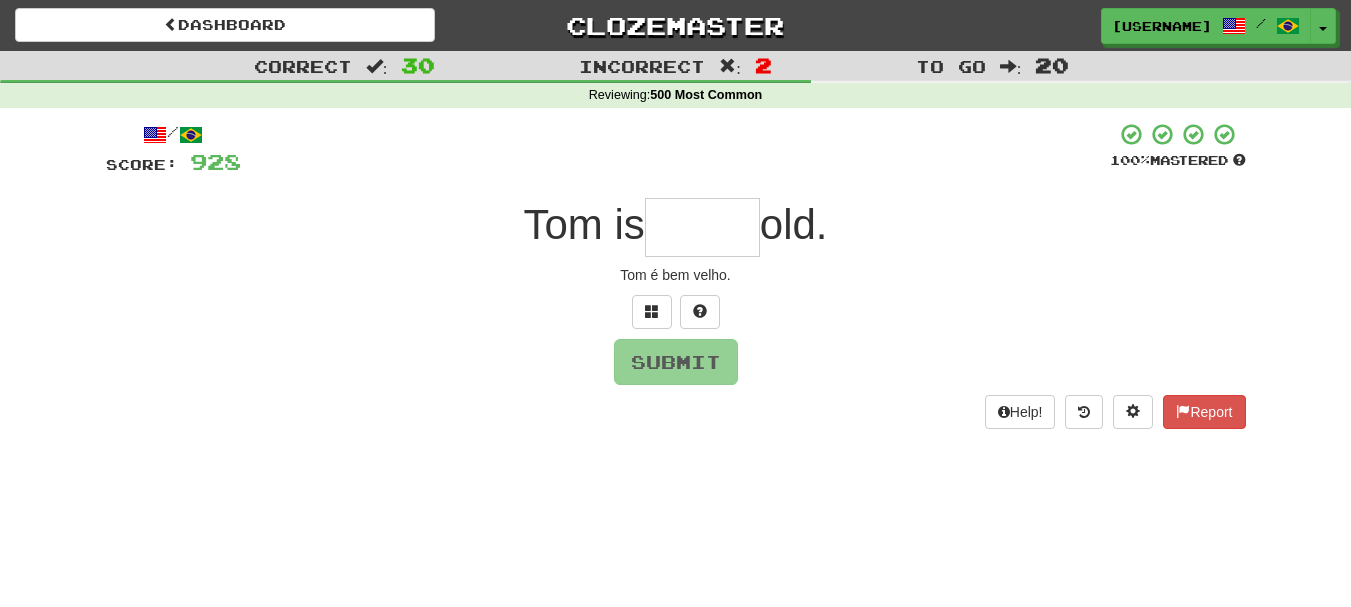 type on "*" 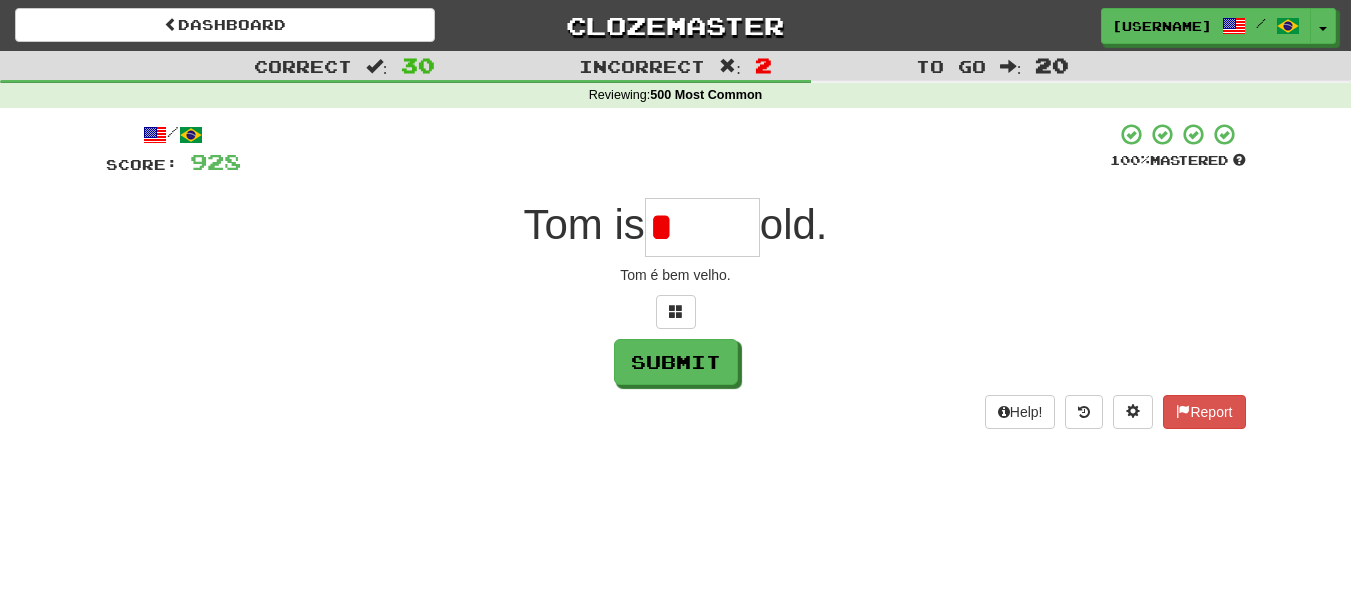 type on "******" 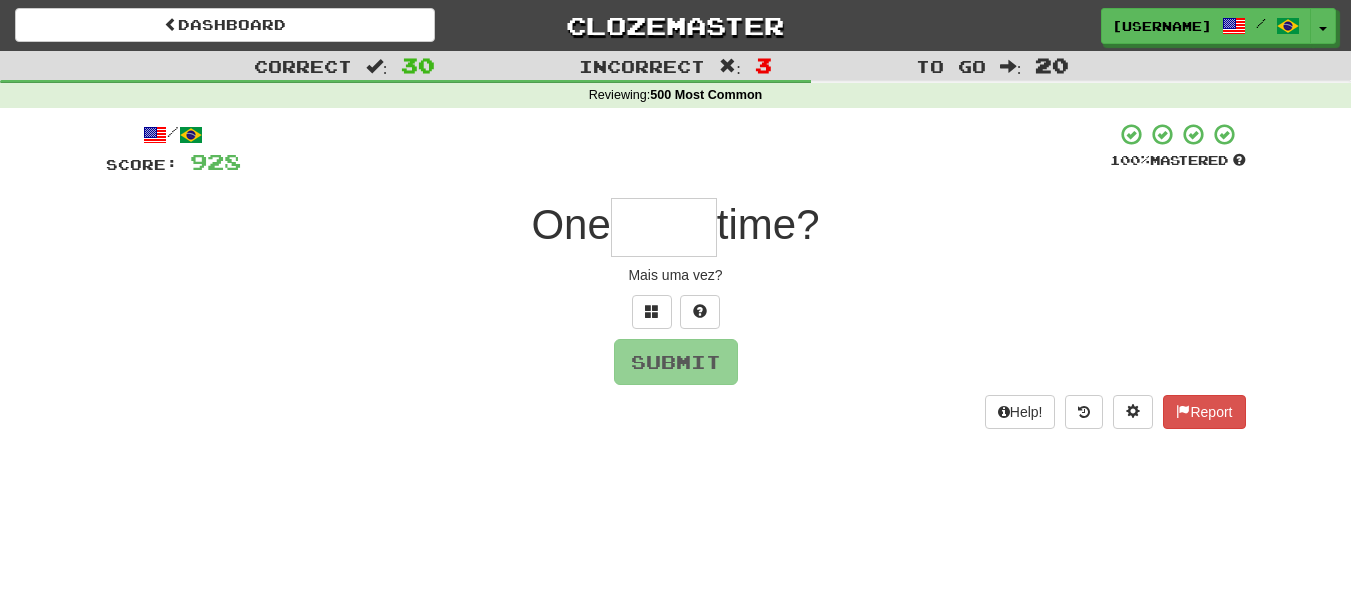 type on "*" 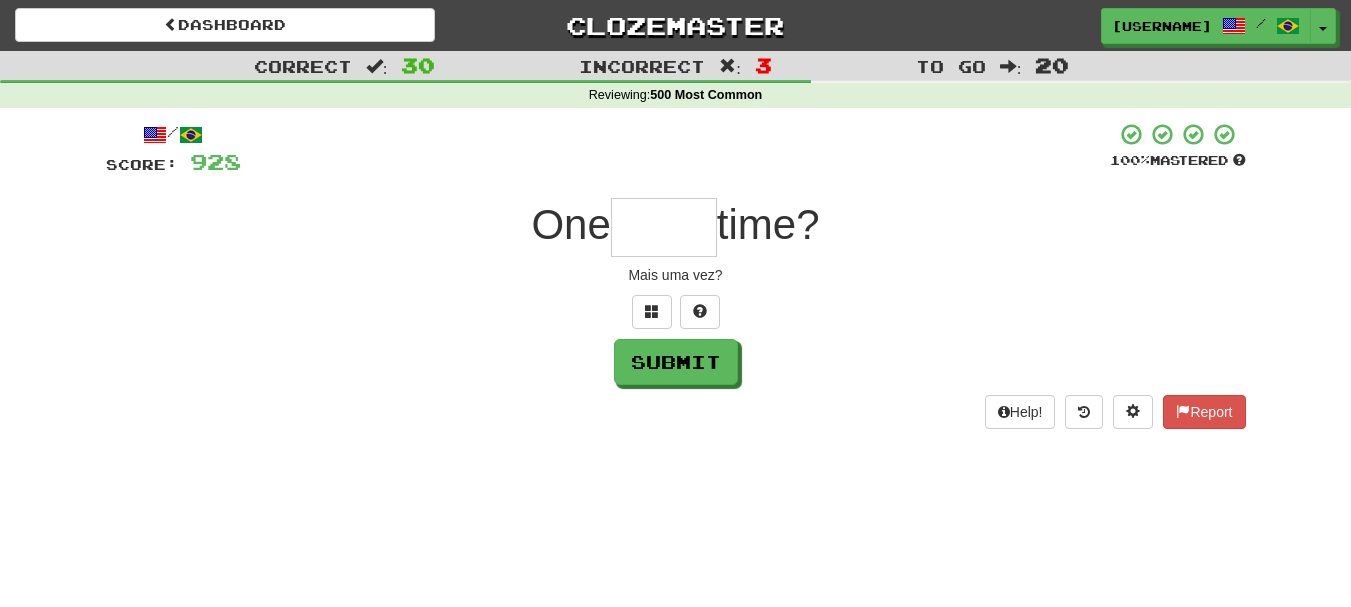 type on "*" 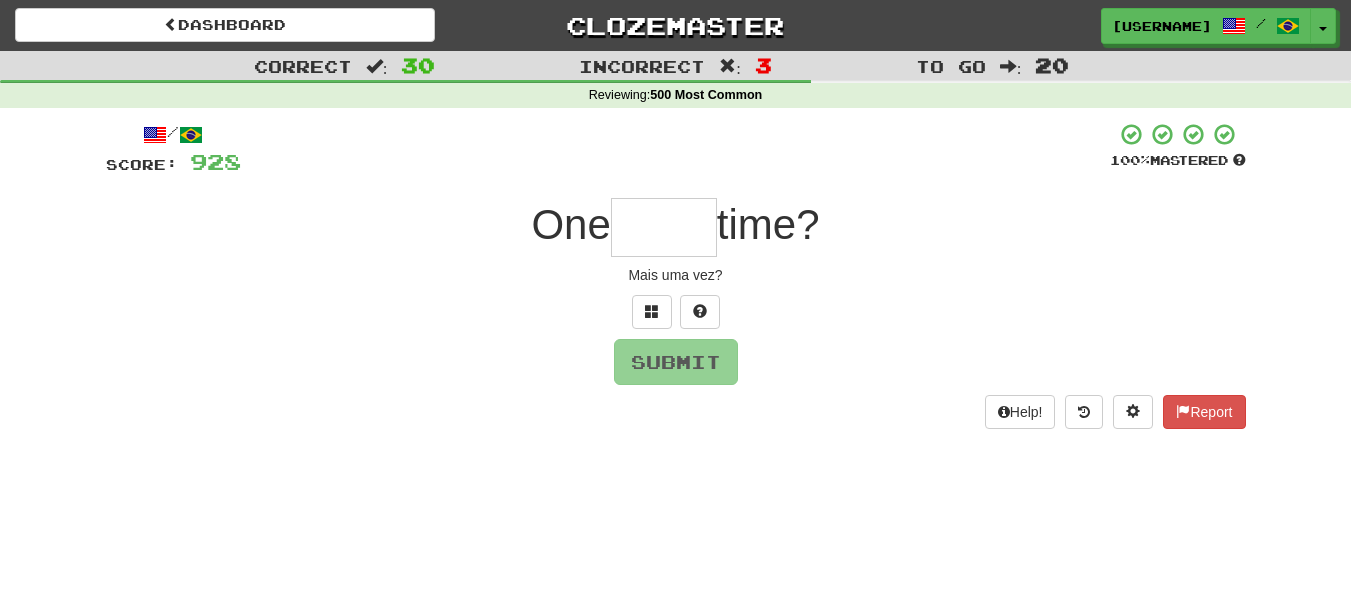 type on "*" 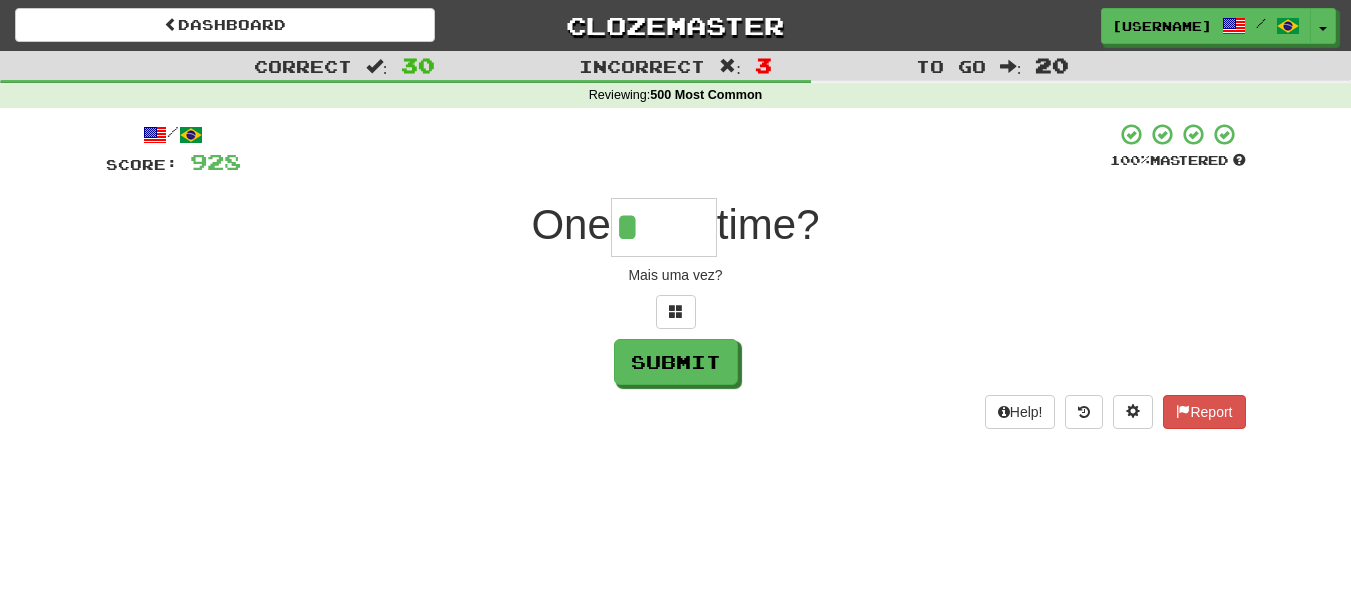 type on "****" 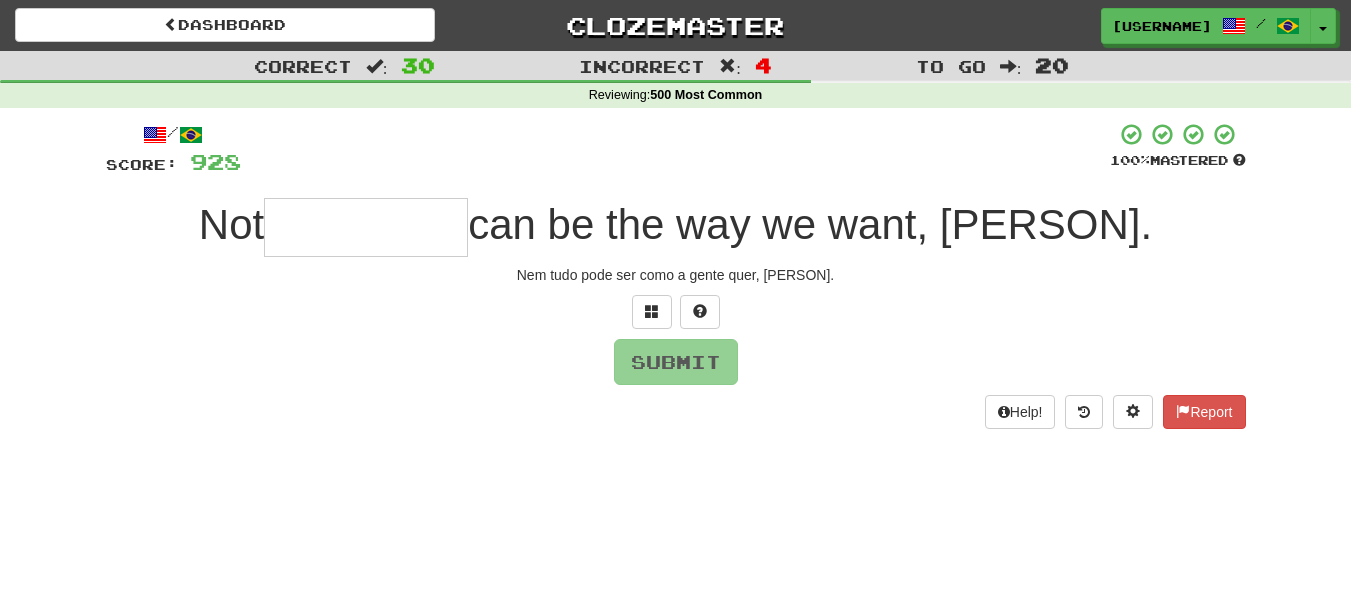type on "*" 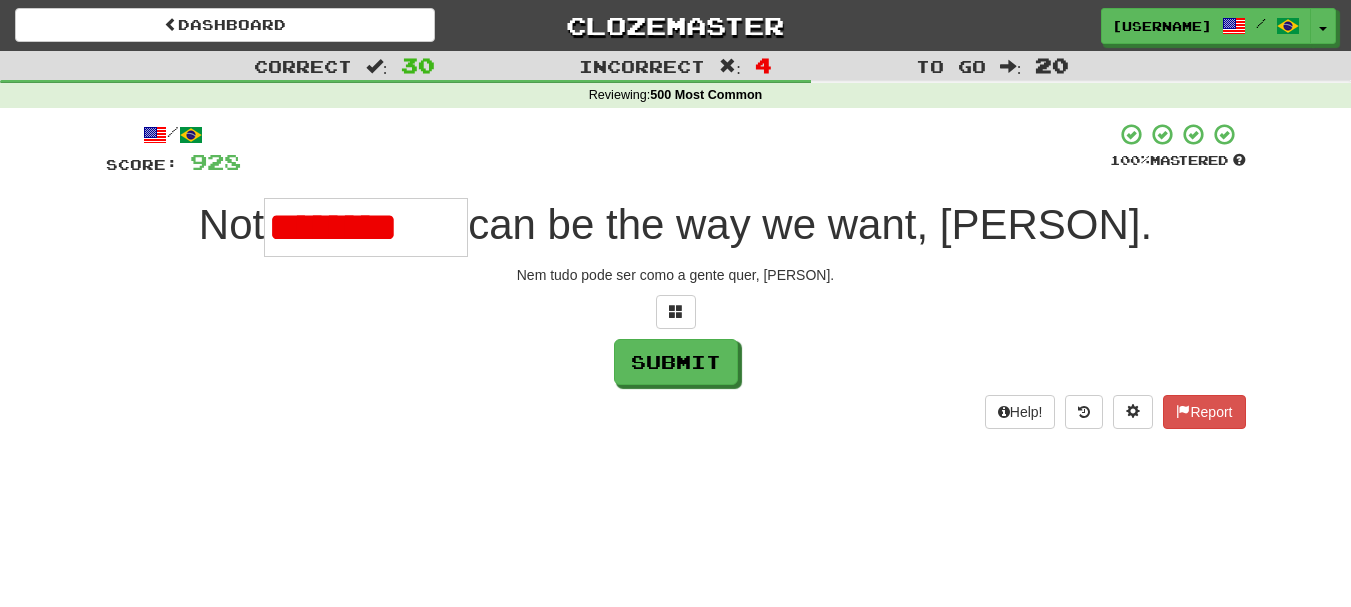 scroll, scrollTop: 0, scrollLeft: 0, axis: both 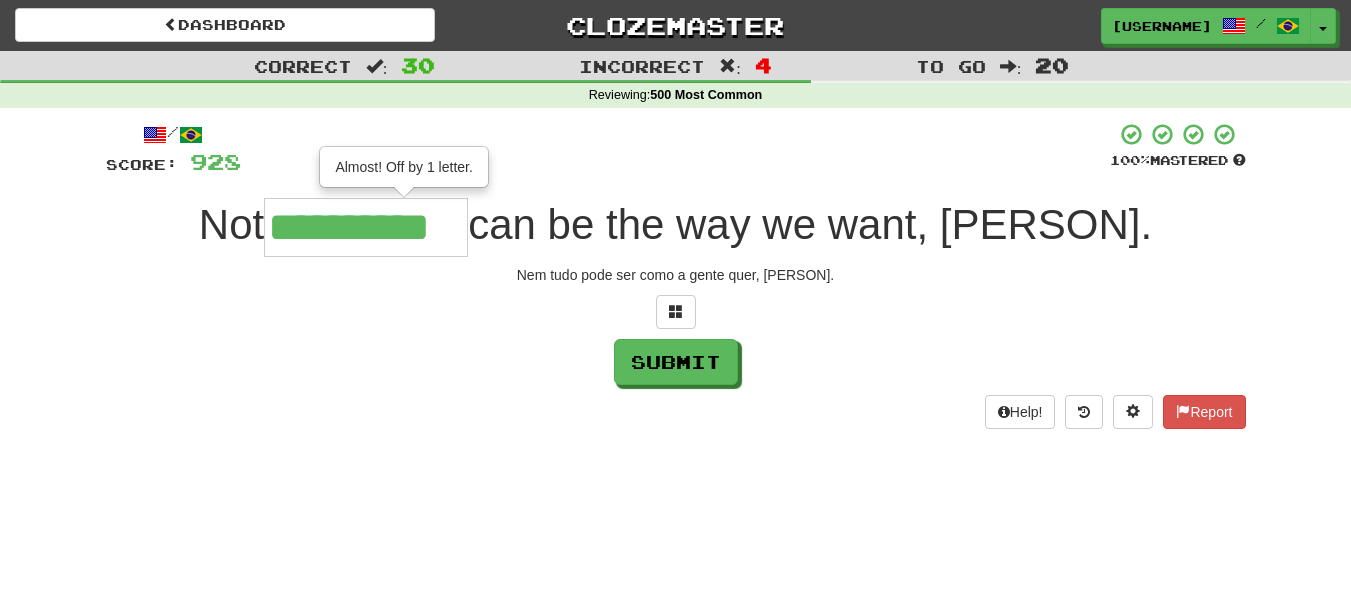 type on "**********" 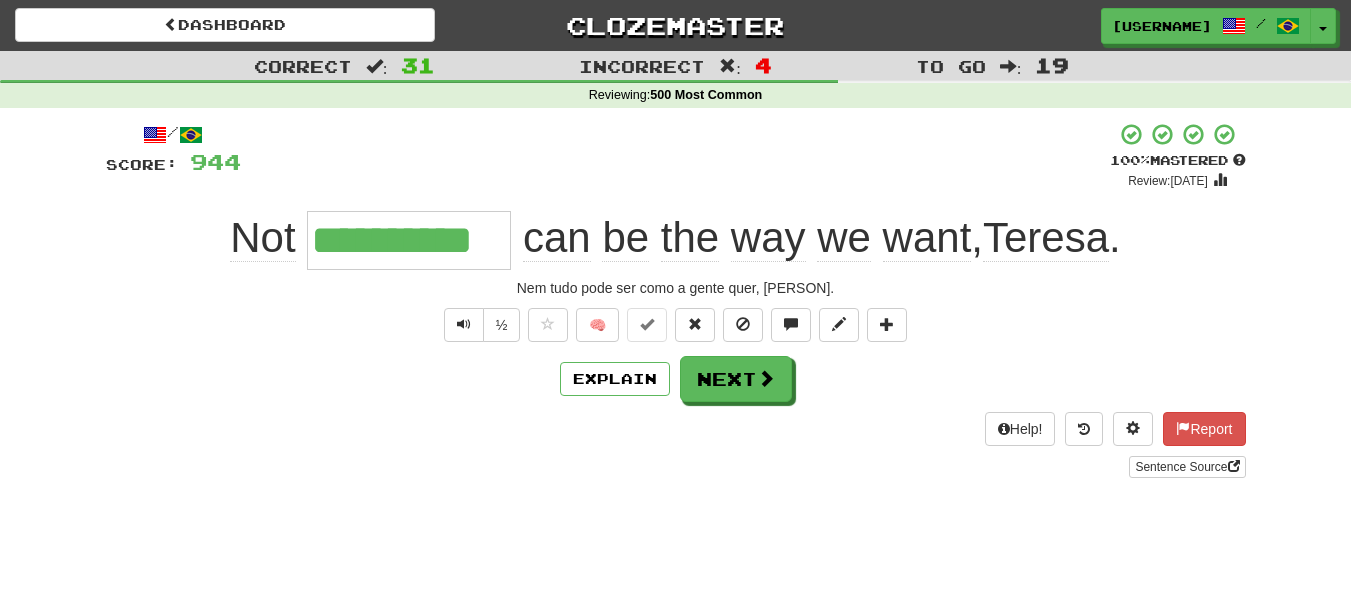 click on "**********" at bounding box center [676, 300] 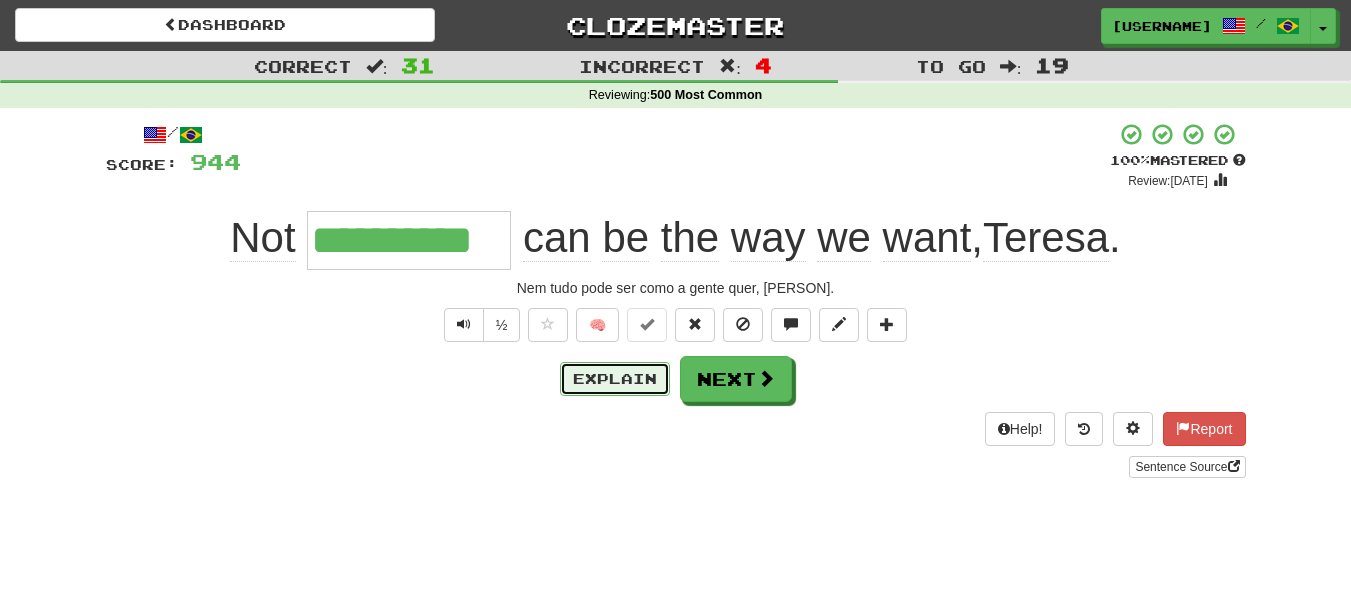 click on "Explain" at bounding box center [615, 379] 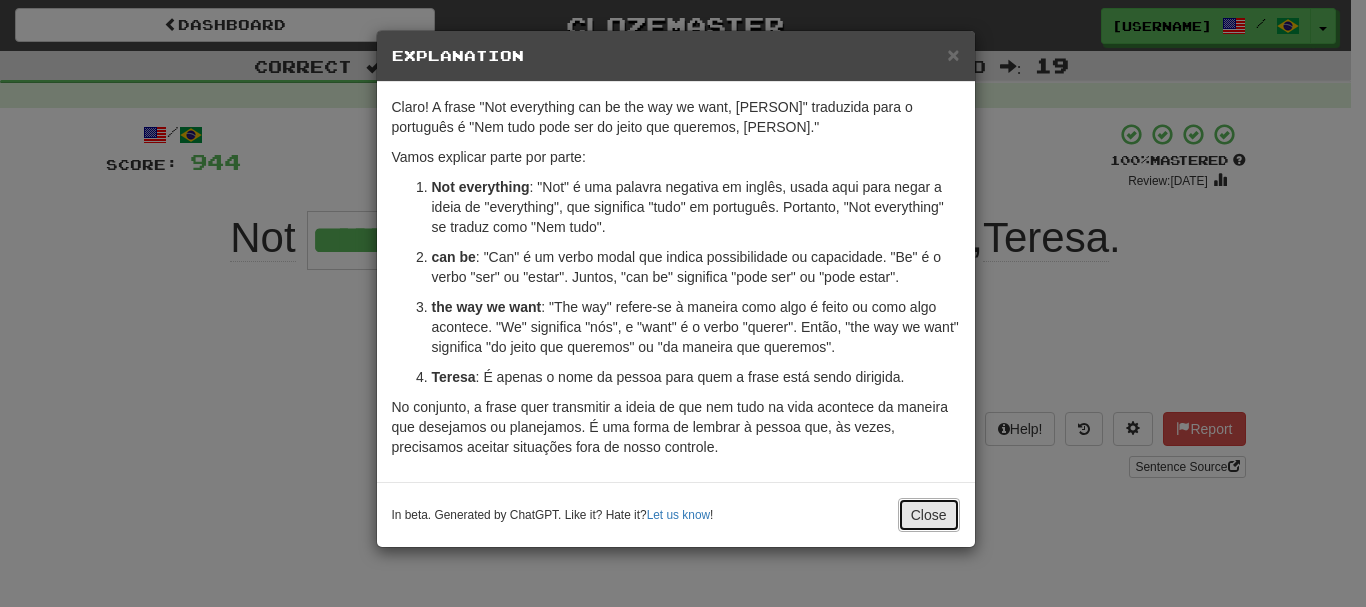 click on "Close" at bounding box center [929, 515] 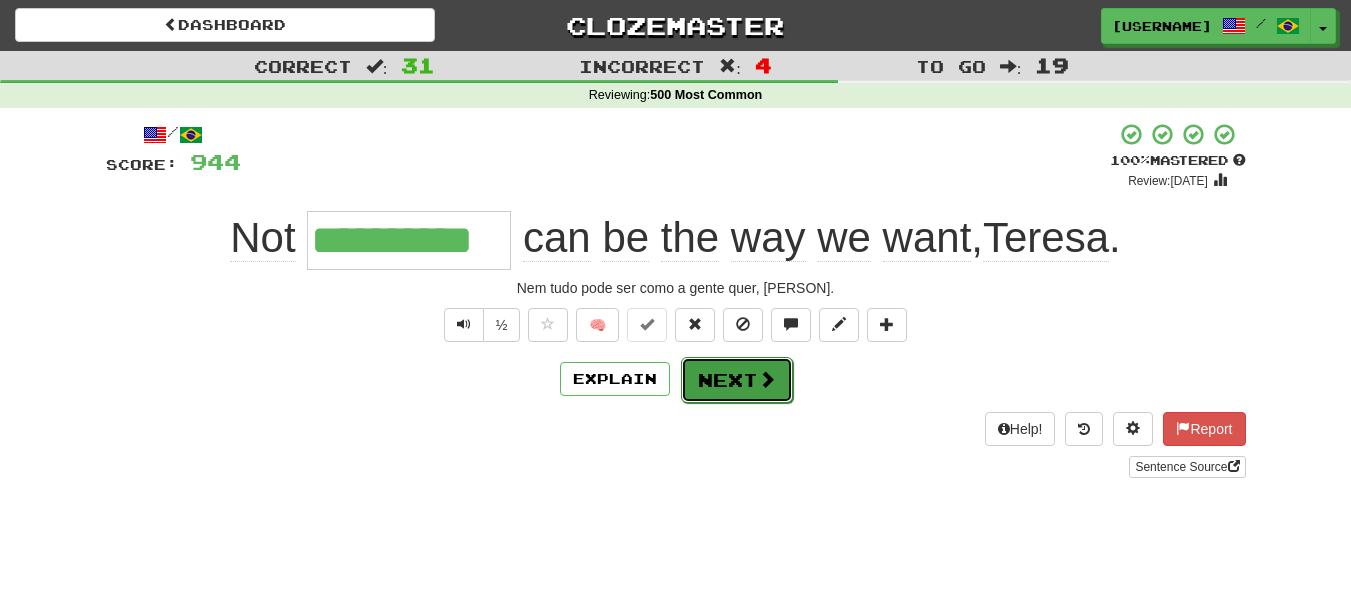 click on "Next" at bounding box center (737, 380) 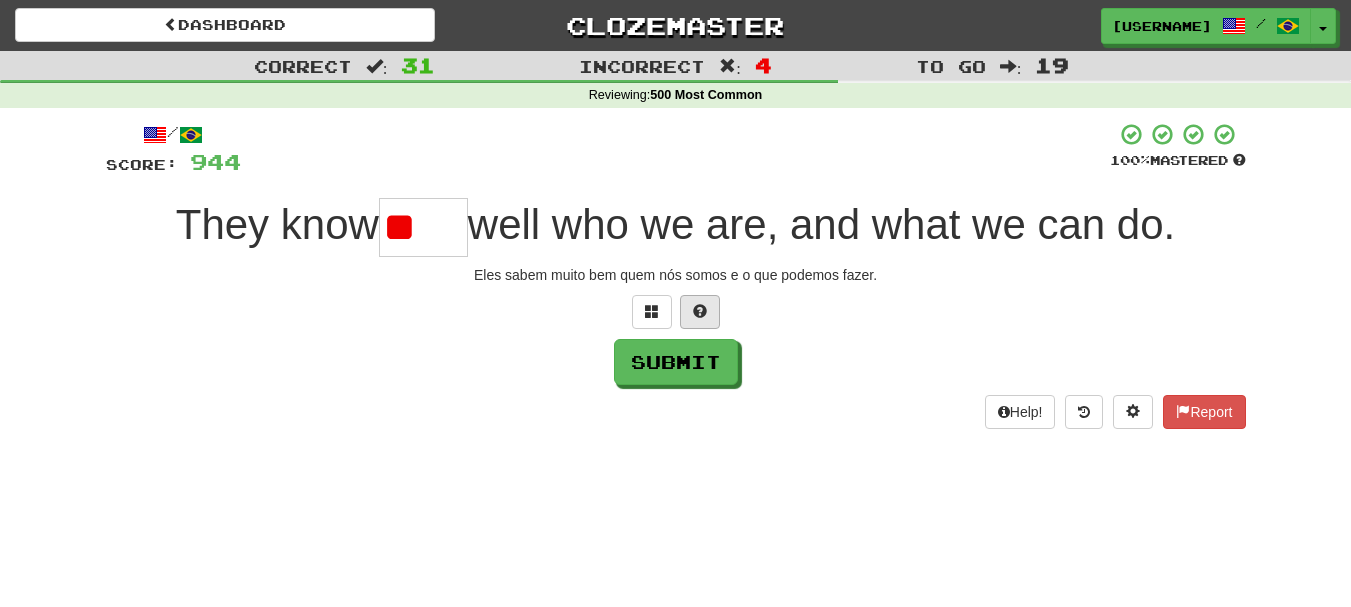 type on "*" 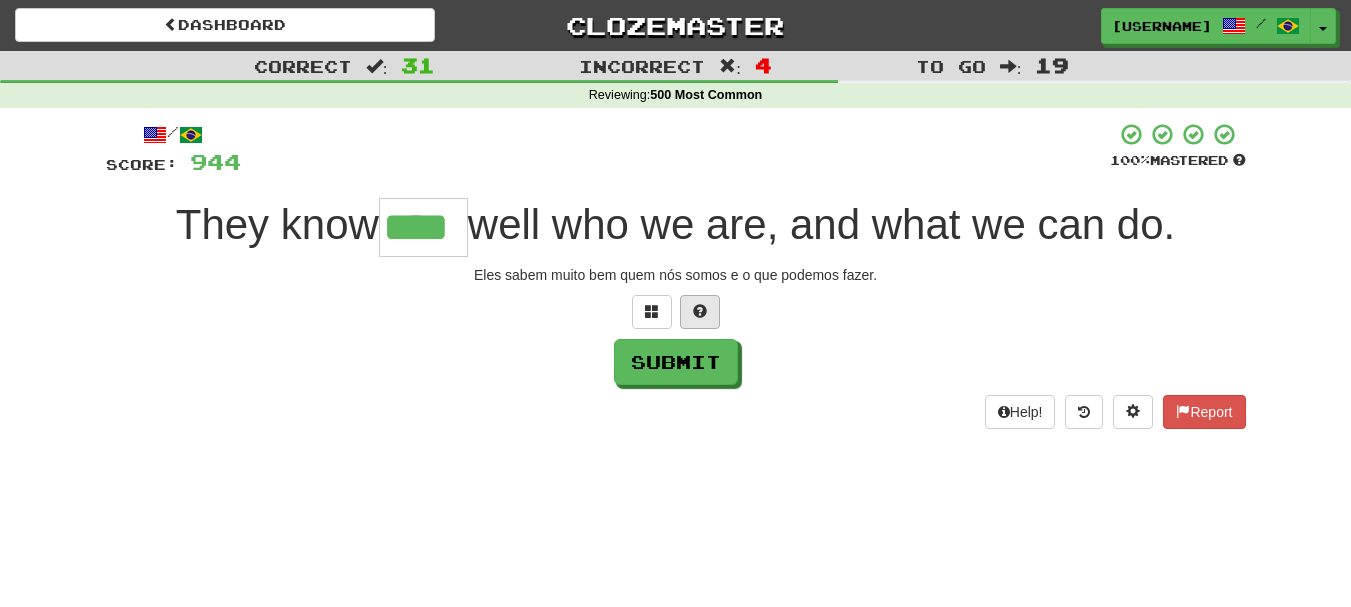 type on "****" 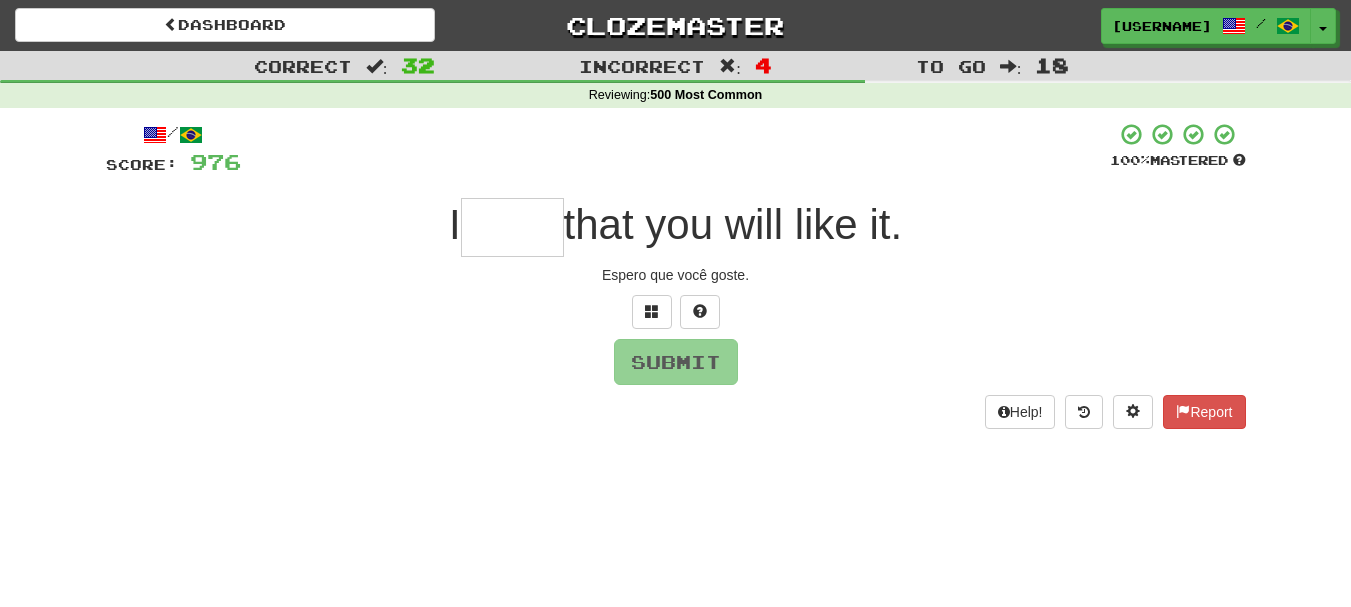 type on "*" 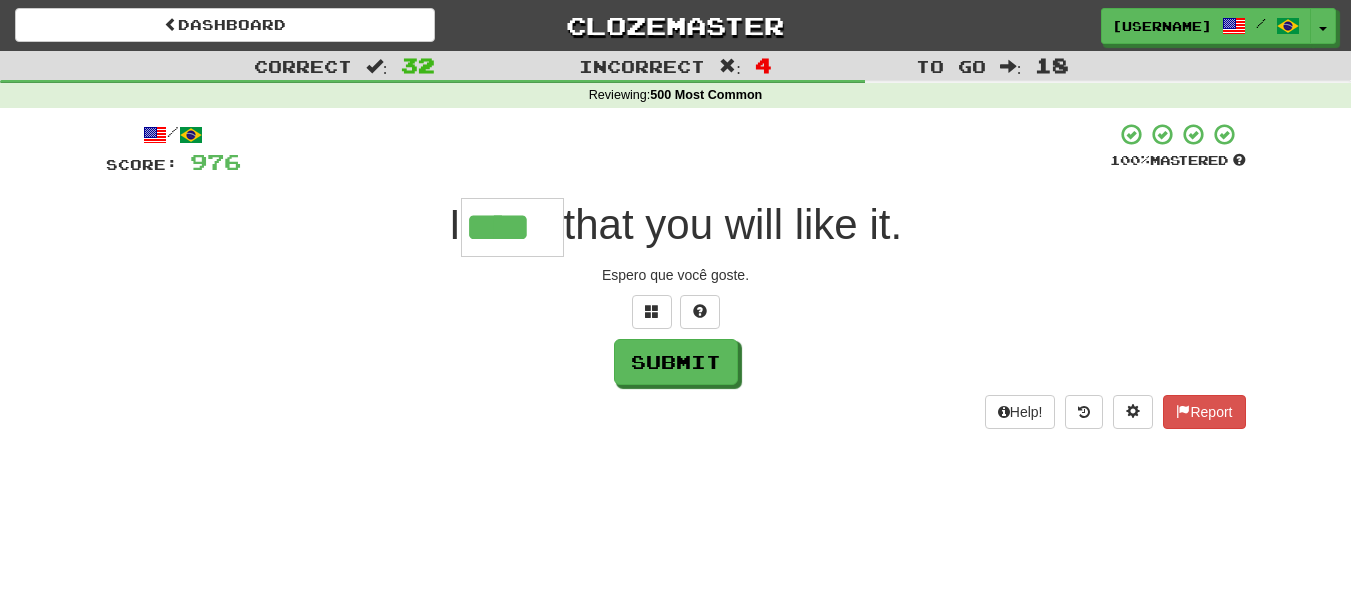 type on "****" 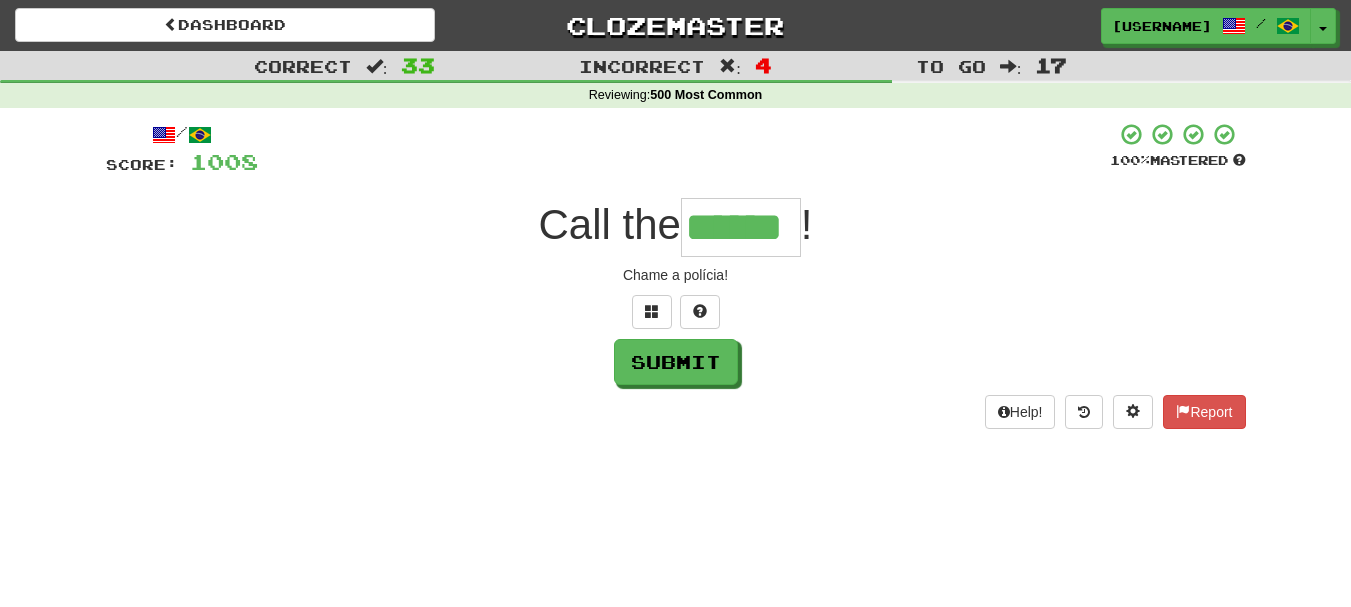 type on "******" 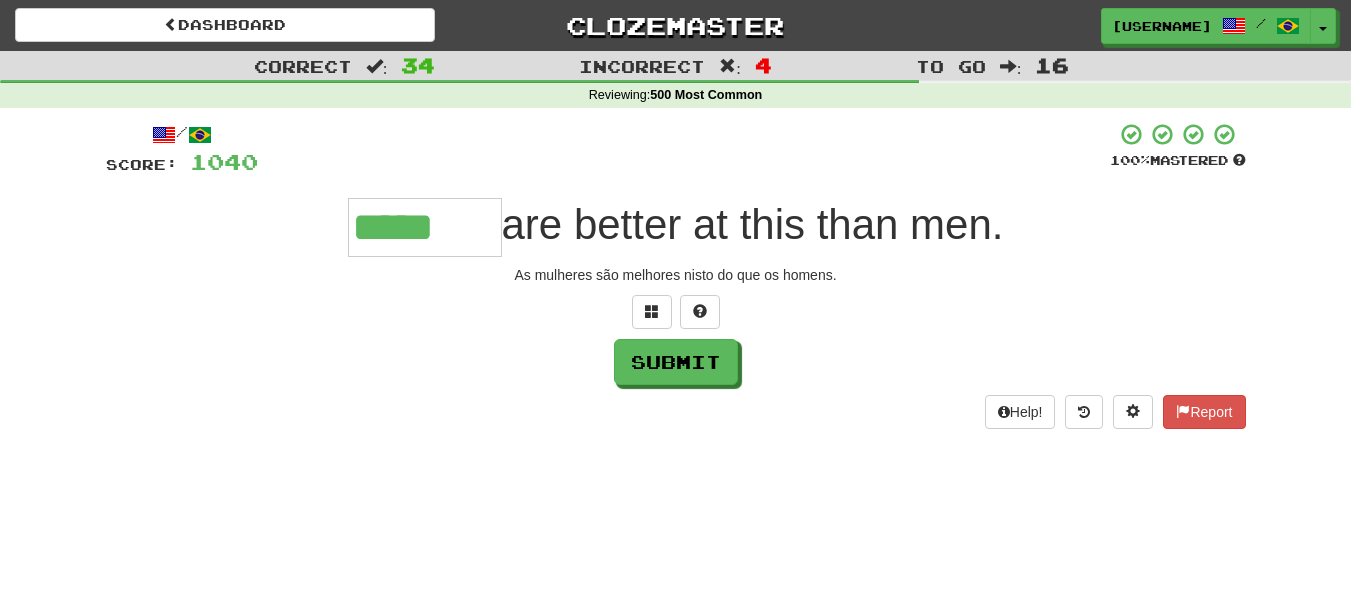 type on "*****" 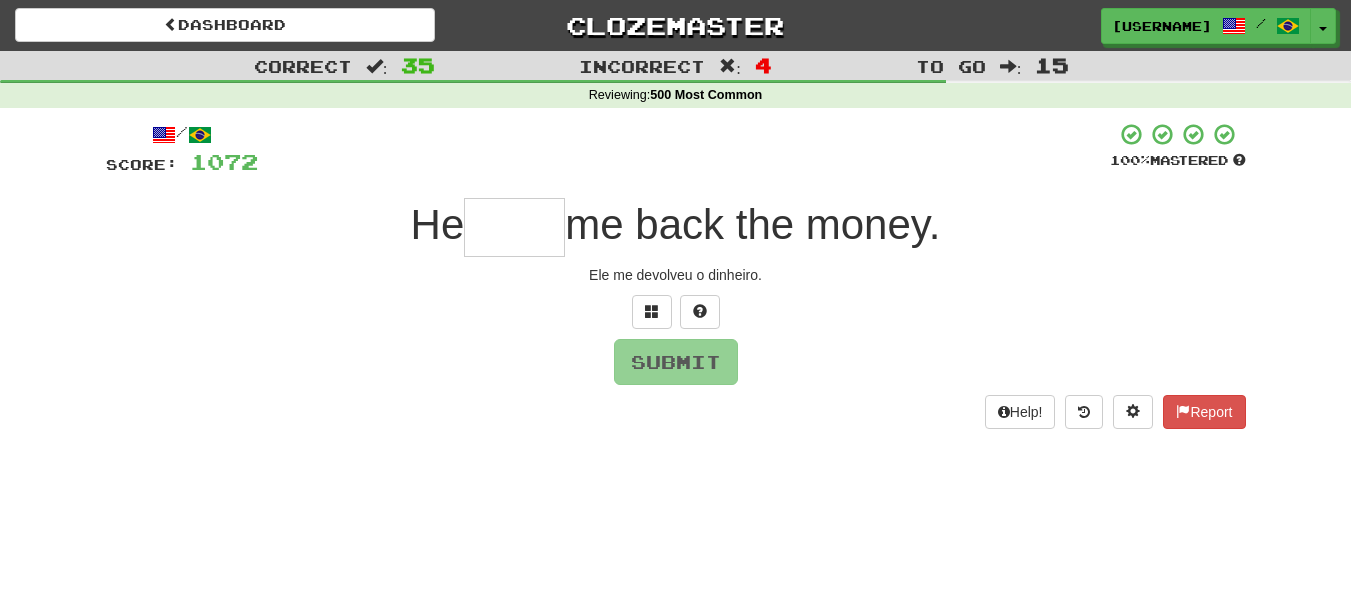 type on "*" 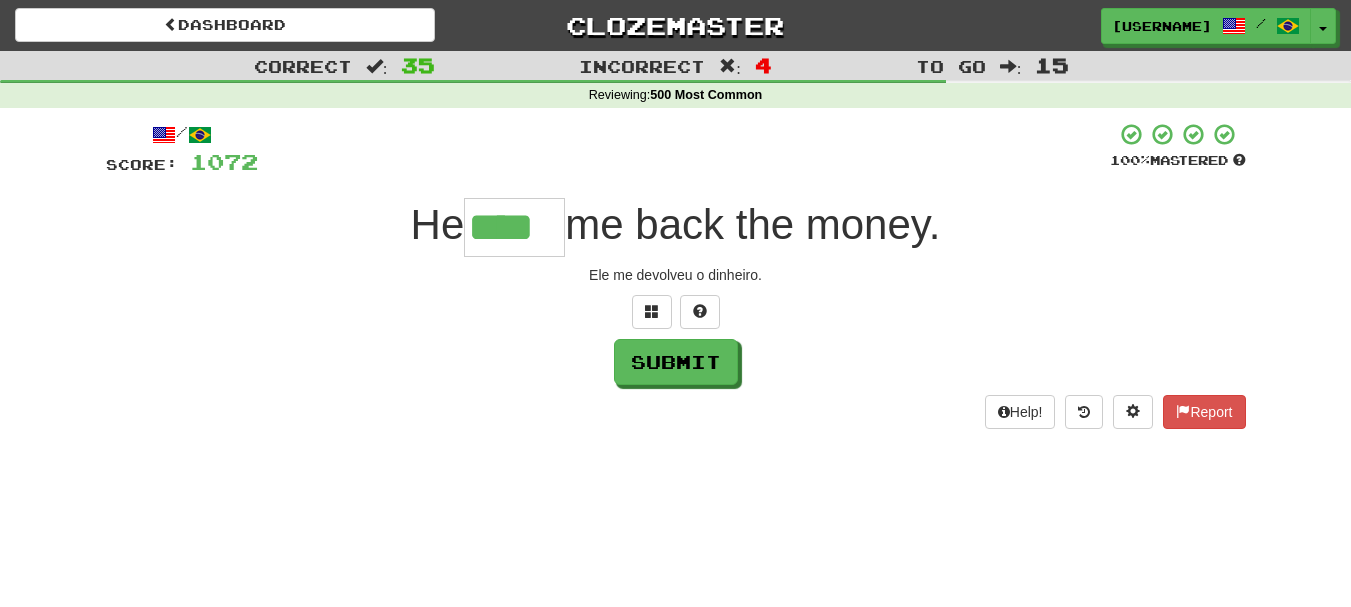 type on "****" 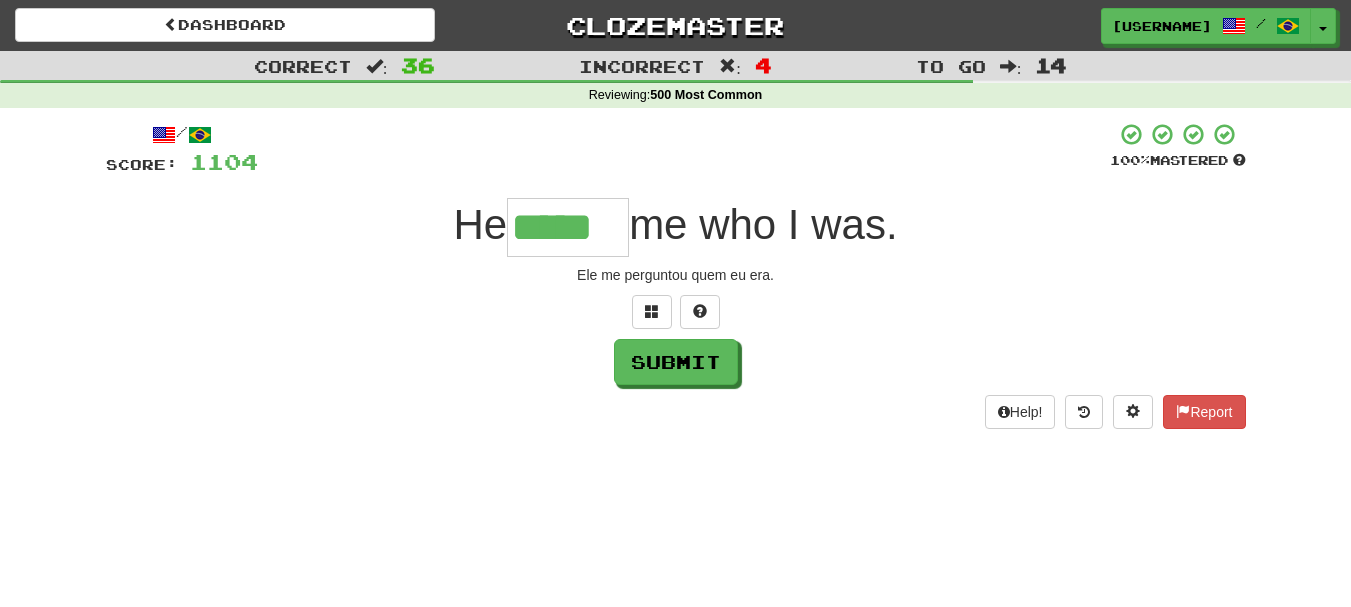 type on "*****" 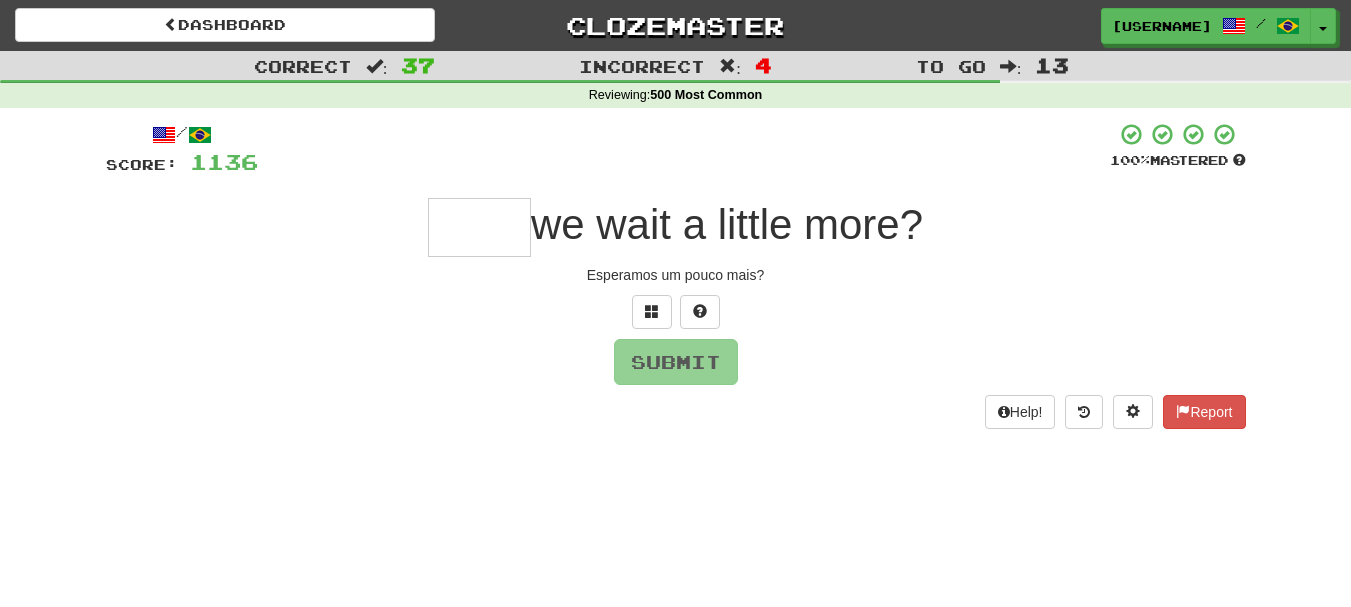 type on "*" 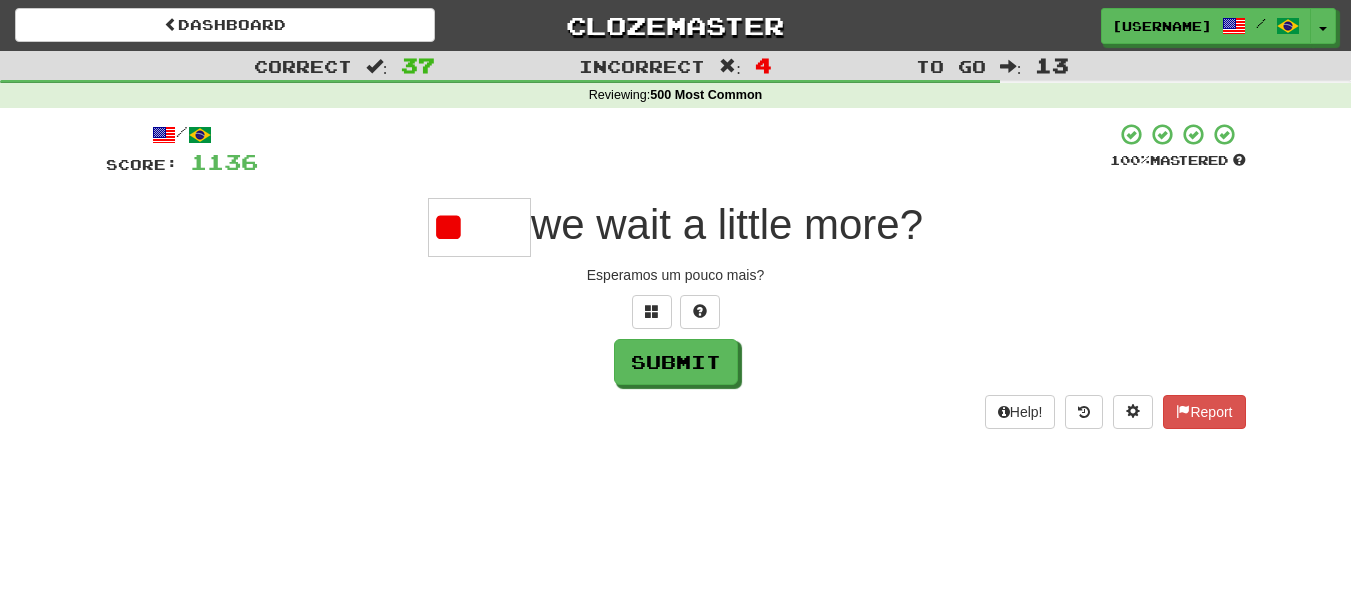 type on "*" 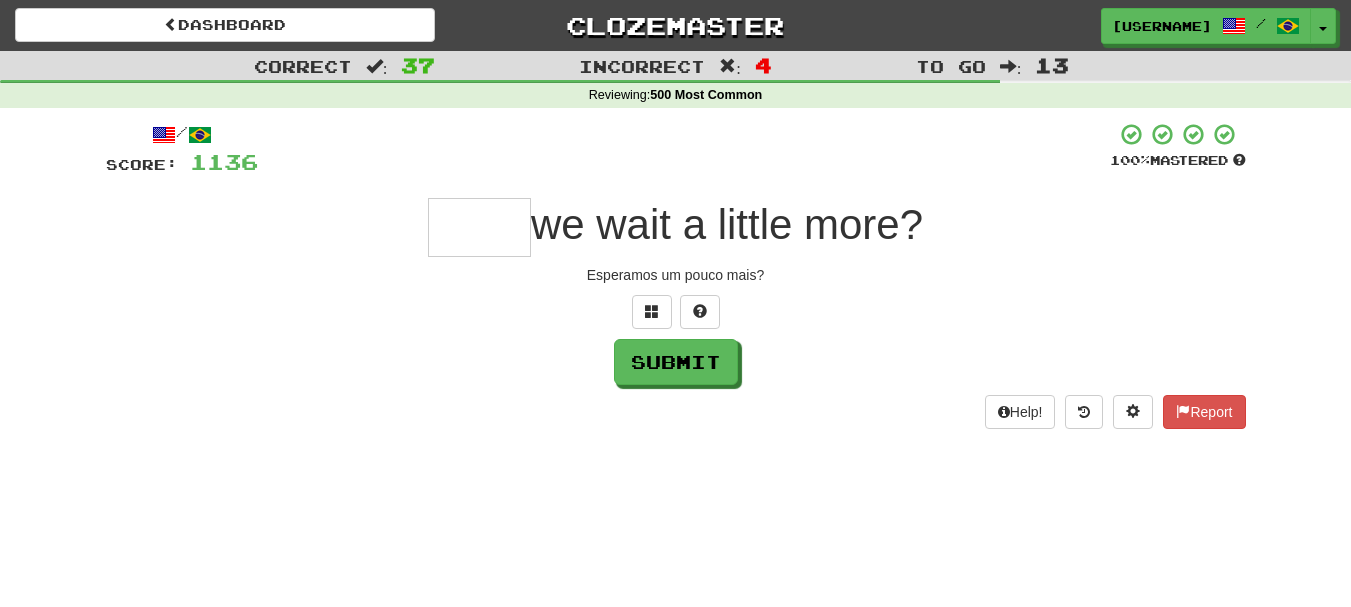 type on "*" 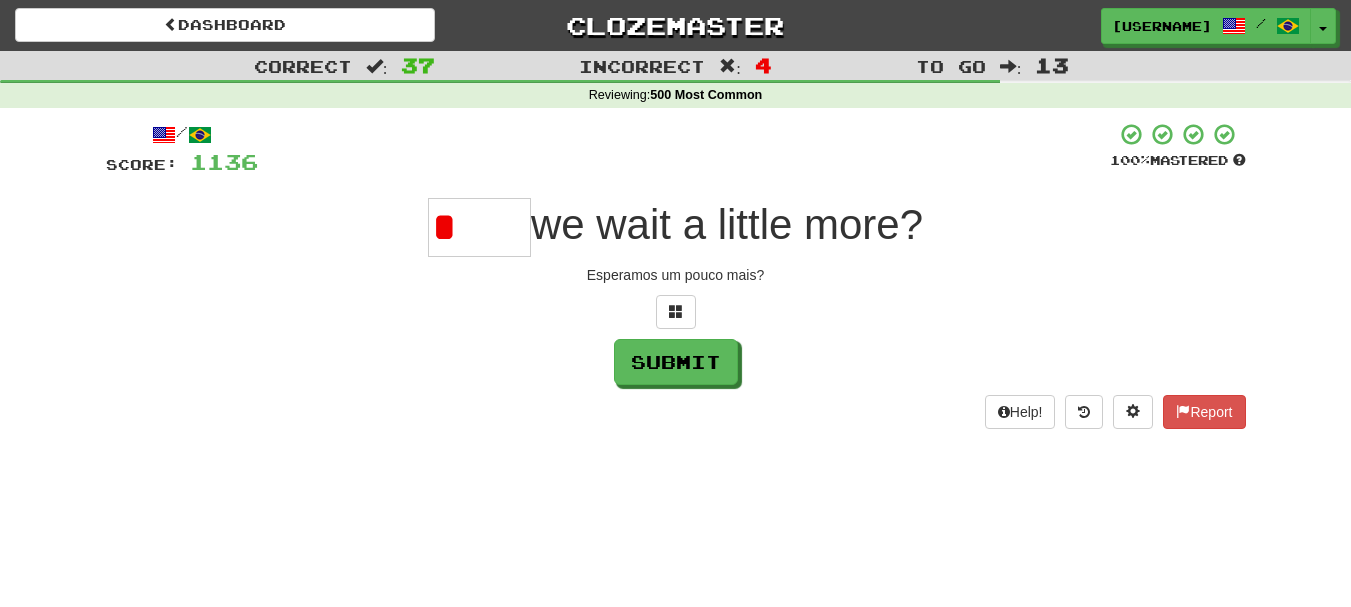 type on "*****" 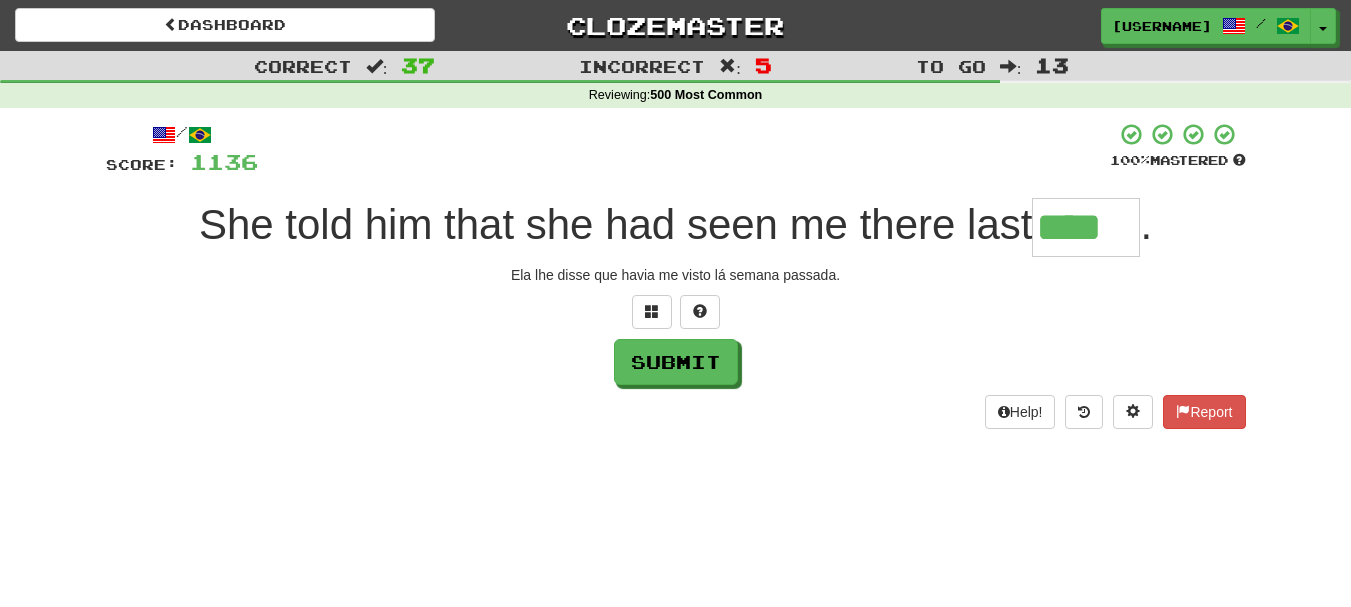 type on "****" 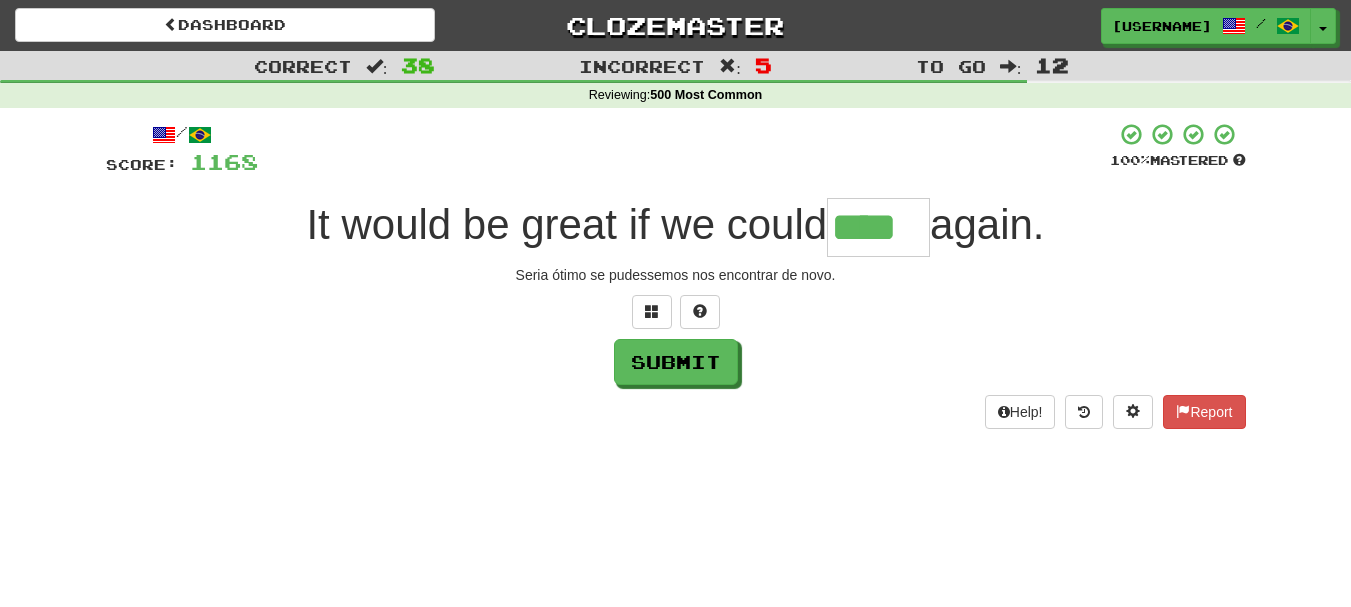 type on "****" 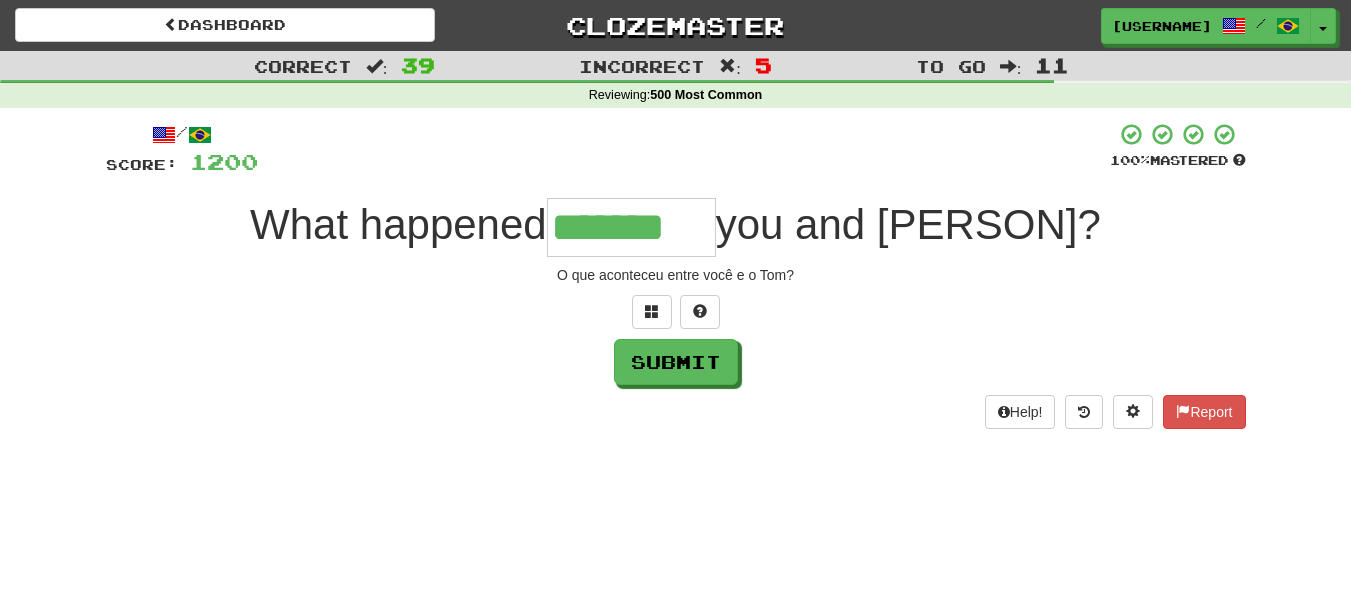 type on "*******" 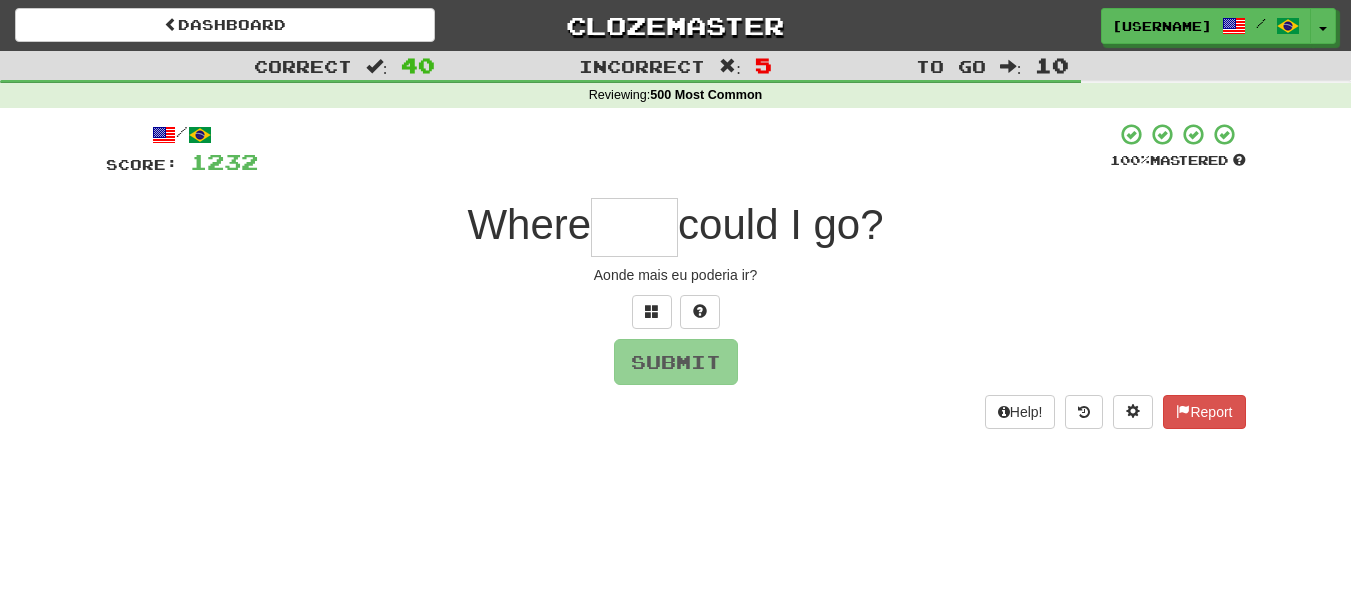type on "*" 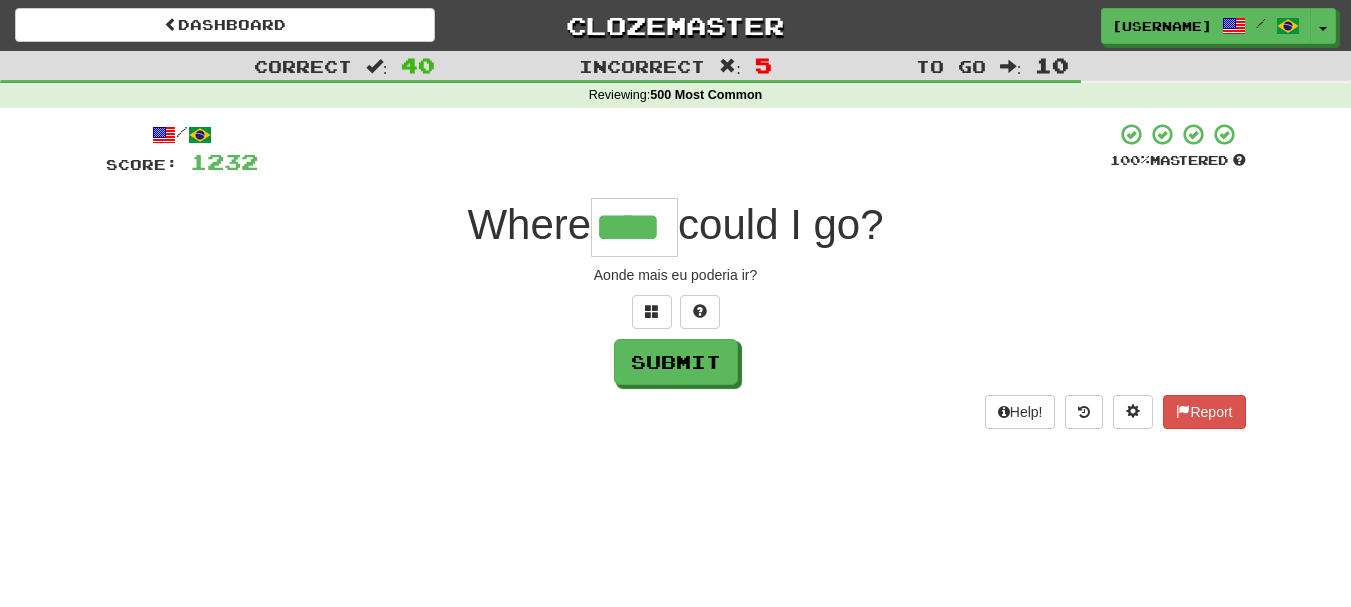 type on "****" 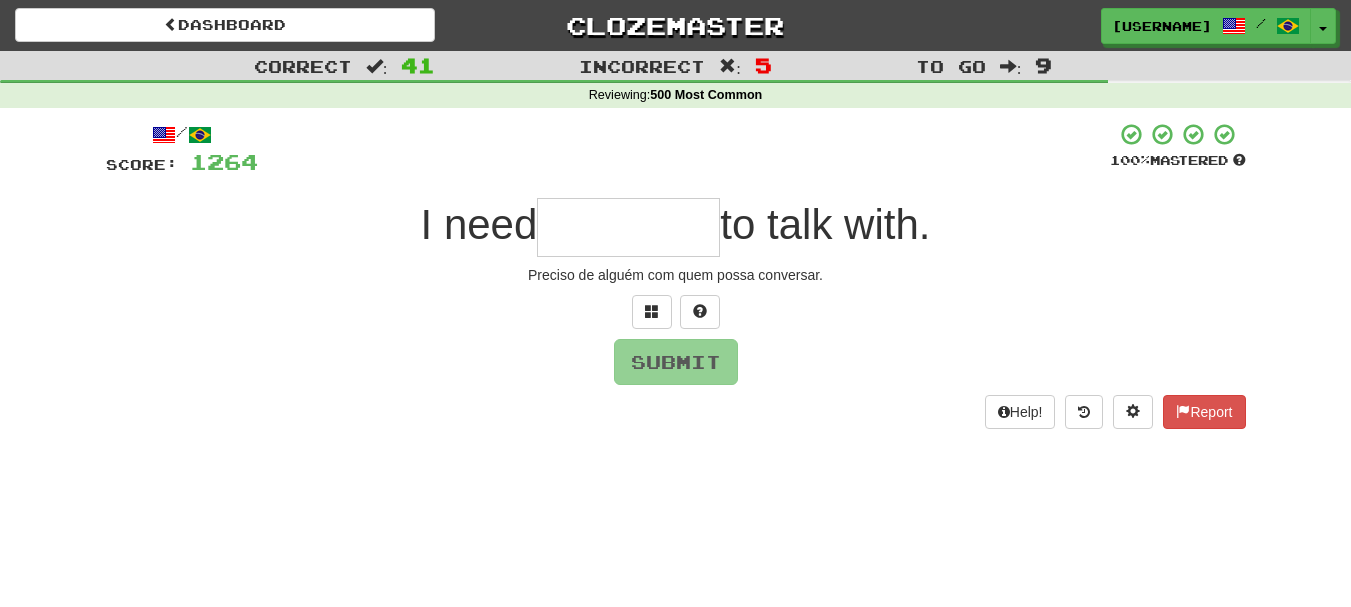 type on "*" 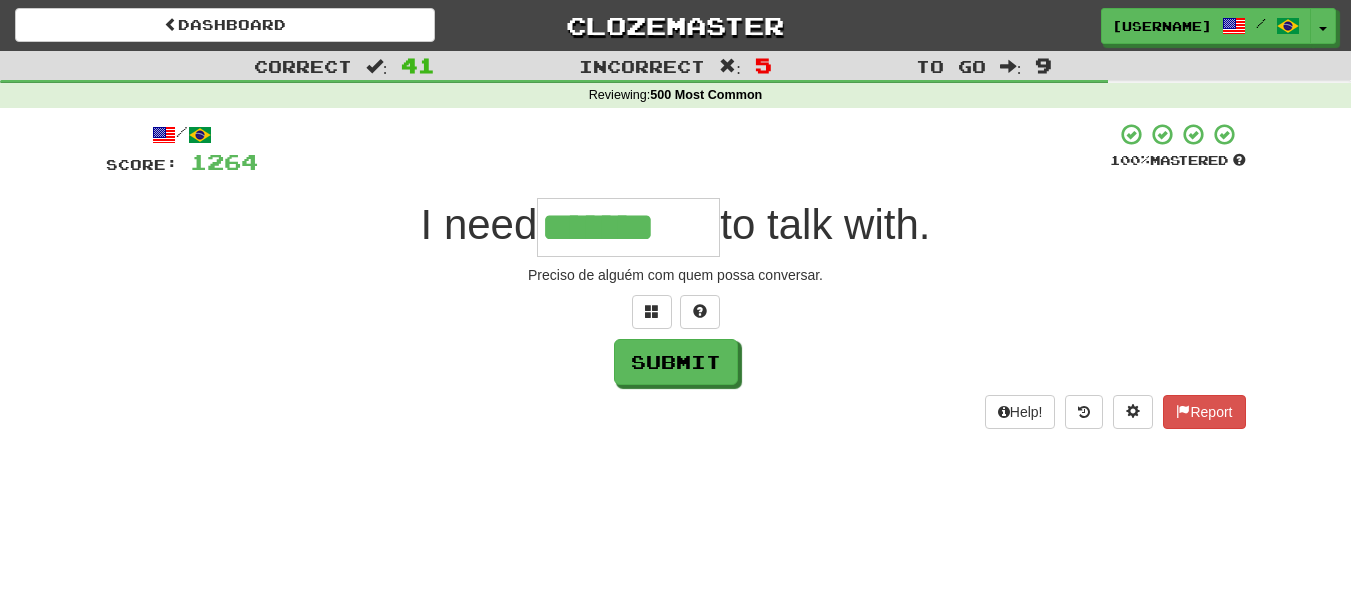 type on "*******" 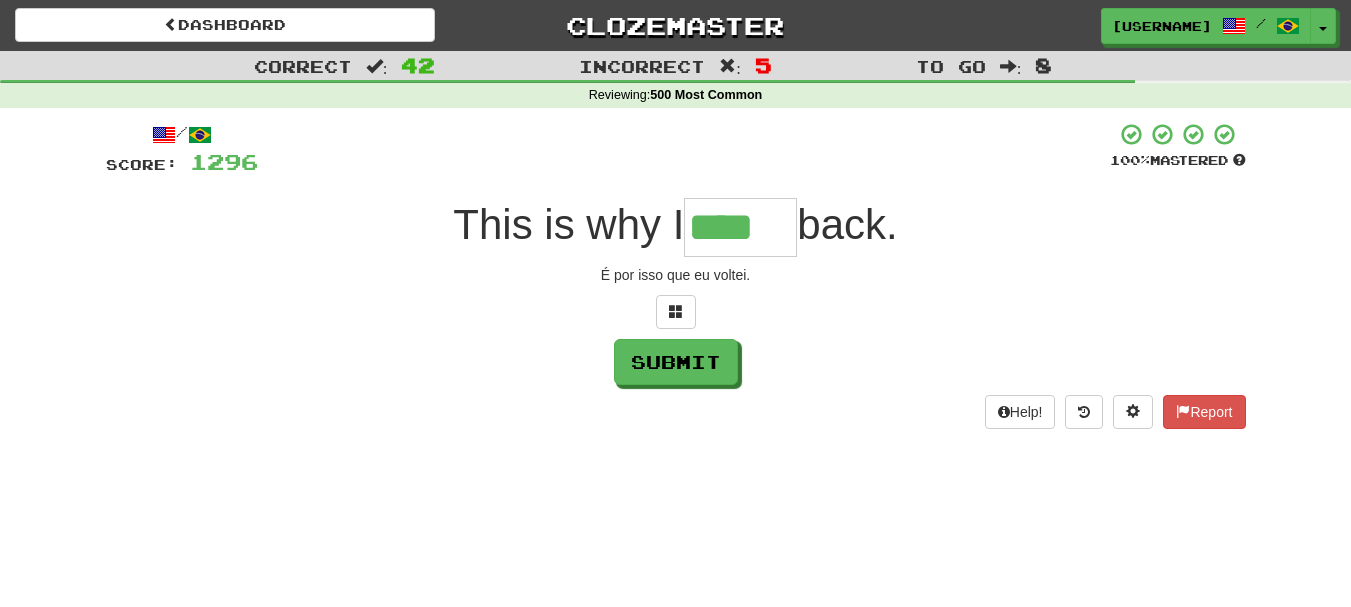 type on "****" 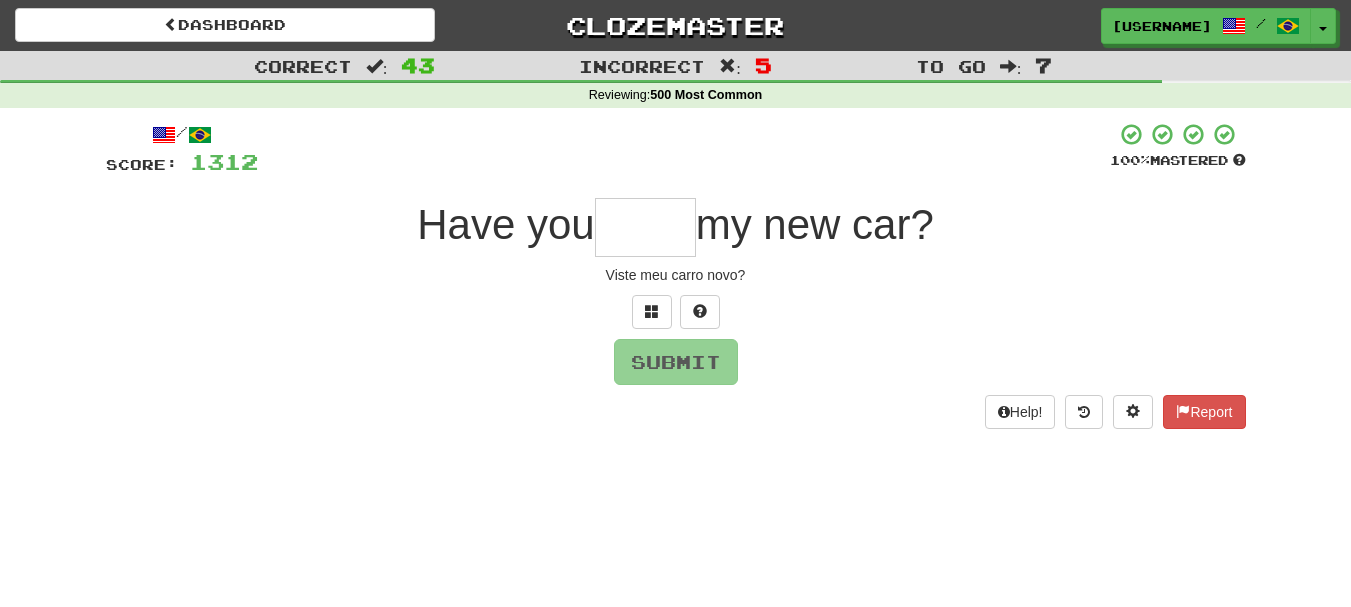 type on "*" 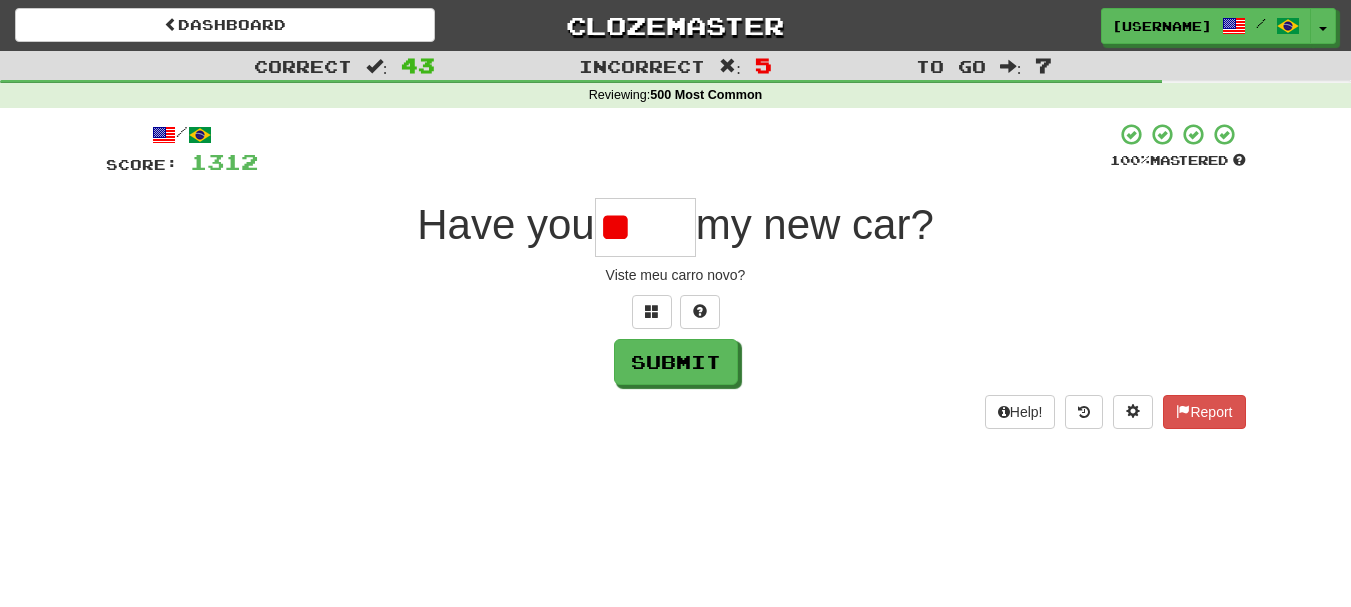 type on "*" 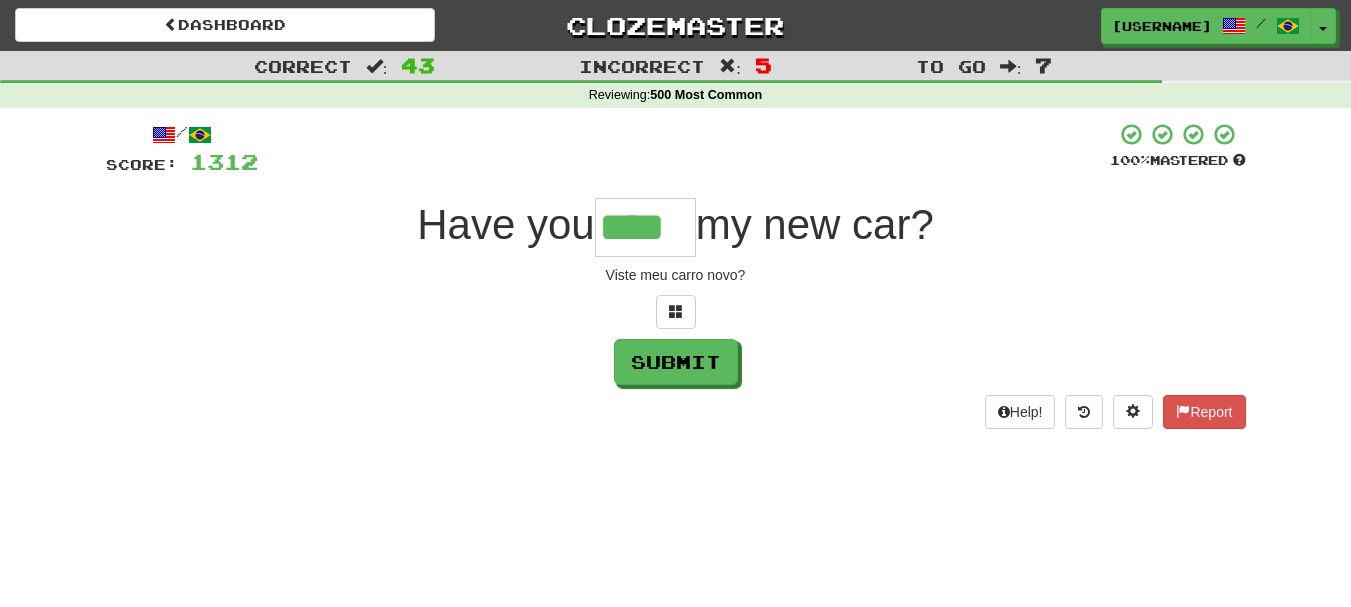 type on "****" 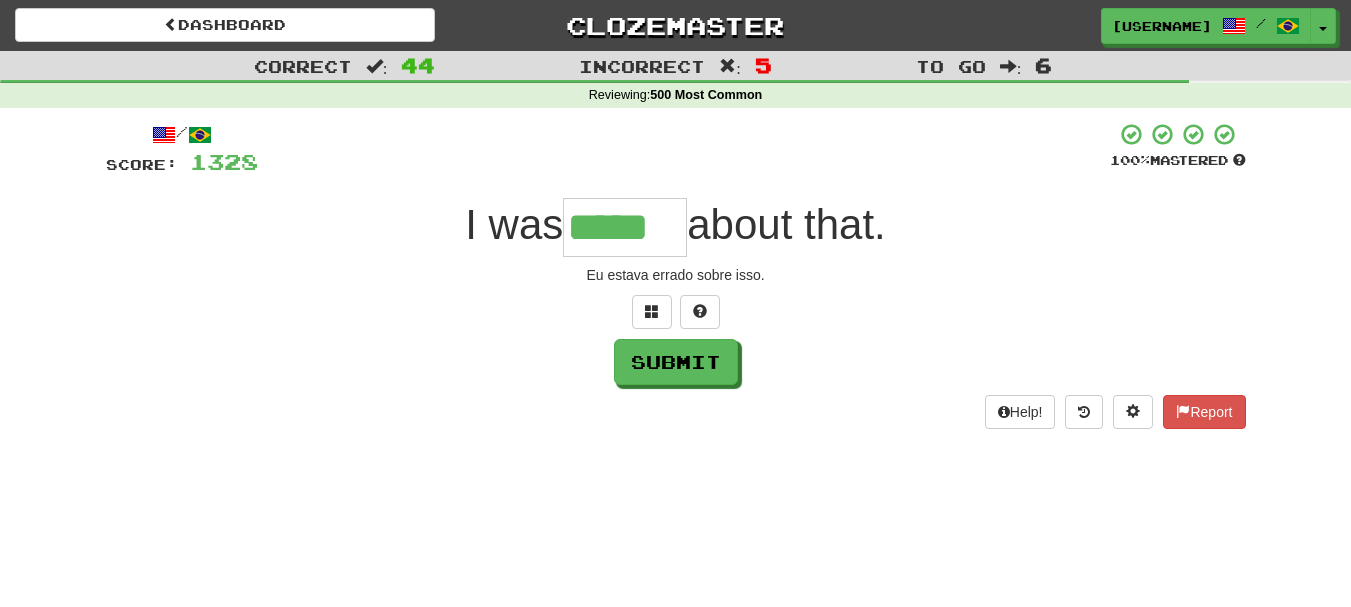type on "*****" 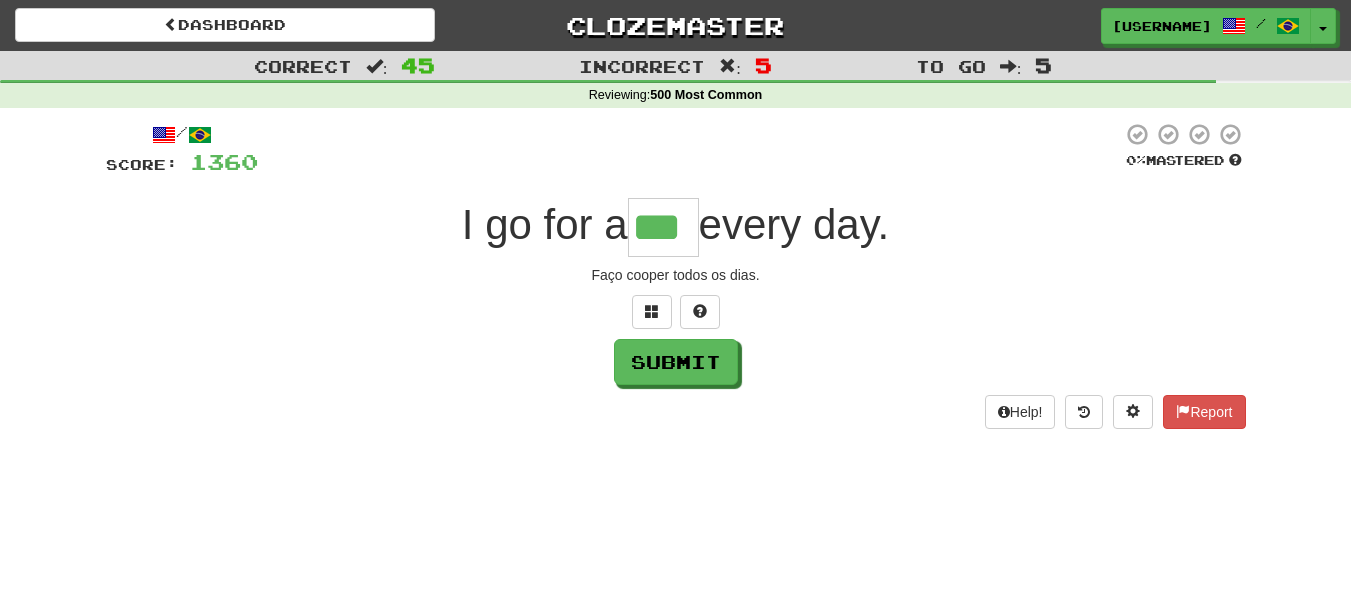 type on "***" 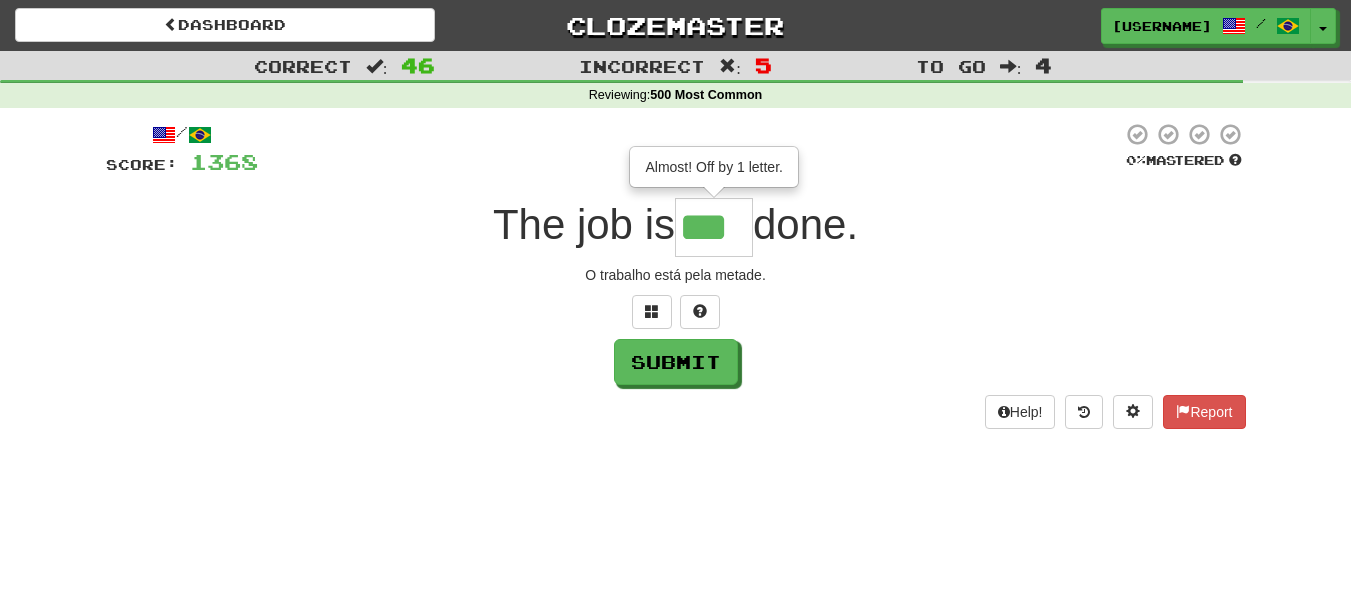 scroll, scrollTop: 0, scrollLeft: 0, axis: both 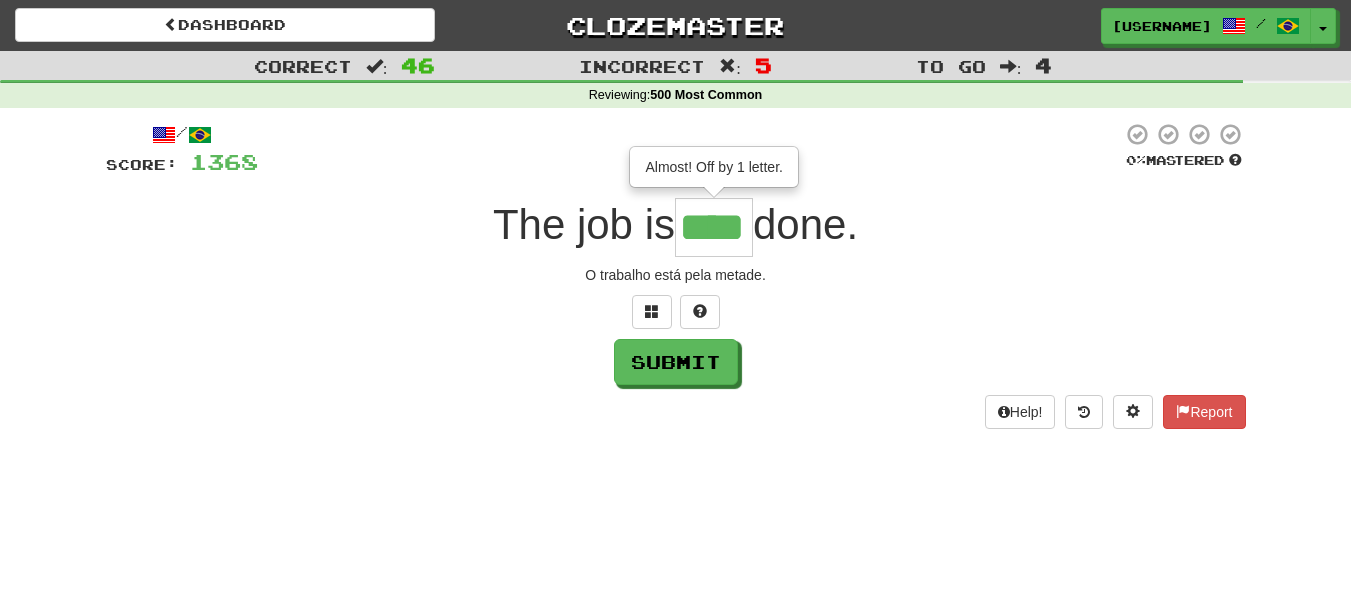 type on "****" 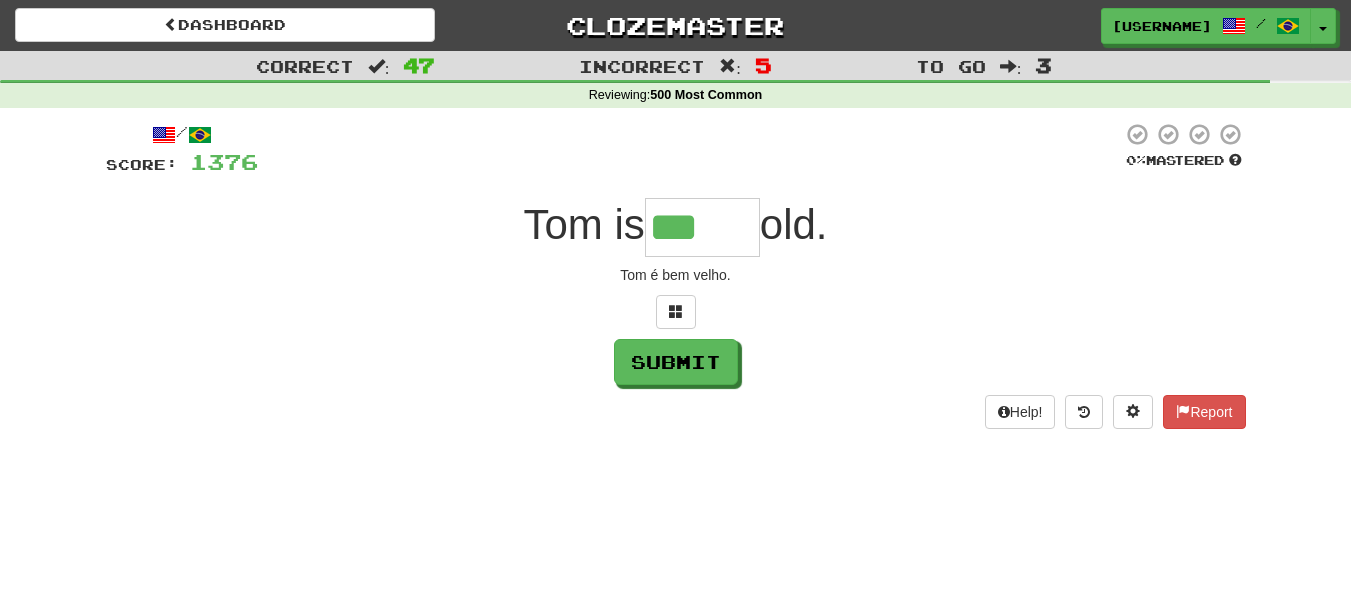 drag, startPoint x: 699, startPoint y: 322, endPoint x: 727, endPoint y: 320, distance: 28.071337 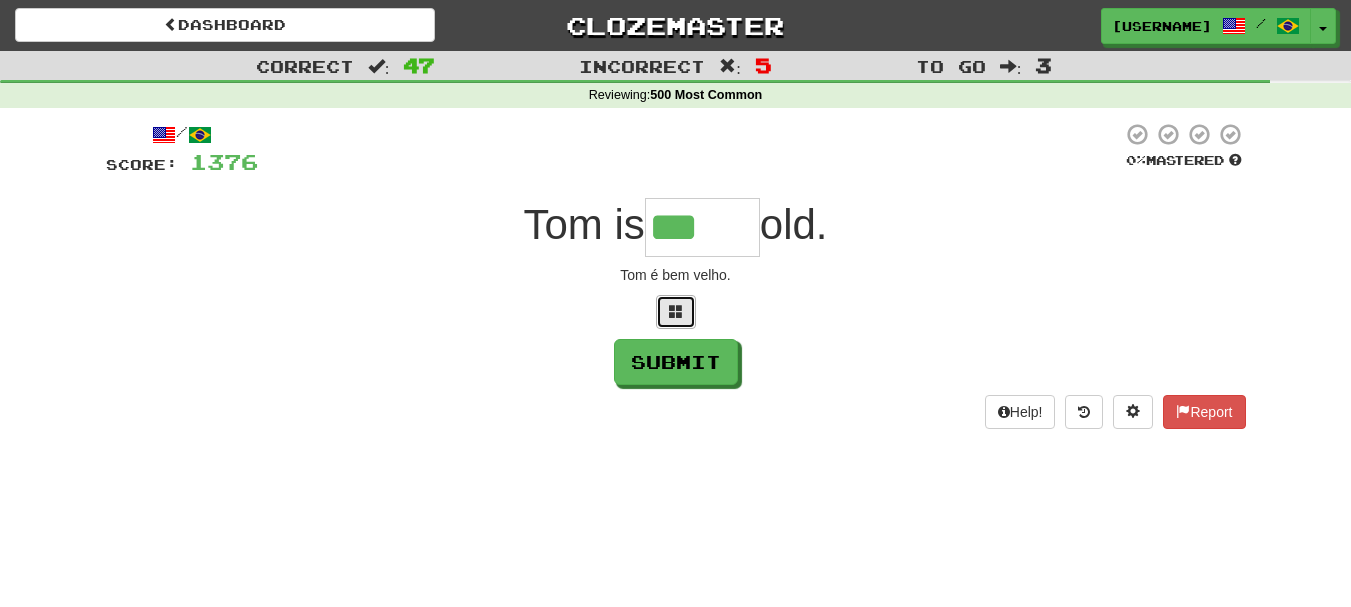 click at bounding box center [676, 311] 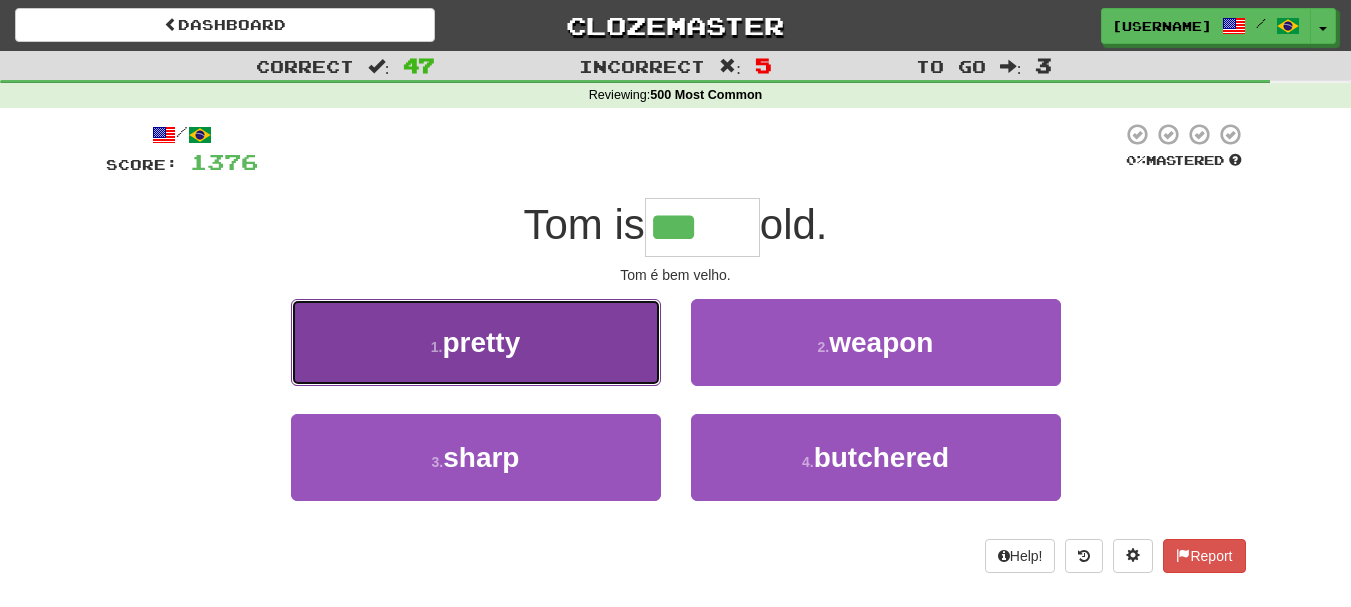click on "1 .  pretty" at bounding box center [476, 342] 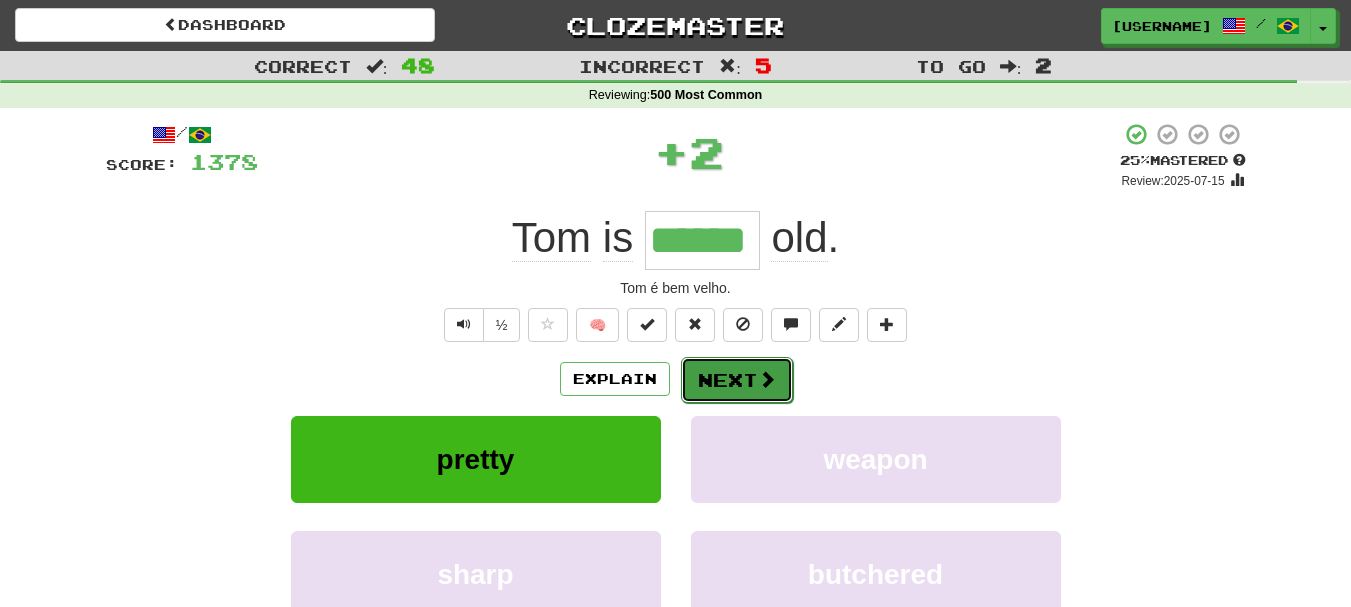 click on "Next" at bounding box center (737, 380) 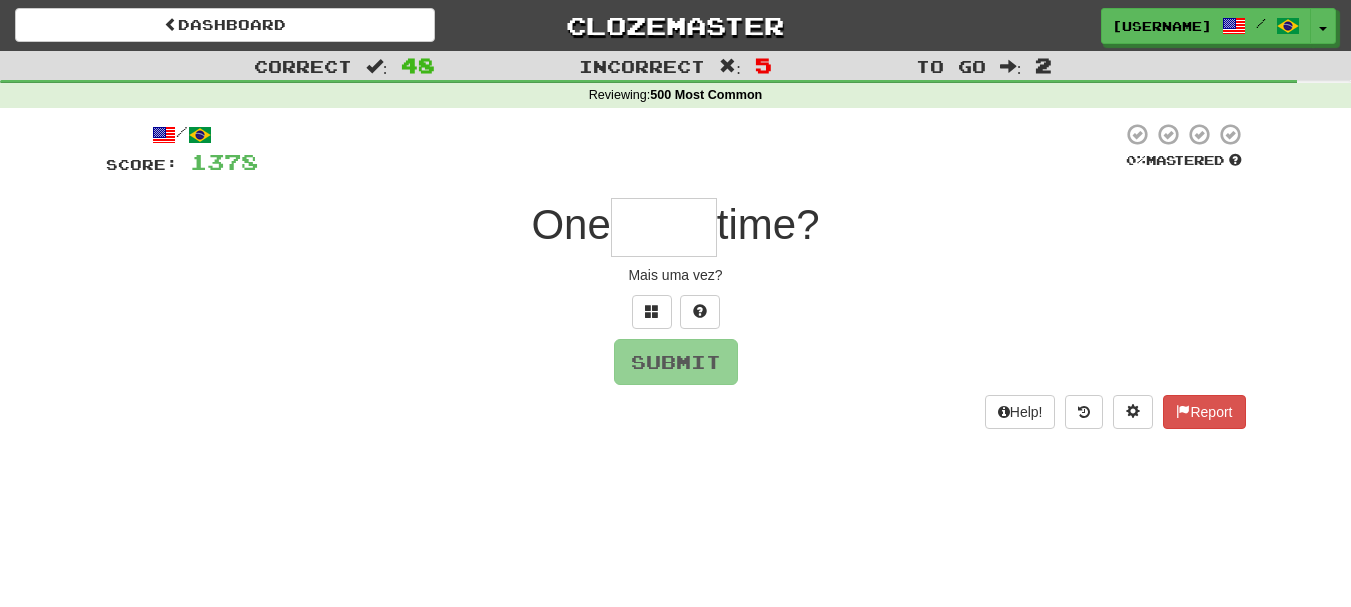 type on "*" 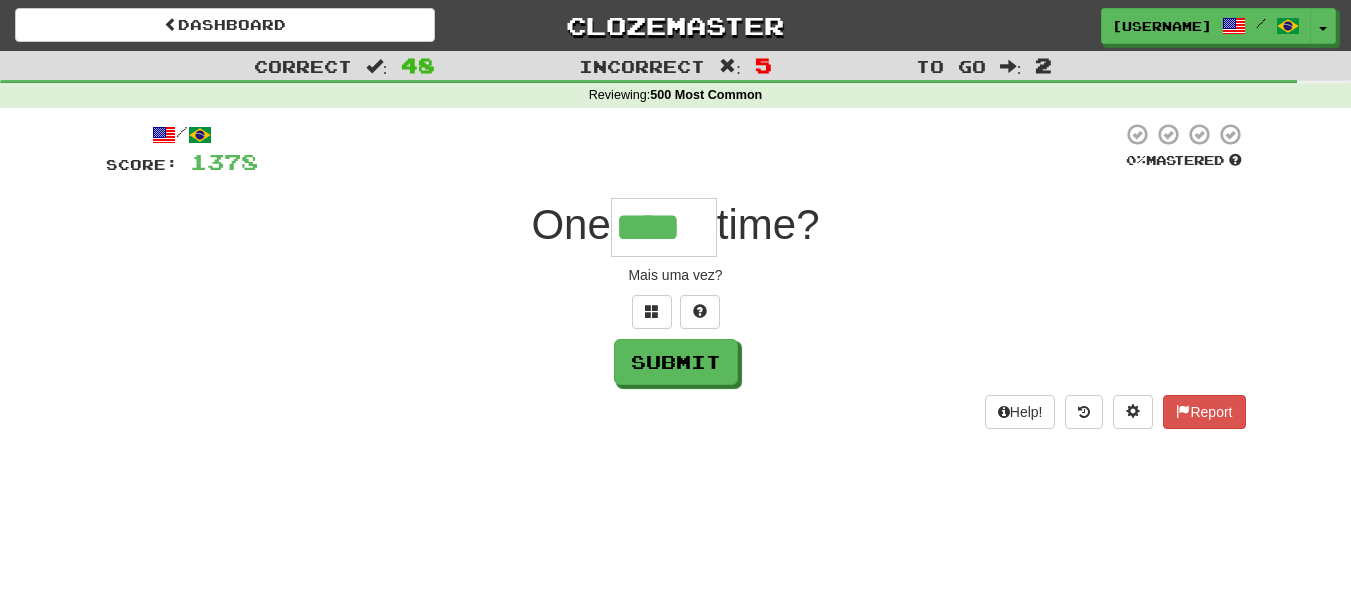 type on "****" 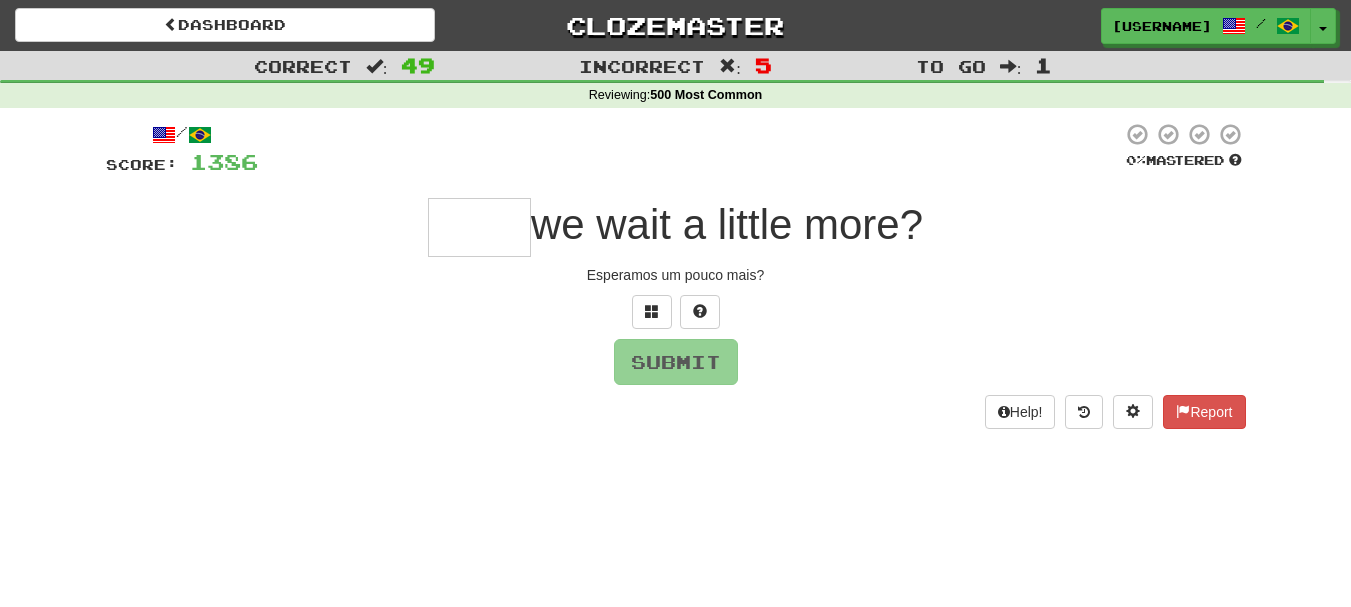 type on "*" 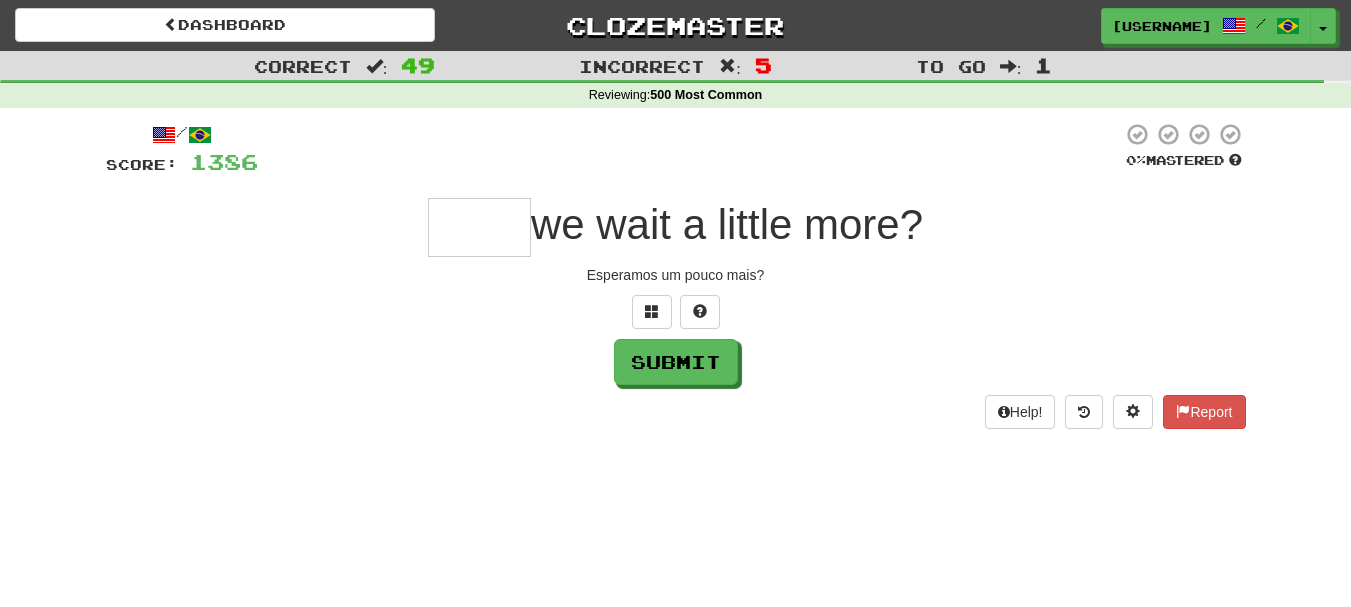 type on "*" 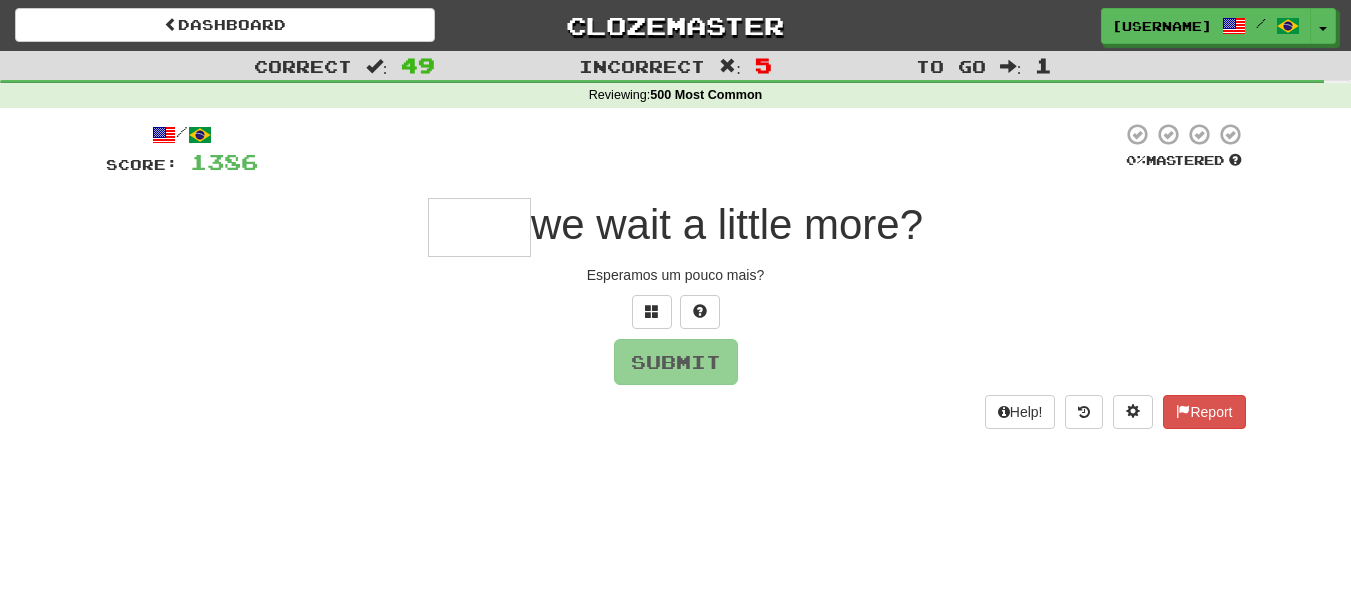 type on "*" 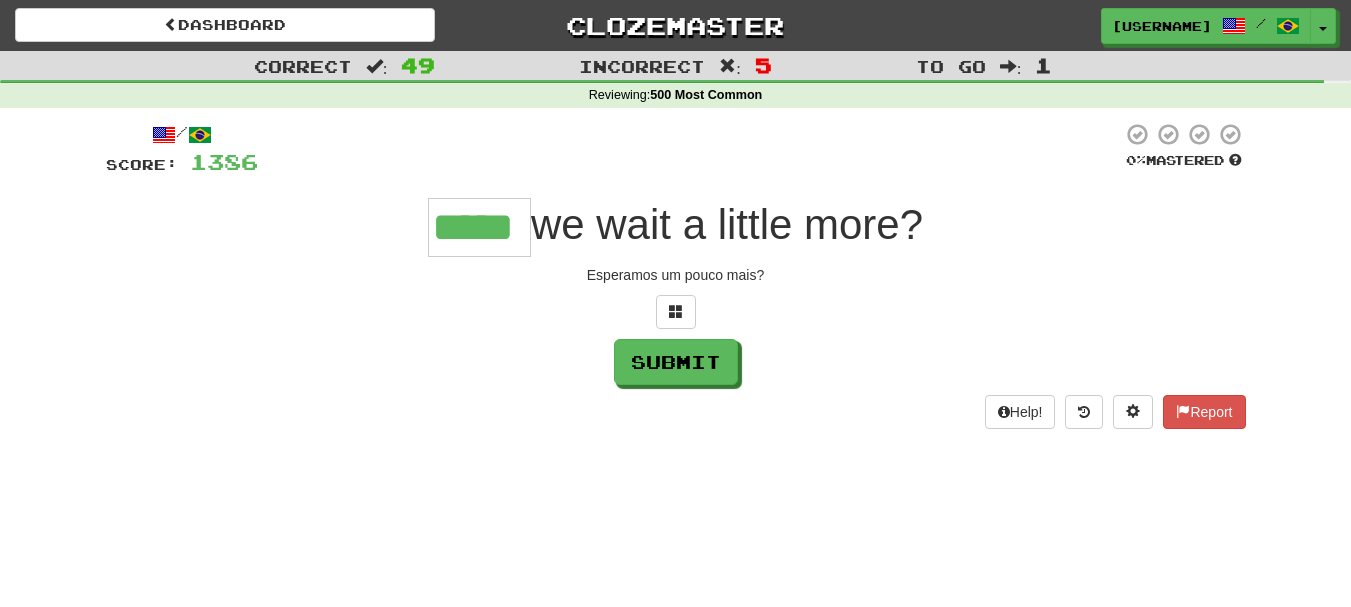 type on "*****" 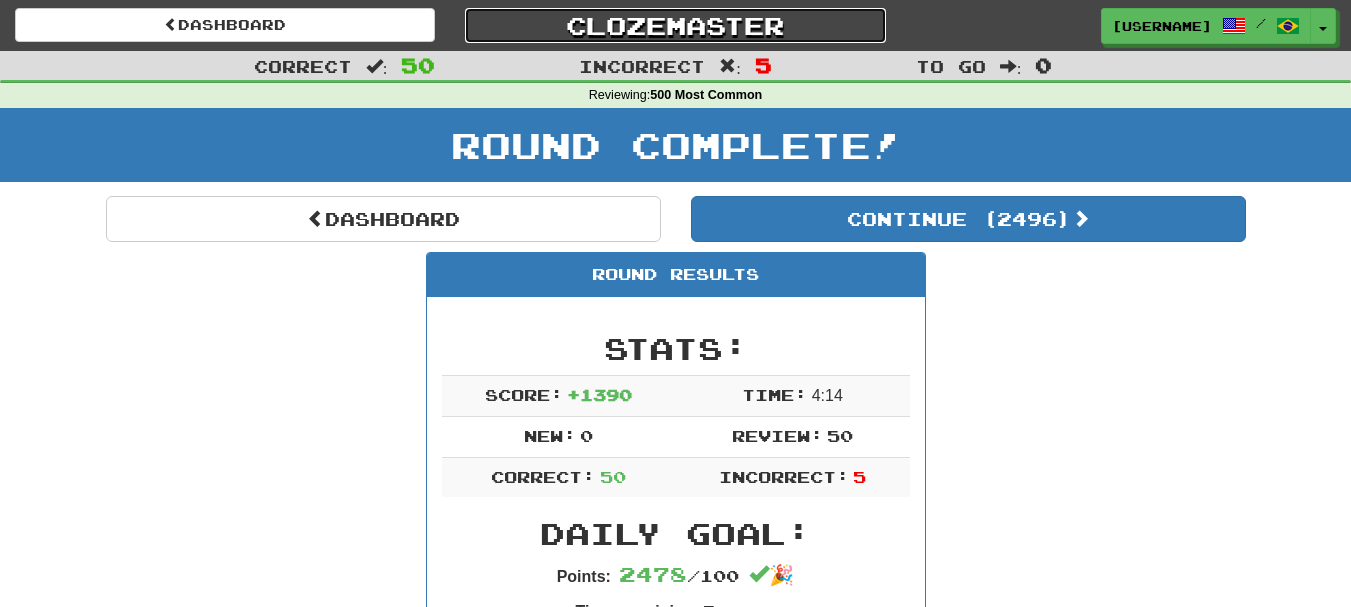 click on "Clozemaster" at bounding box center [675, 25] 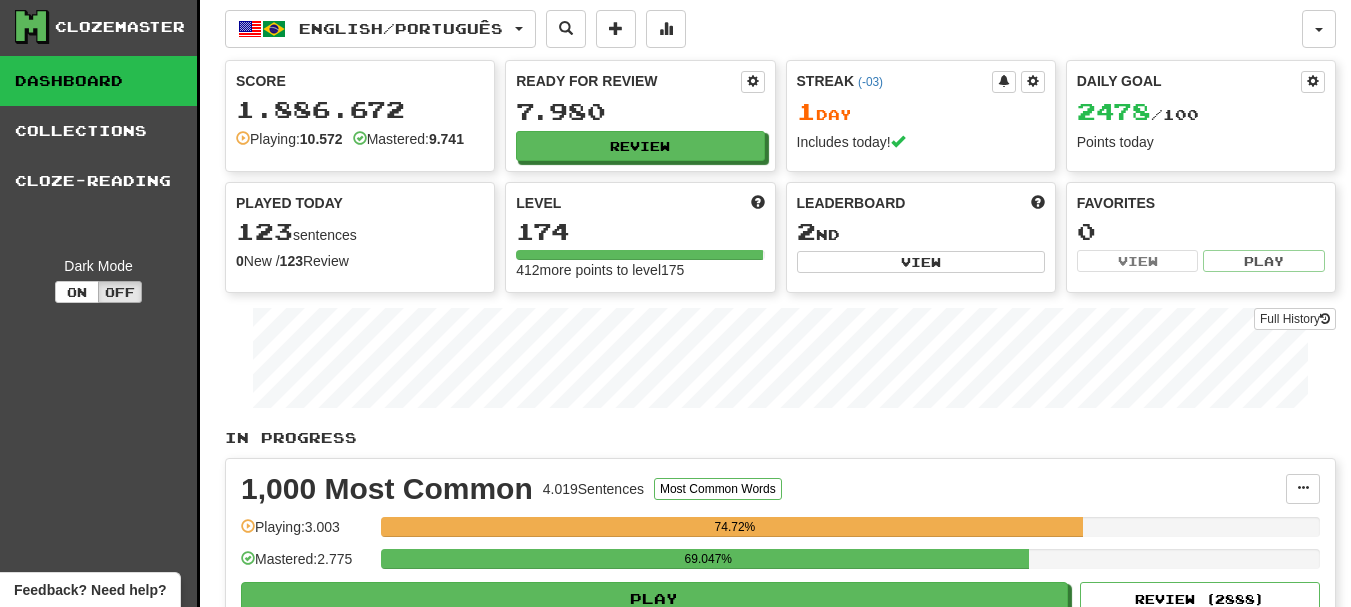 scroll, scrollTop: 0, scrollLeft: 0, axis: both 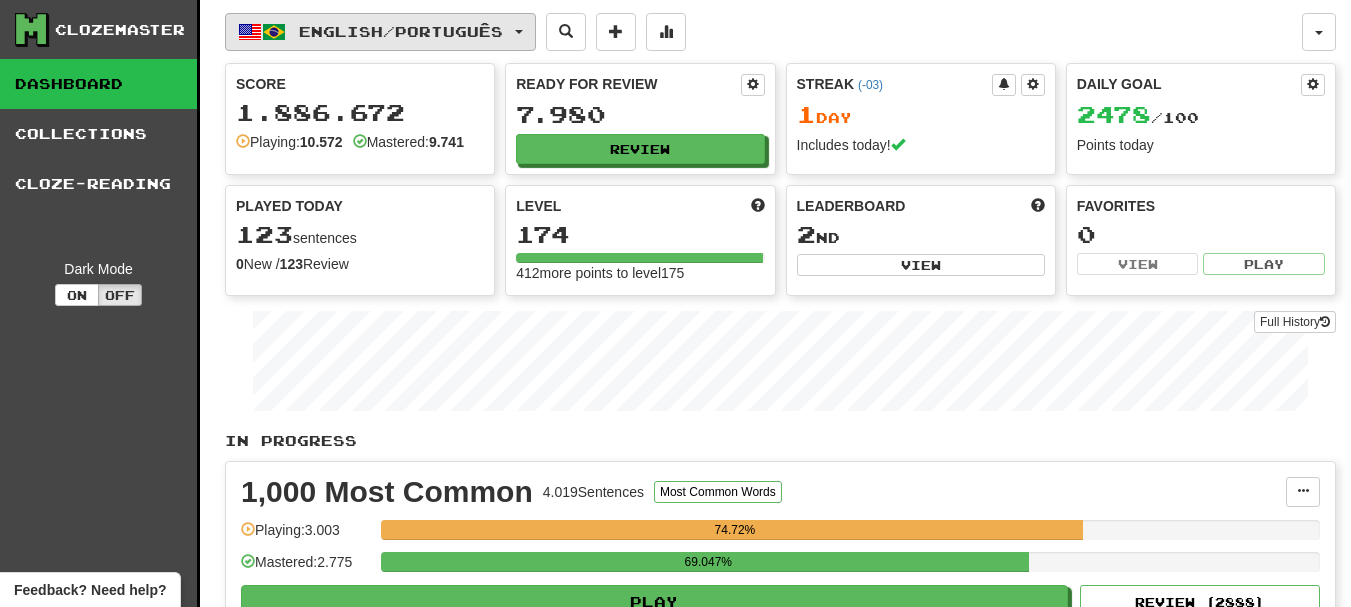 click on "English  /  Português" at bounding box center [401, 31] 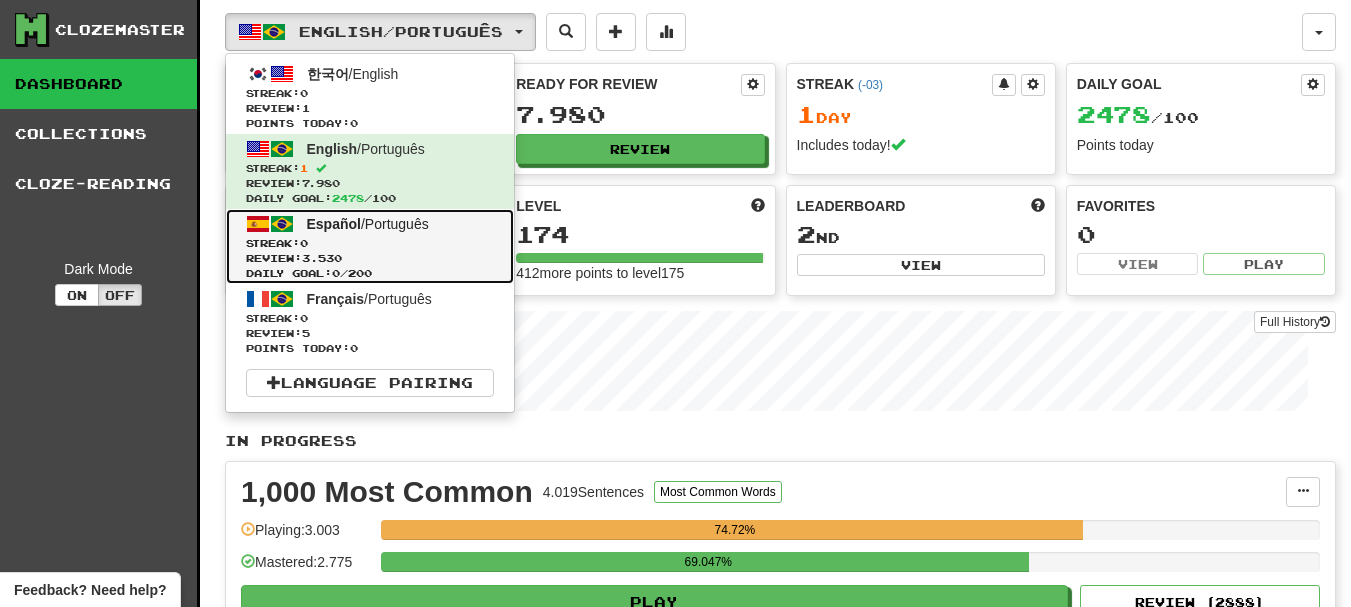 click on "Review:  3.530" at bounding box center [370, 258] 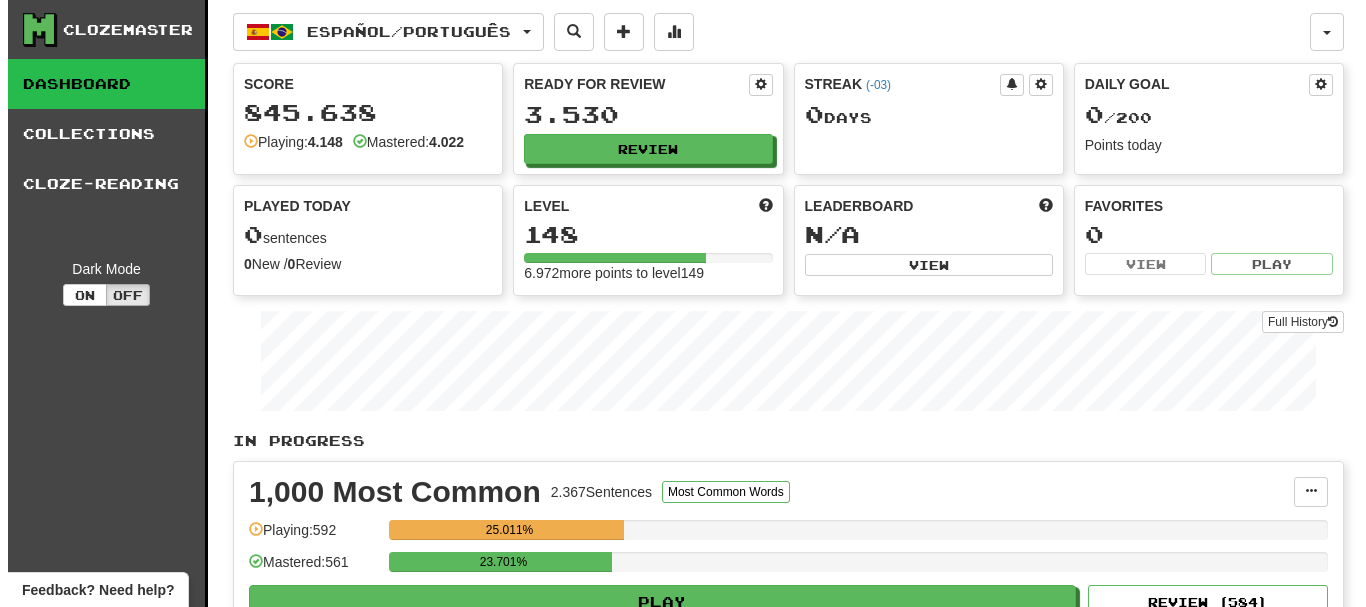 scroll, scrollTop: 0, scrollLeft: 0, axis: both 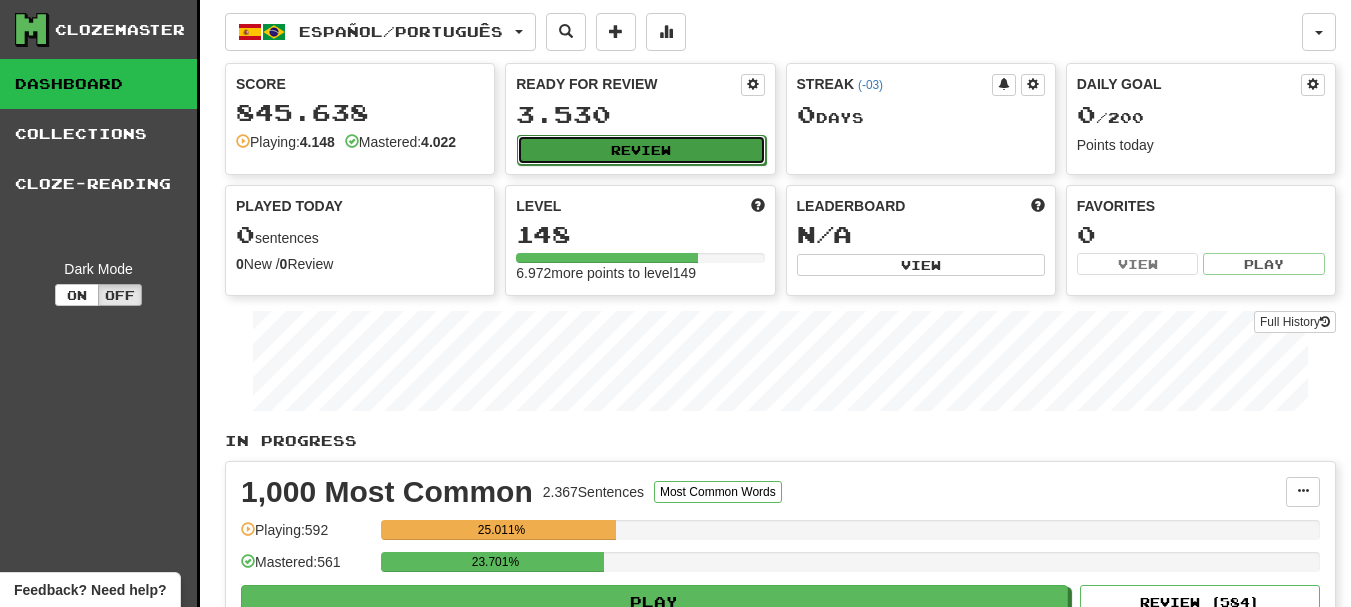click on "Review" at bounding box center [641, 150] 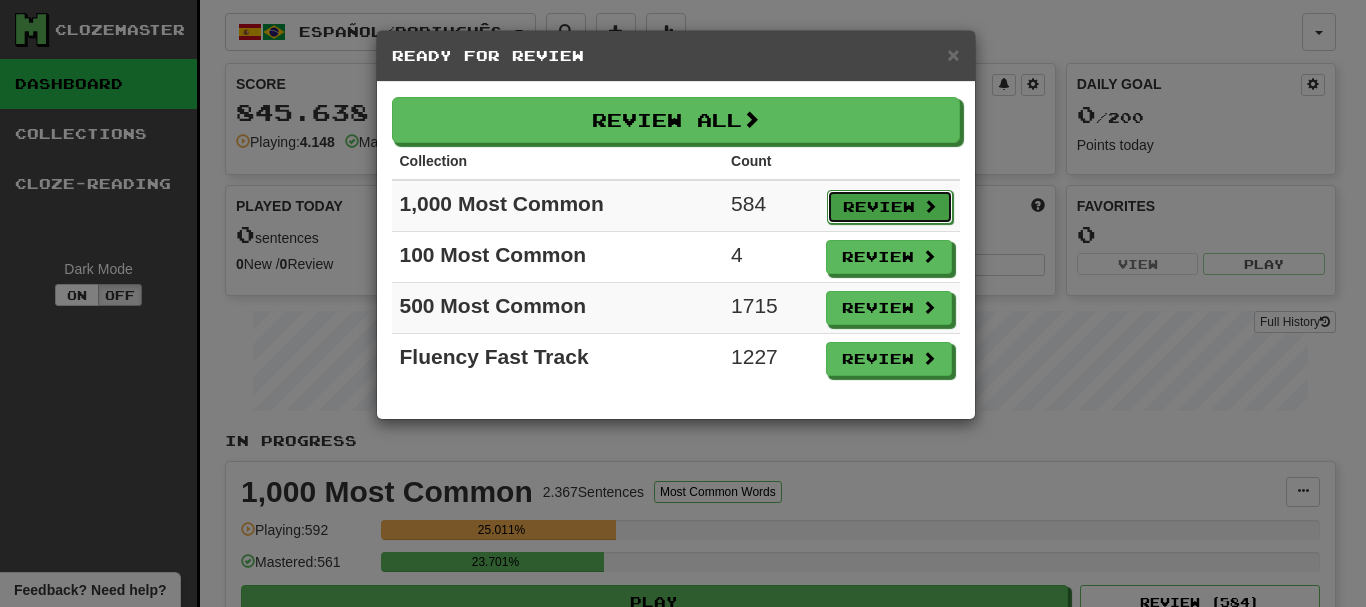 click on "Review" at bounding box center (890, 207) 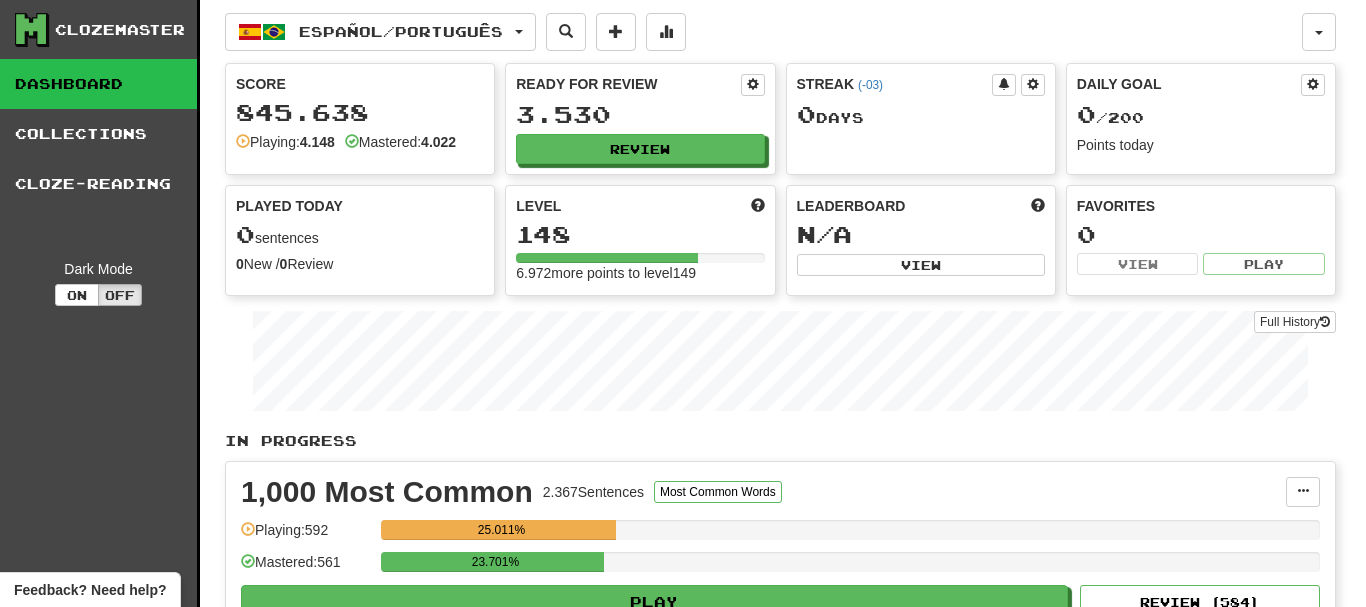 select on "**" 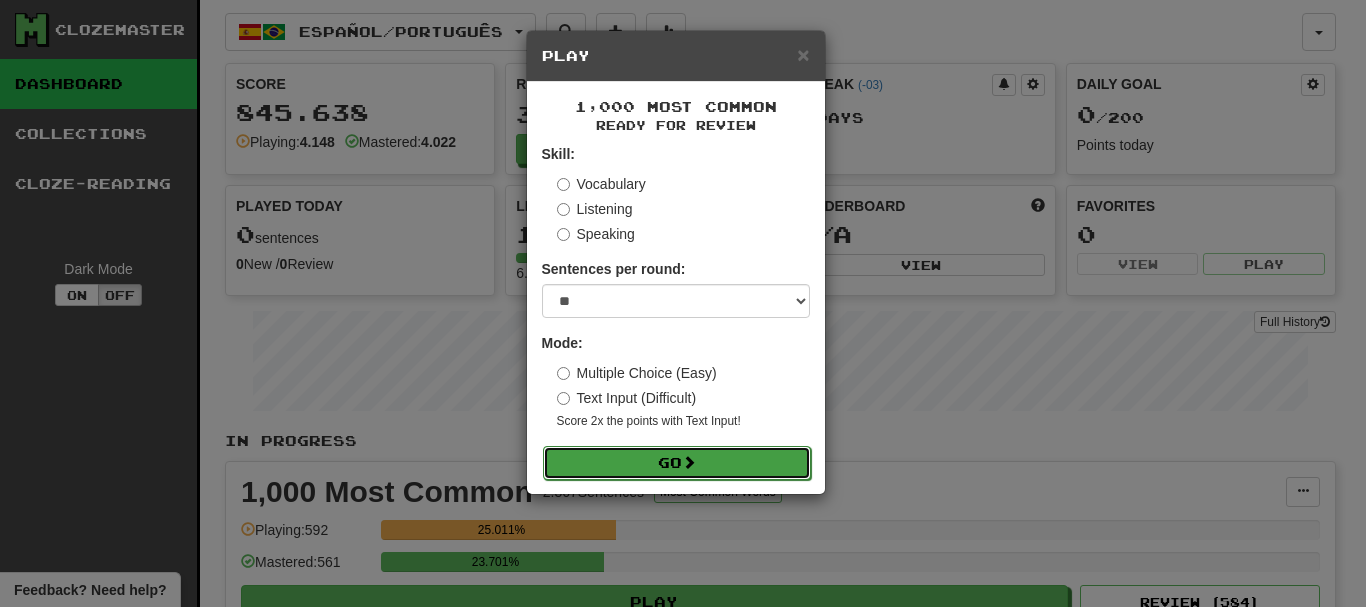 click on "Go" at bounding box center [677, 463] 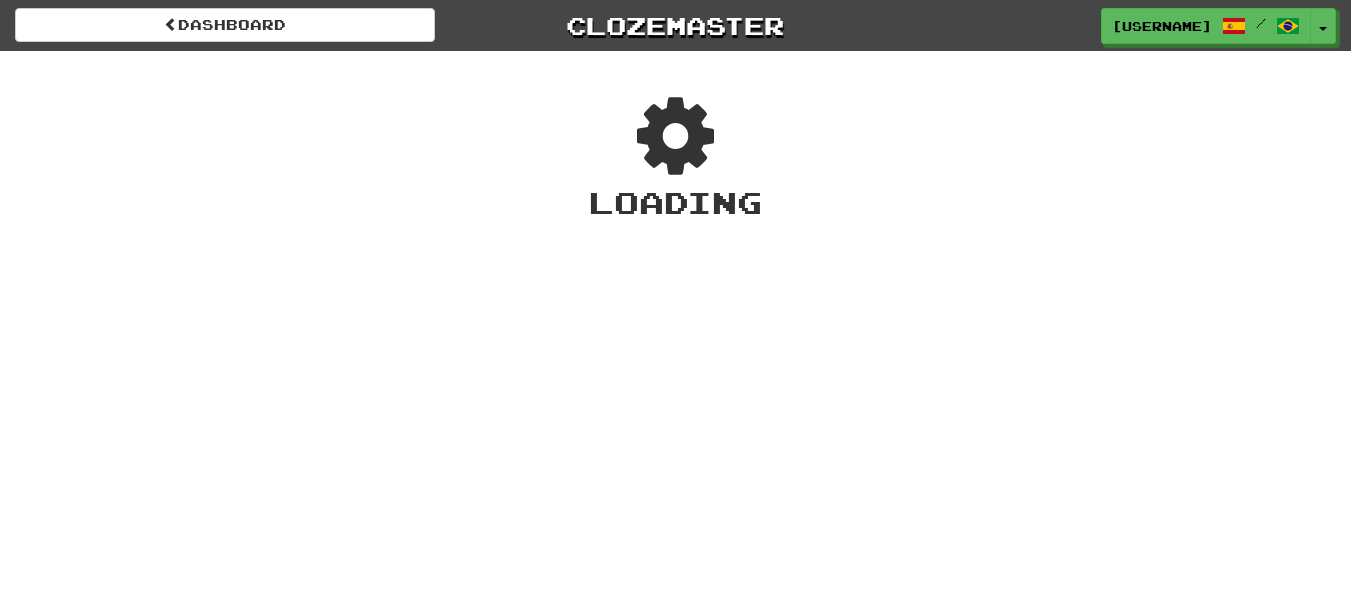 scroll, scrollTop: 0, scrollLeft: 0, axis: both 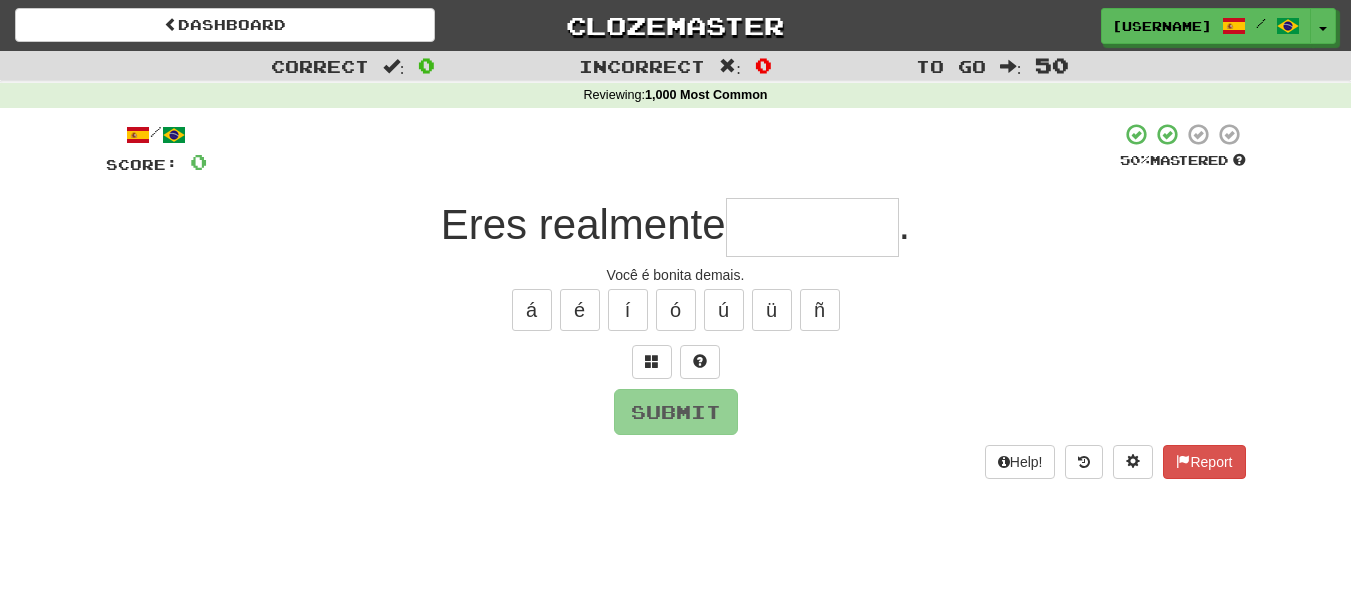 type on "*" 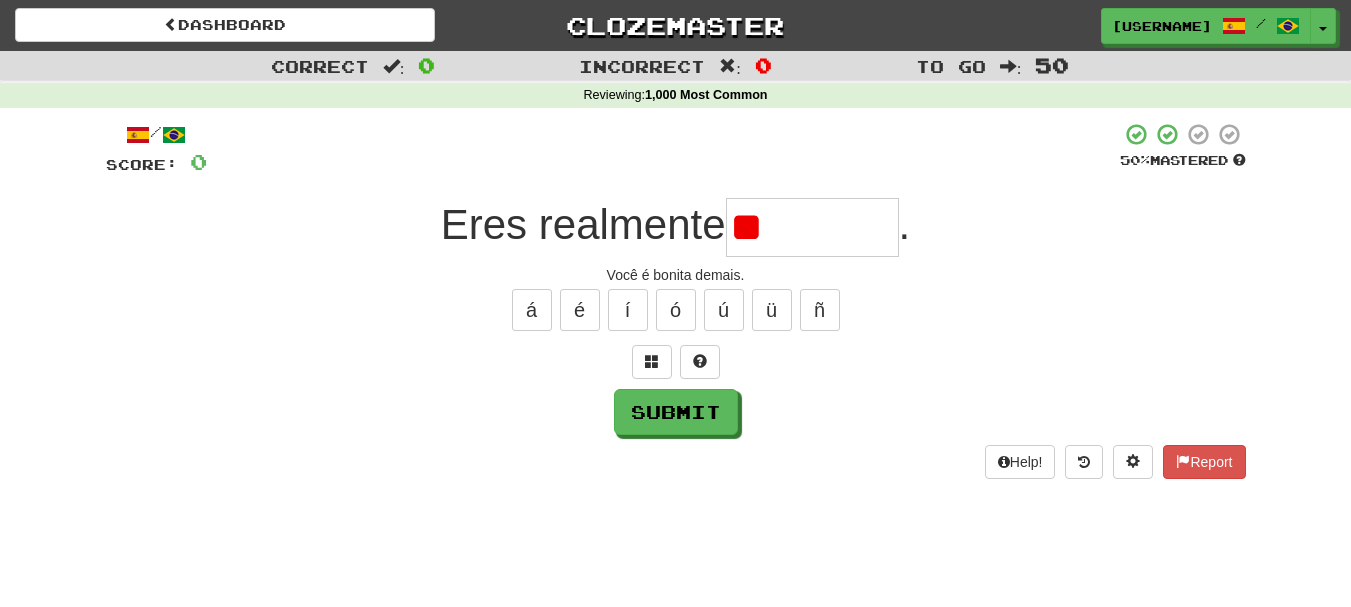 type on "*" 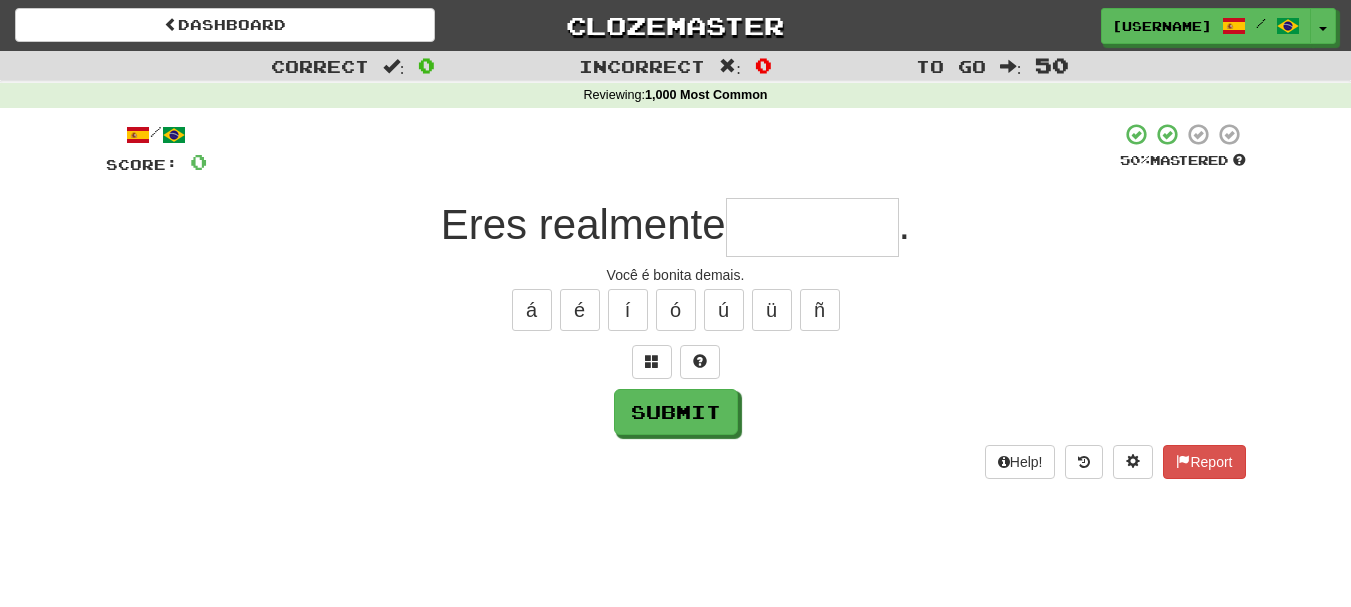 type on "*" 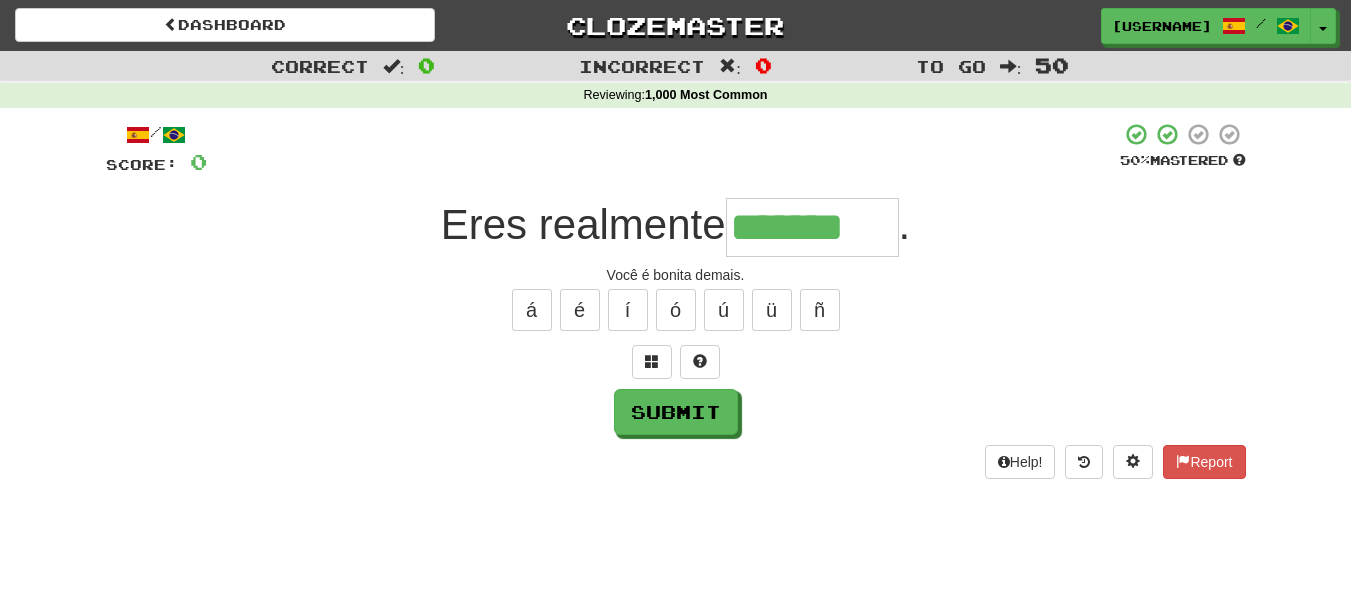 type on "*******" 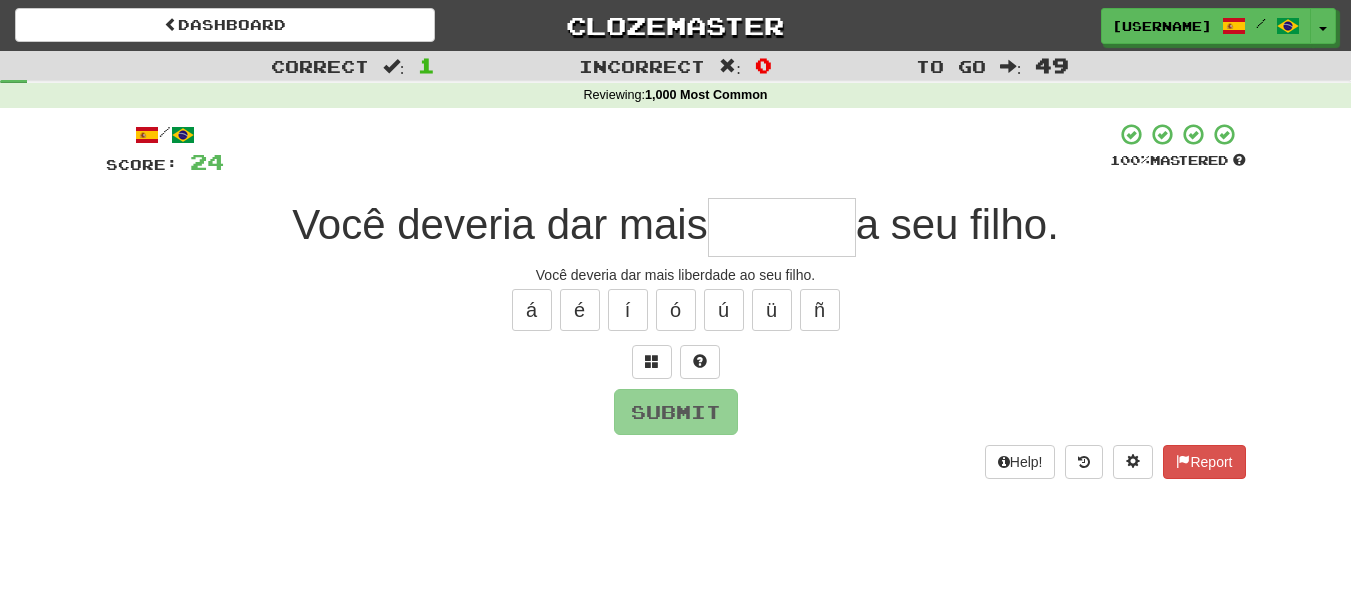 type on "*" 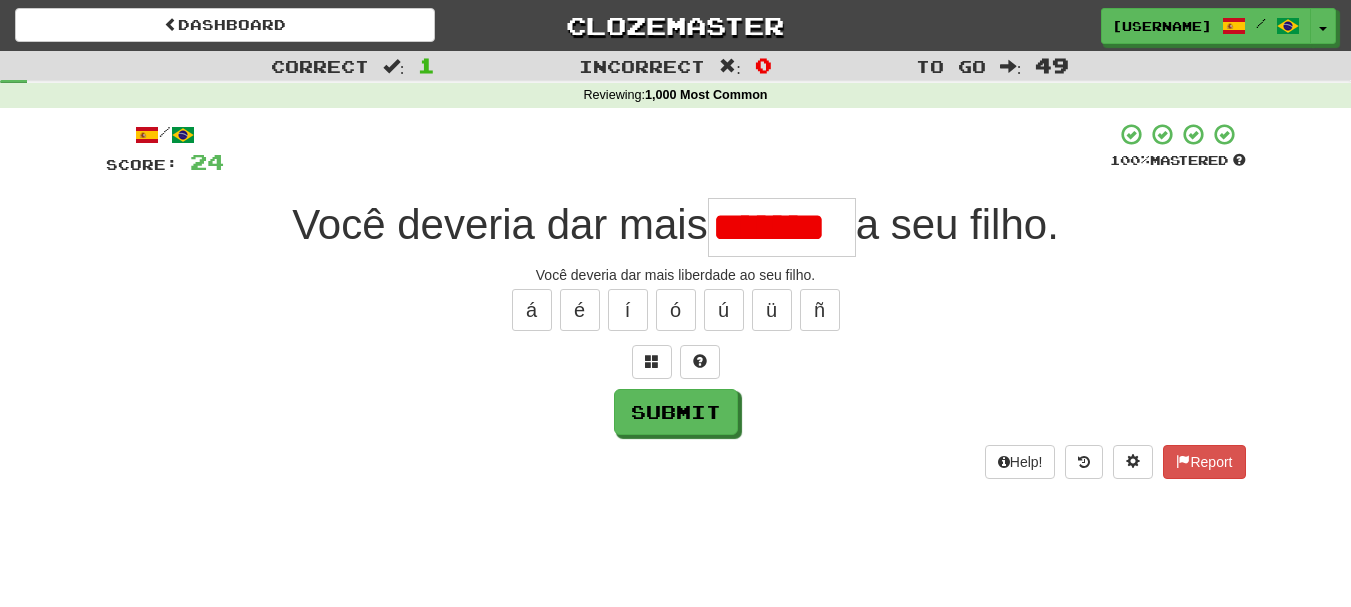 scroll, scrollTop: 0, scrollLeft: 0, axis: both 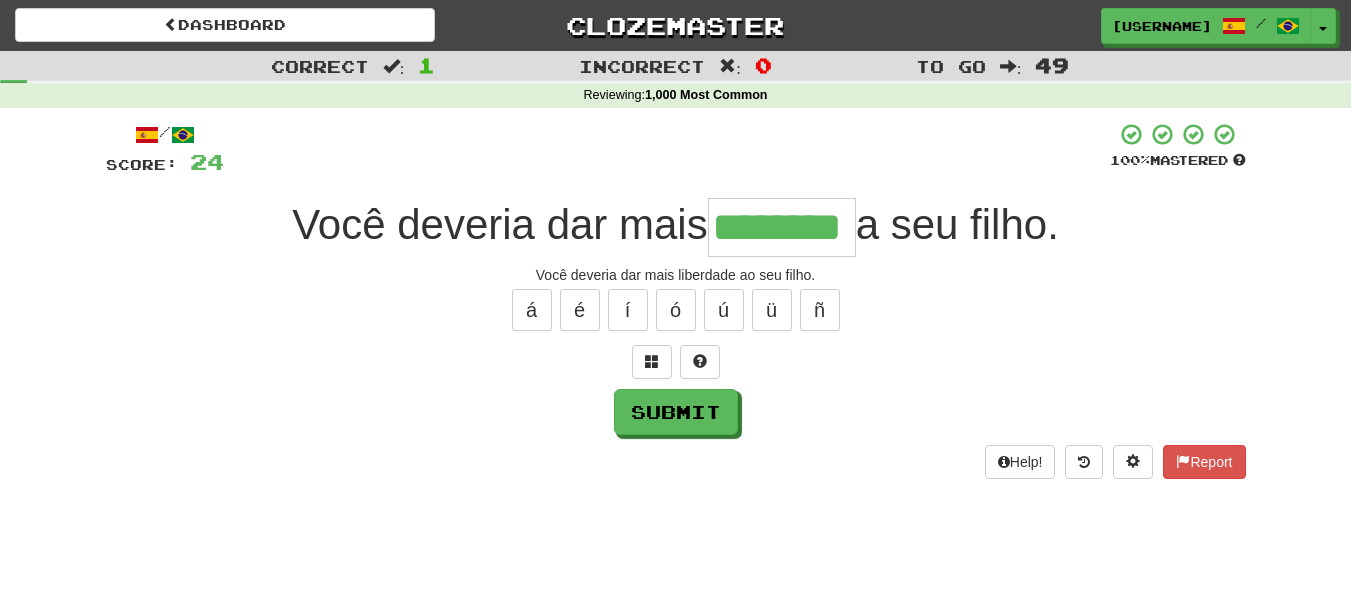 type on "********" 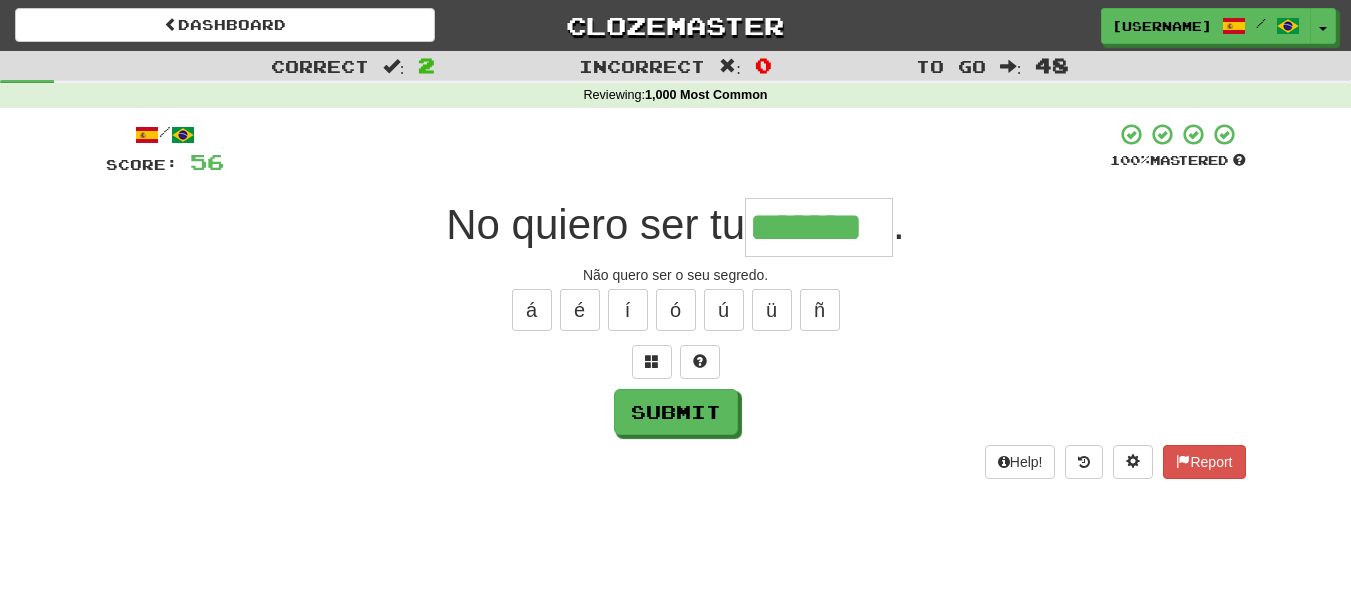 type on "*******" 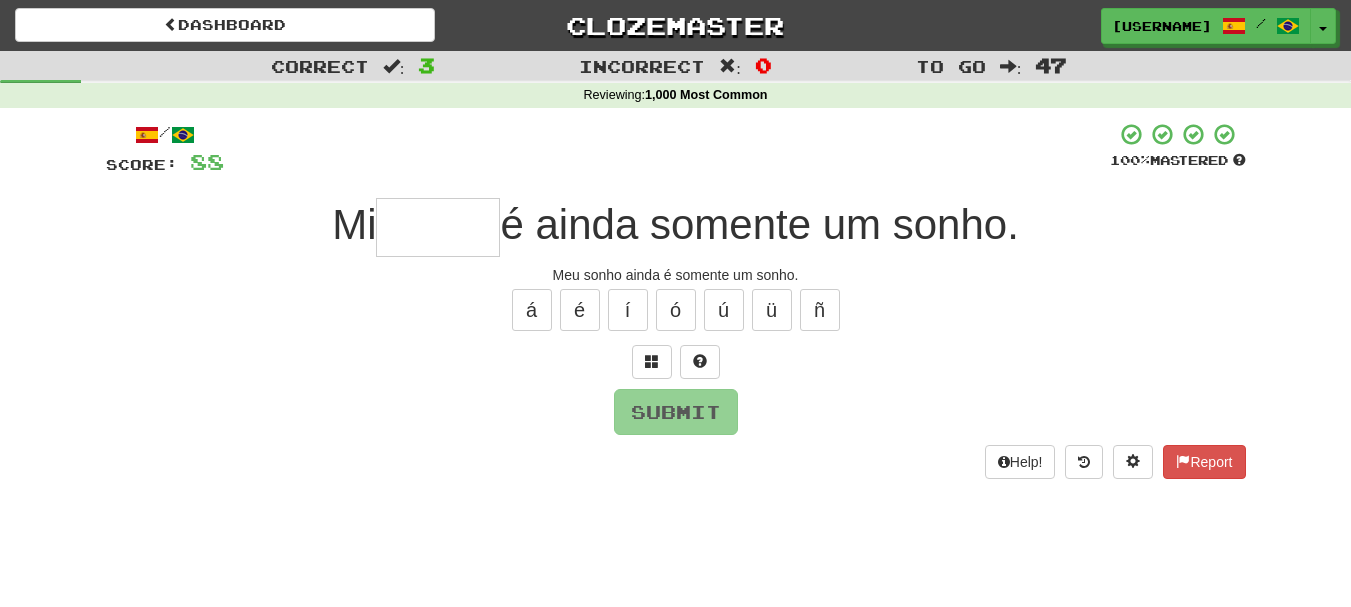 type on "*" 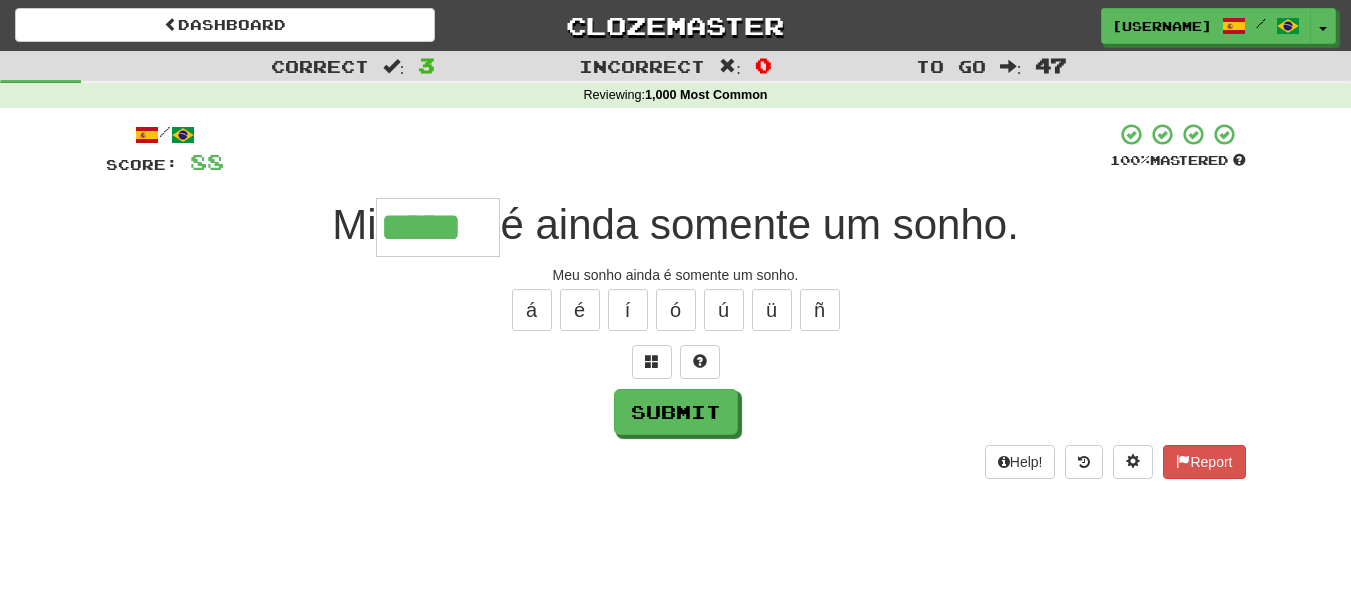 type on "*****" 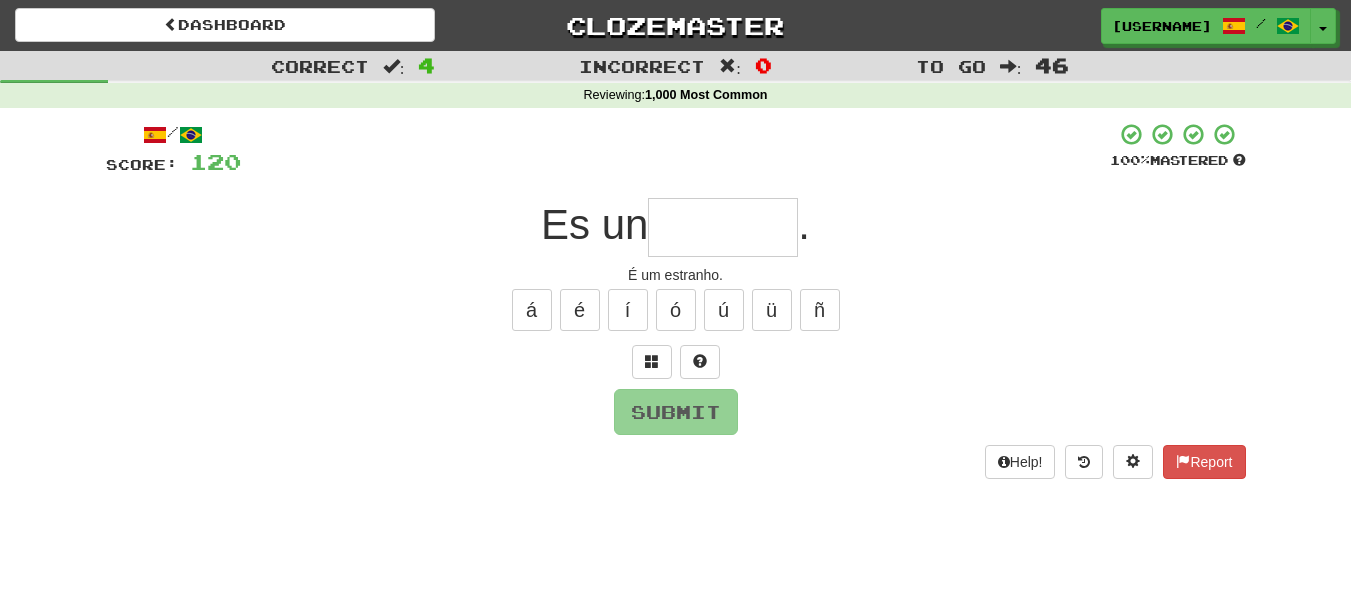 type on "*" 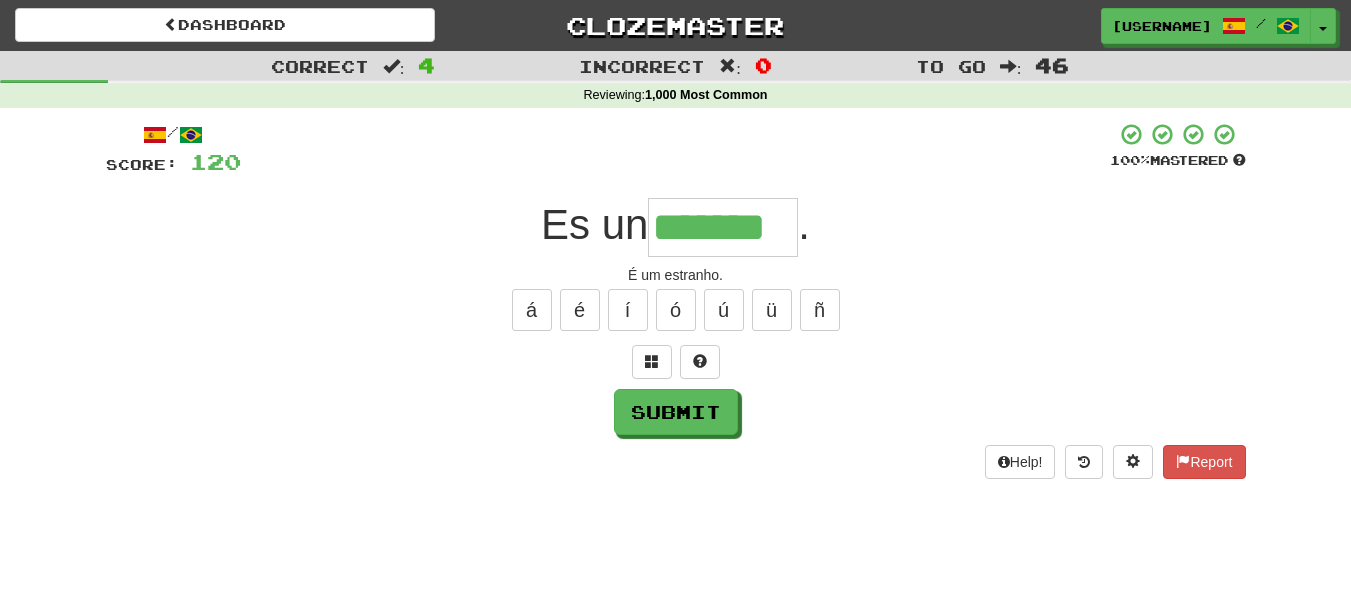 type on "*******" 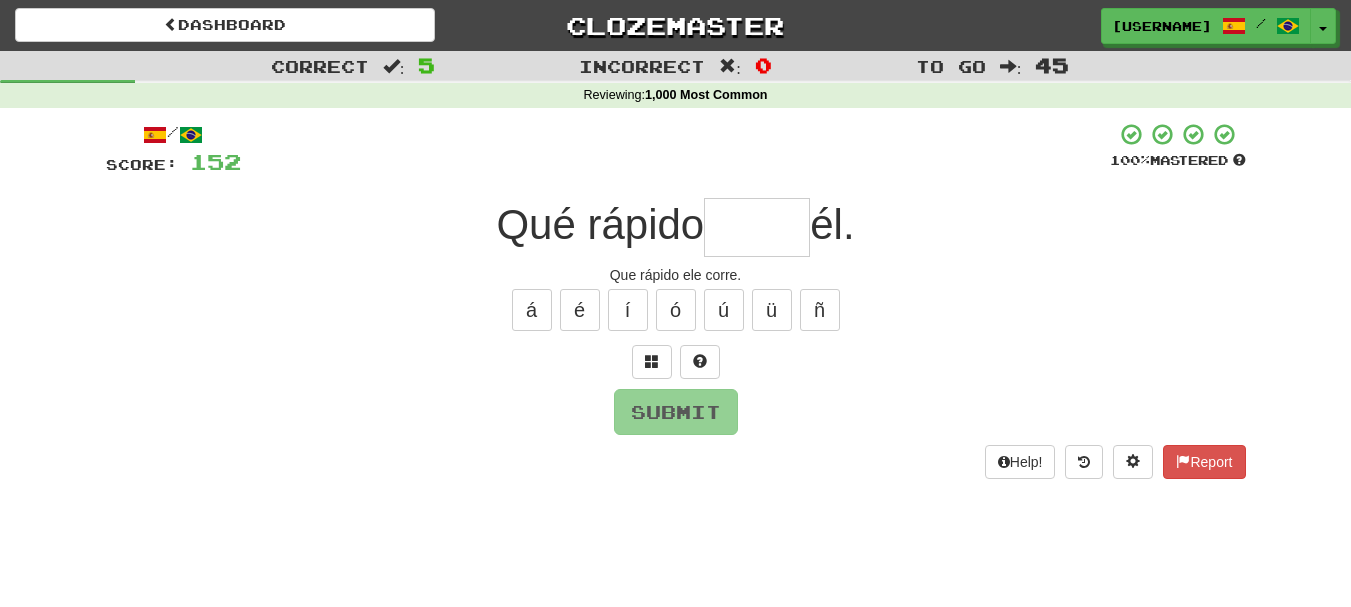 type on "*" 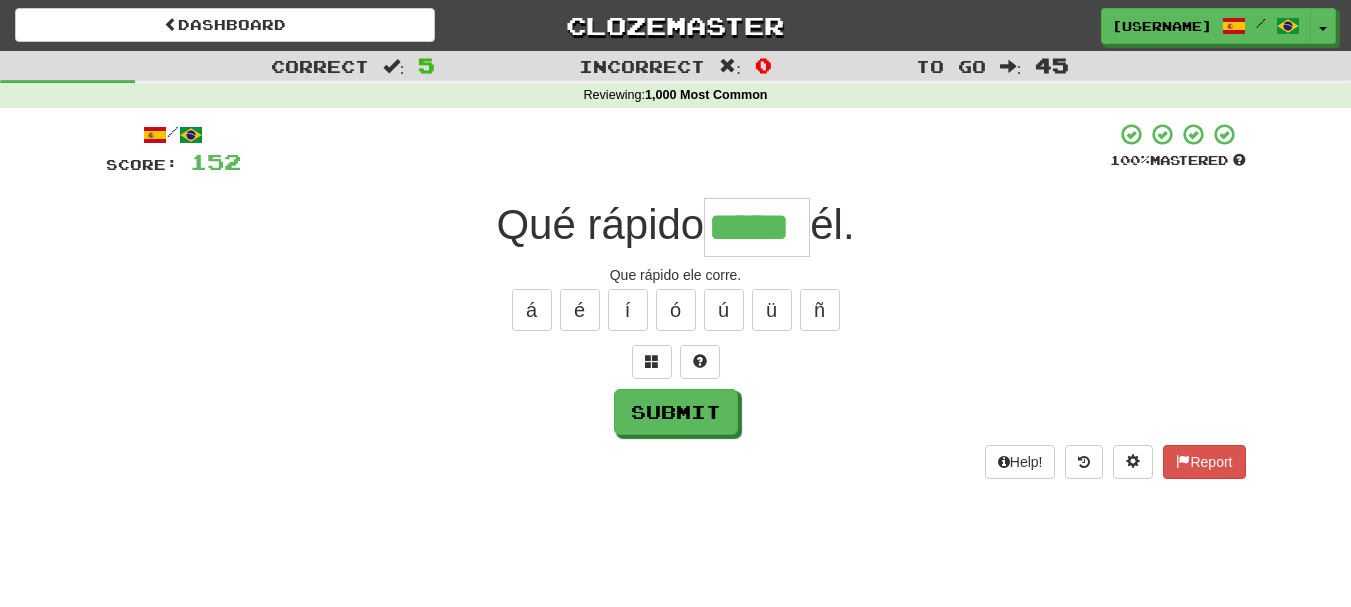 type on "*****" 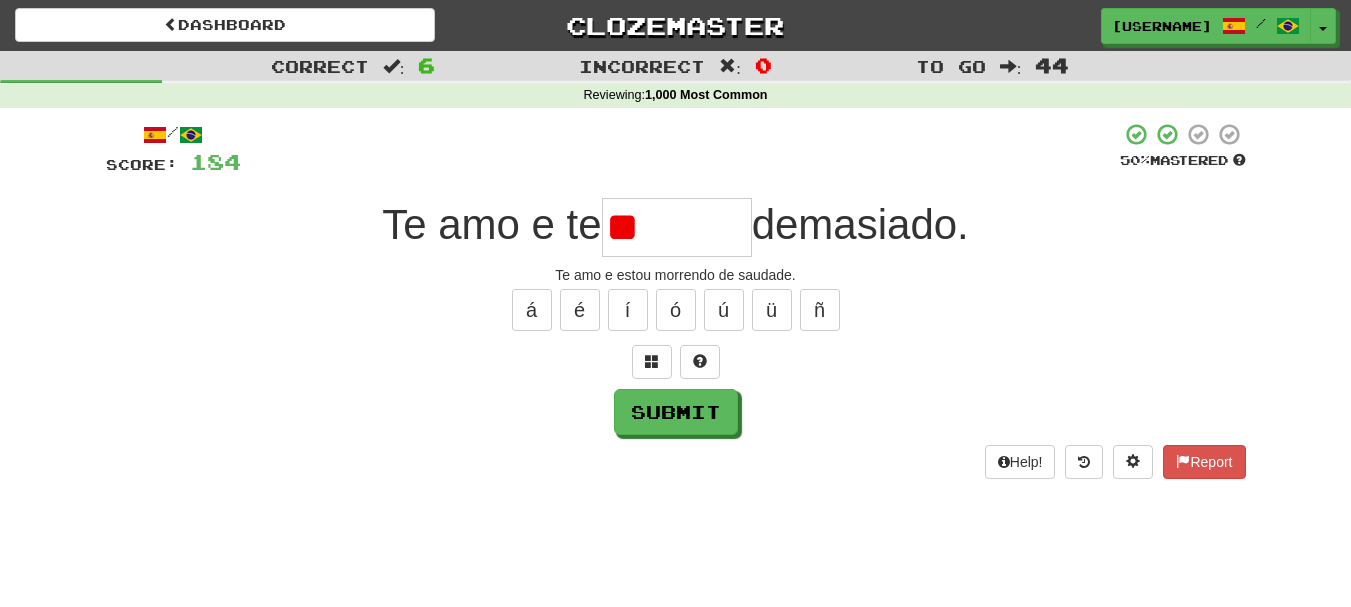 type on "*" 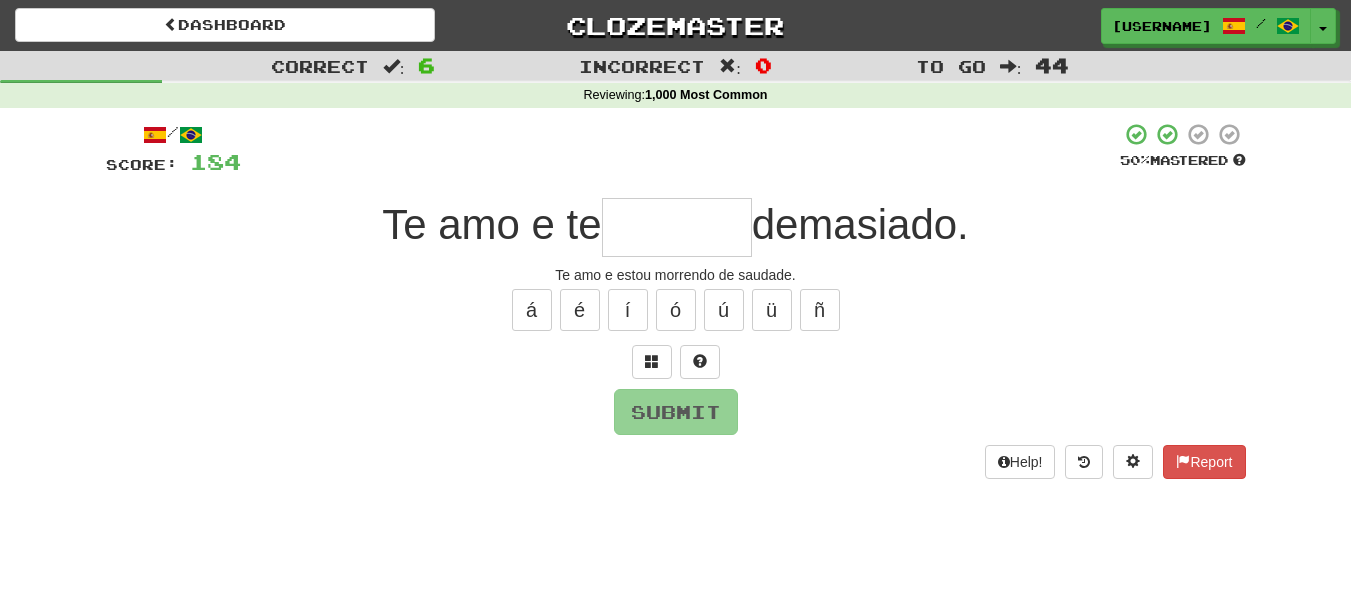 type on "*" 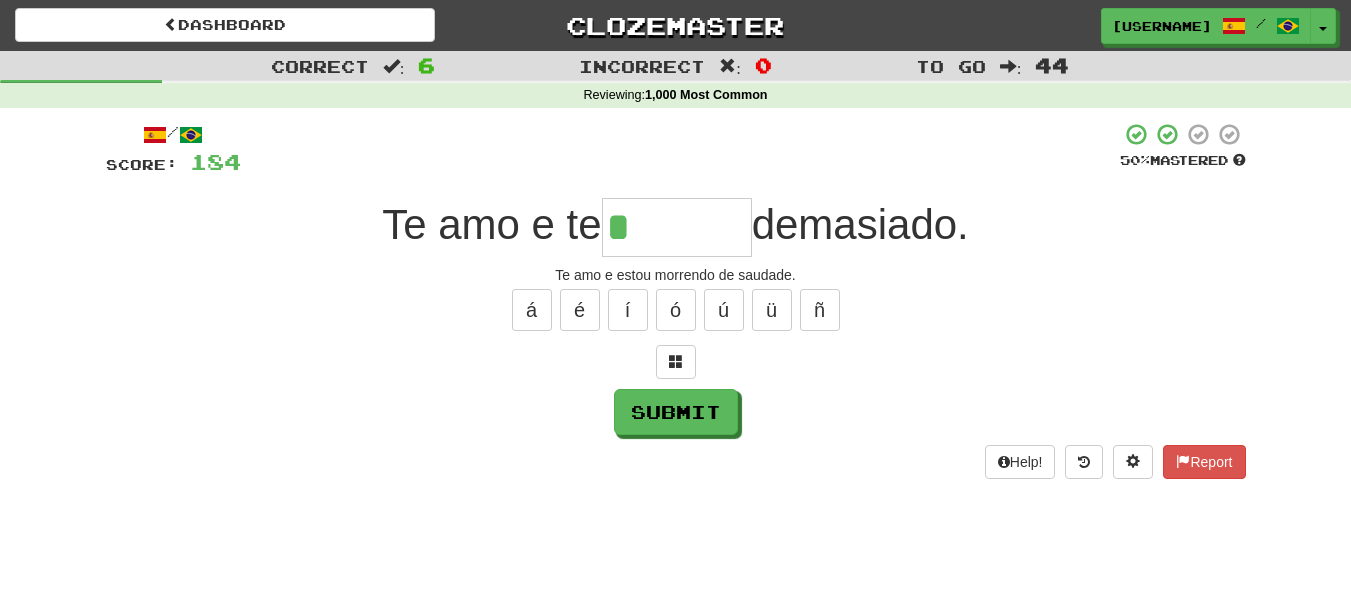type on "*******" 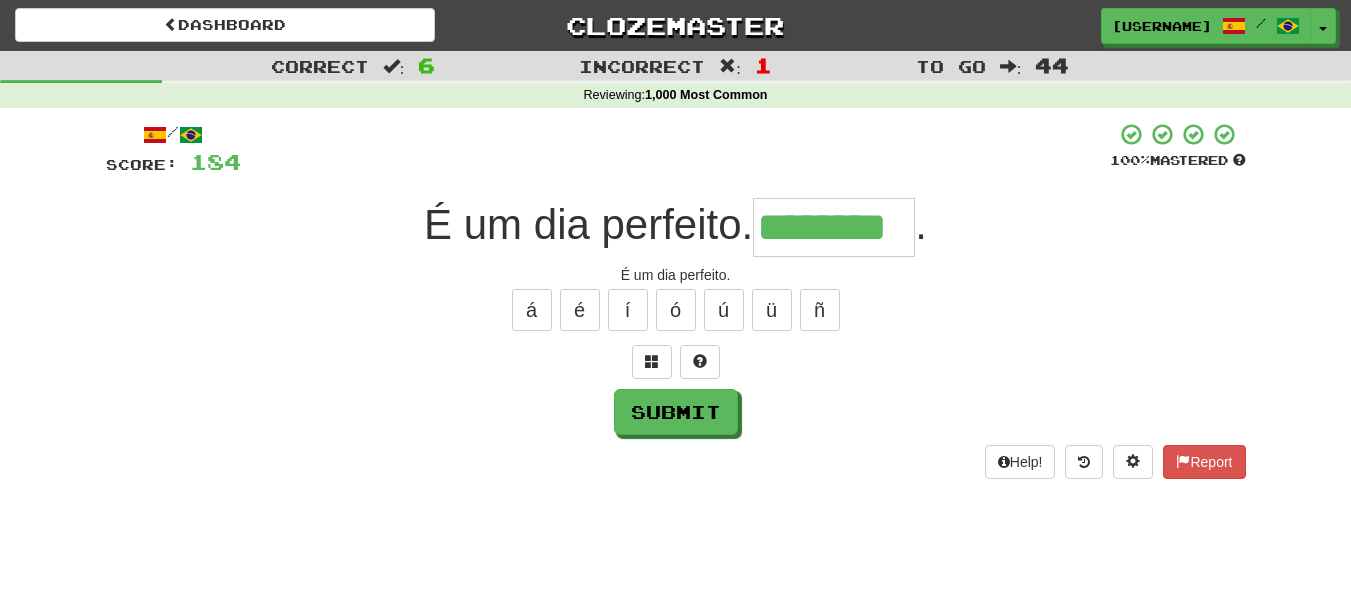 type on "********" 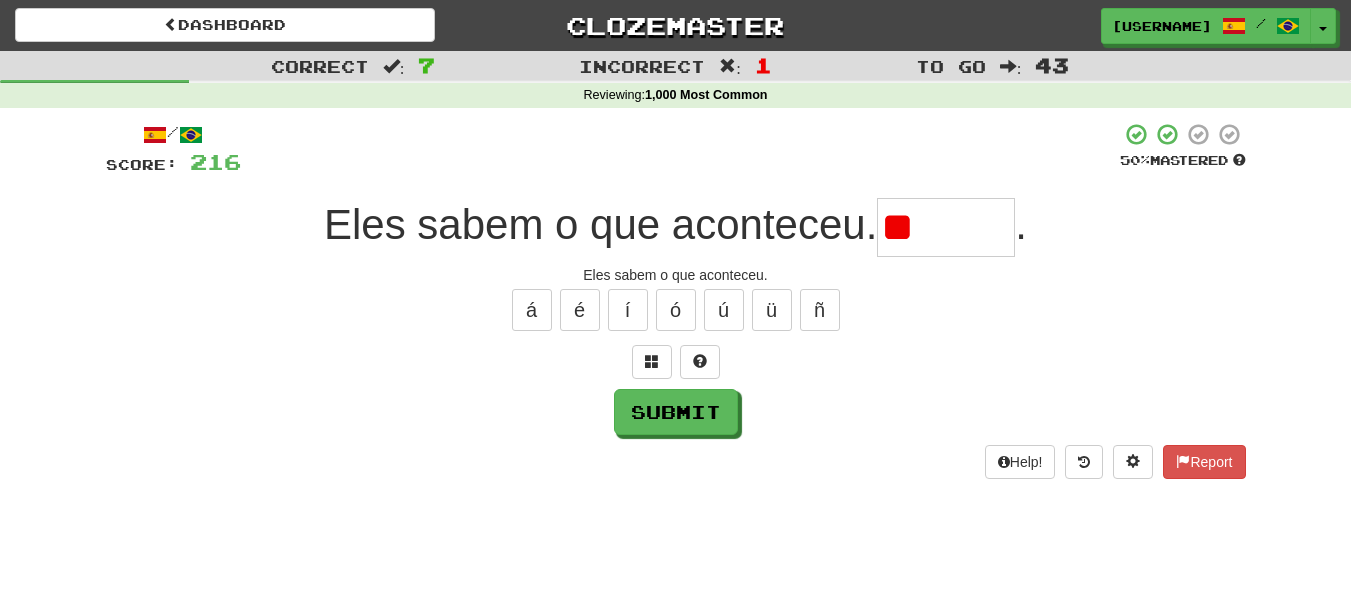 type on "*" 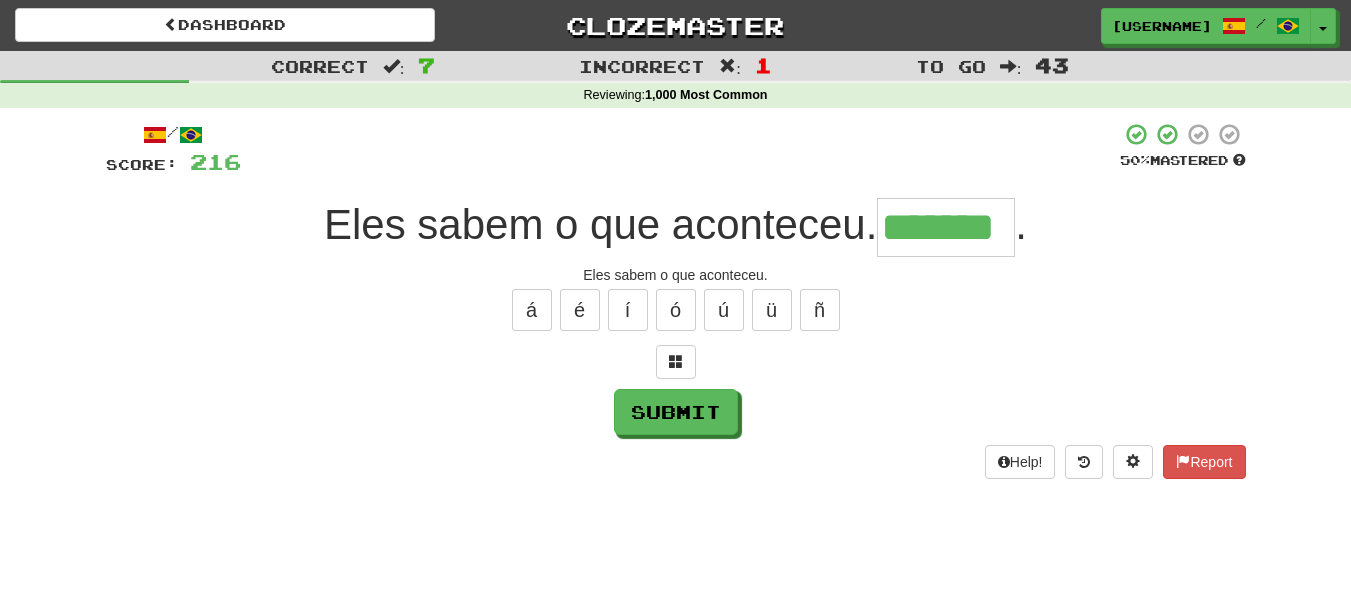 type on "*******" 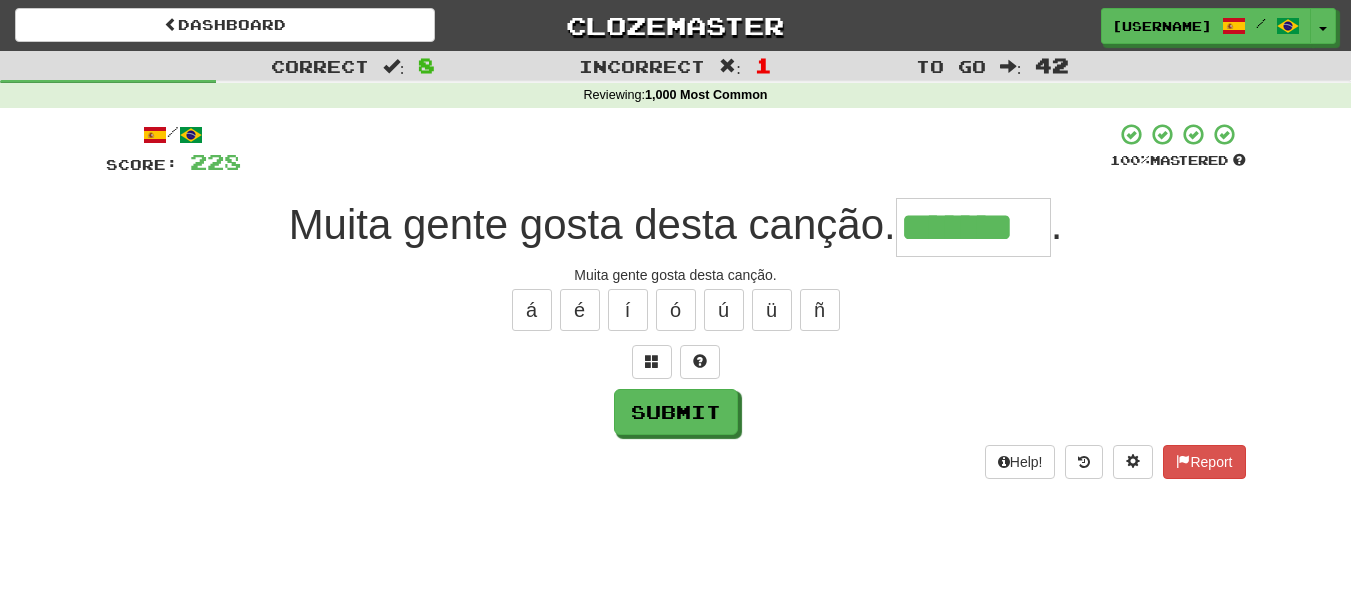 type on "*******" 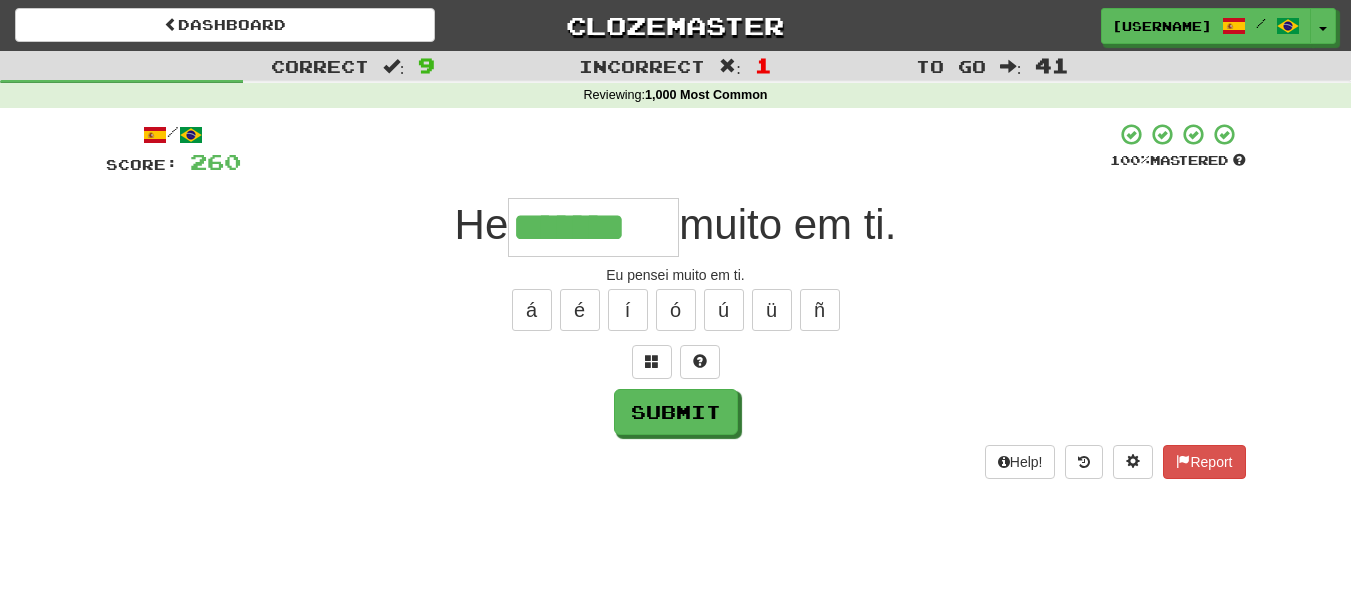 type on "*******" 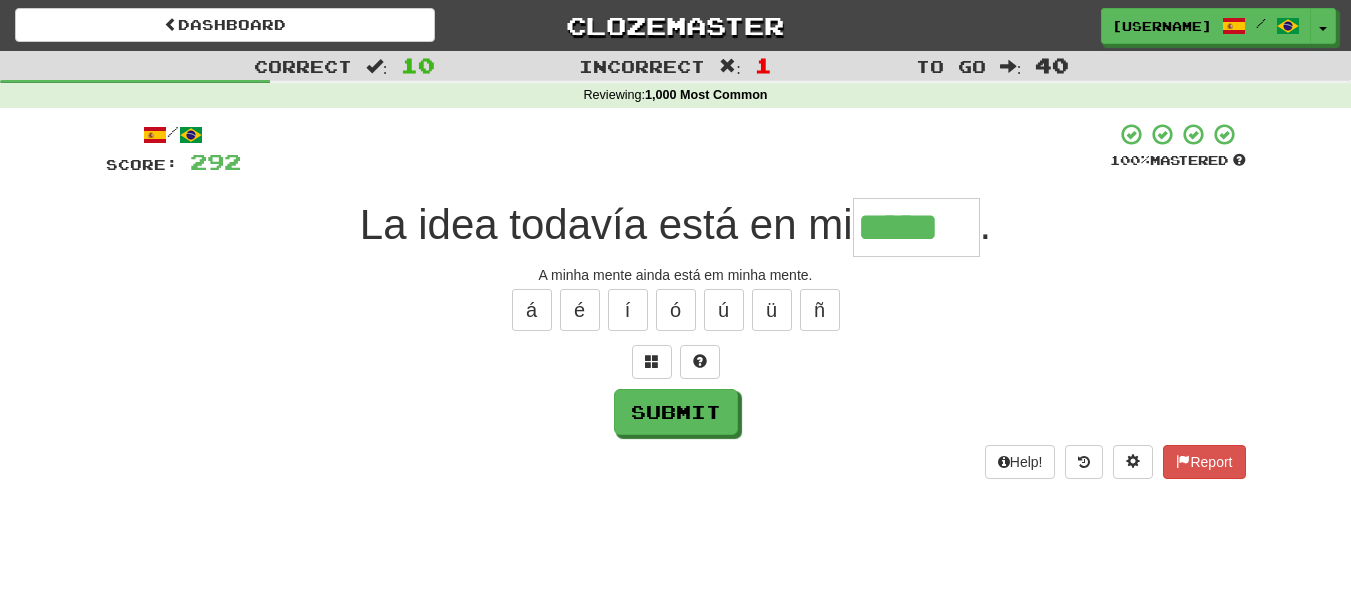 type on "*****" 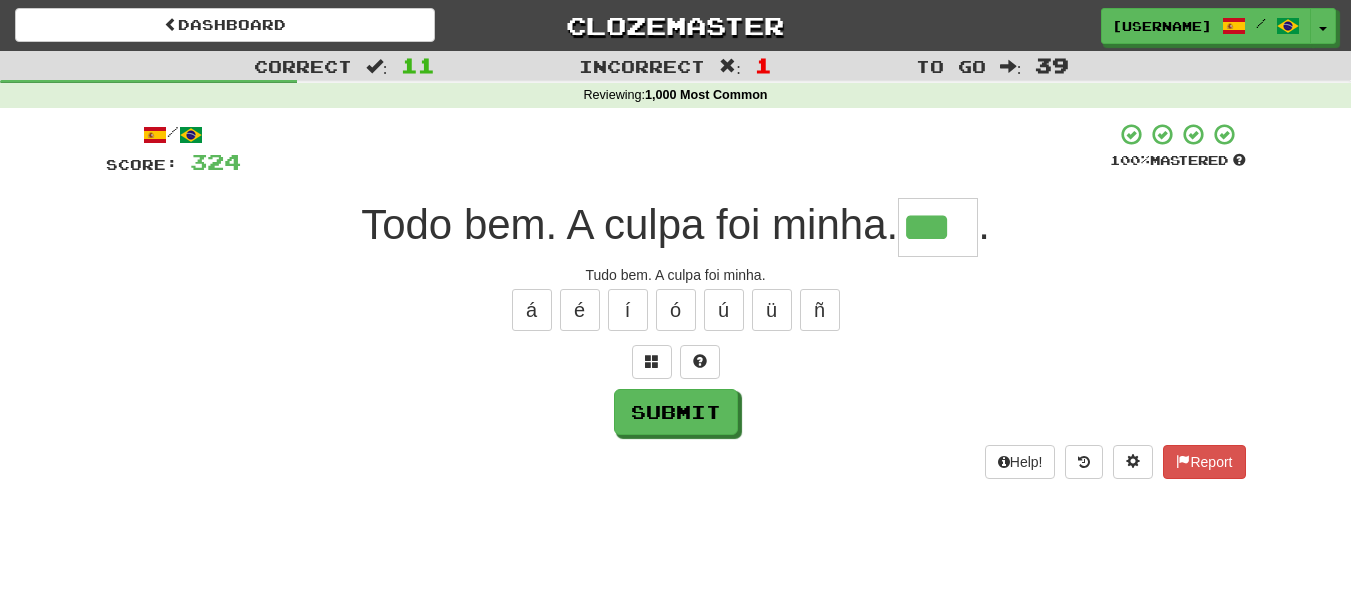 type on "***" 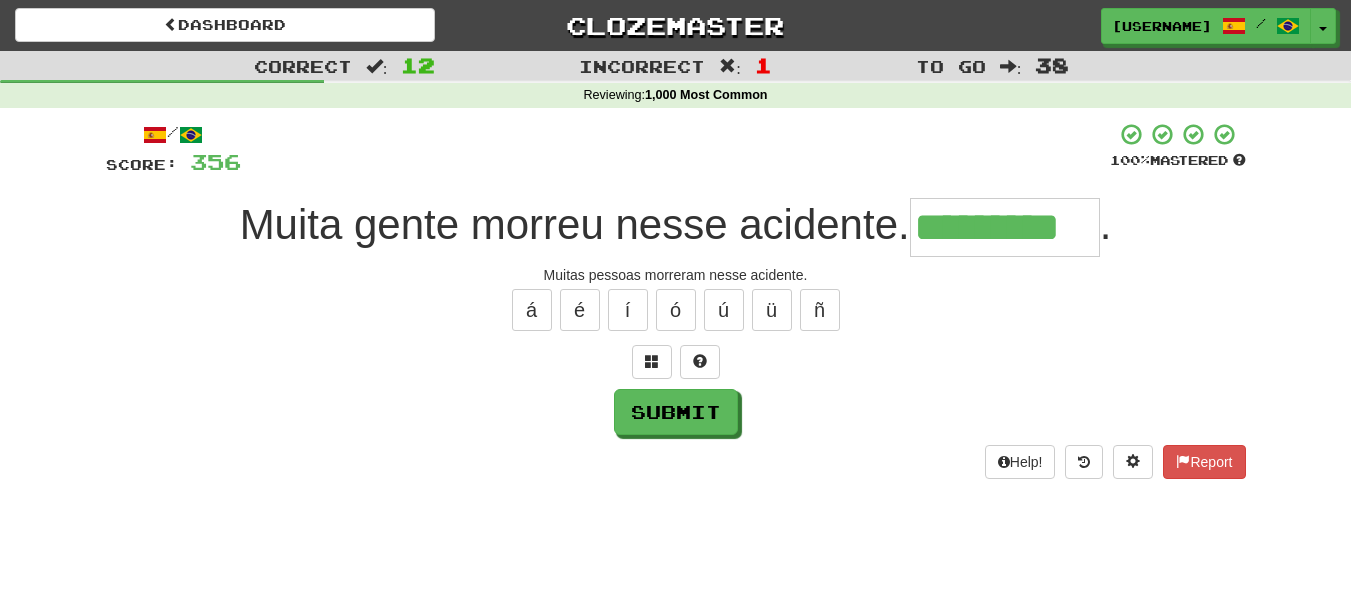 type on "*********" 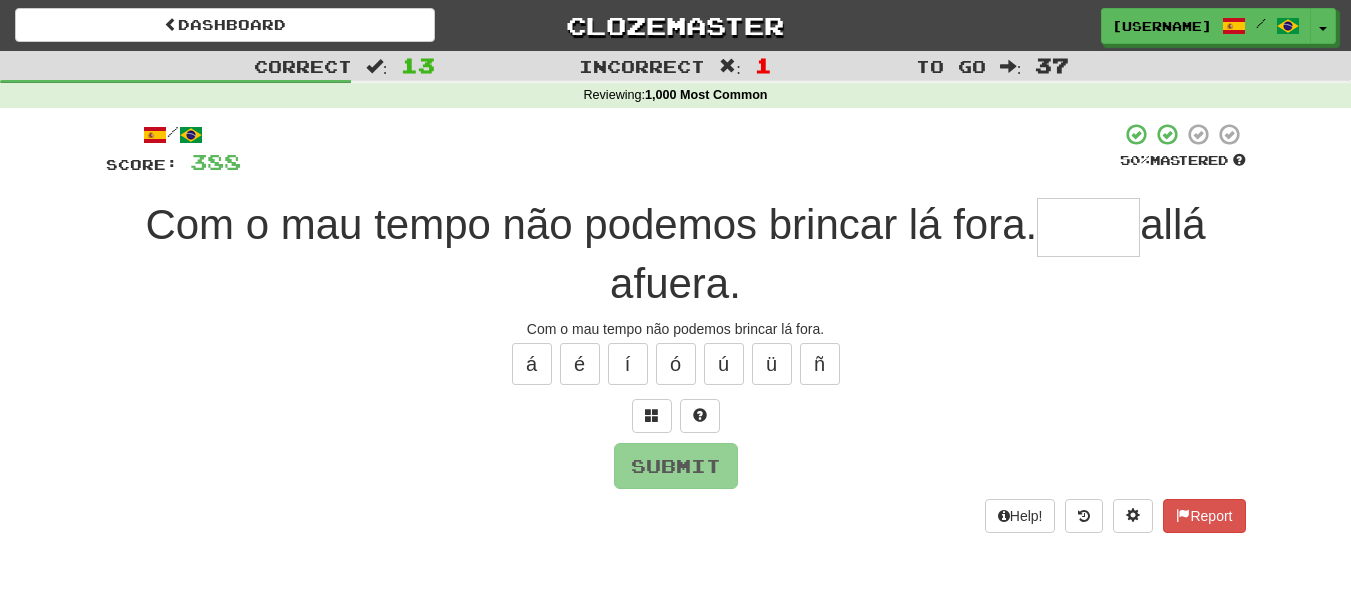 type on "*" 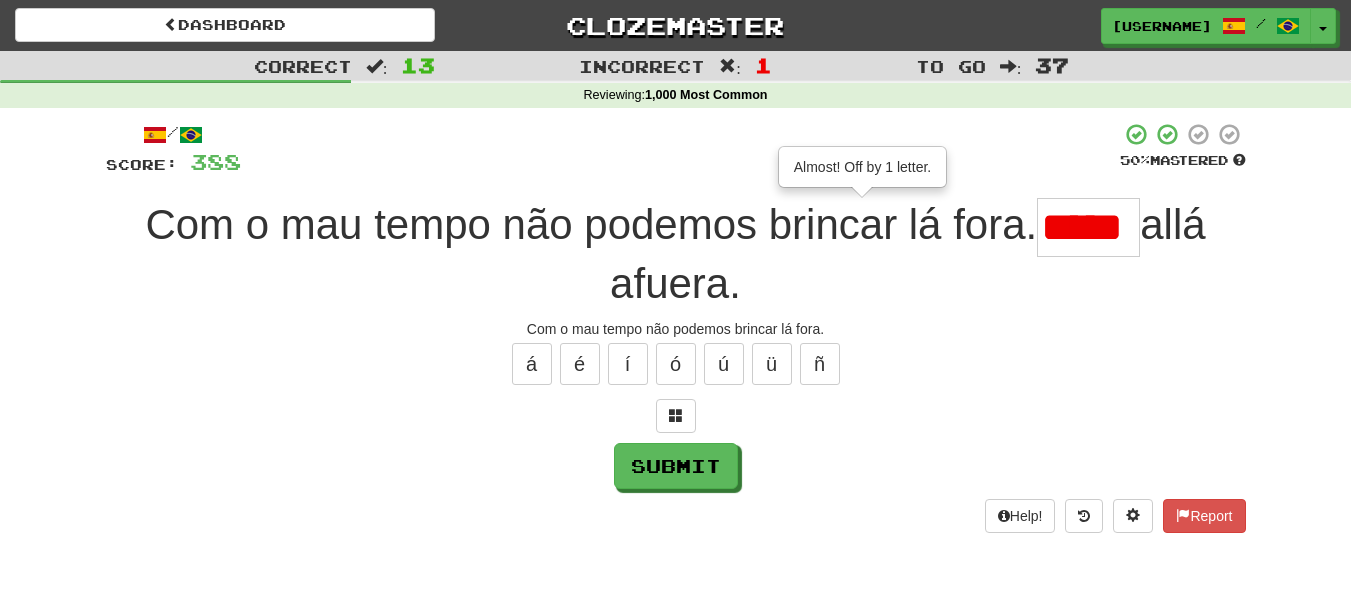 scroll, scrollTop: 0, scrollLeft: 0, axis: both 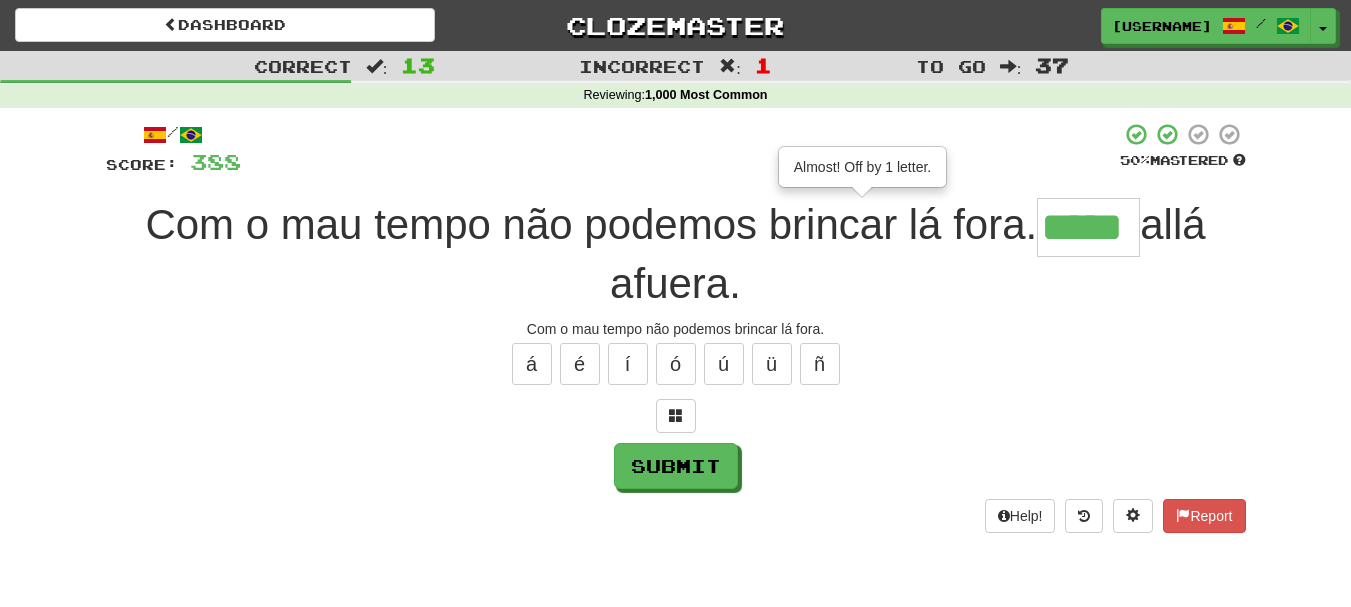type on "*****" 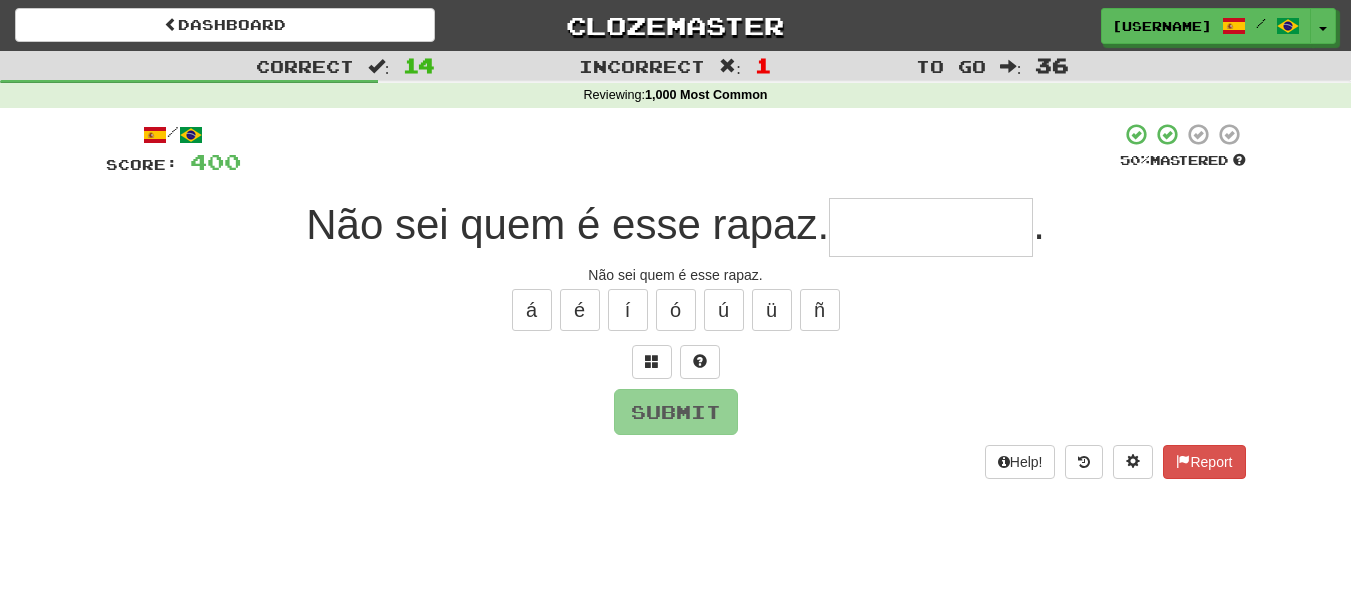 type on "*" 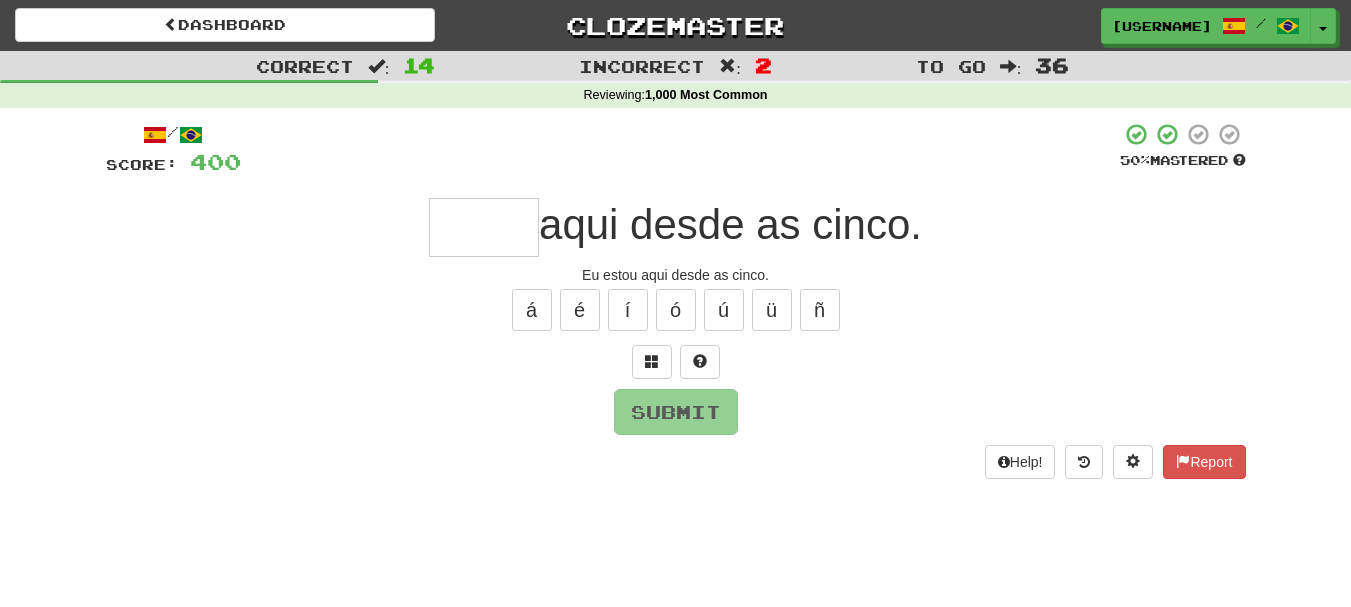 type on "*" 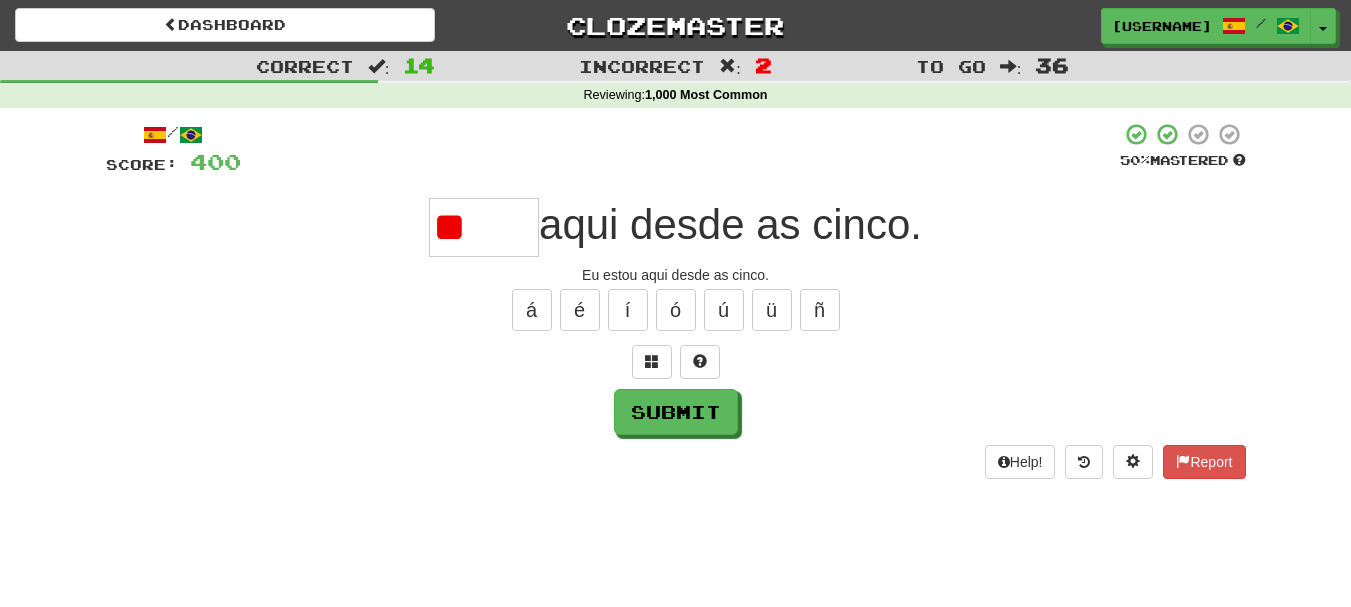 type on "*" 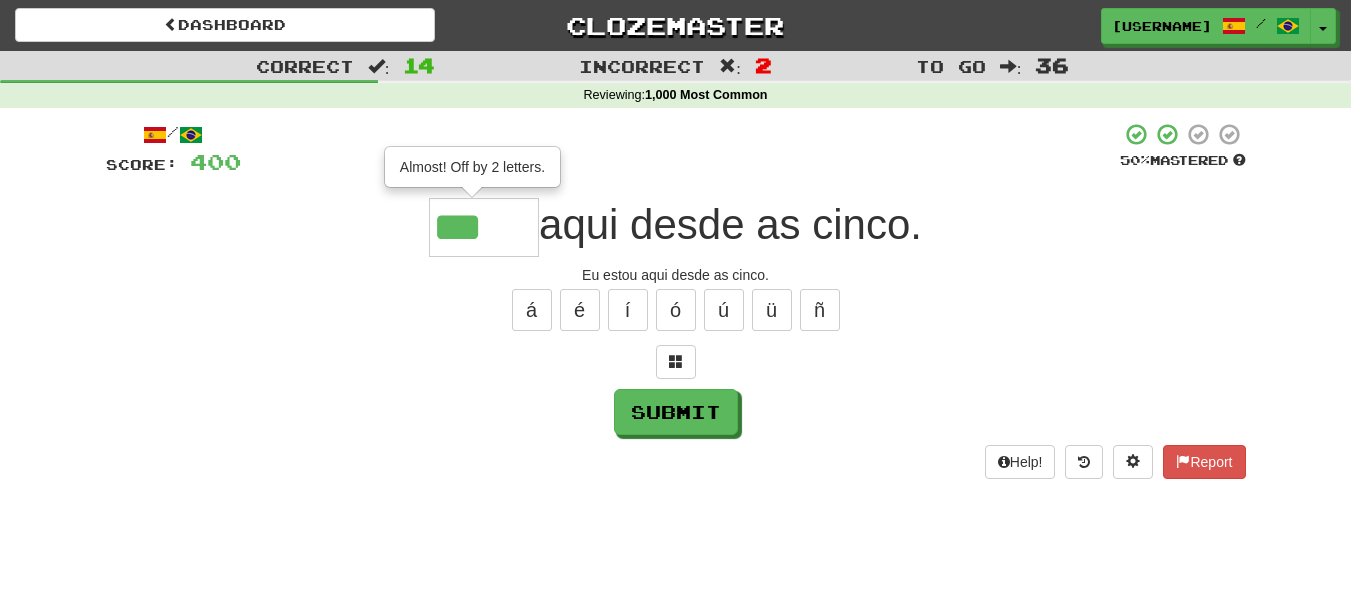 type on "*****" 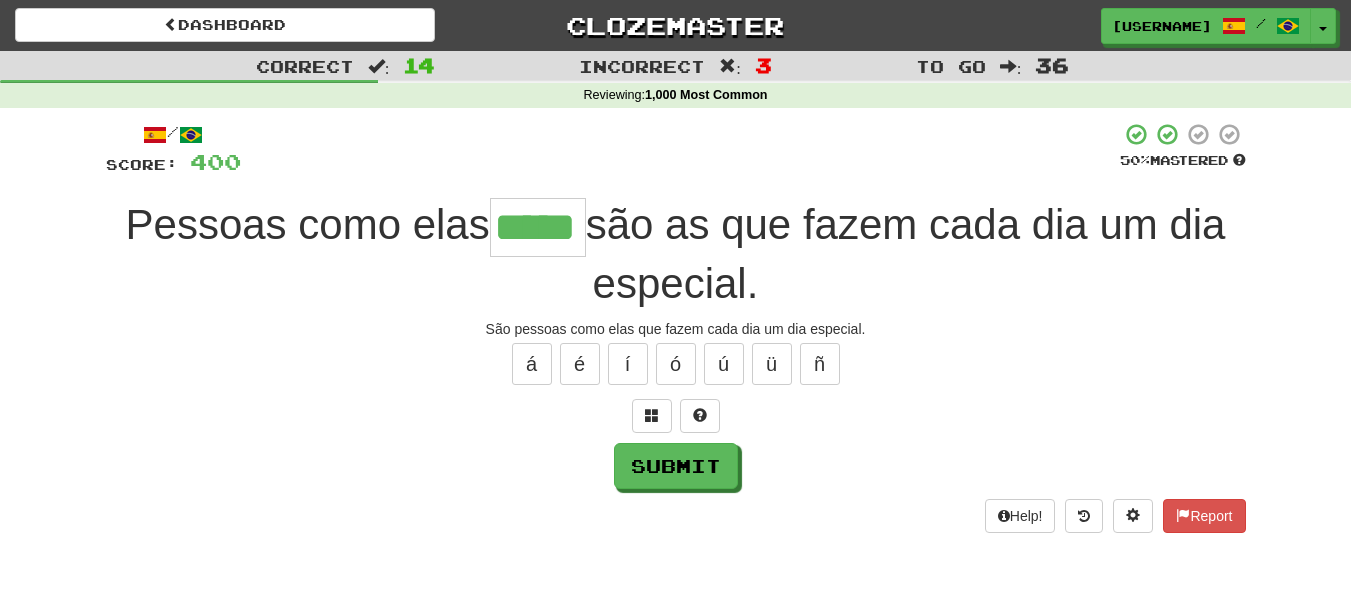 type on "*****" 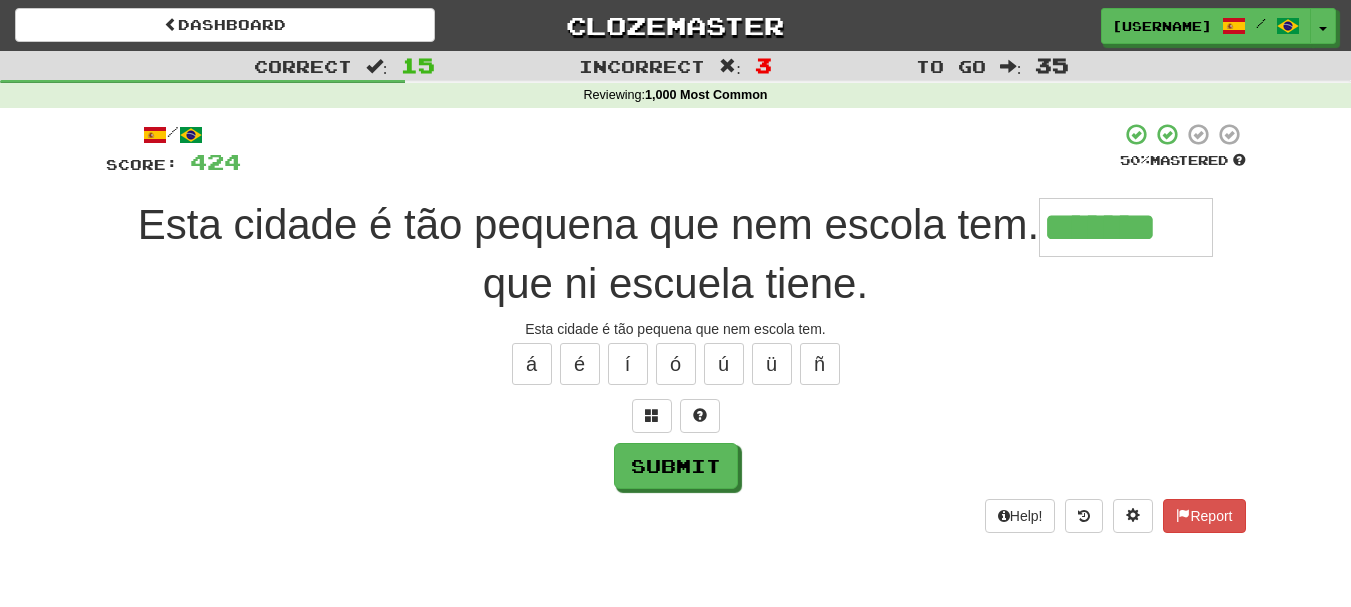 type on "*******" 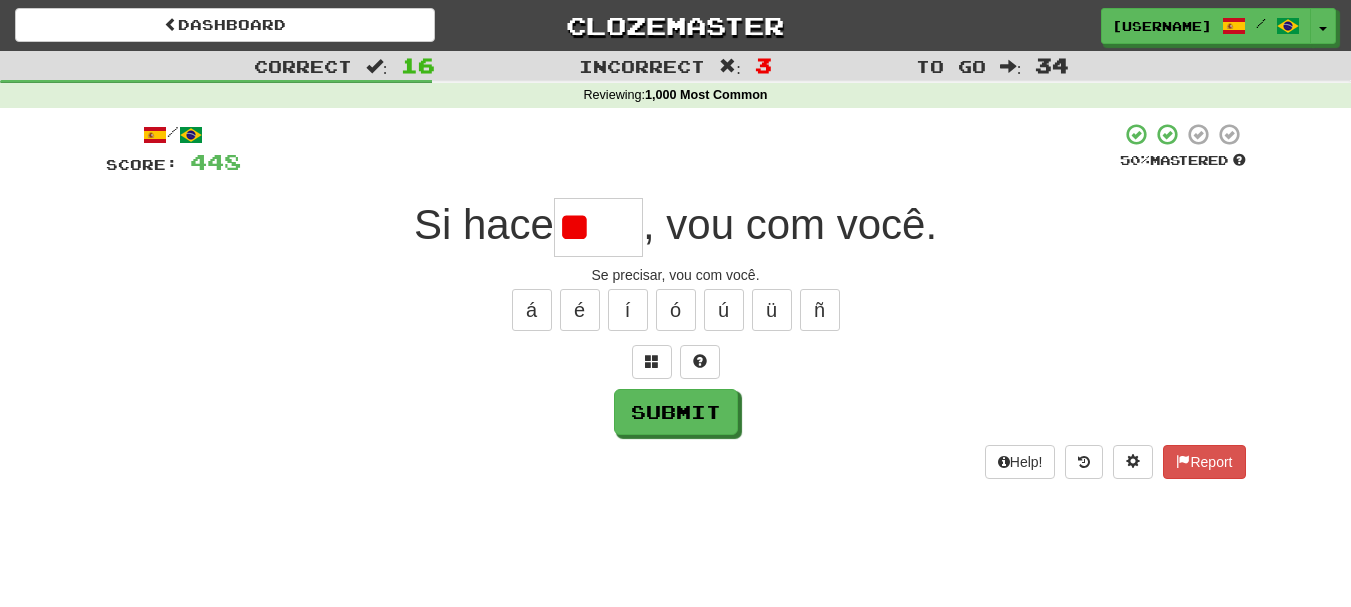 type on "*" 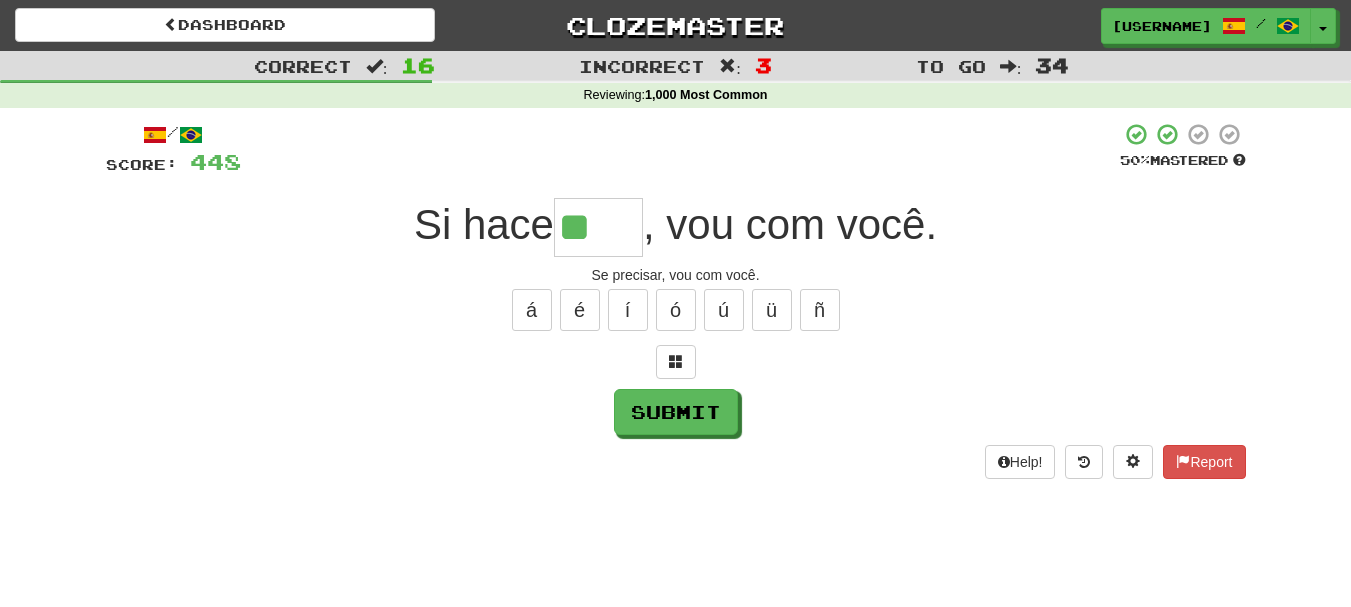 type on "*****" 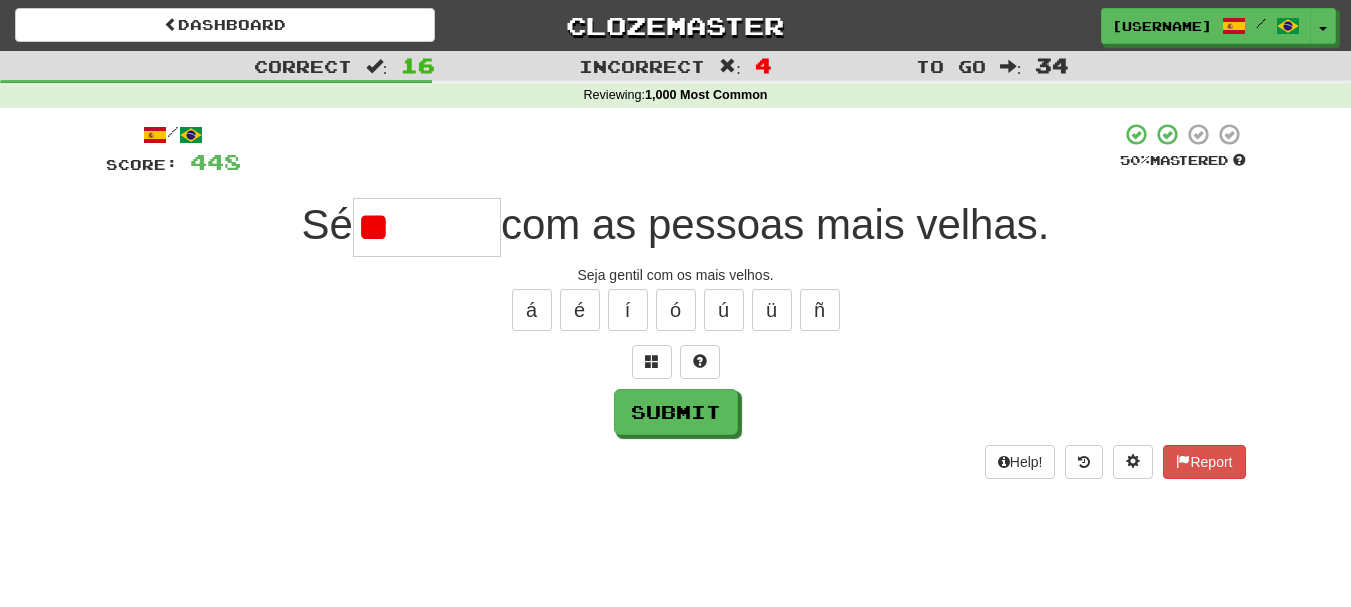 type on "*" 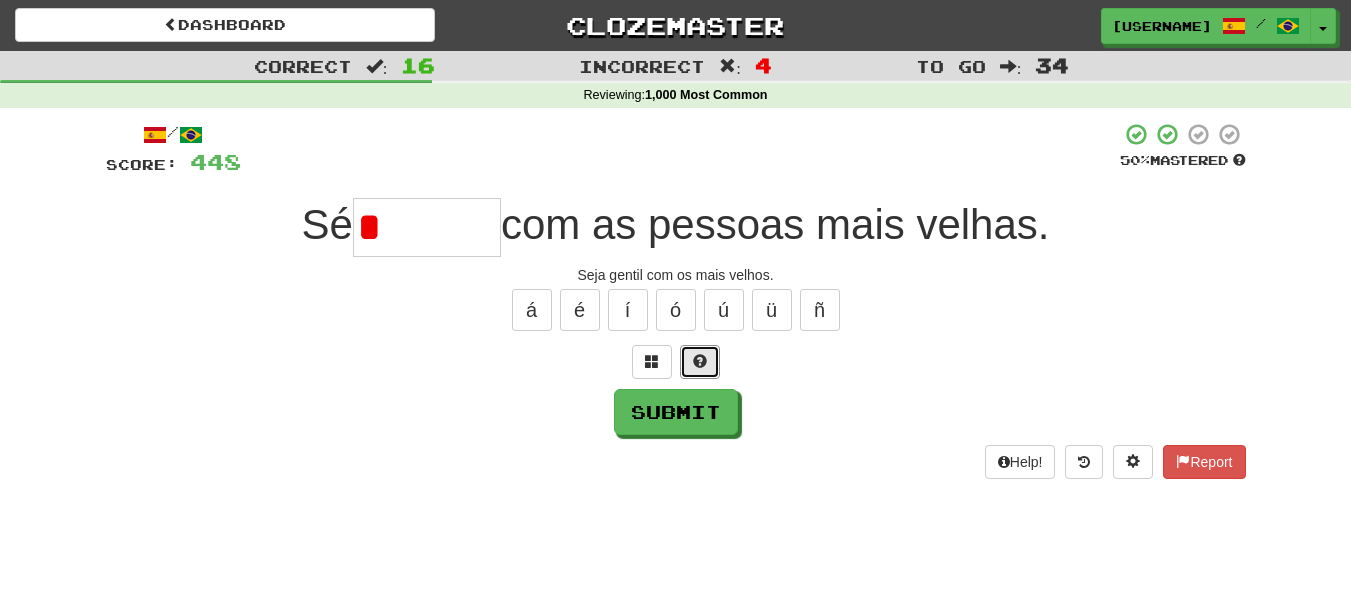 click at bounding box center (700, 362) 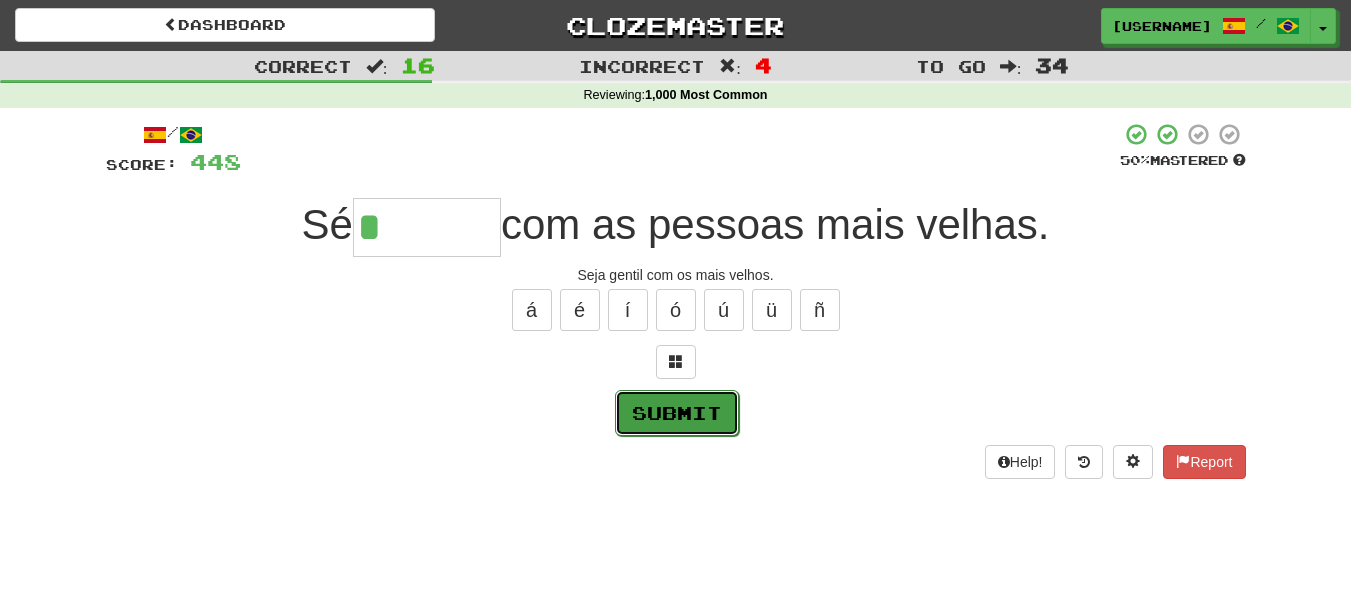 click on "Submit" at bounding box center [677, 413] 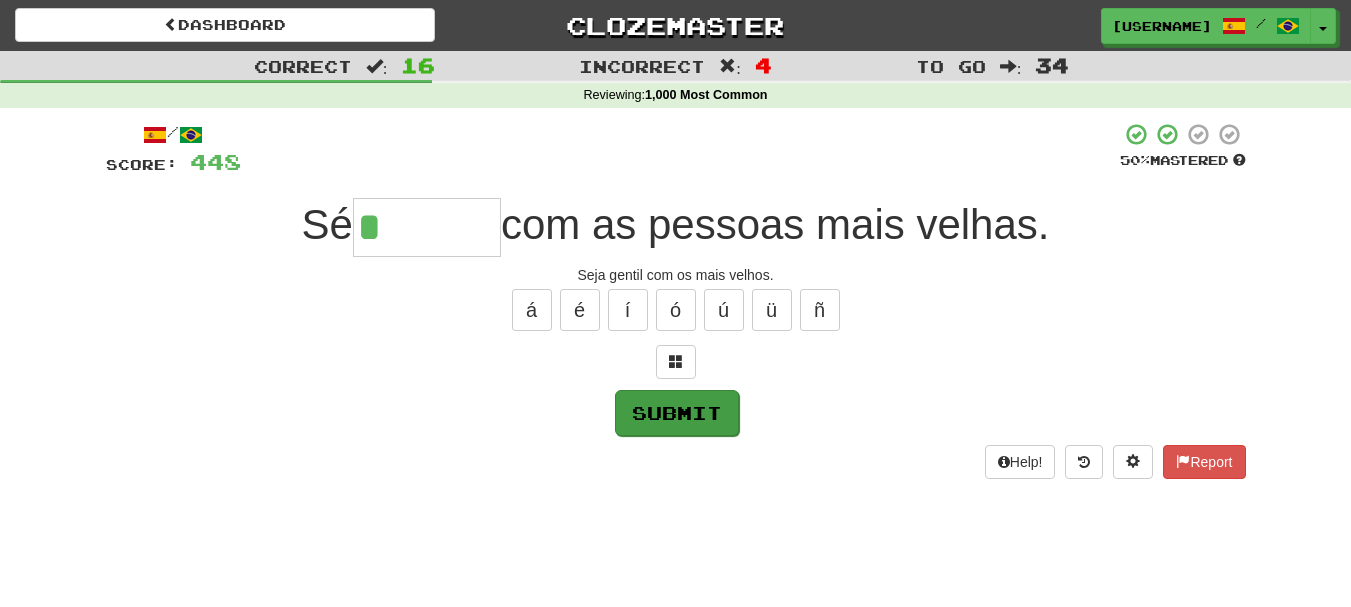 type on "******" 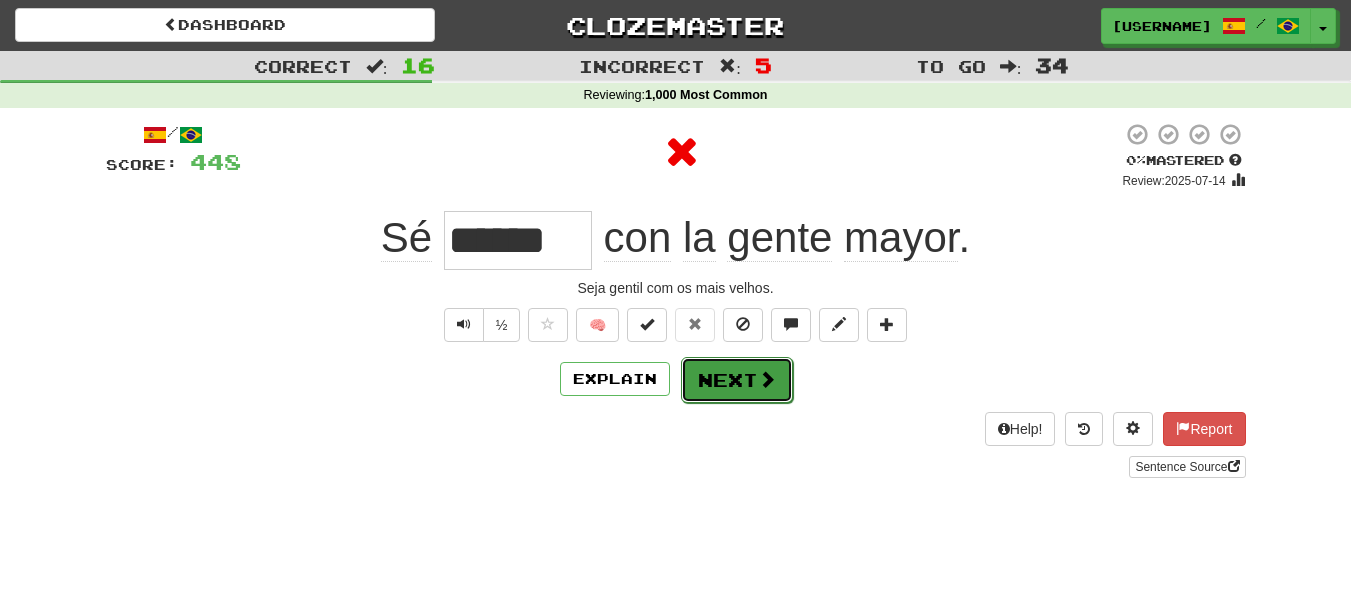 click on "Next" at bounding box center [737, 380] 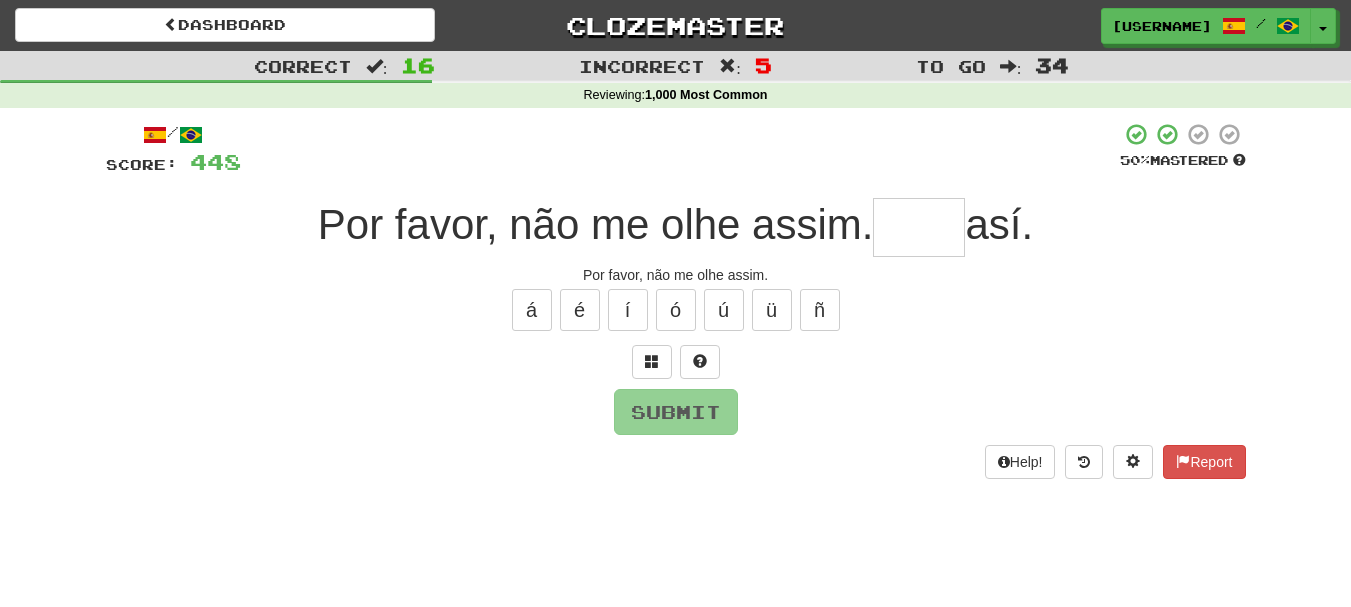 type on "*" 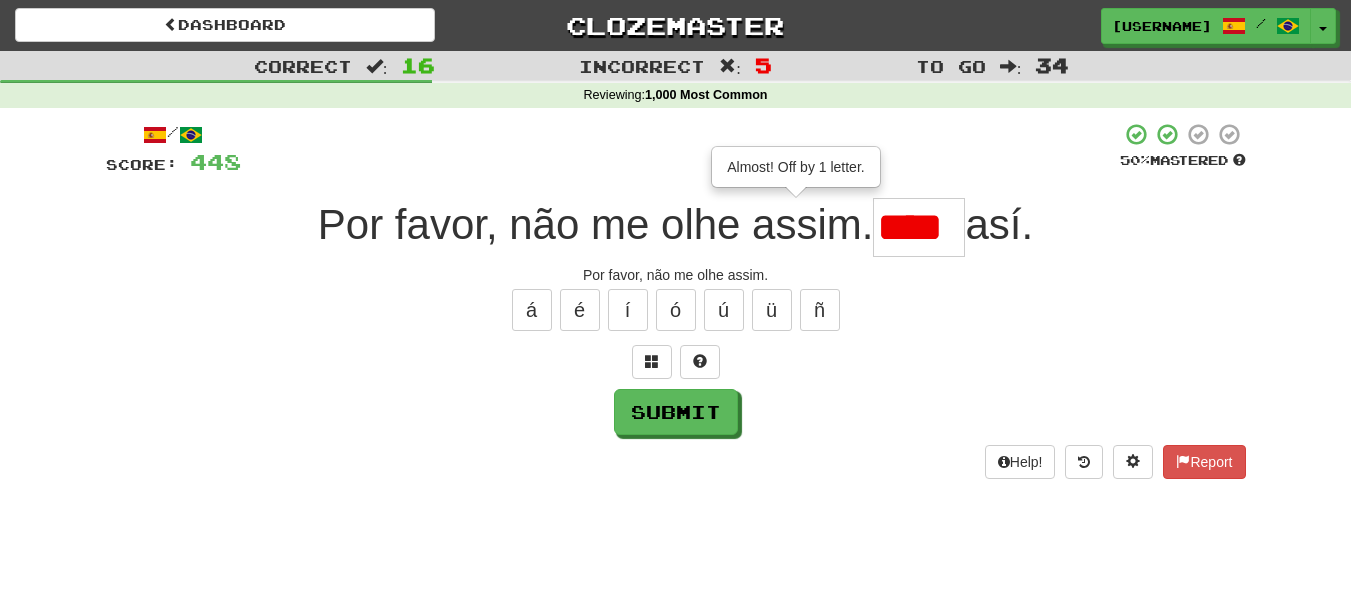 type on "****" 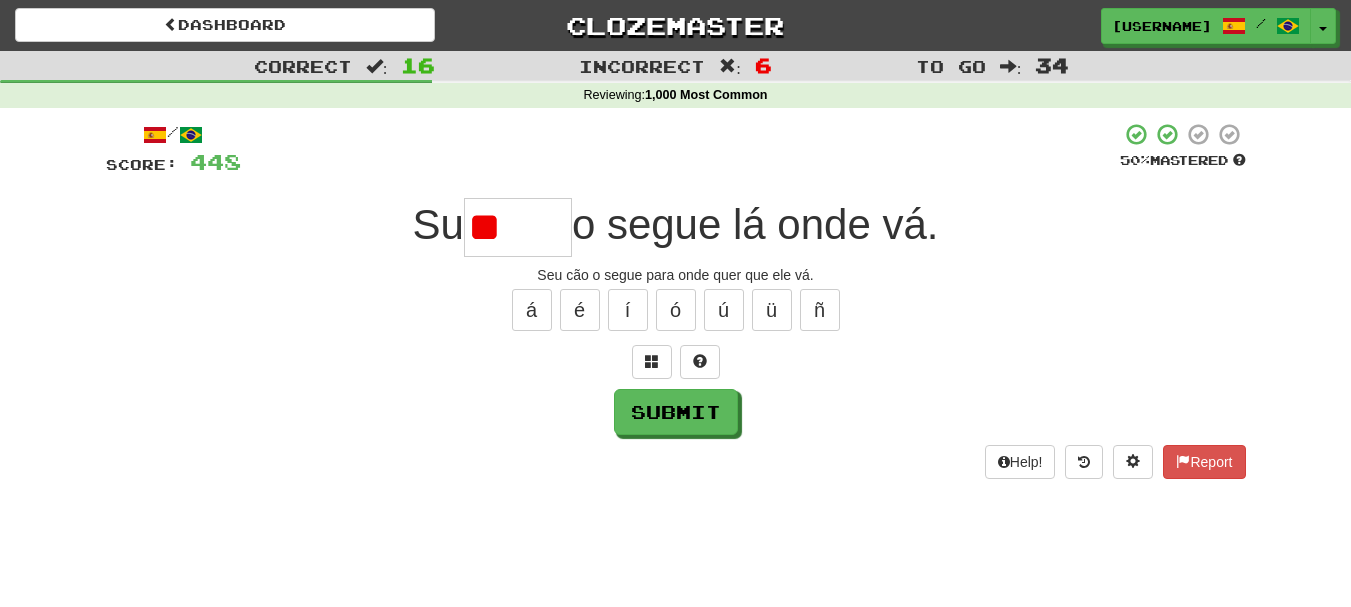 type on "*" 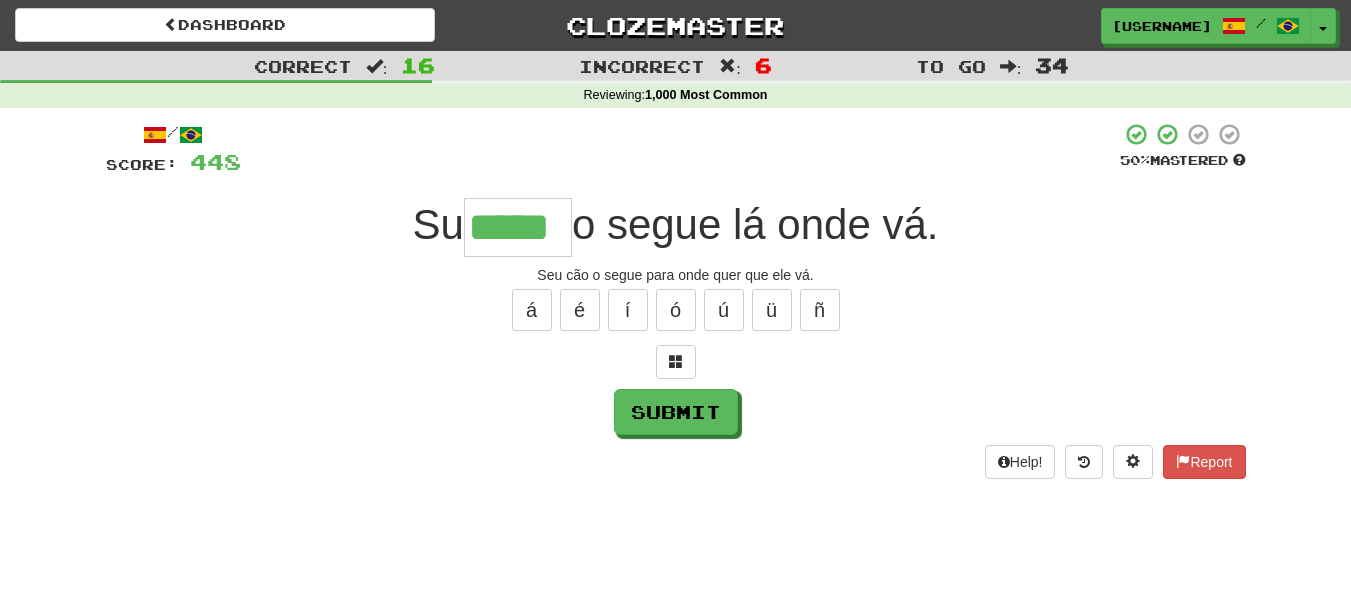 type on "*****" 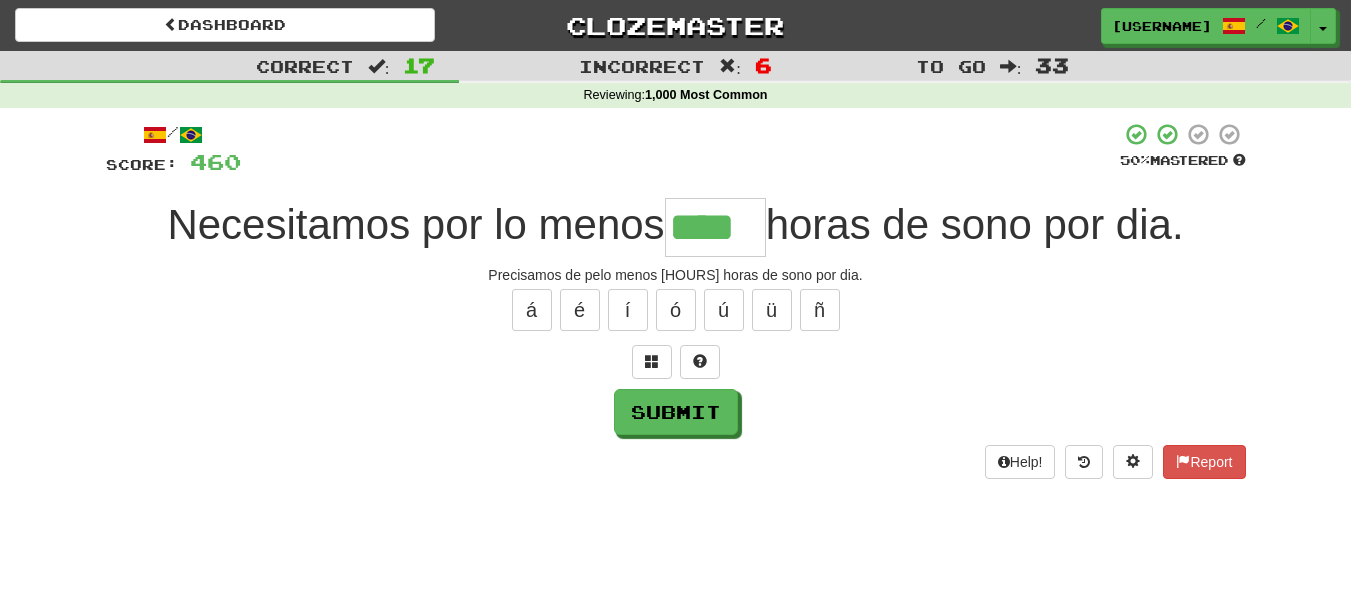 type on "****" 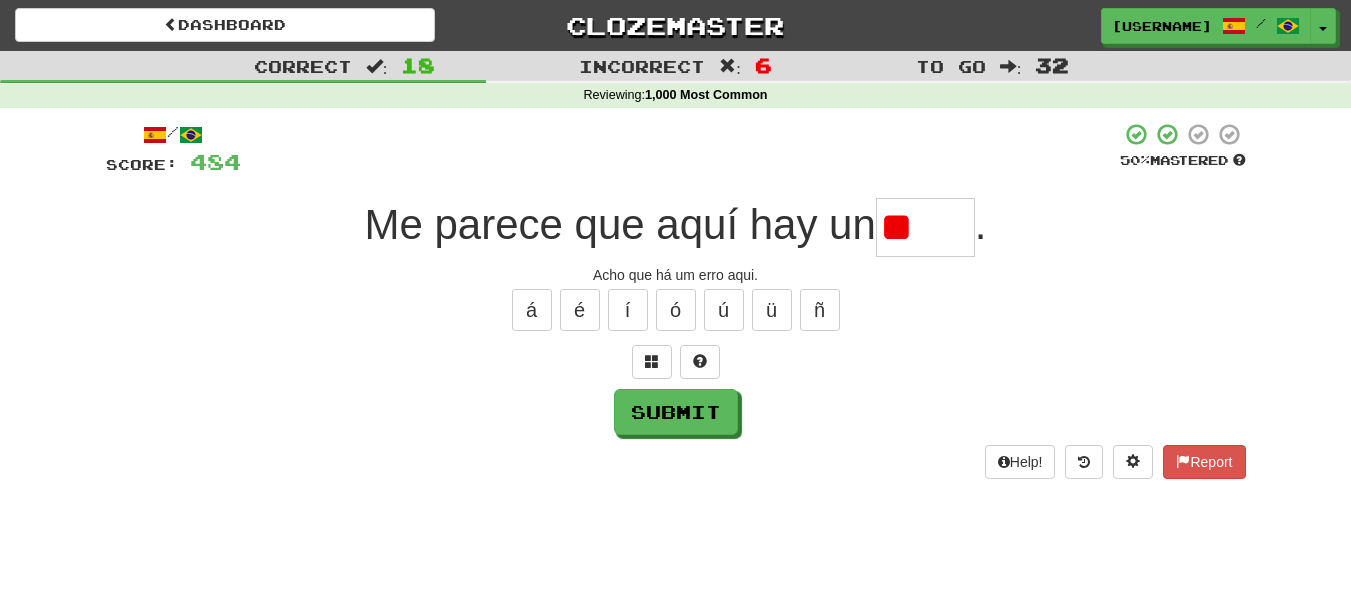 type on "*" 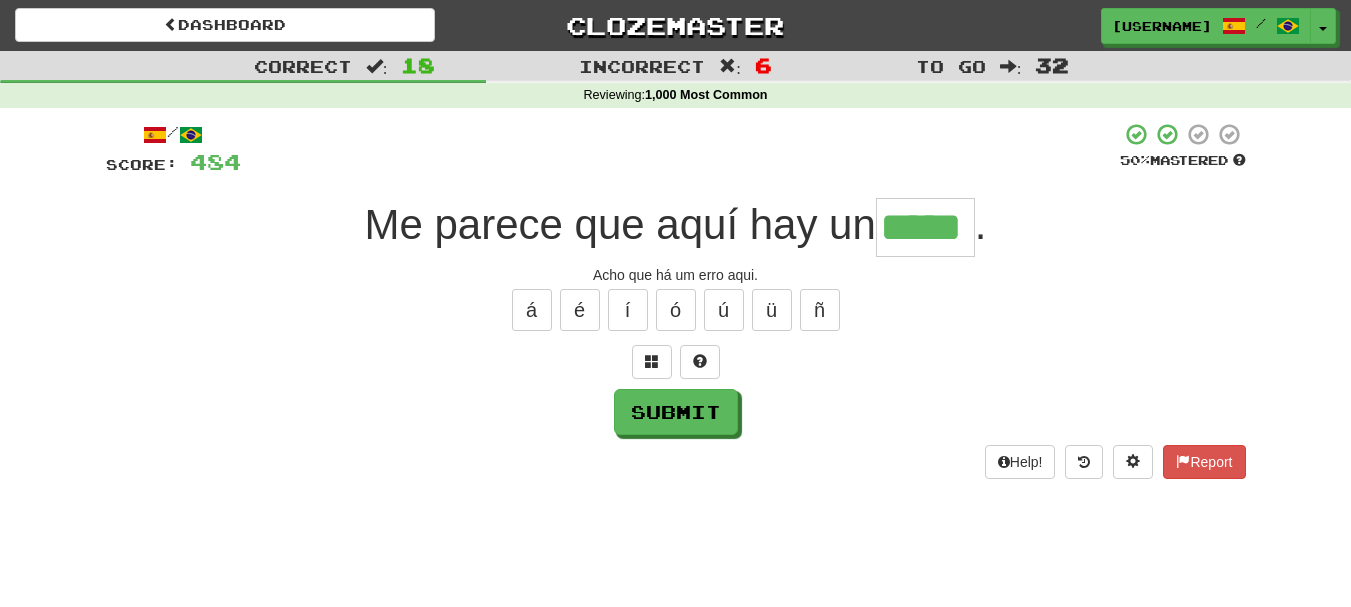 type on "*****" 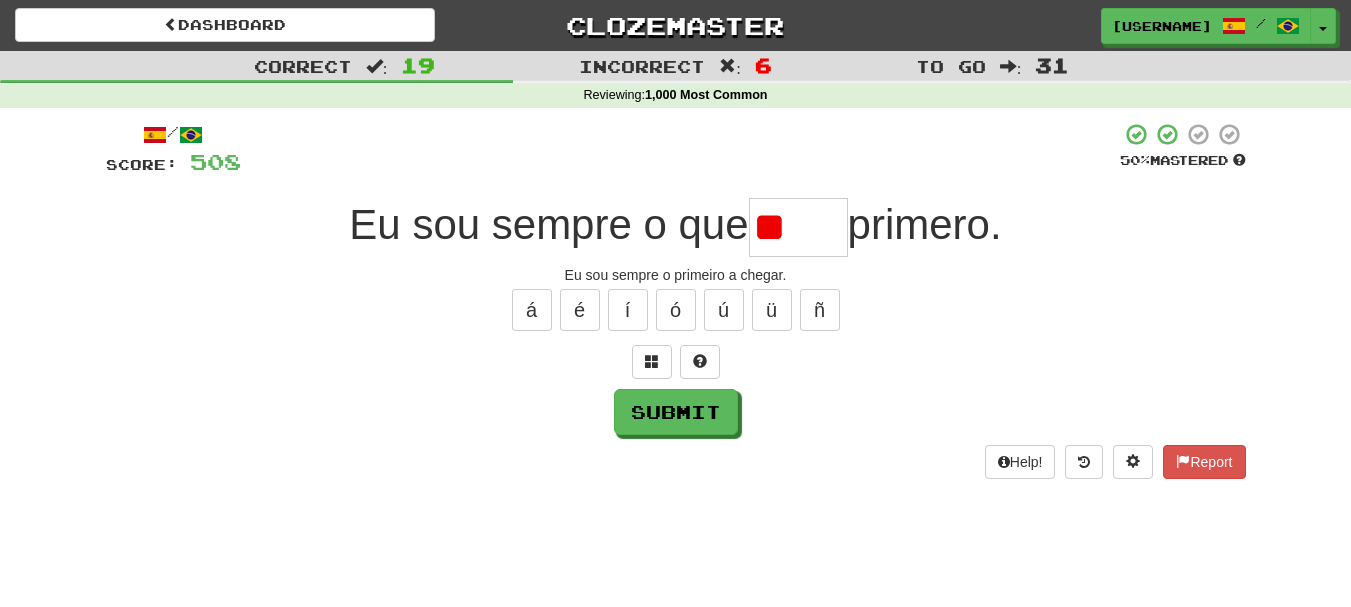 type on "*" 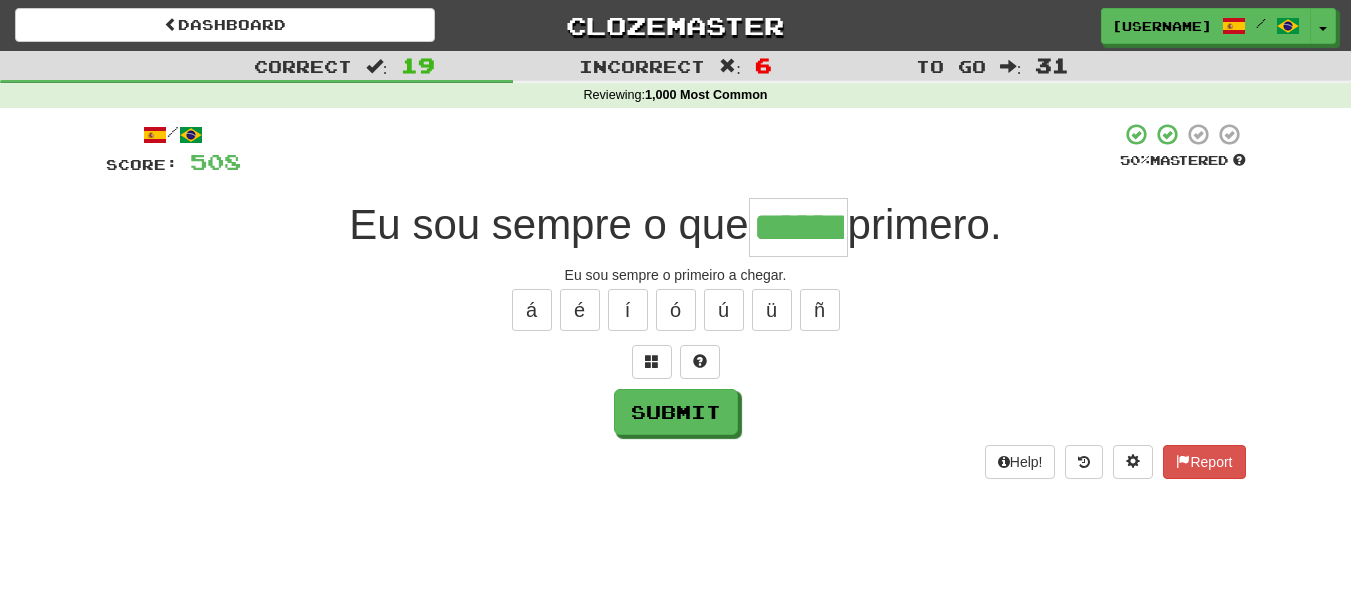 scroll, scrollTop: 0, scrollLeft: 11, axis: horizontal 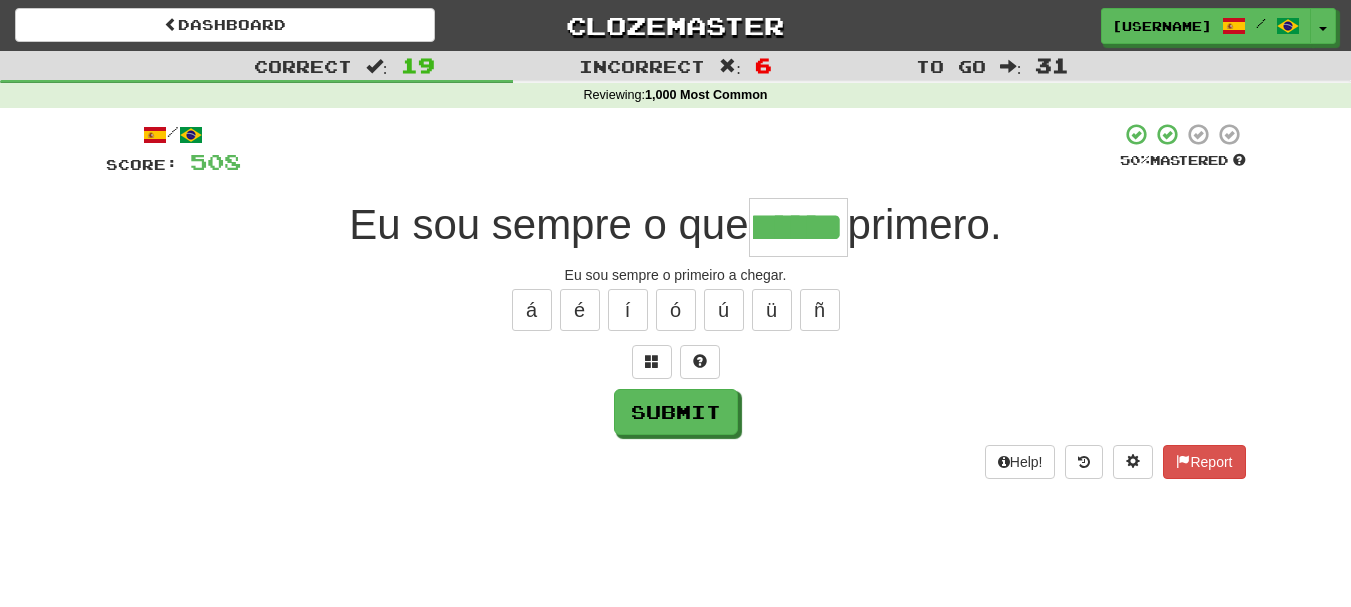 type on "*****" 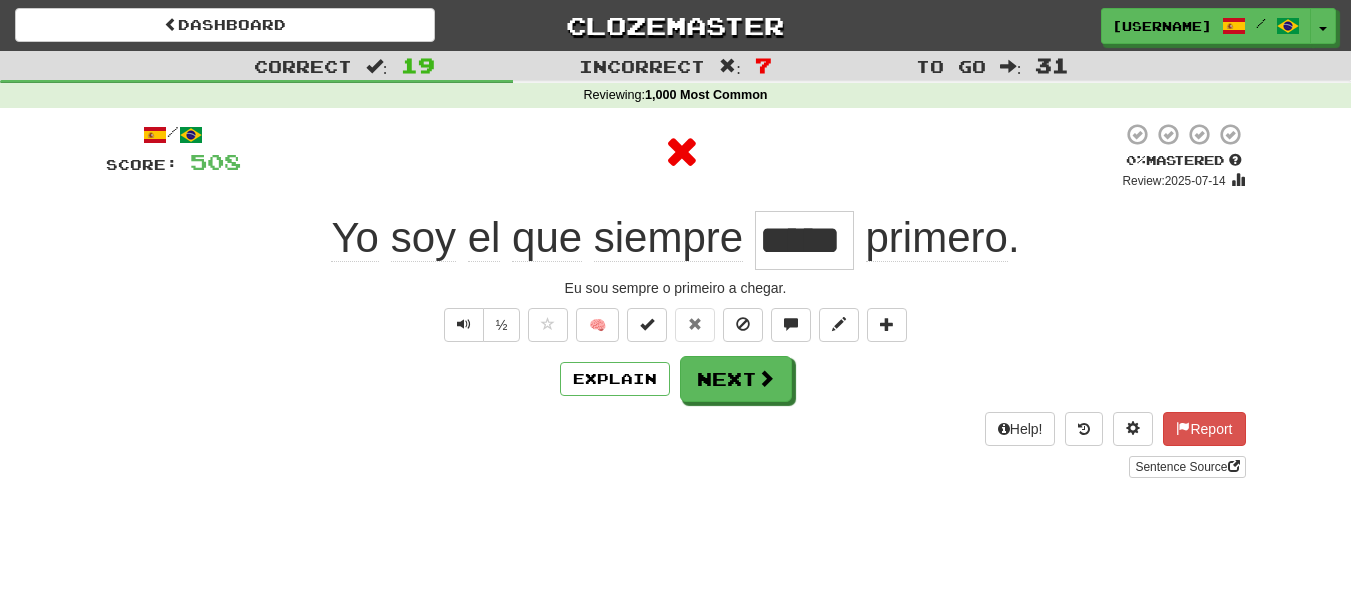 scroll, scrollTop: 0, scrollLeft: 0, axis: both 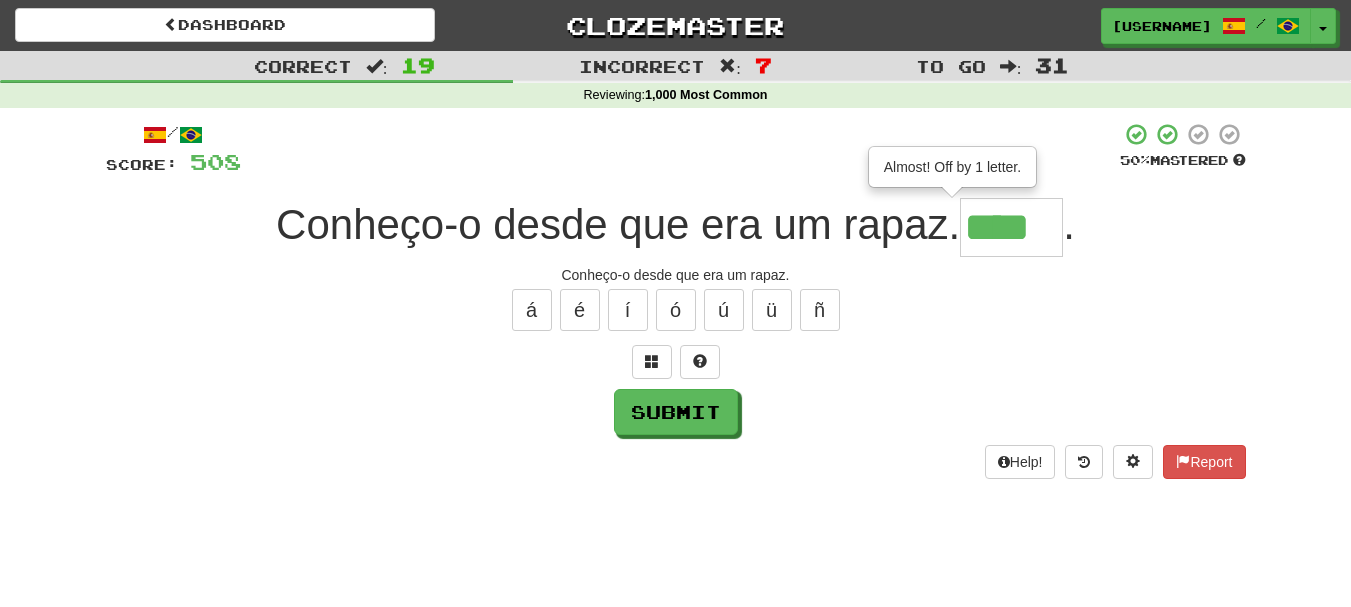 type on "****" 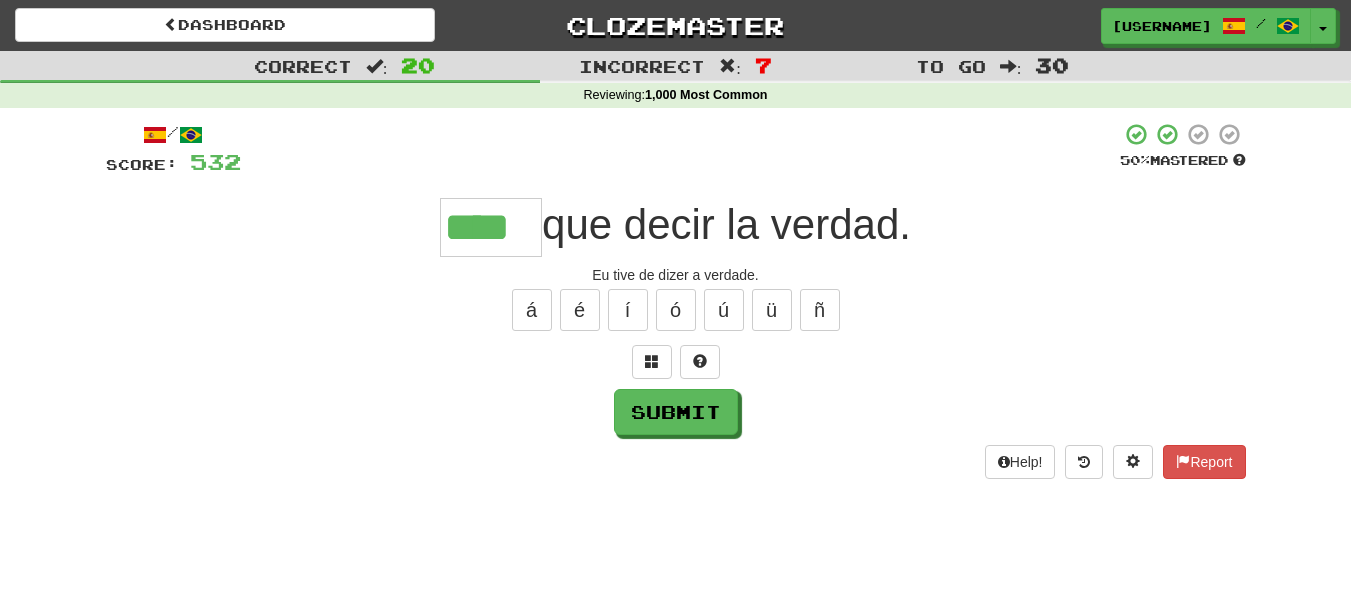 type on "****" 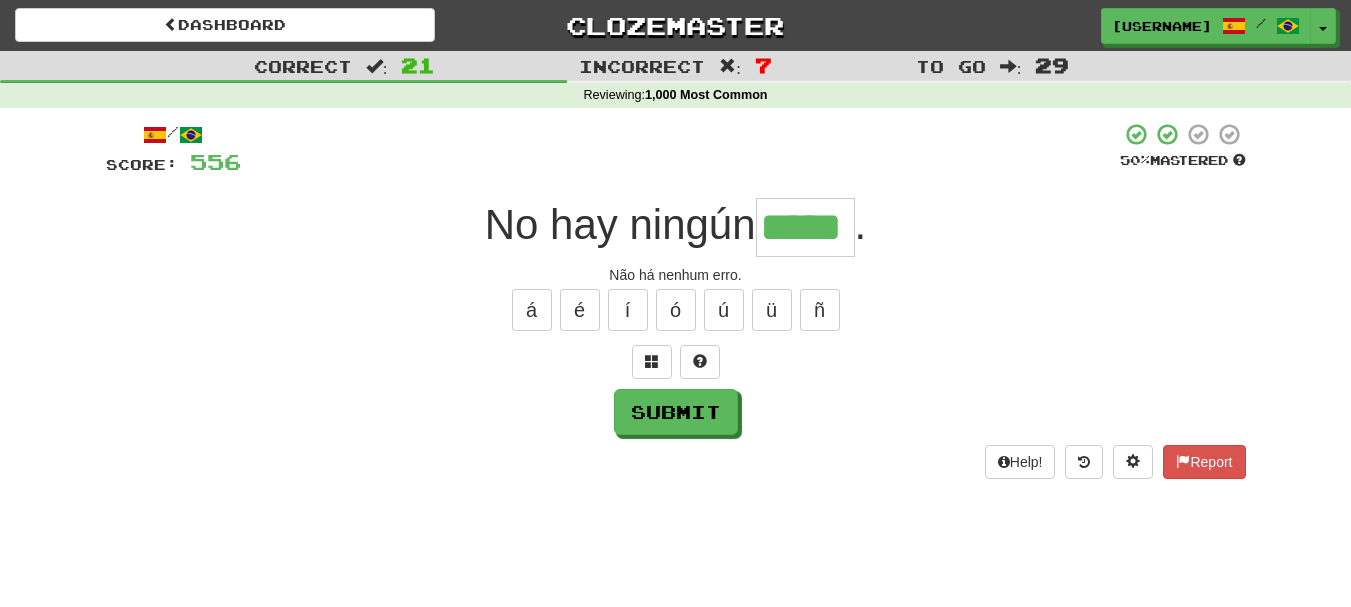 type on "*****" 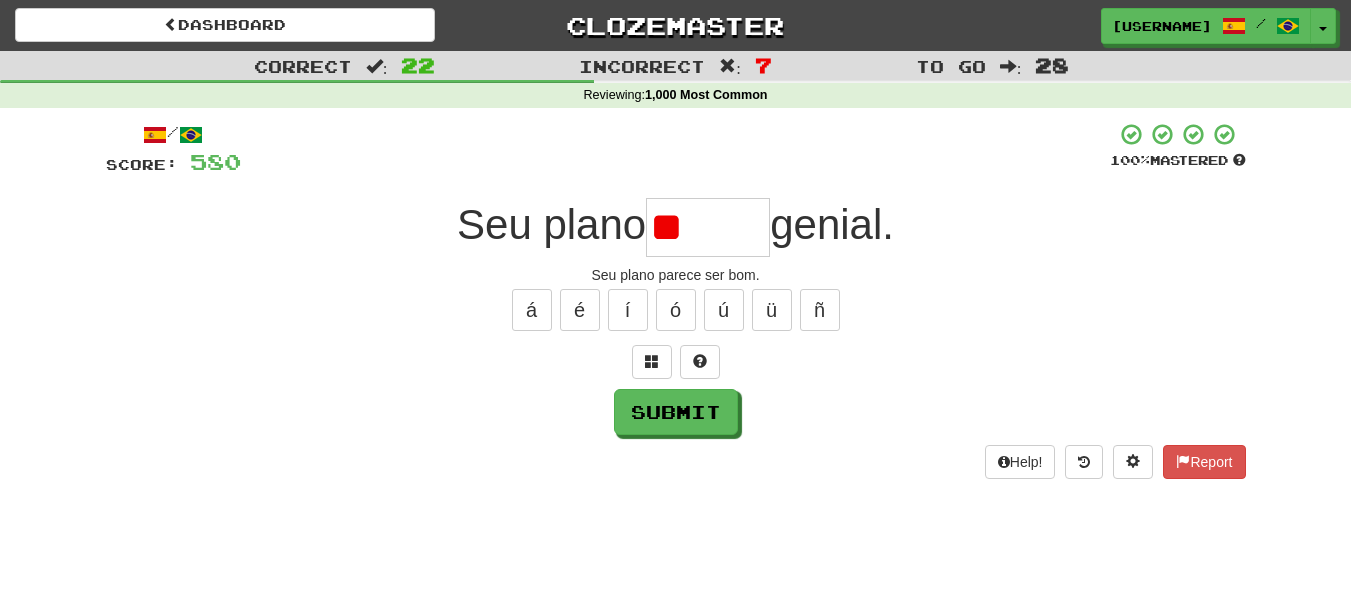 type on "*" 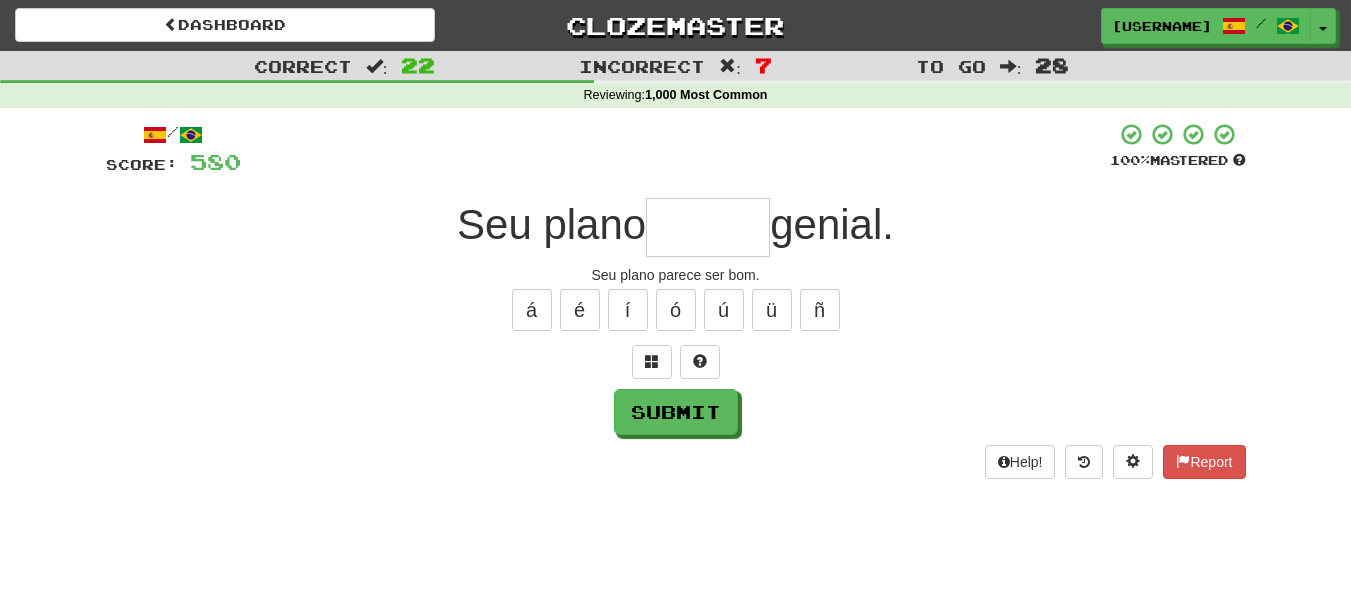 type on "*" 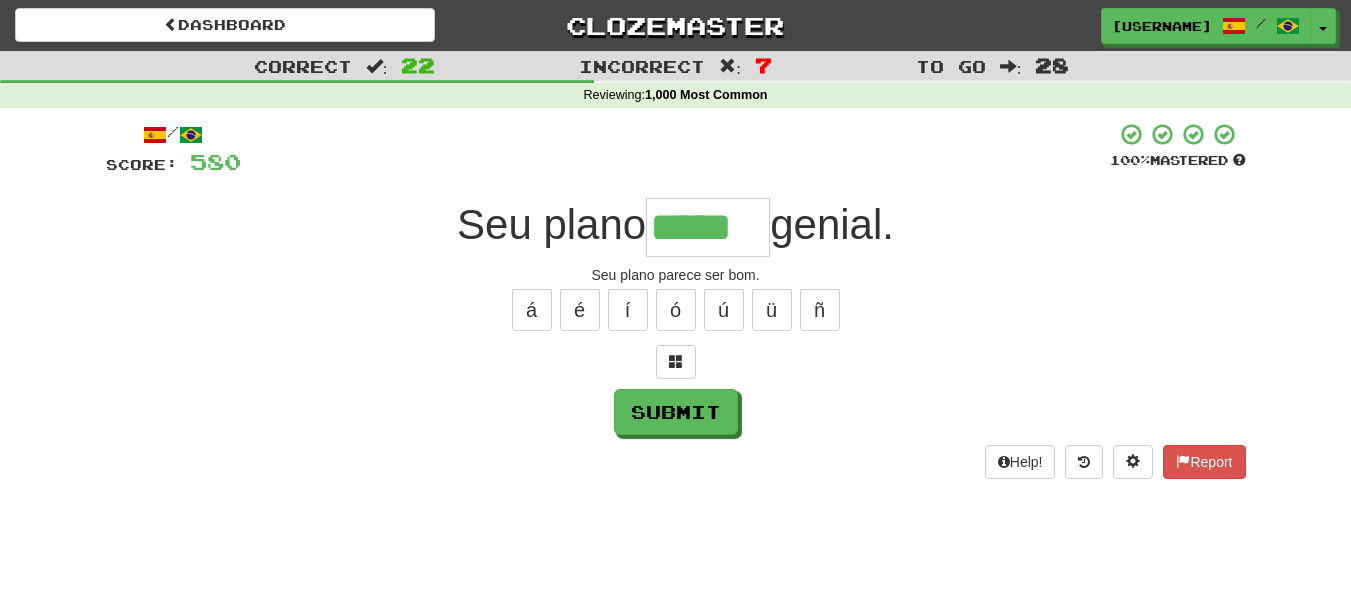 type on "*****" 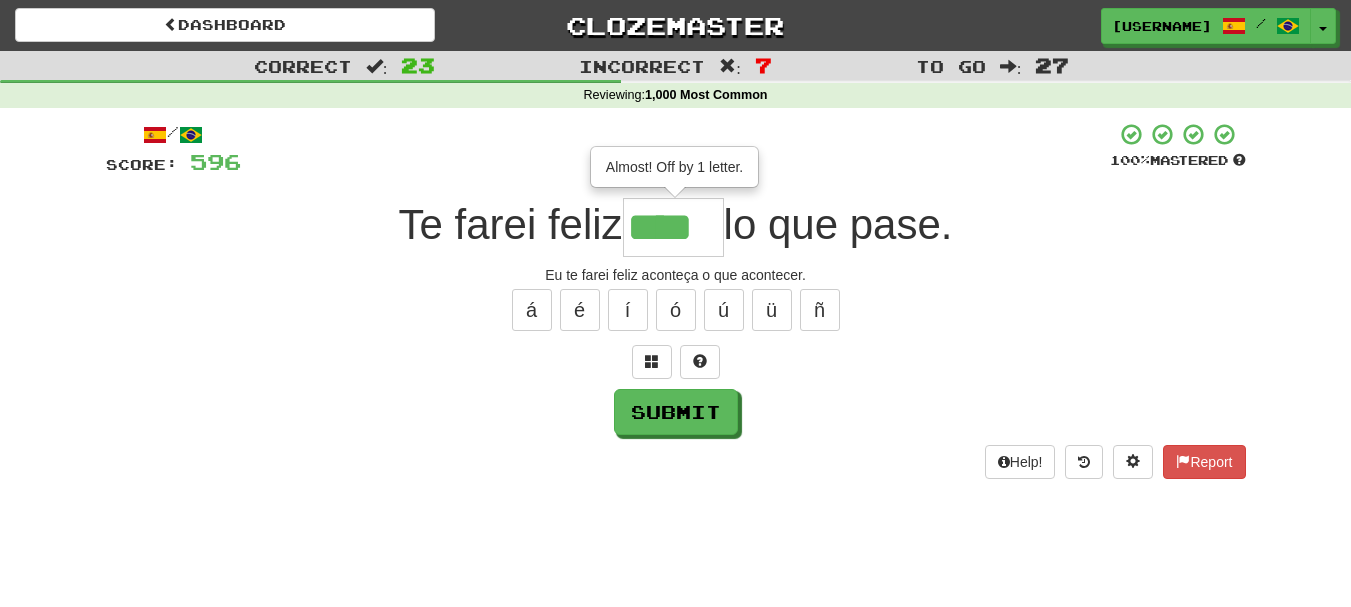 type on "****" 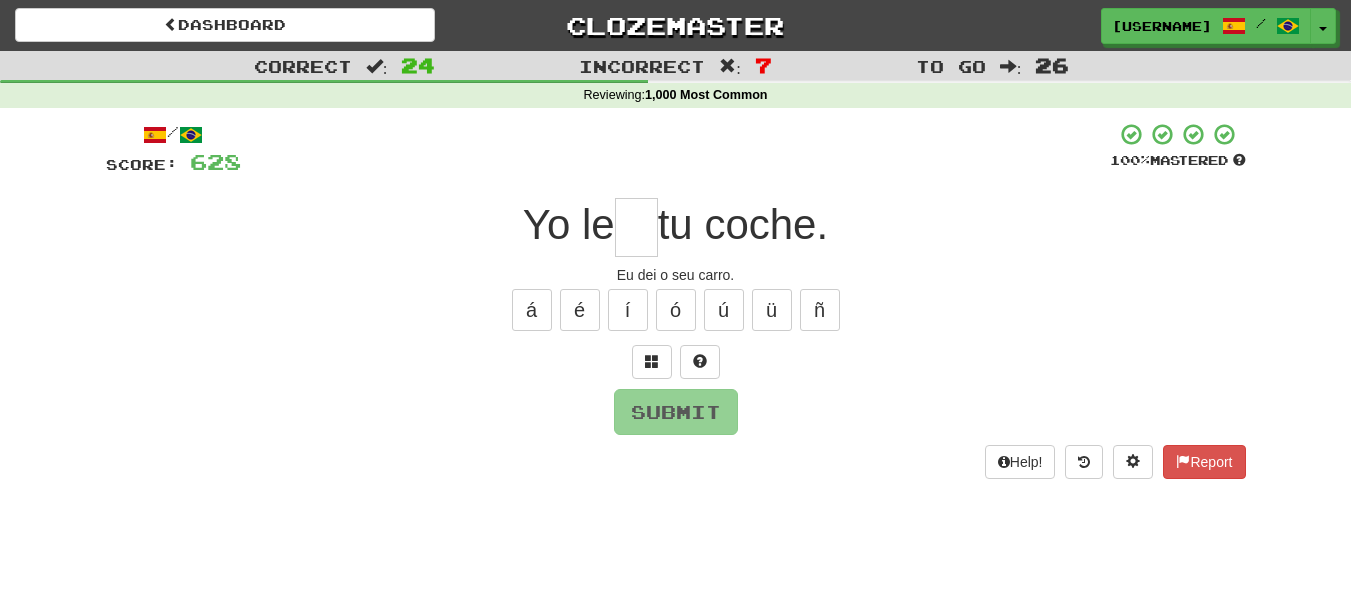 type on "*" 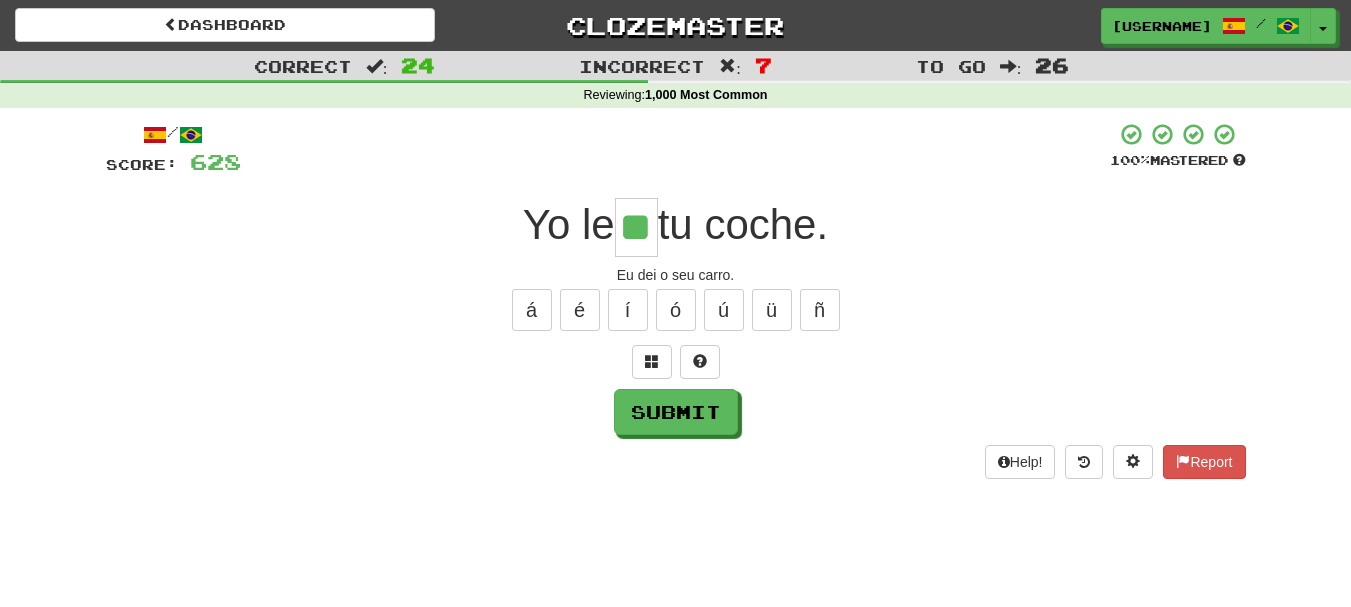 type on "**" 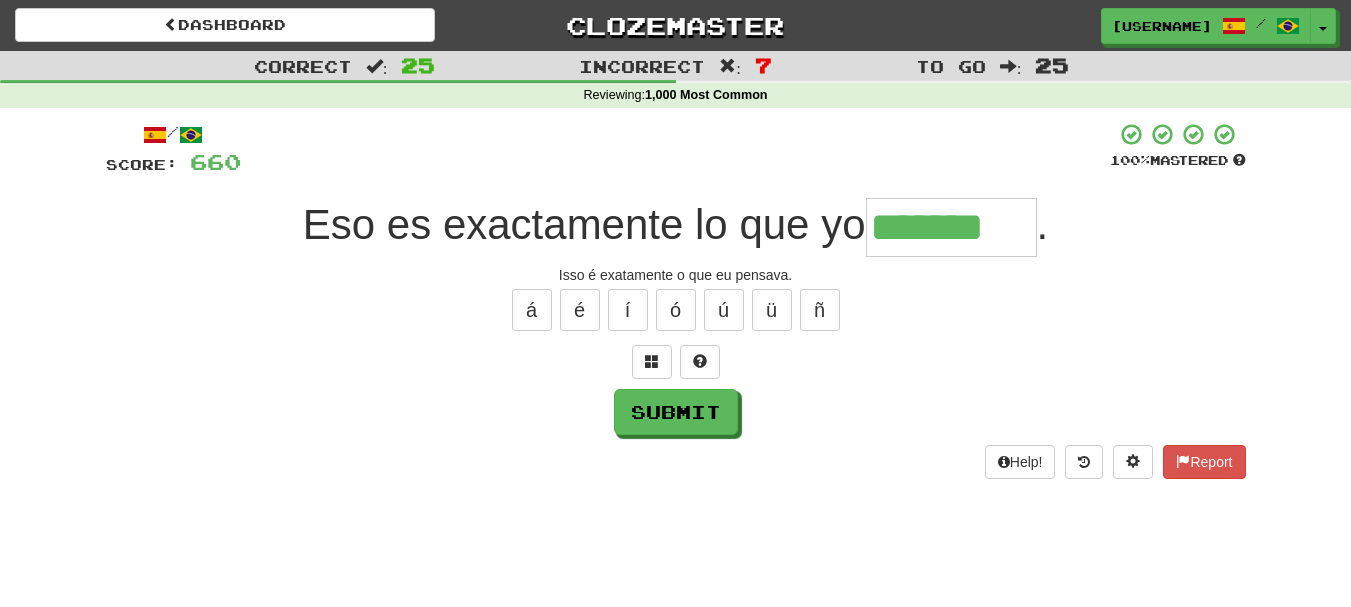 type on "*******" 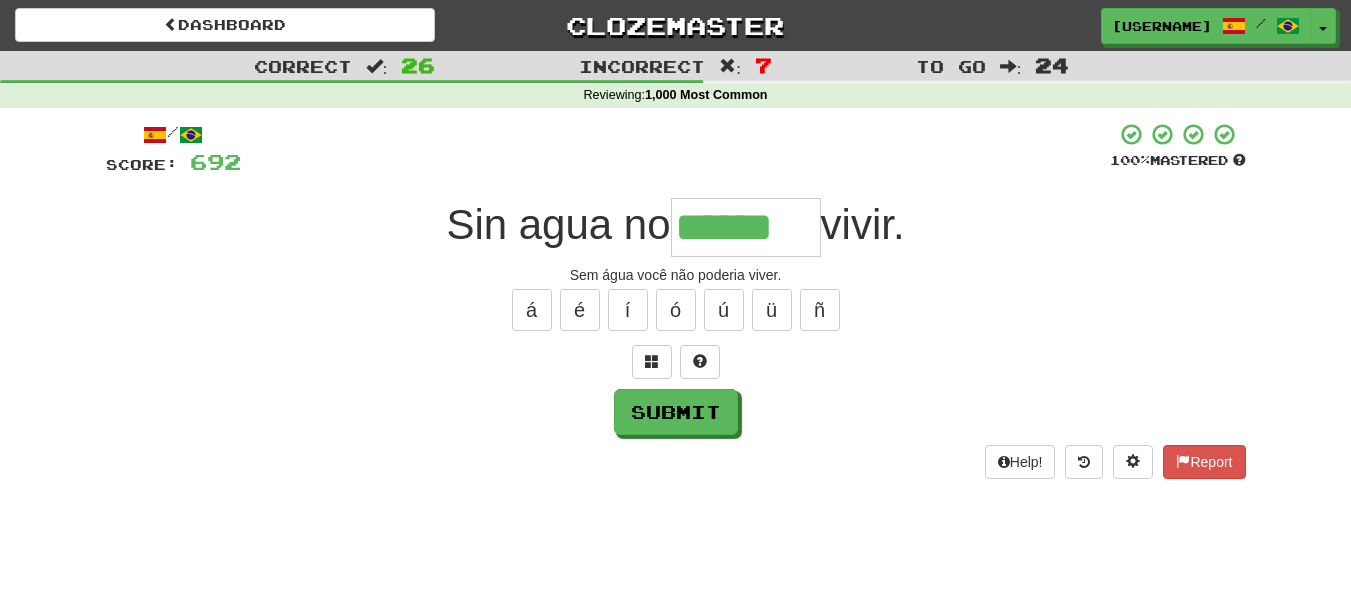 type on "*******" 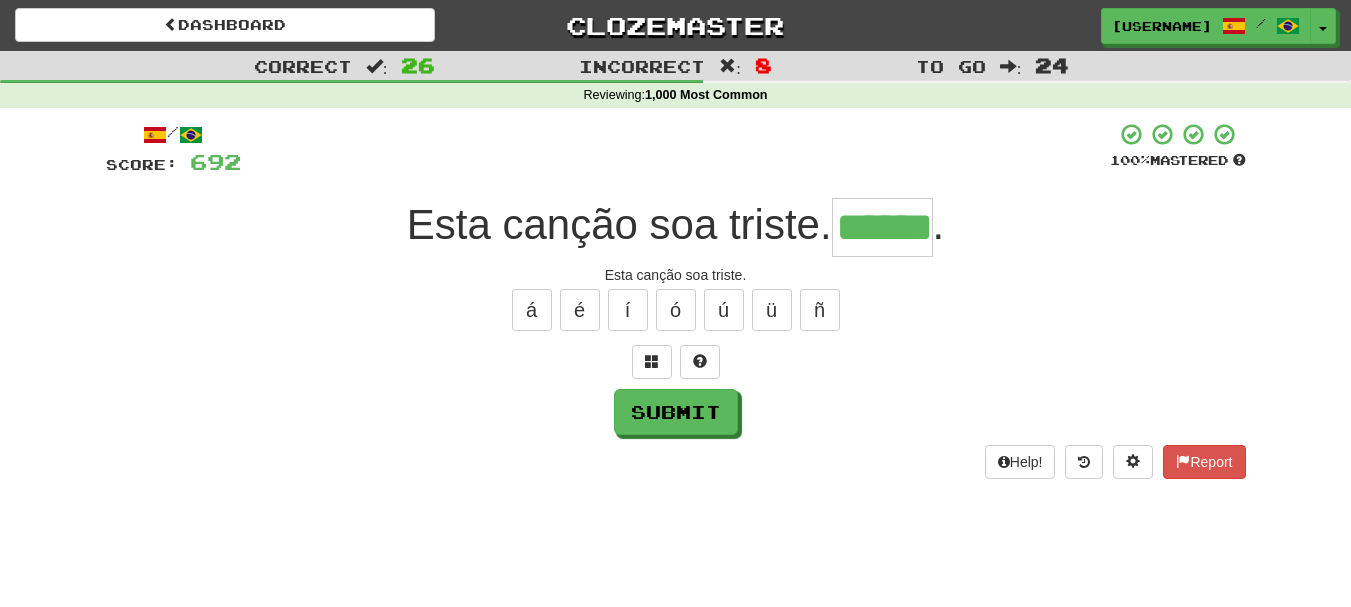 type on "******" 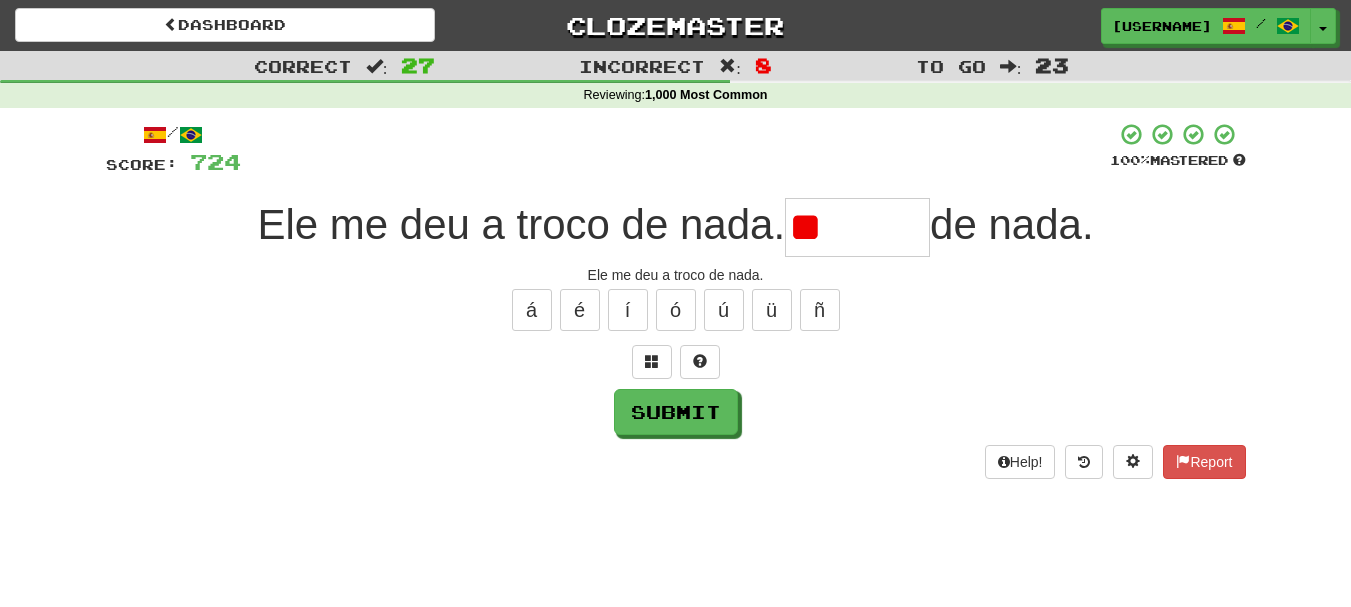 type on "*" 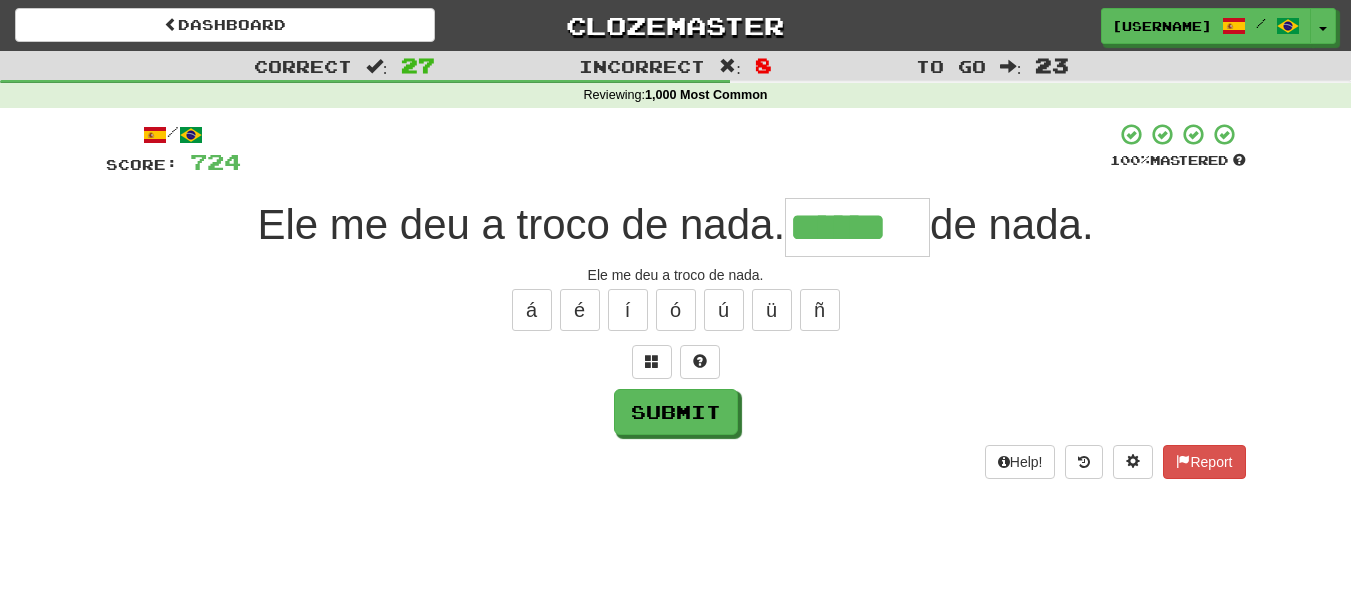 type on "******" 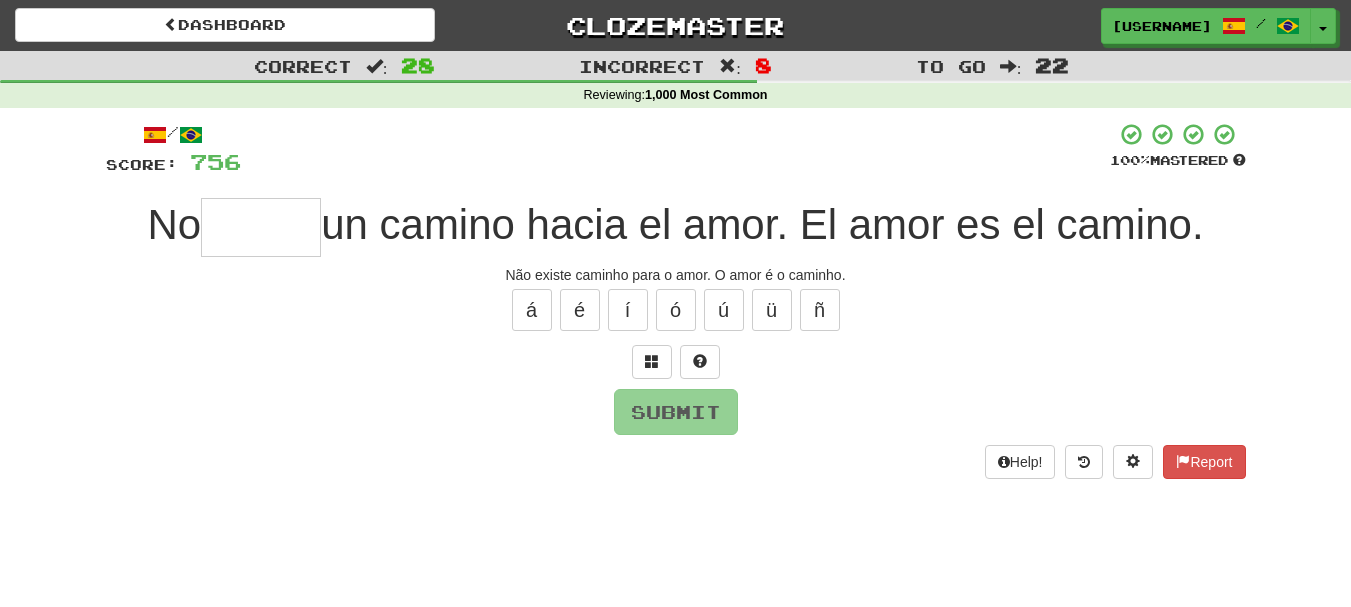 type on "*" 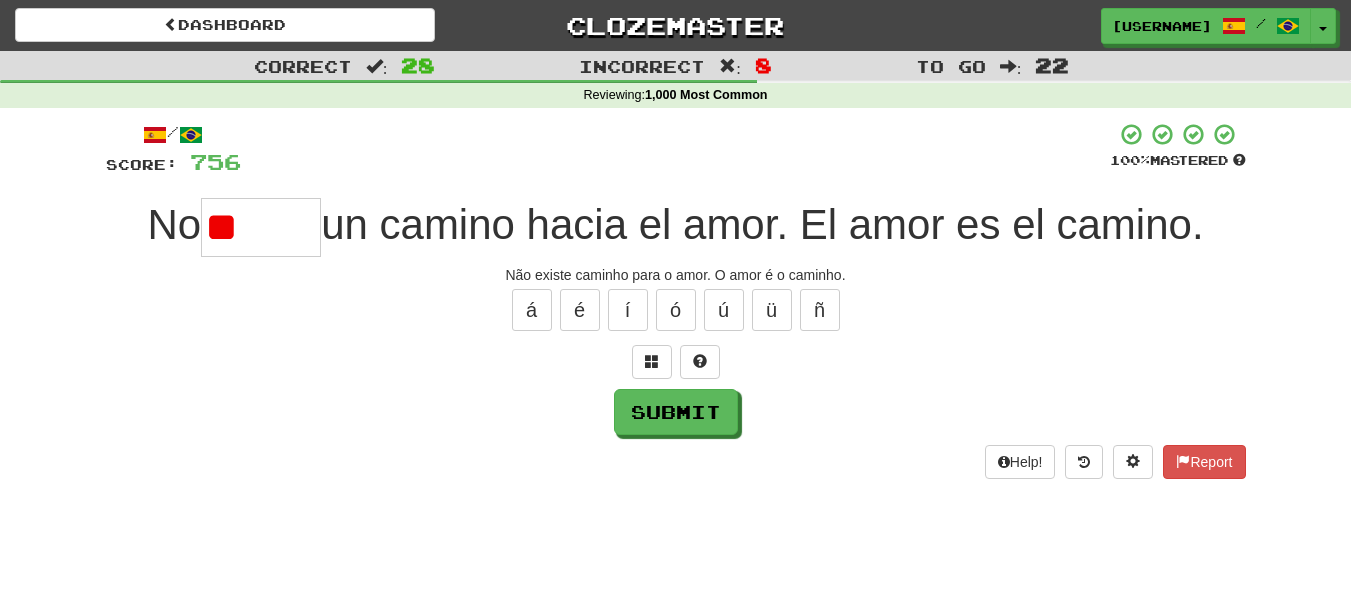 type on "*" 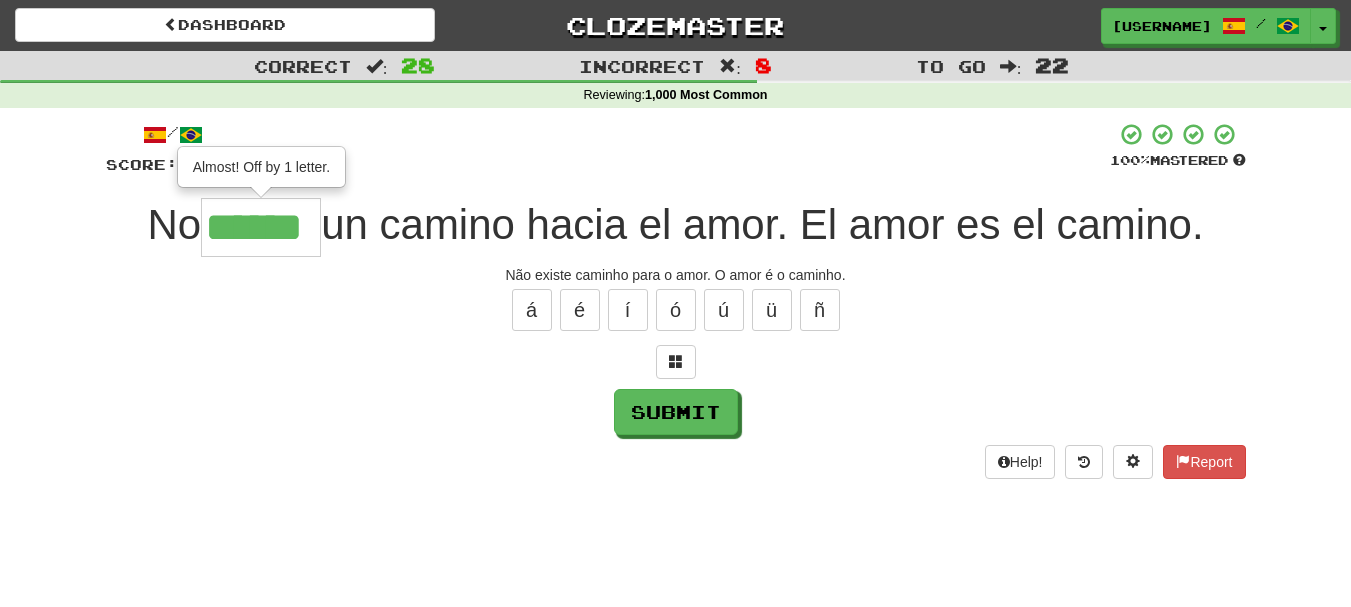 type on "******" 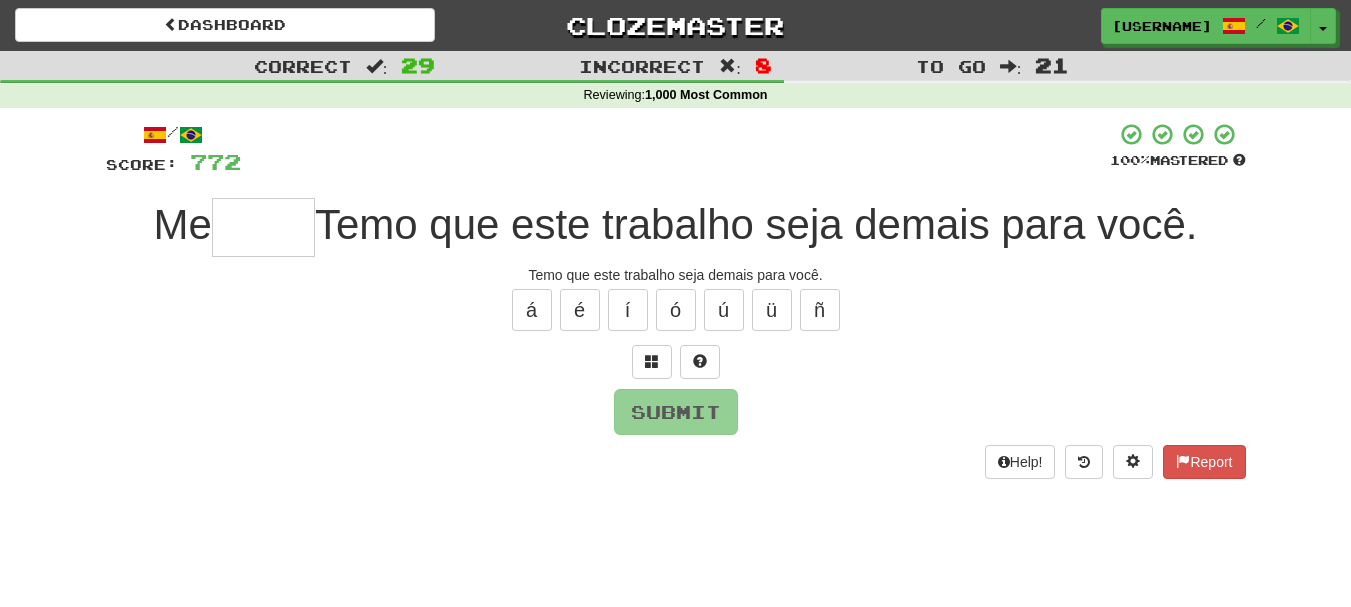 type on "*" 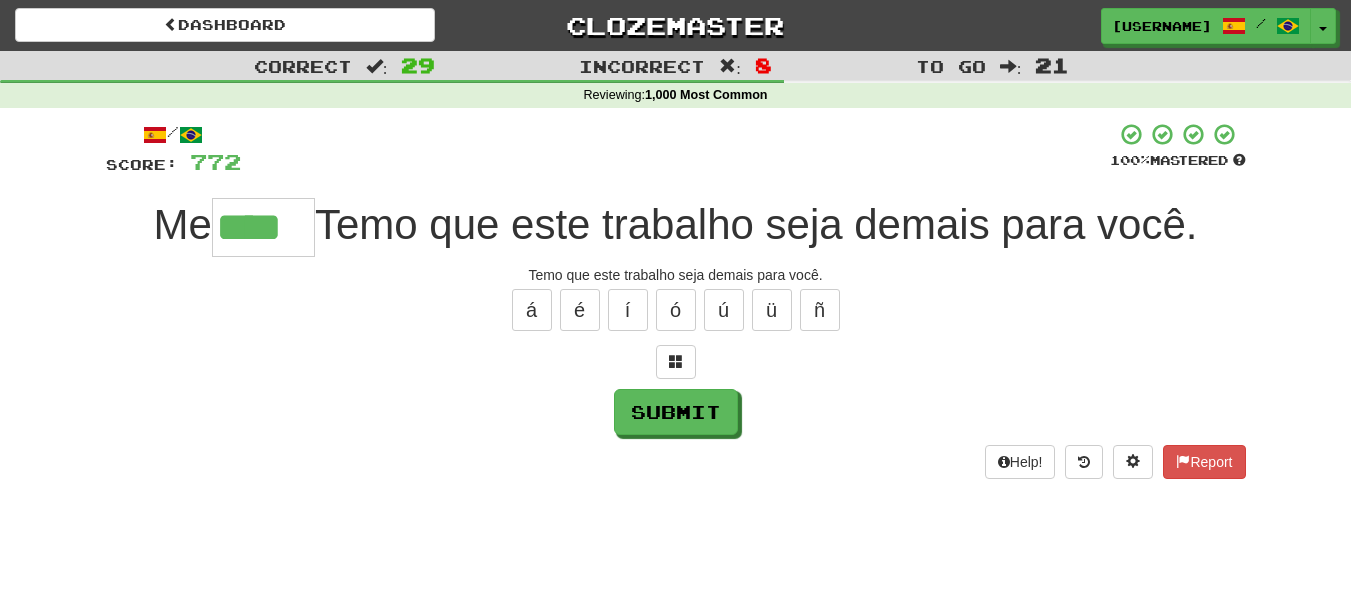 type on "****" 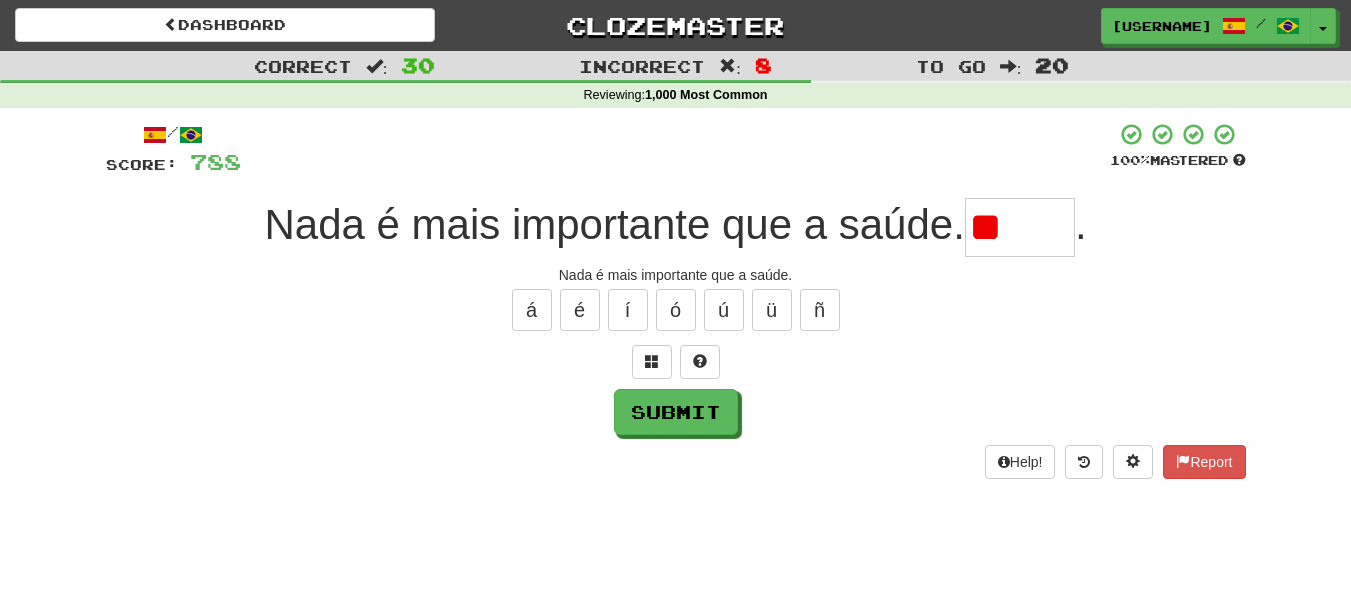 type on "*" 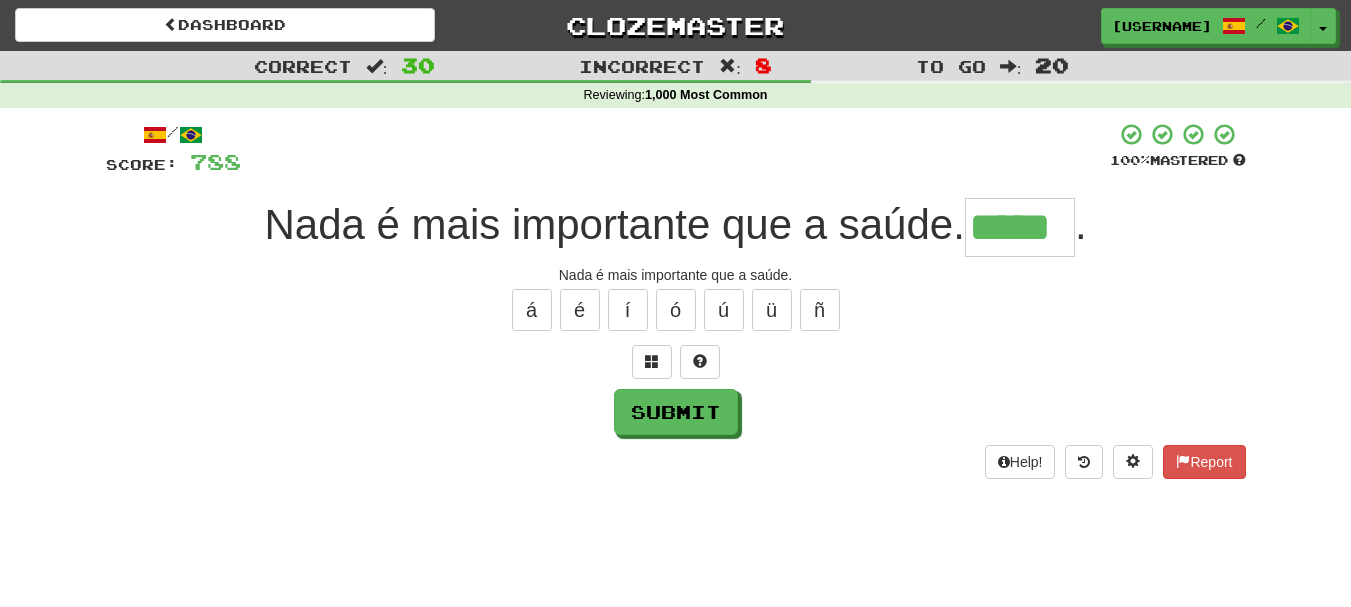 type on "*****" 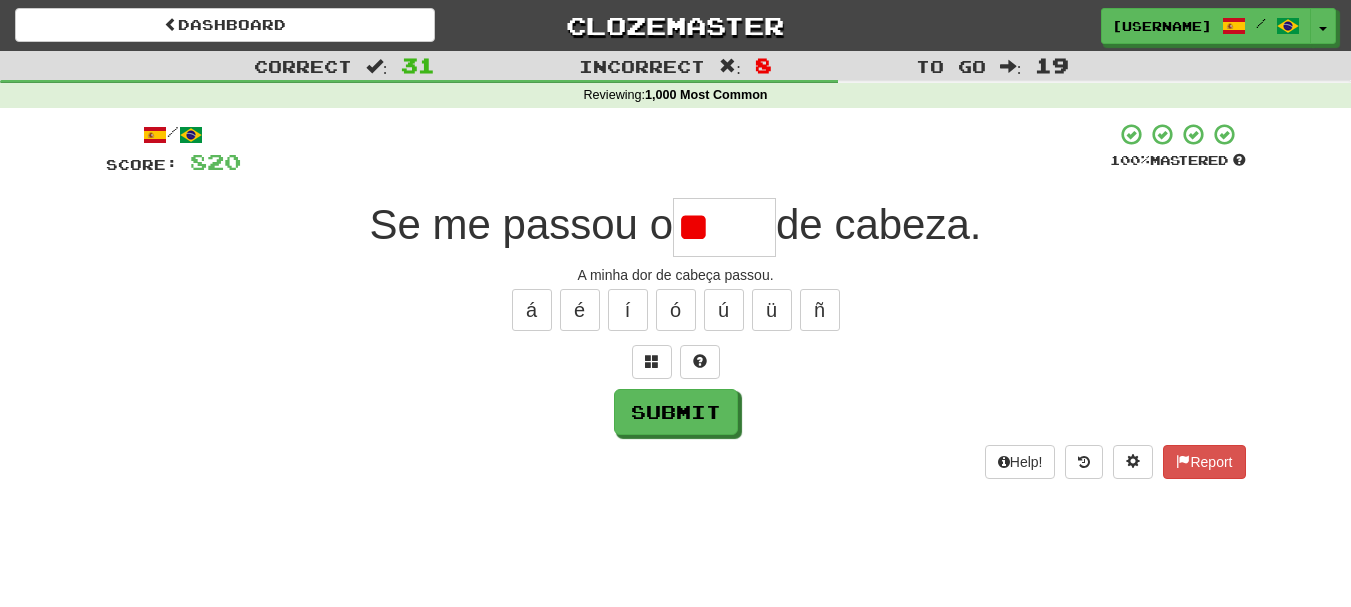 type on "*" 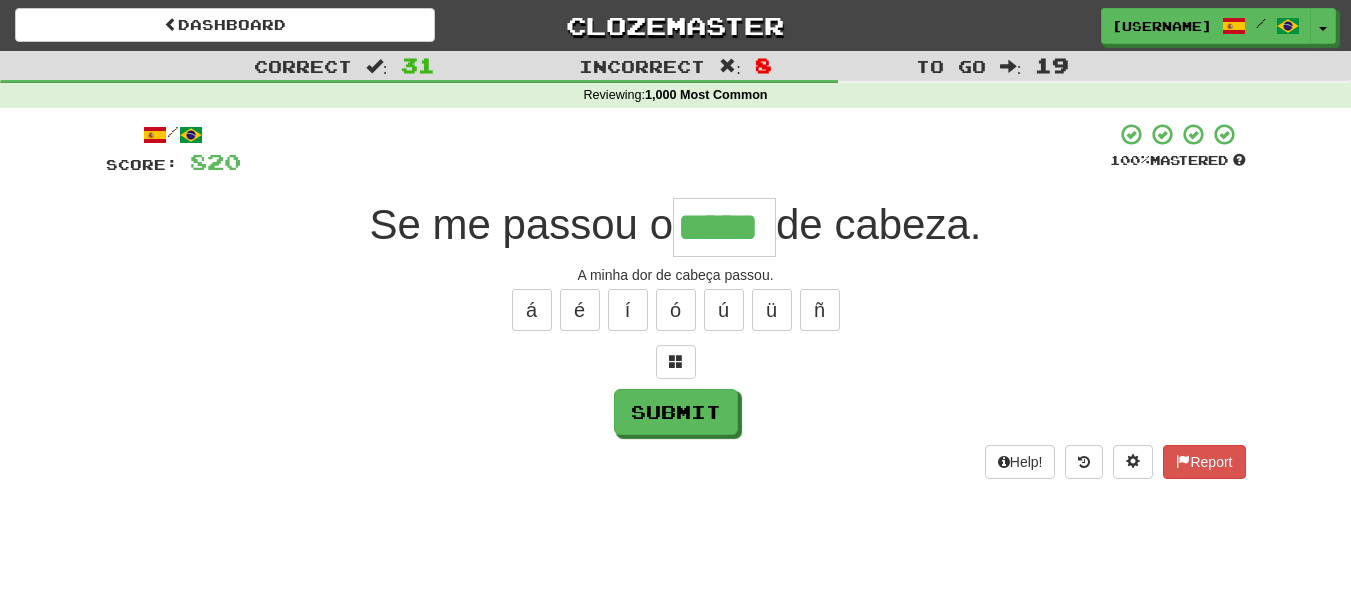 type on "*****" 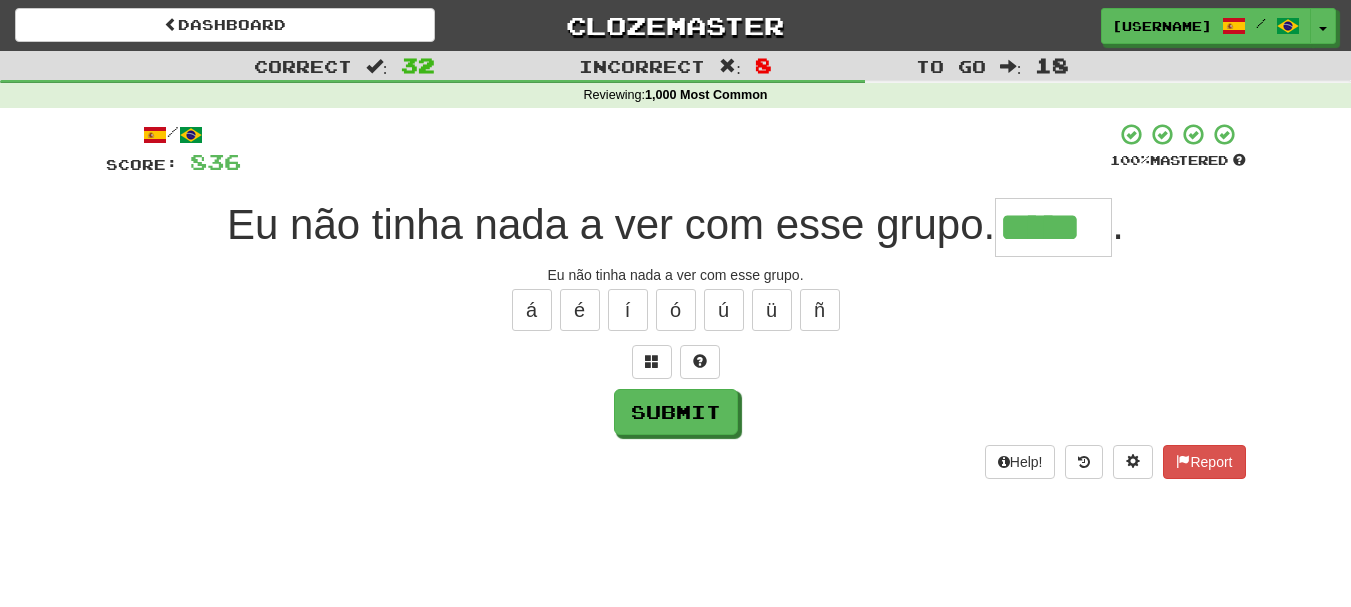 type on "*****" 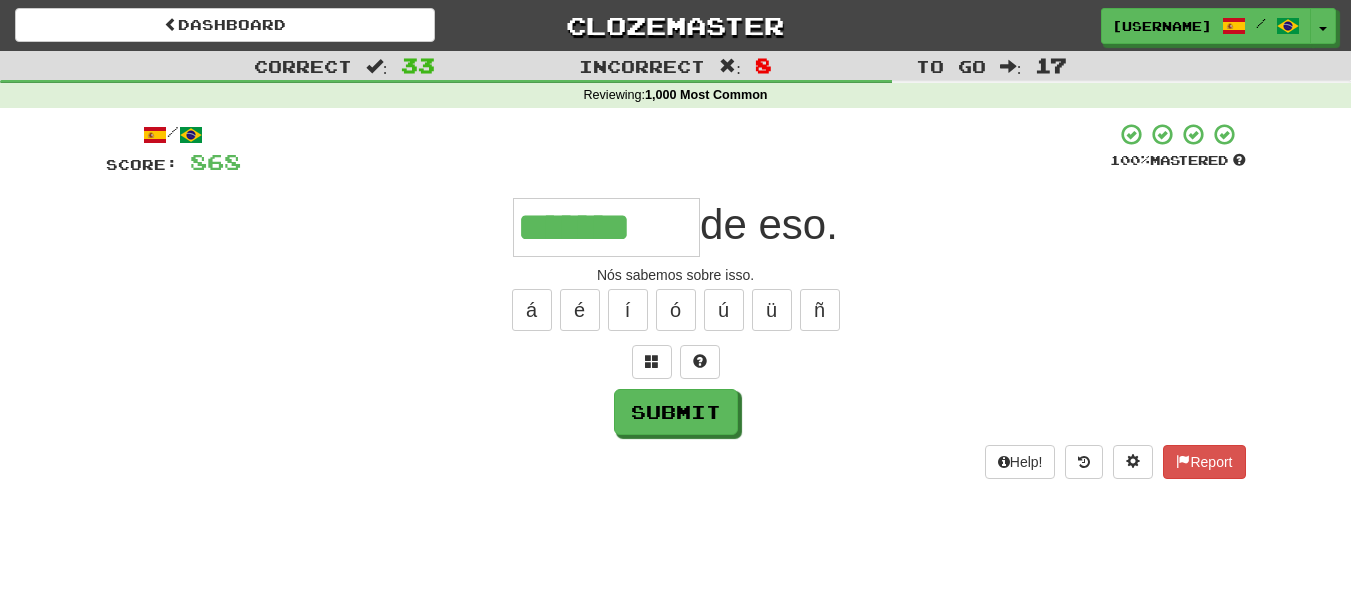 type on "*******" 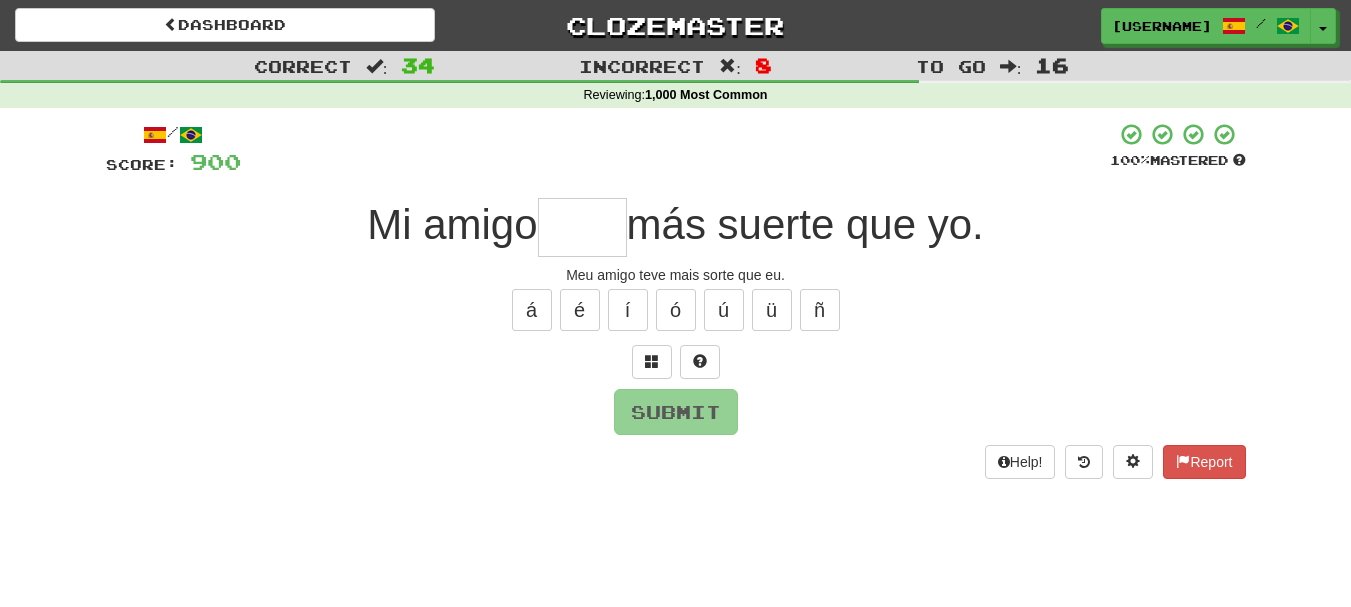 type on "*" 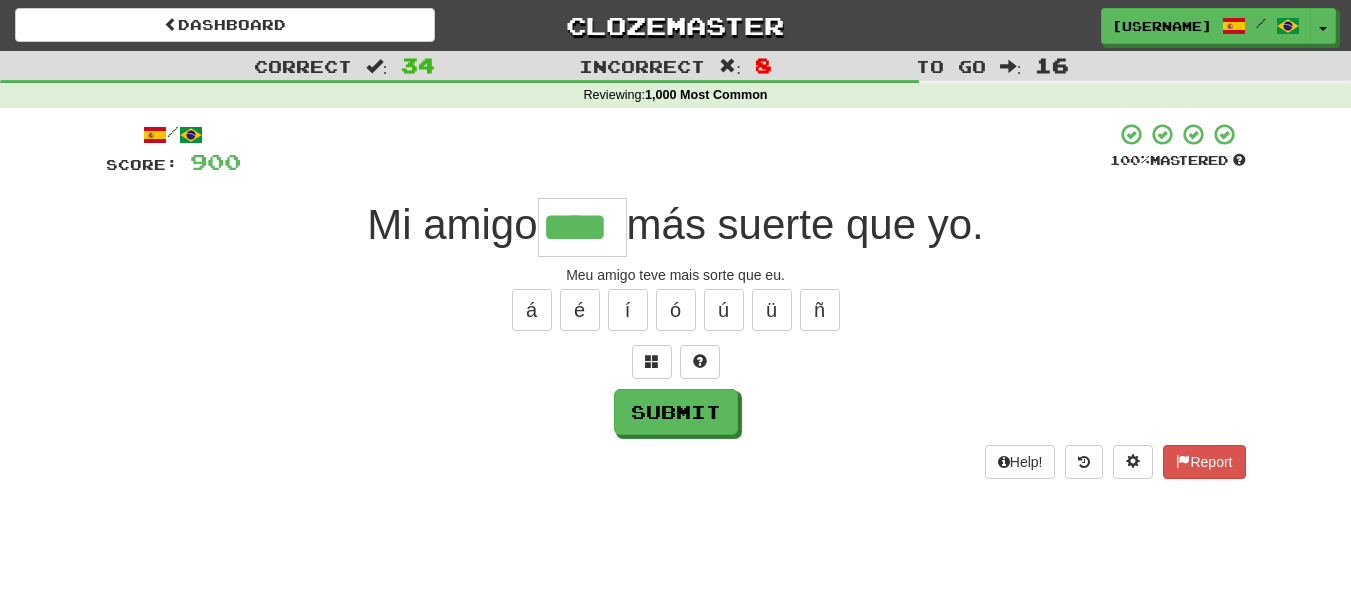 type on "****" 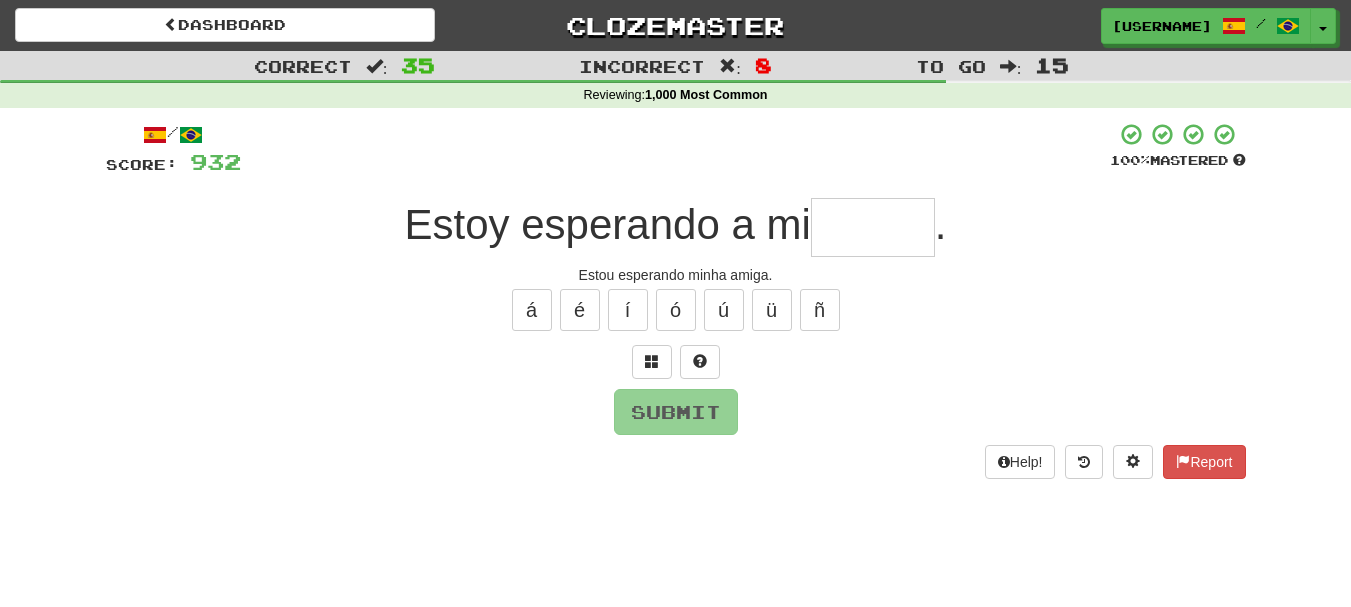 type on "*****" 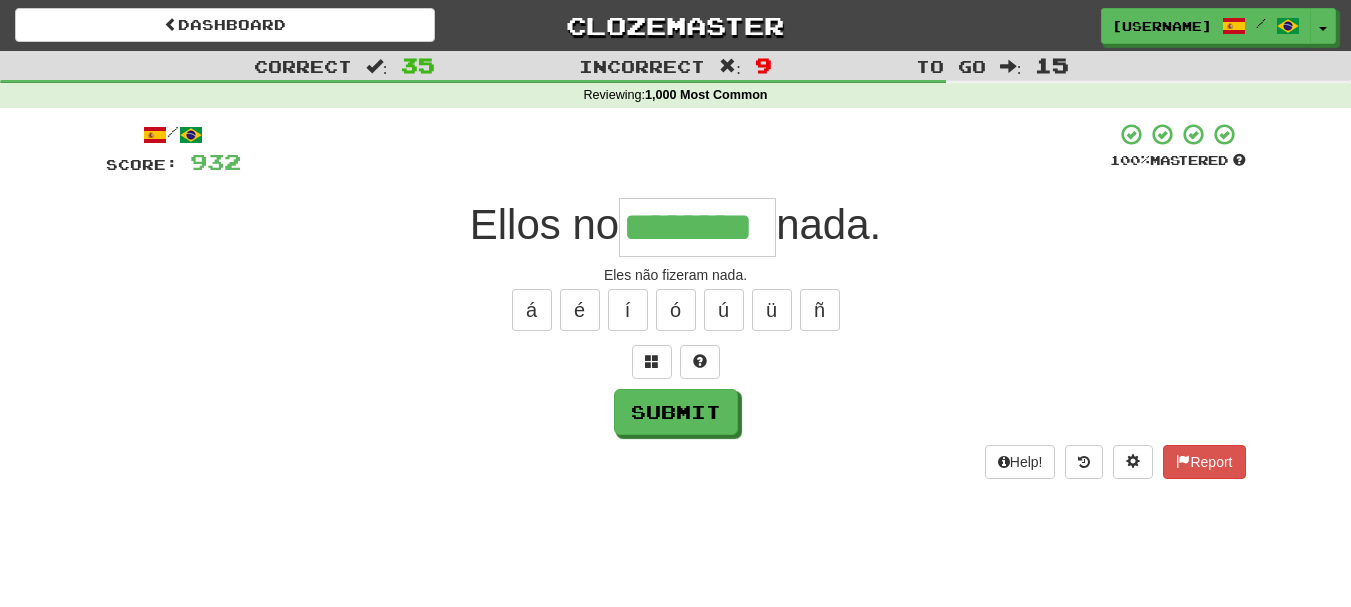 type on "********" 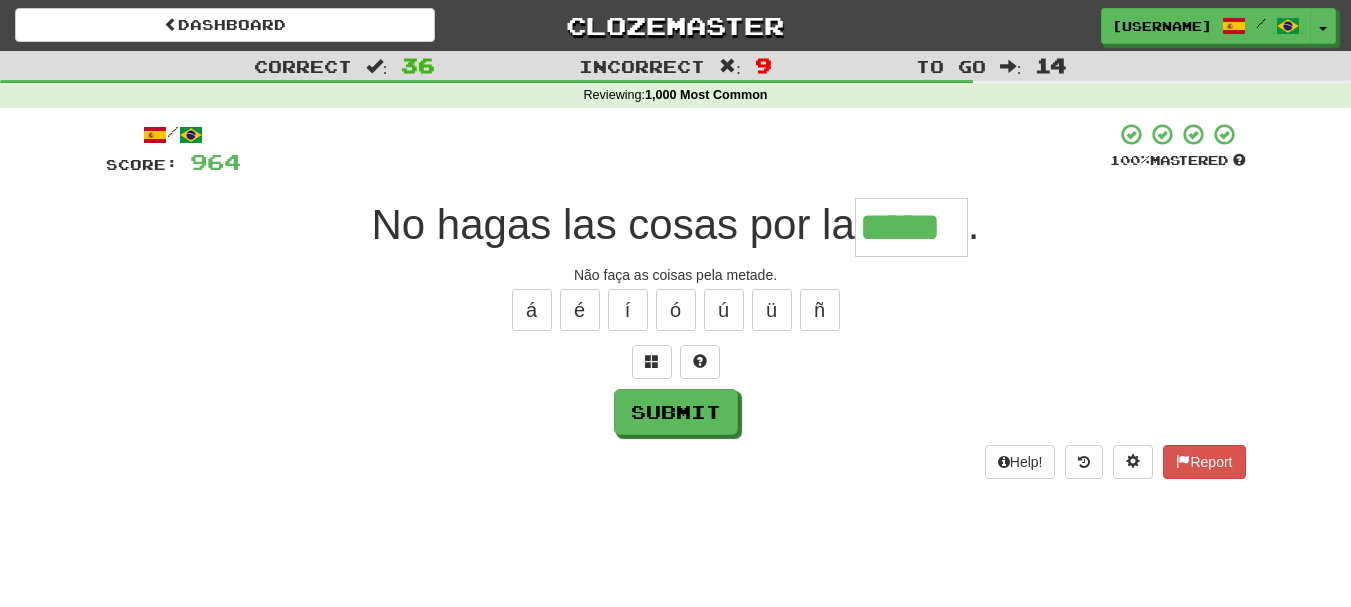 type on "*****" 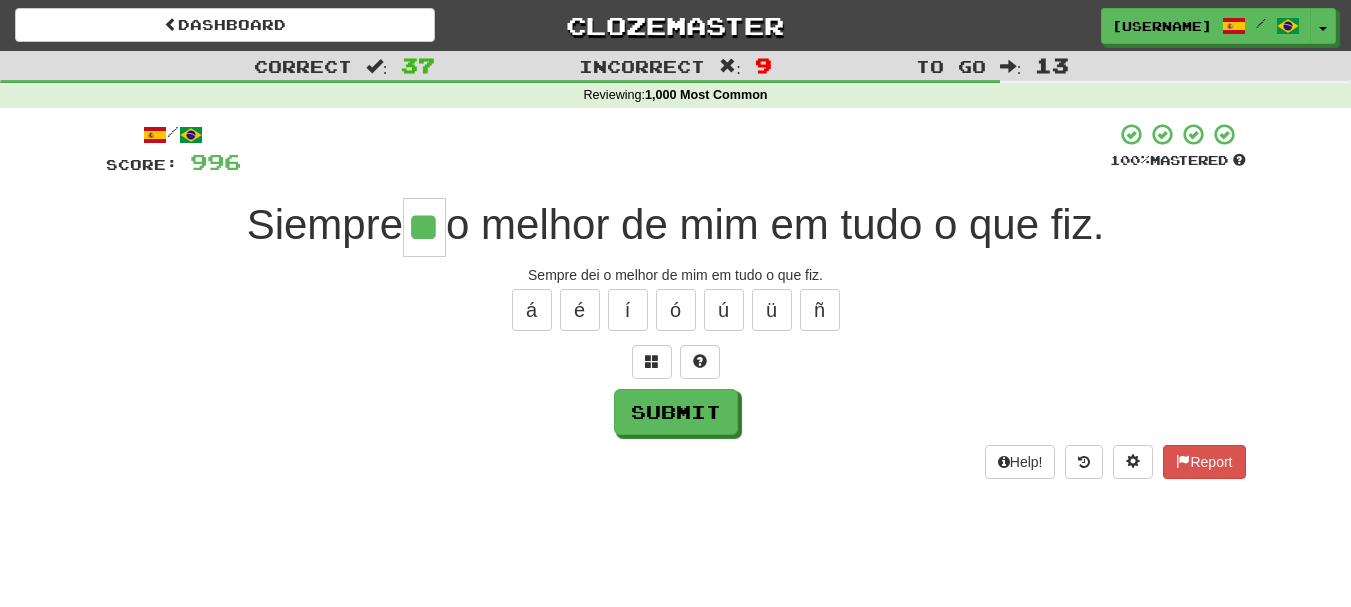 type on "**" 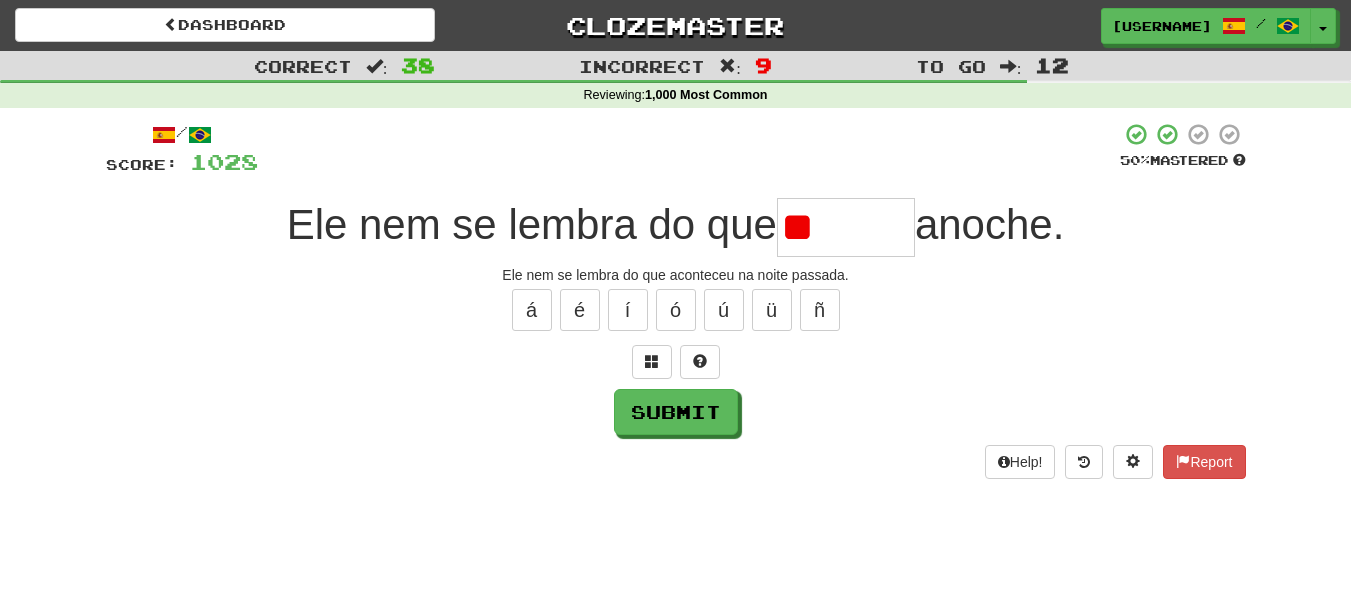 type on "*" 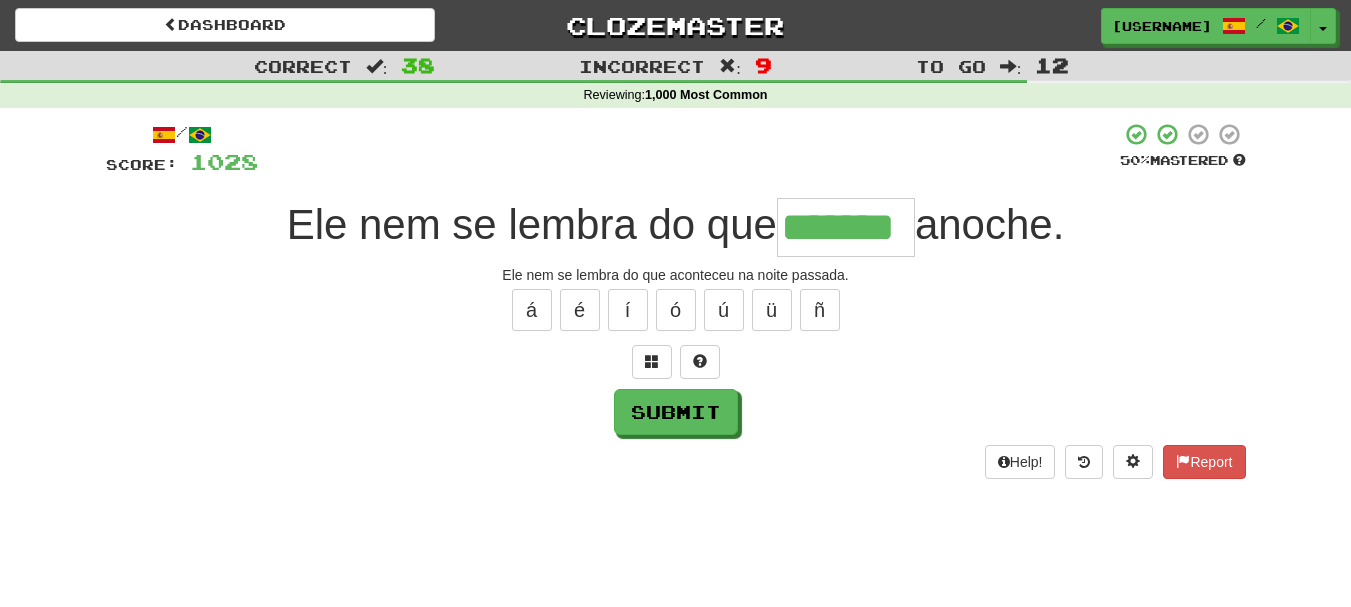 scroll, scrollTop: 0, scrollLeft: 0, axis: both 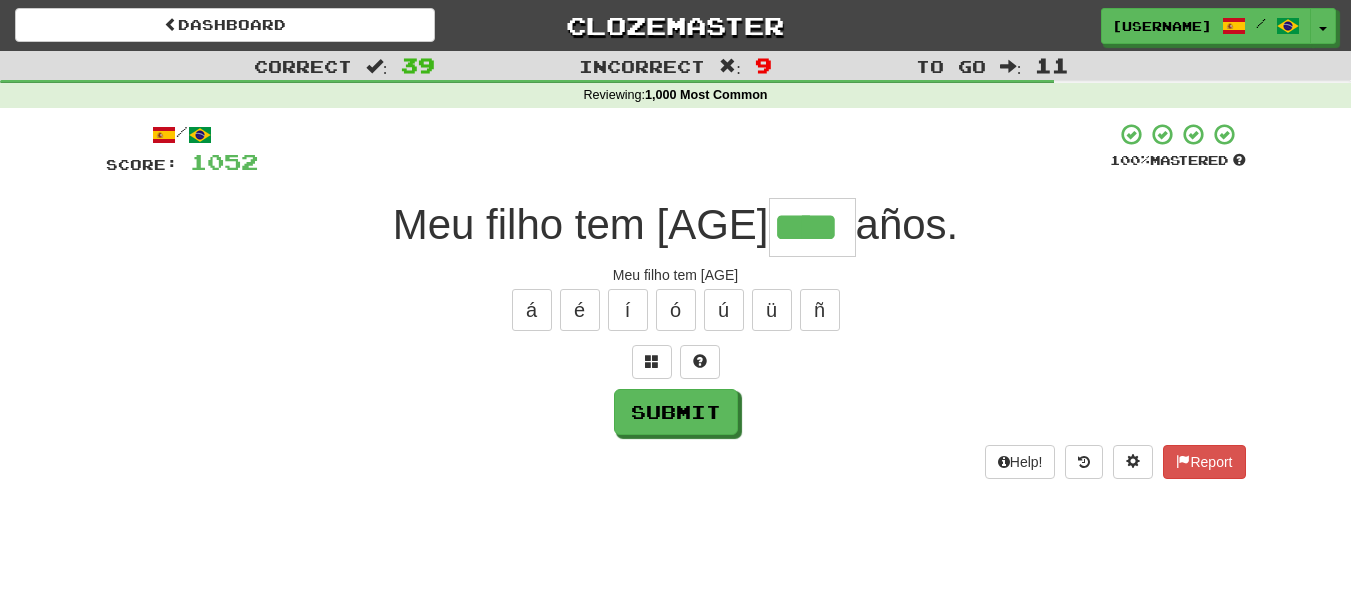 type on "****" 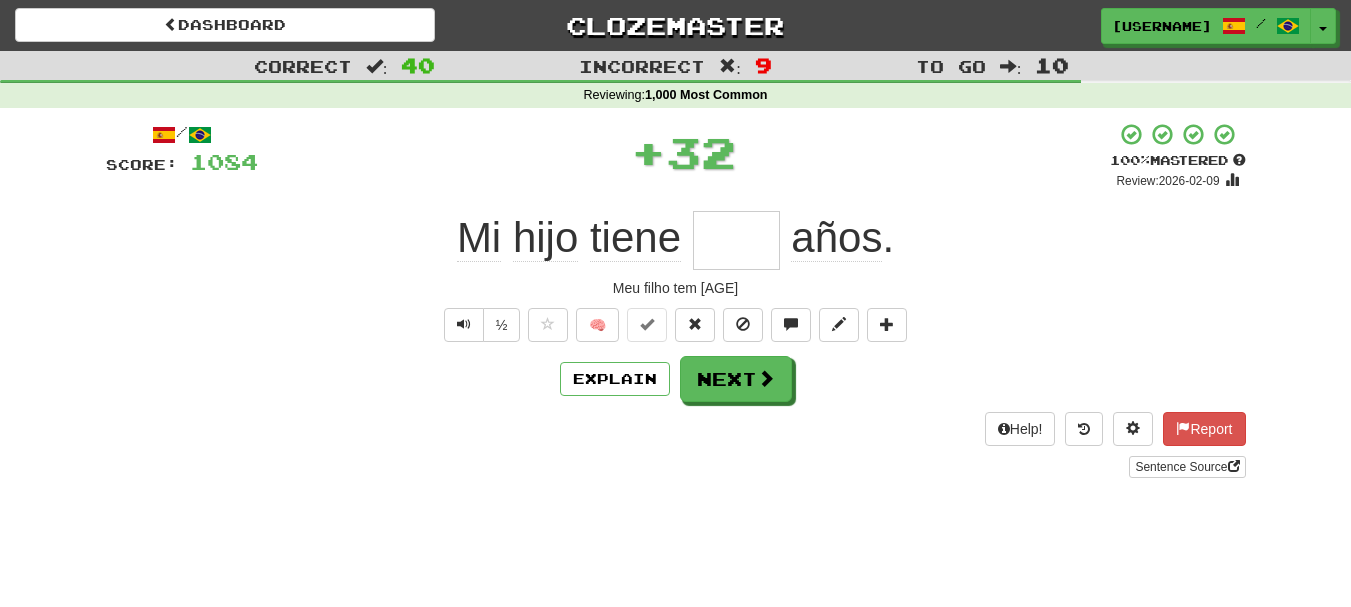 type on "******" 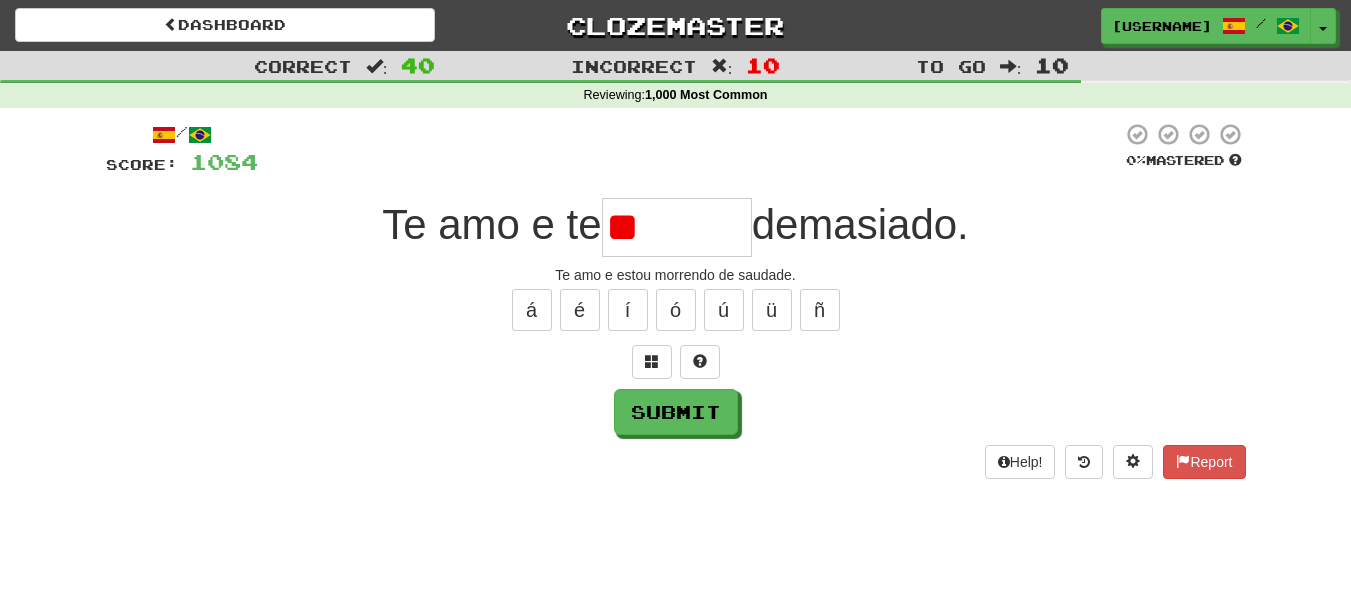 type on "*" 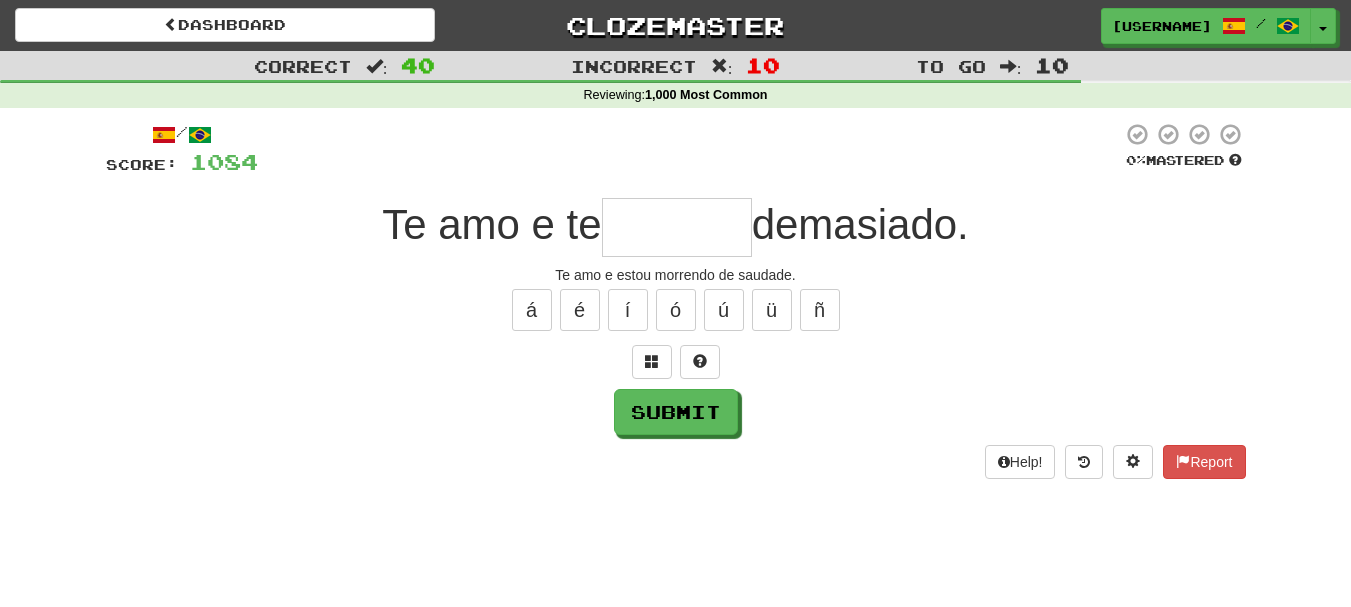 type on "*" 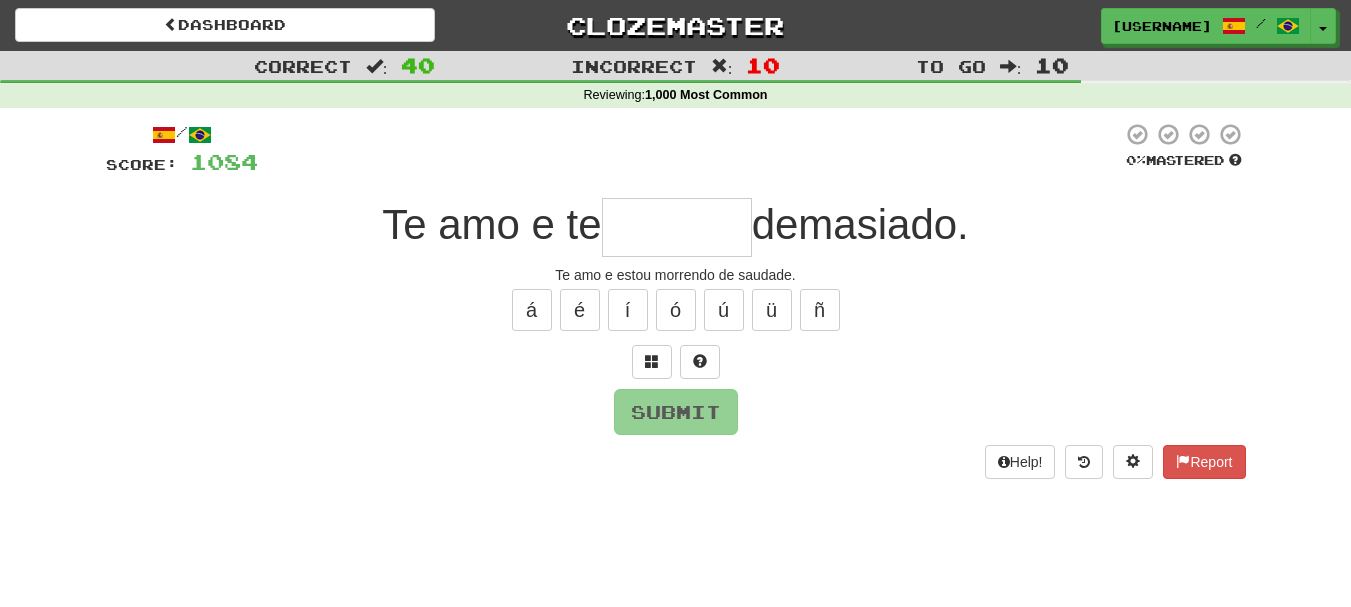 type on "*" 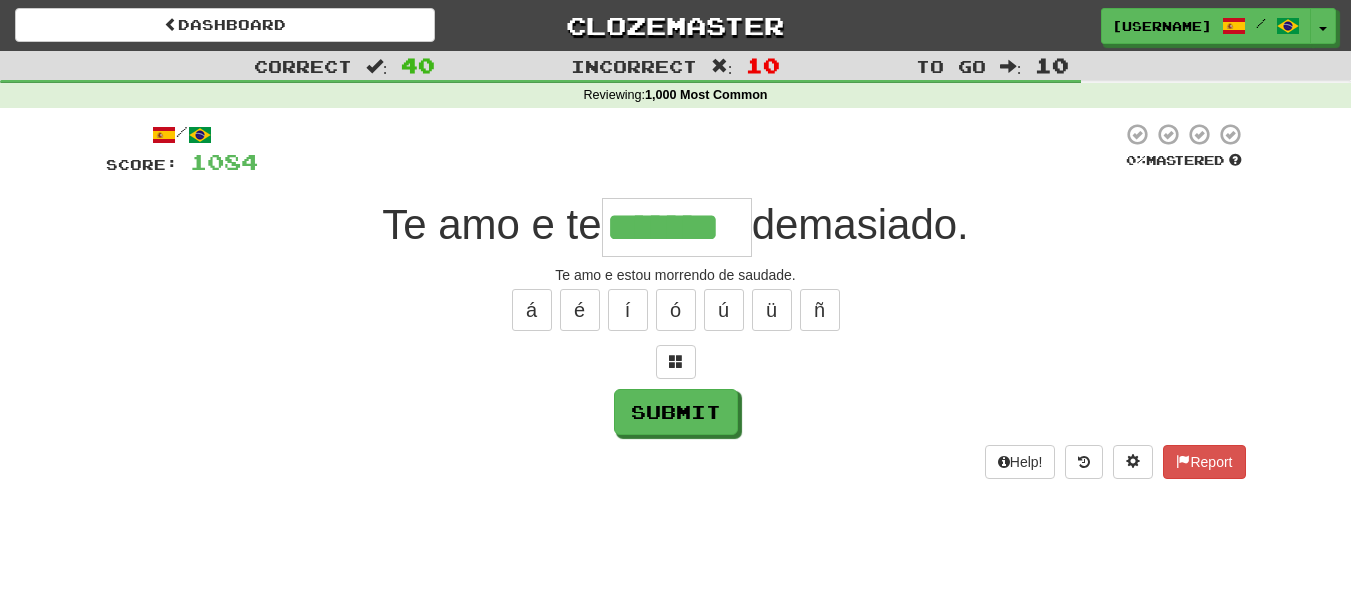 type on "*******" 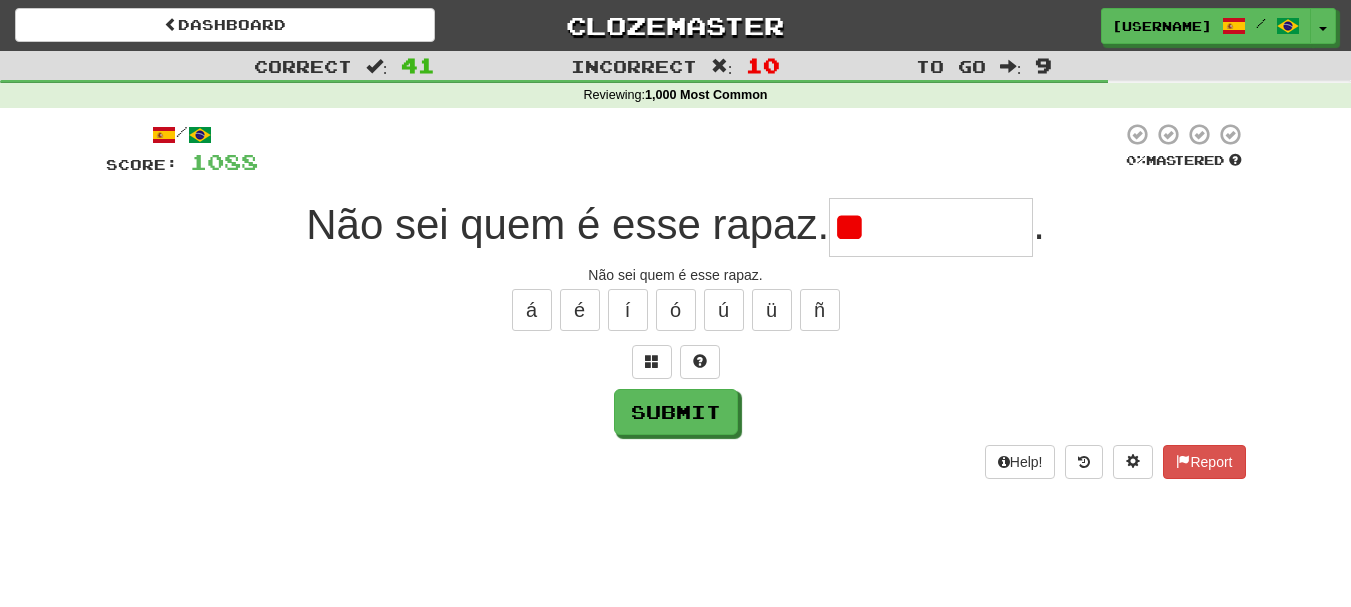 type on "*" 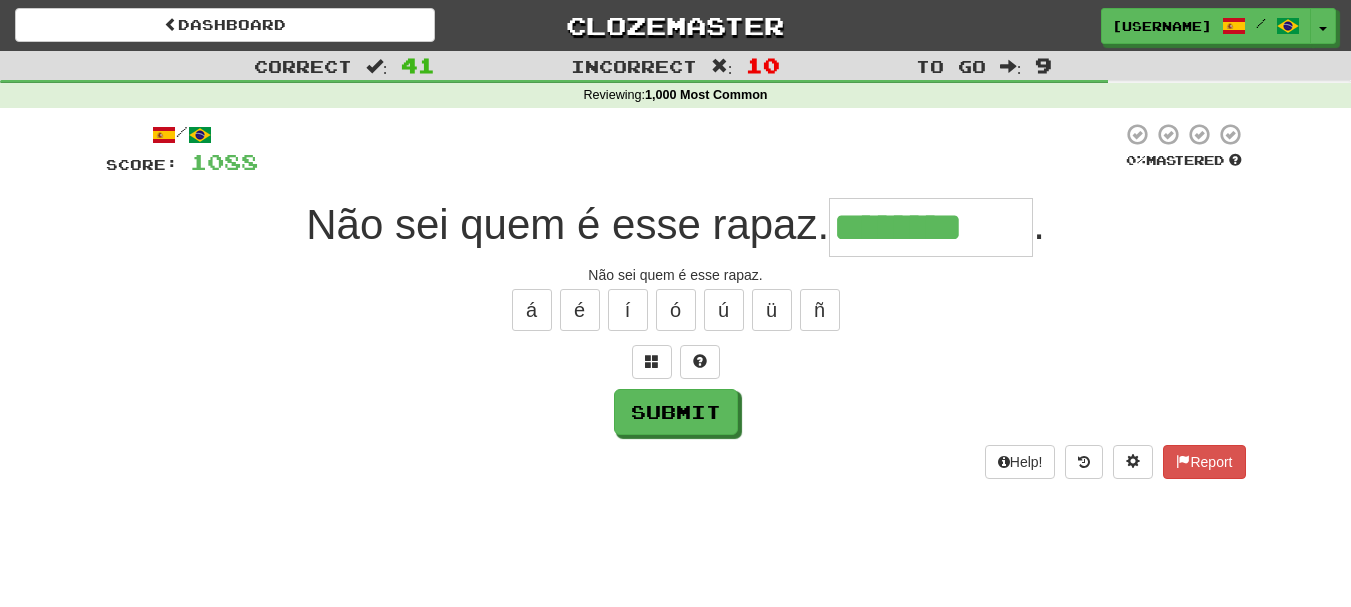 type on "********" 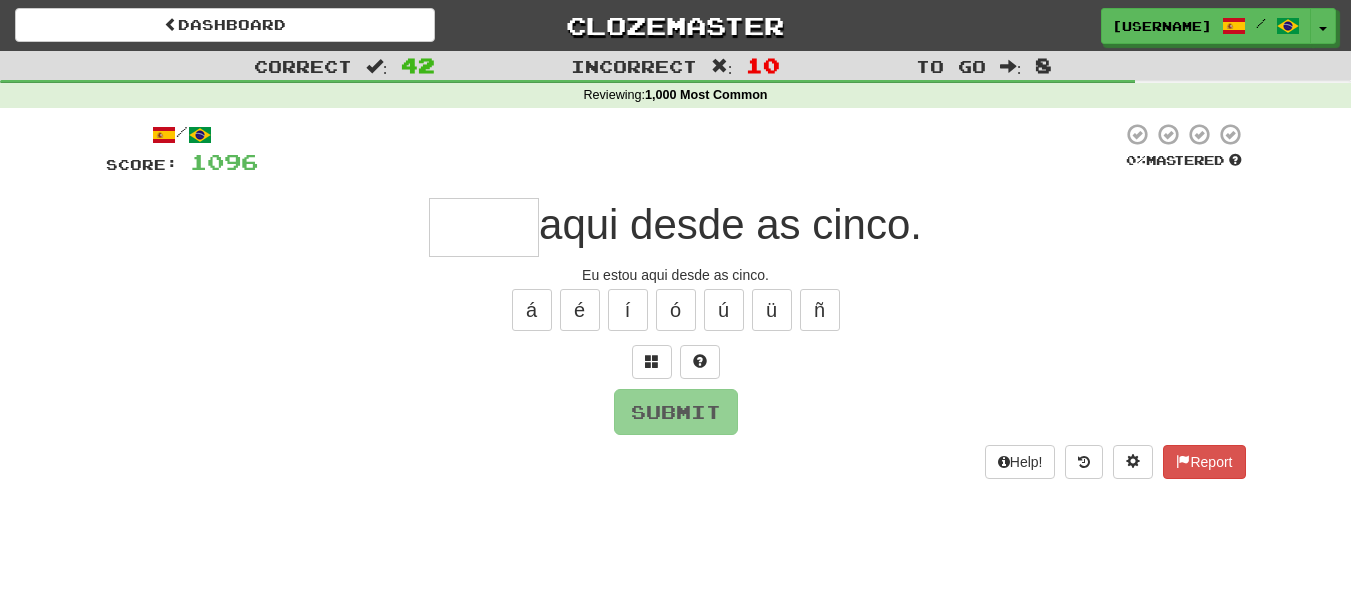 type on "*" 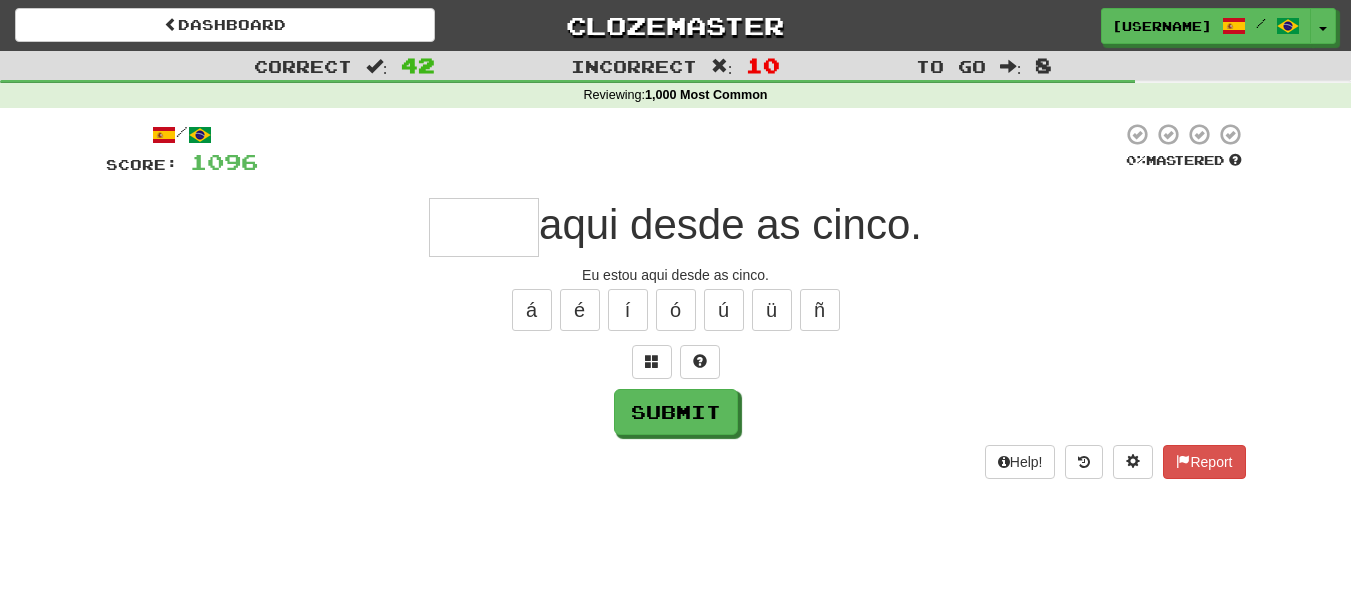 type on "*" 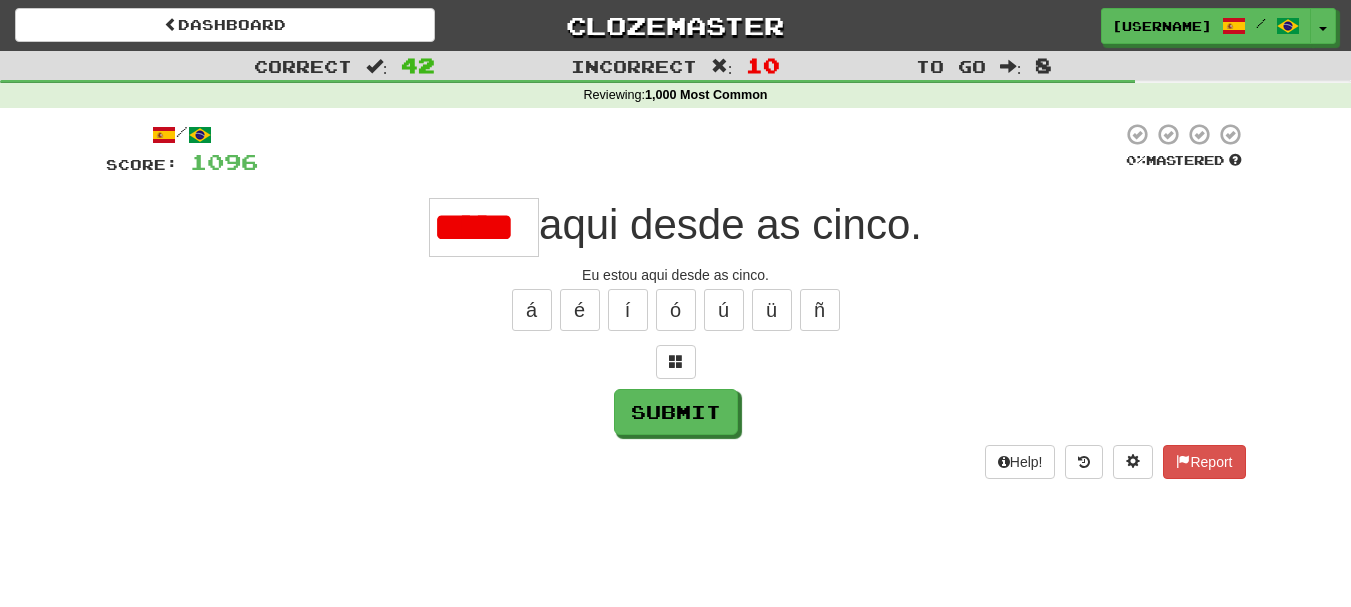 scroll, scrollTop: 0, scrollLeft: 0, axis: both 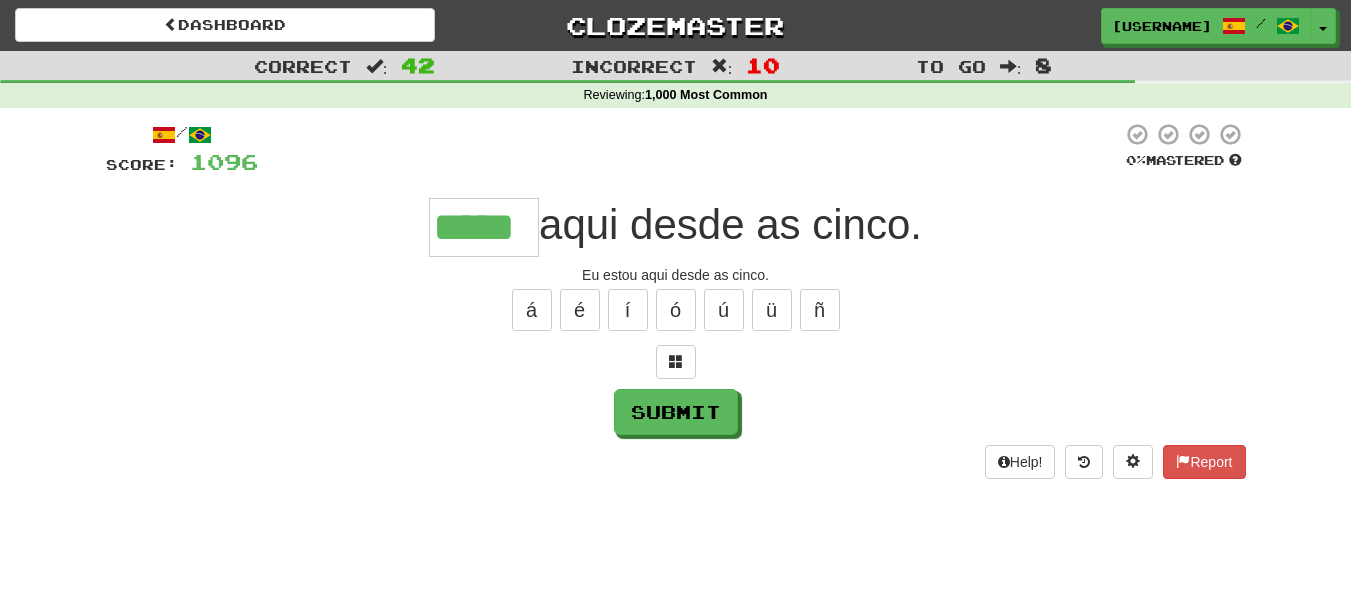 type on "*****" 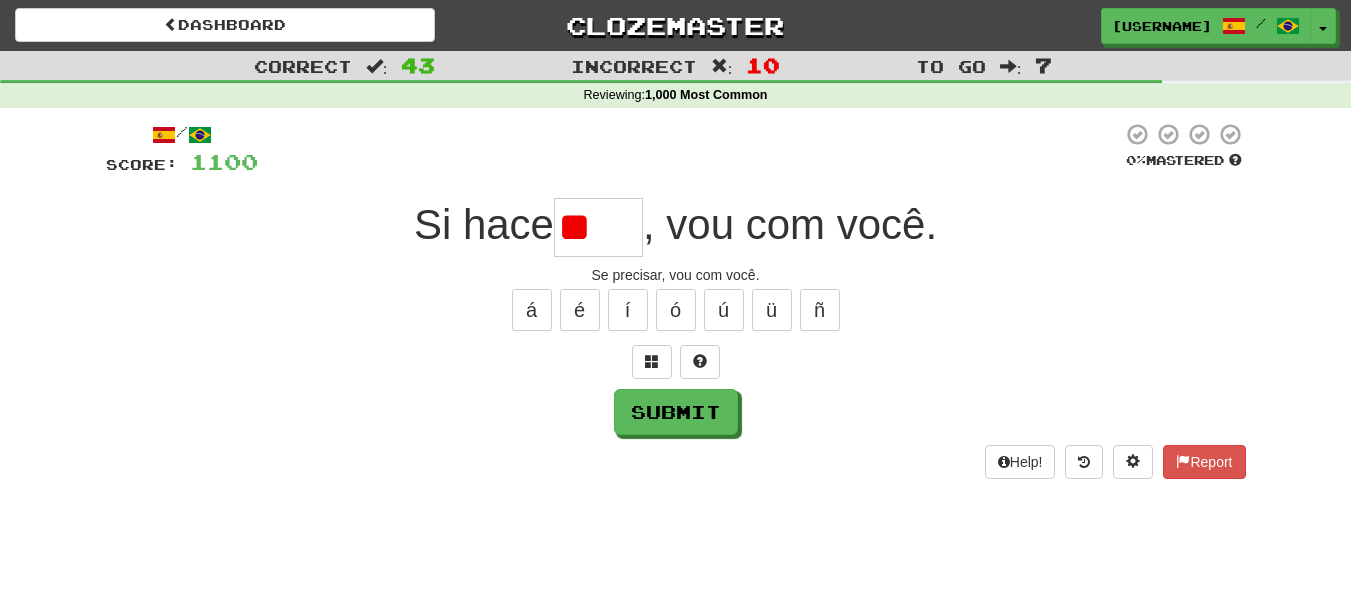 type on "*" 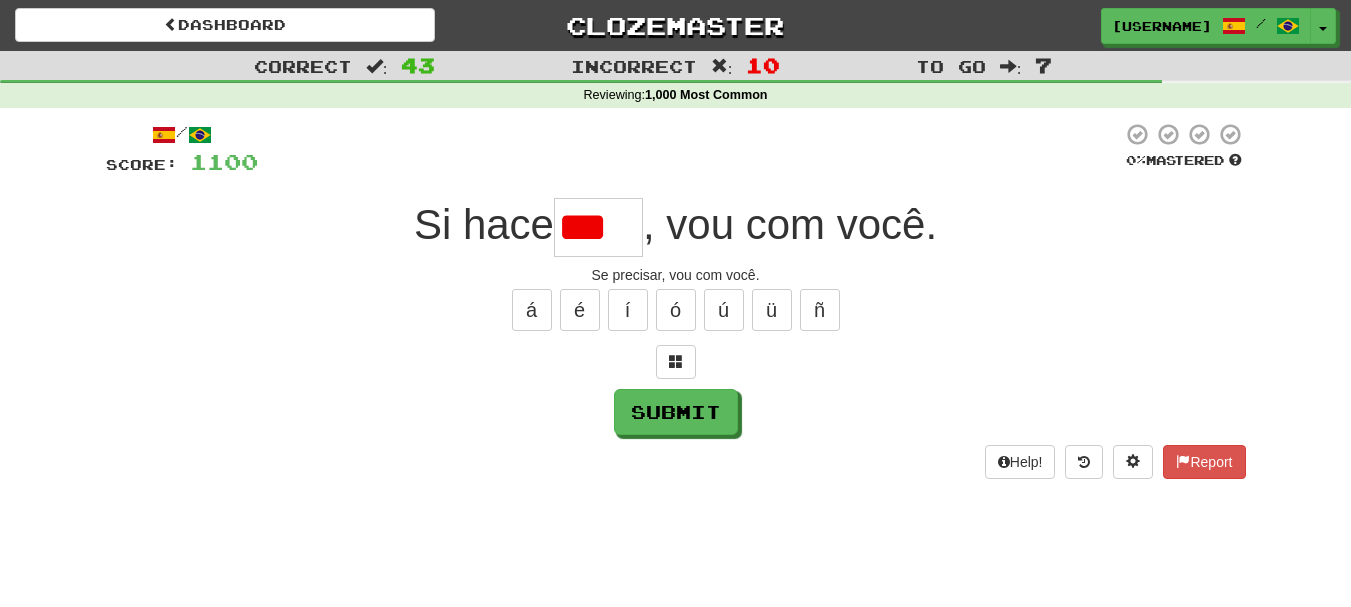 type on "*****" 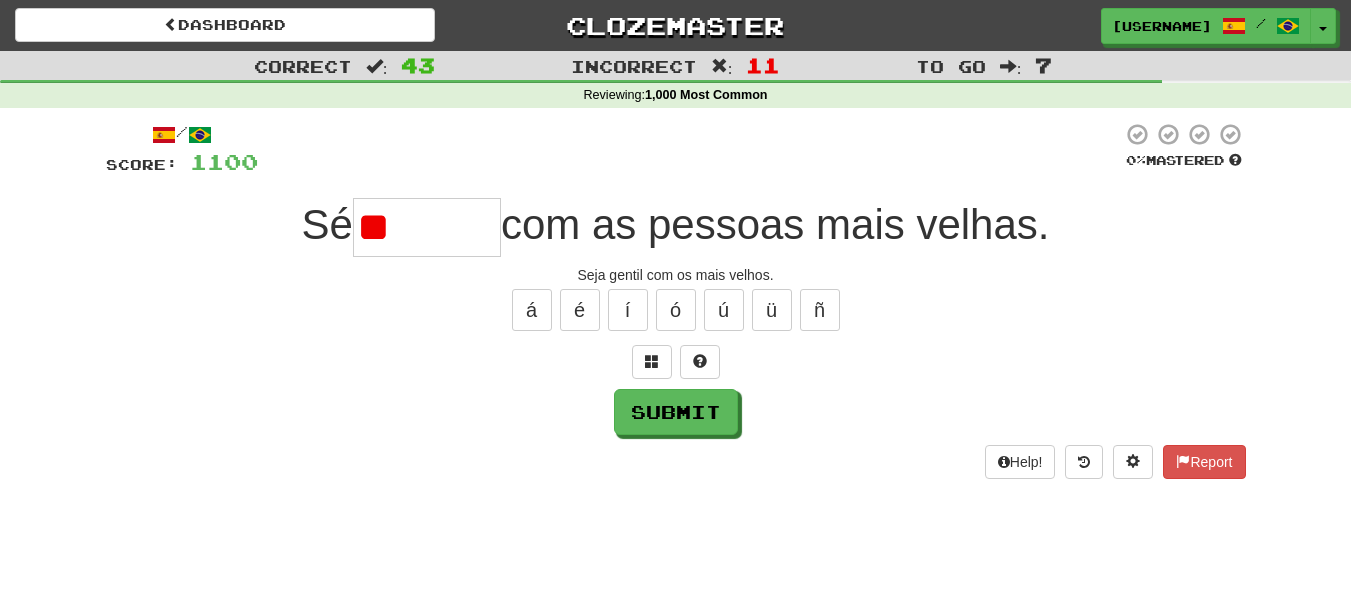 type on "*" 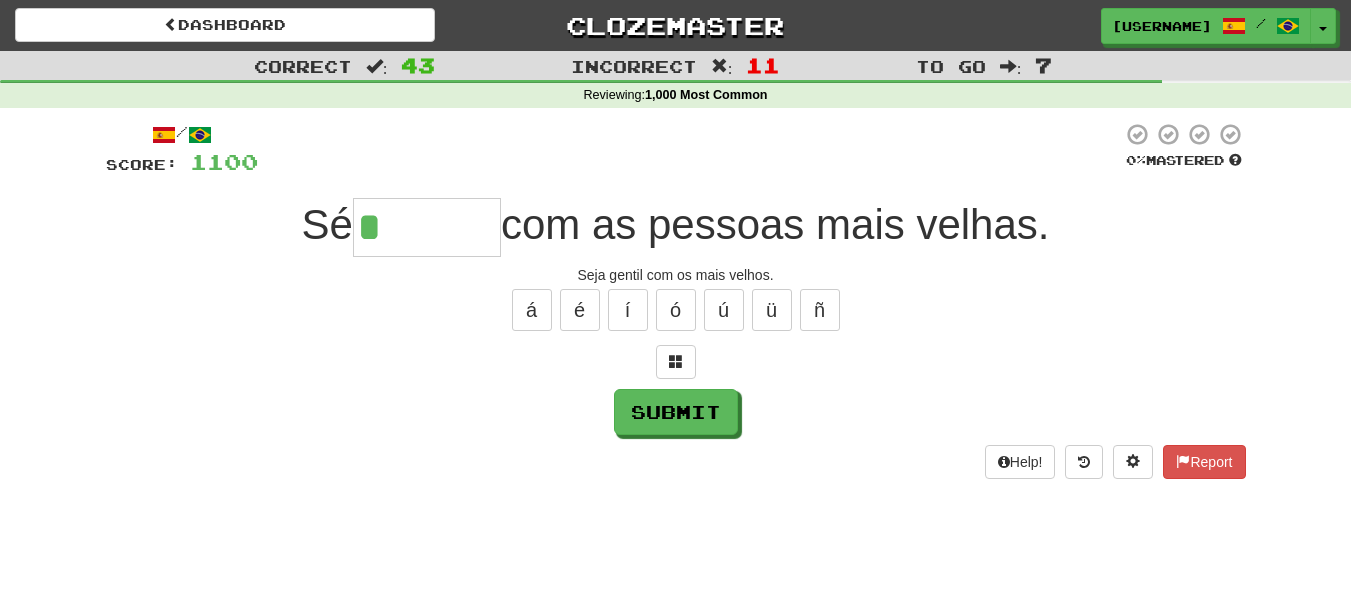 type on "******" 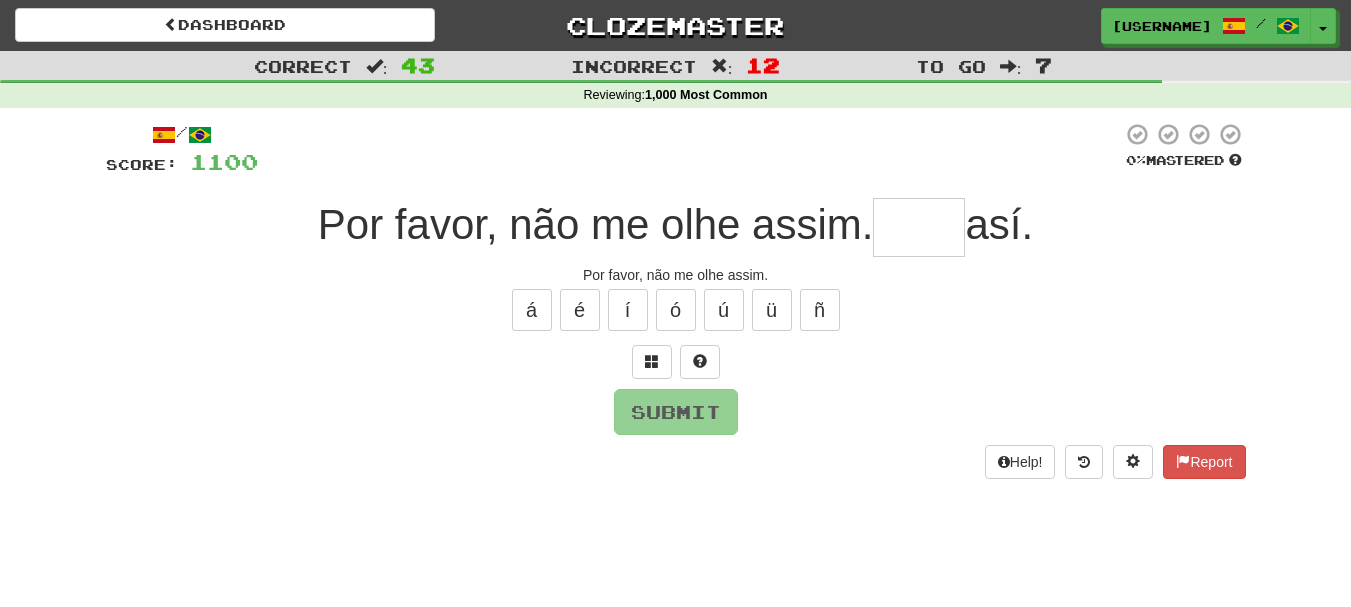 type on "*" 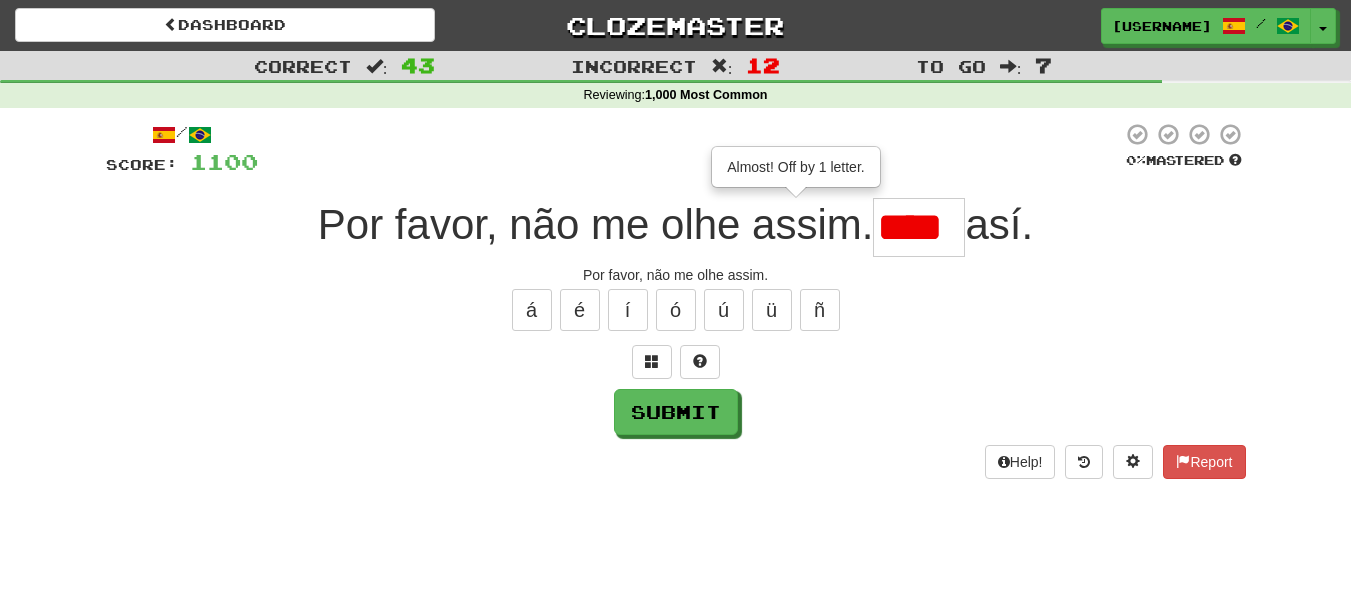 type on "****" 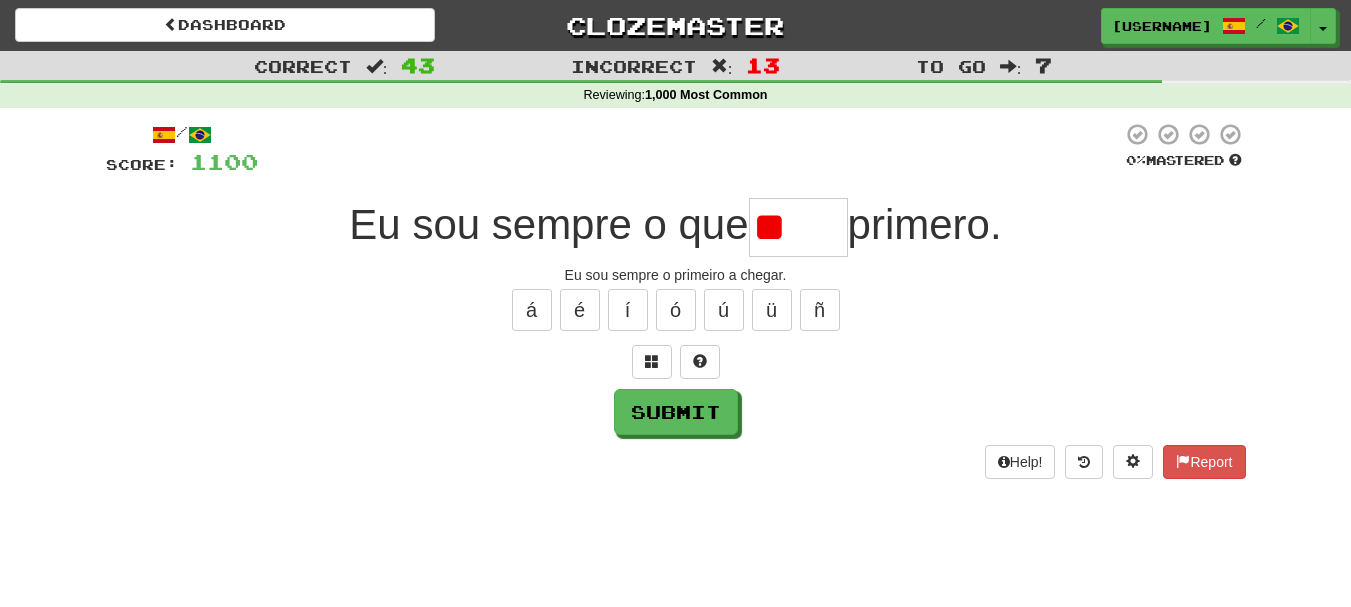 type on "*" 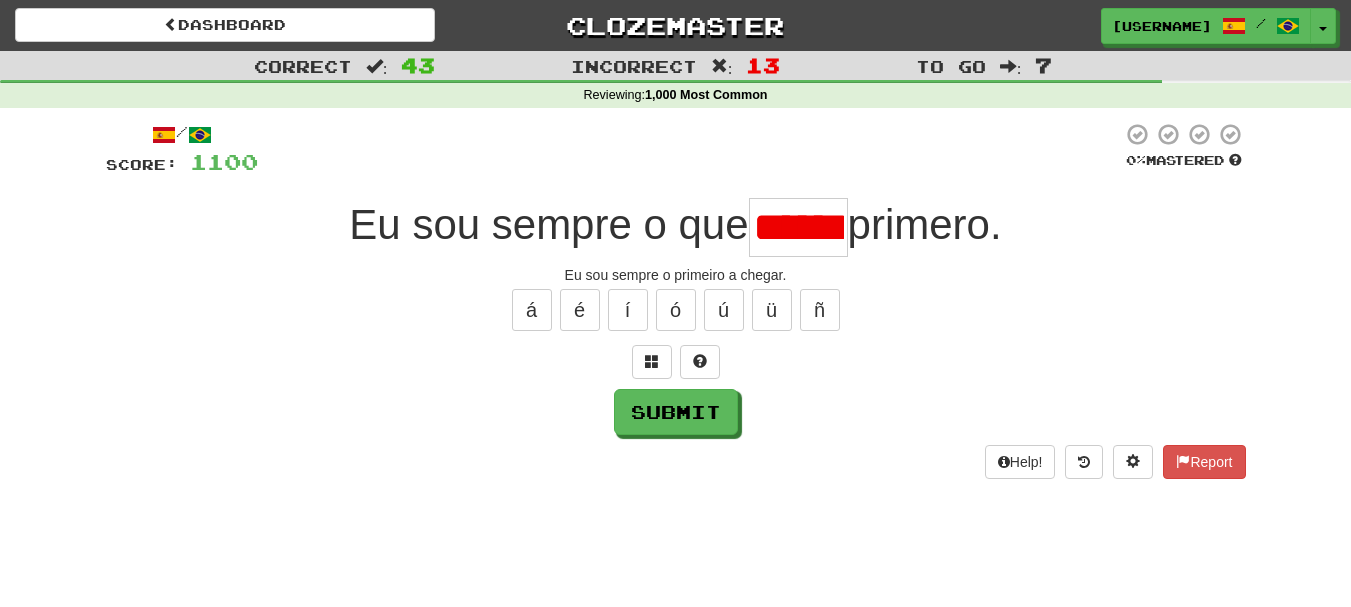 scroll, scrollTop: 0, scrollLeft: 11, axis: horizontal 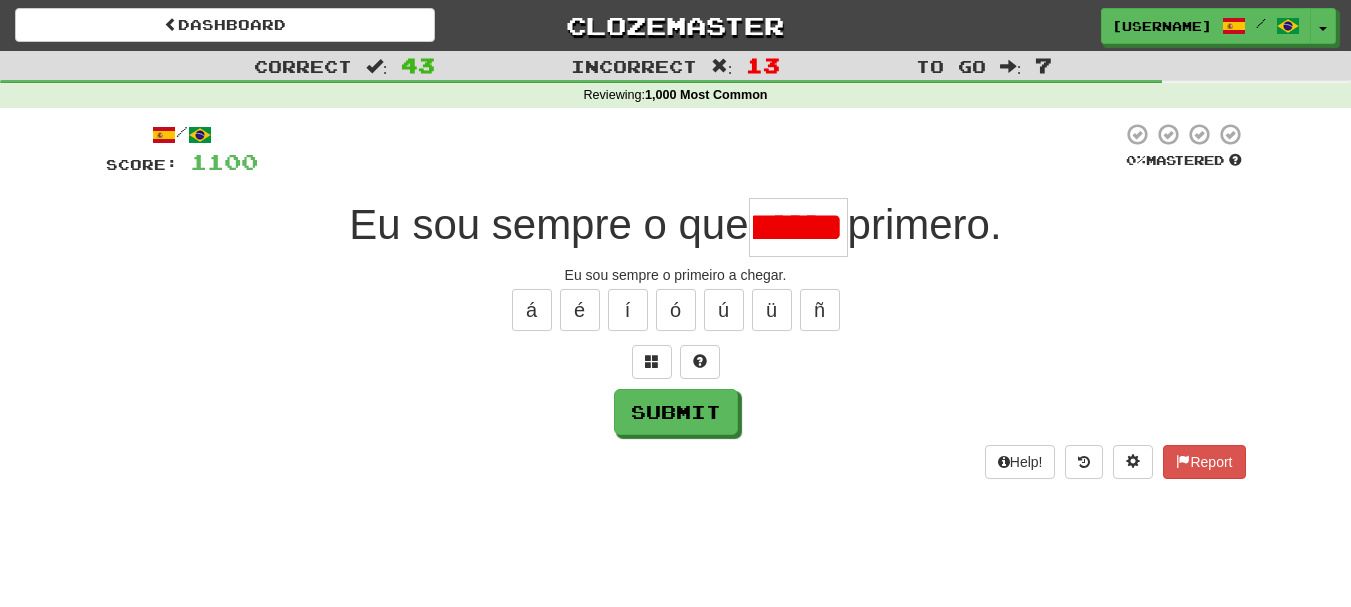 type on "*****" 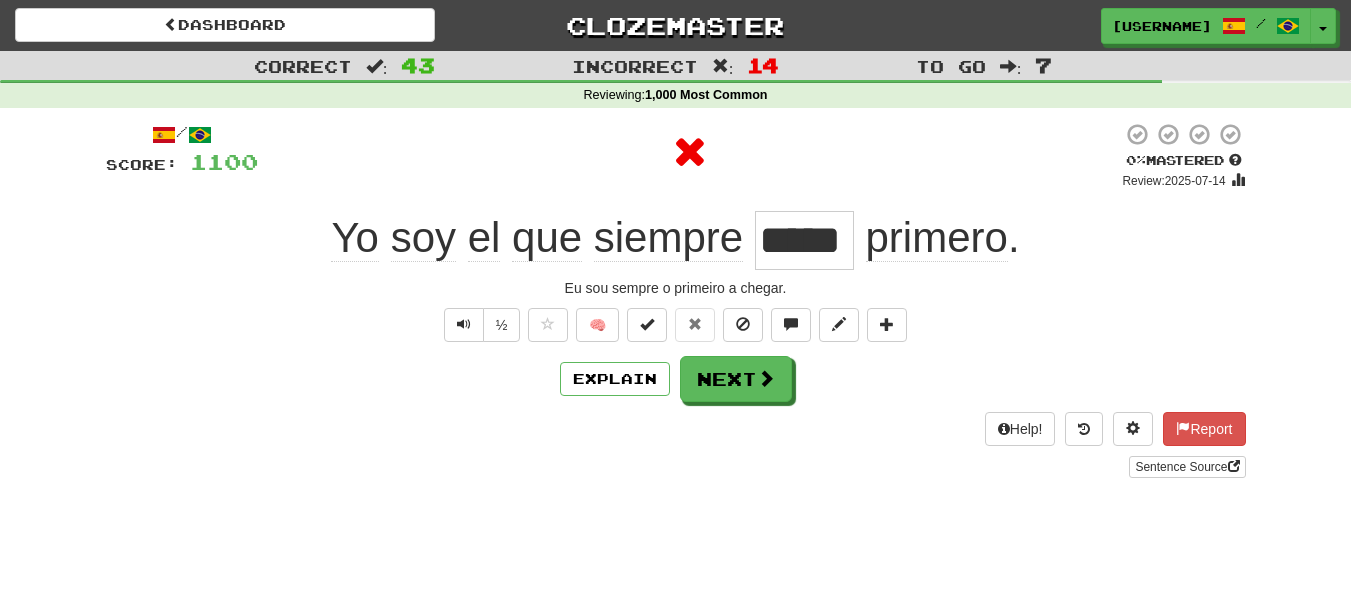 scroll, scrollTop: 0, scrollLeft: 0, axis: both 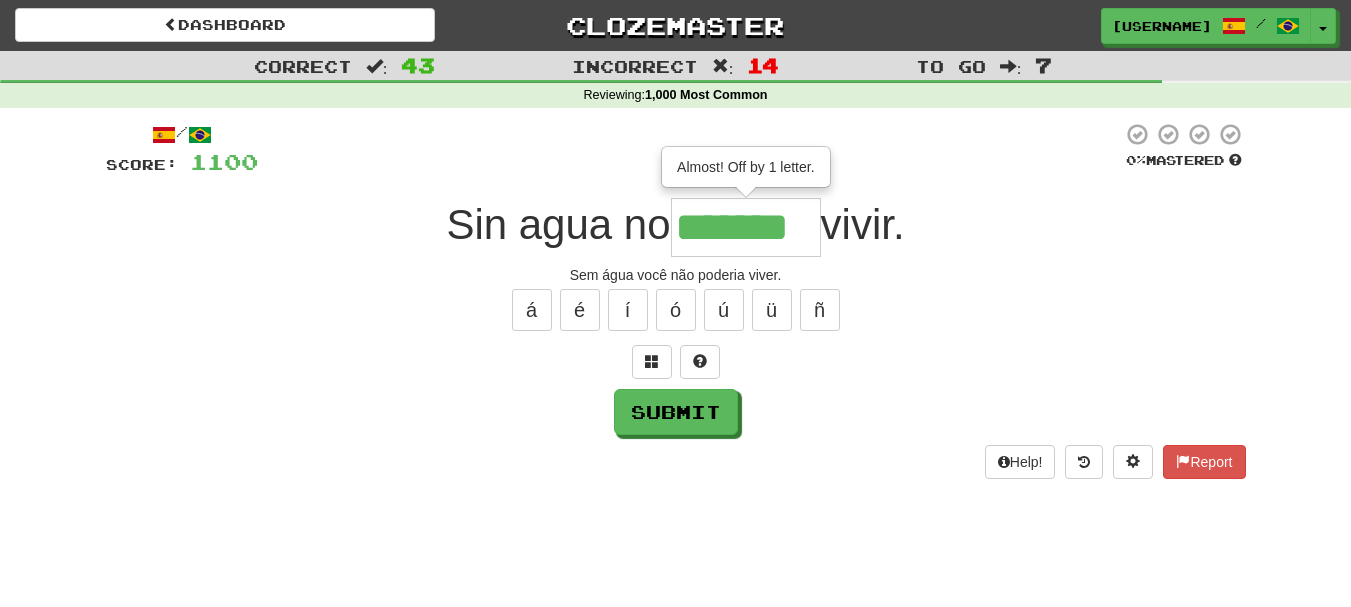 type on "*******" 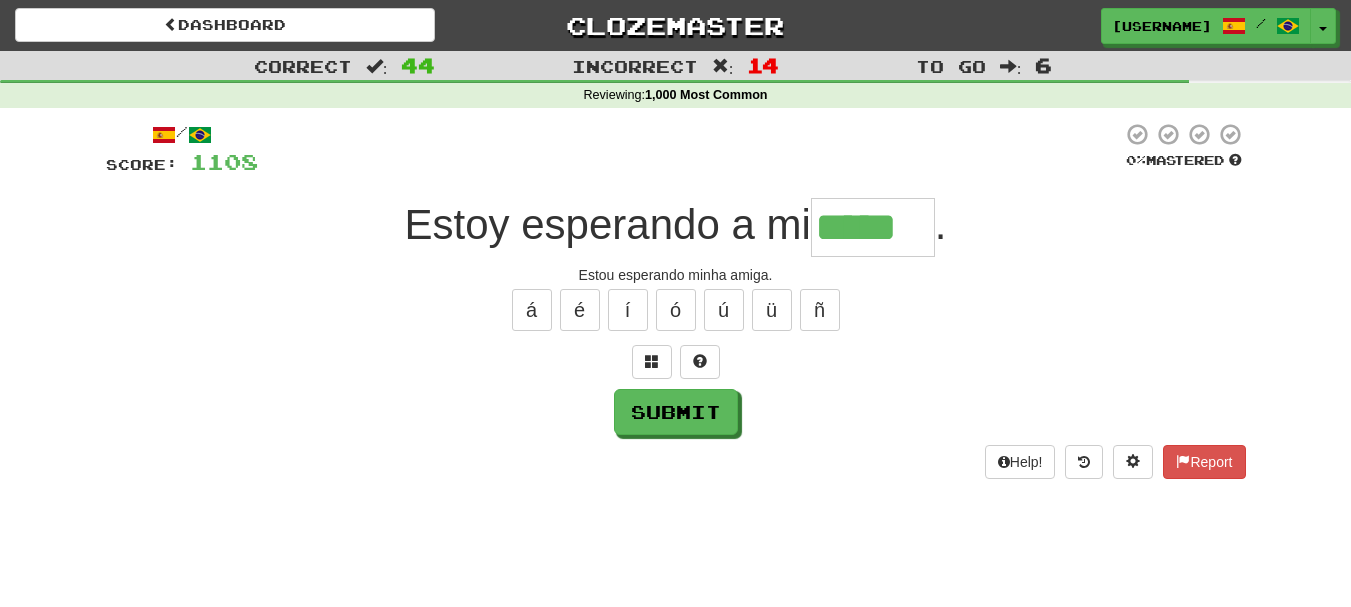 type on "*****" 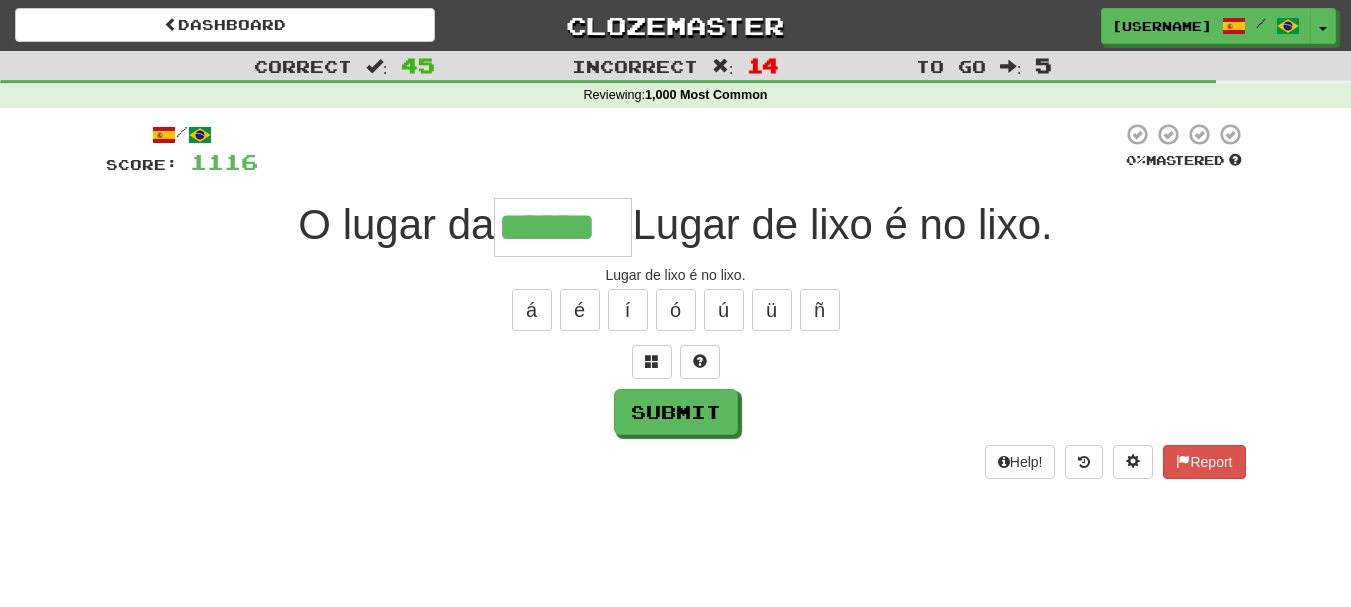 type on "******" 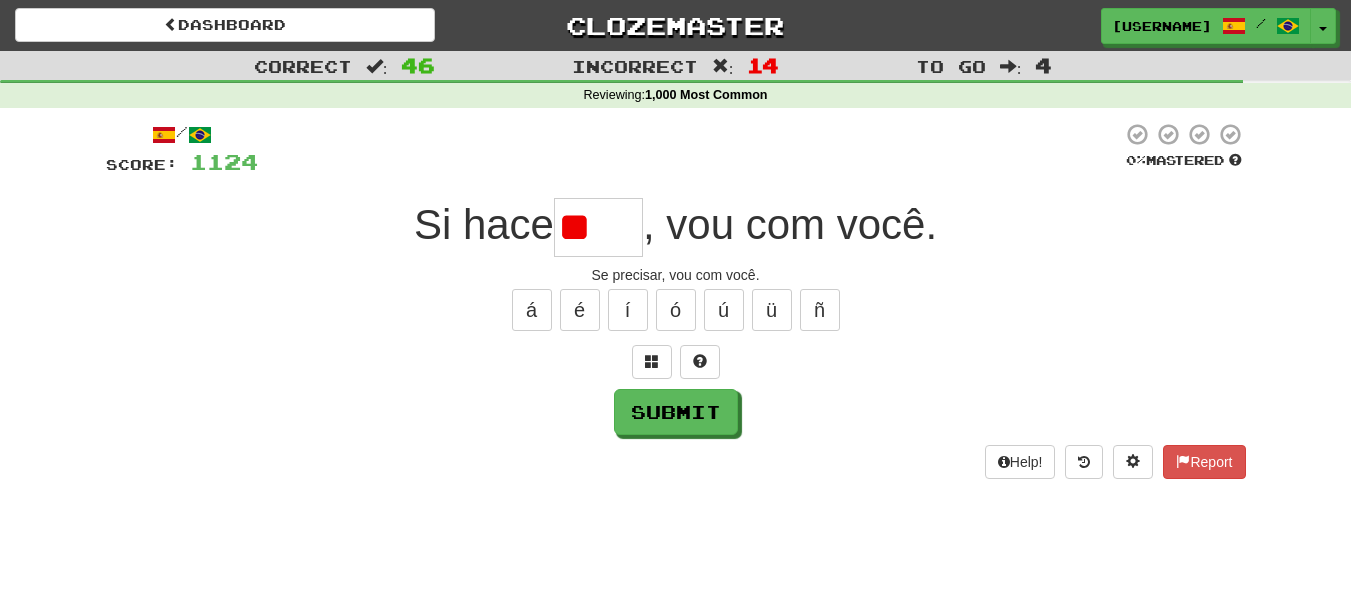 type on "*" 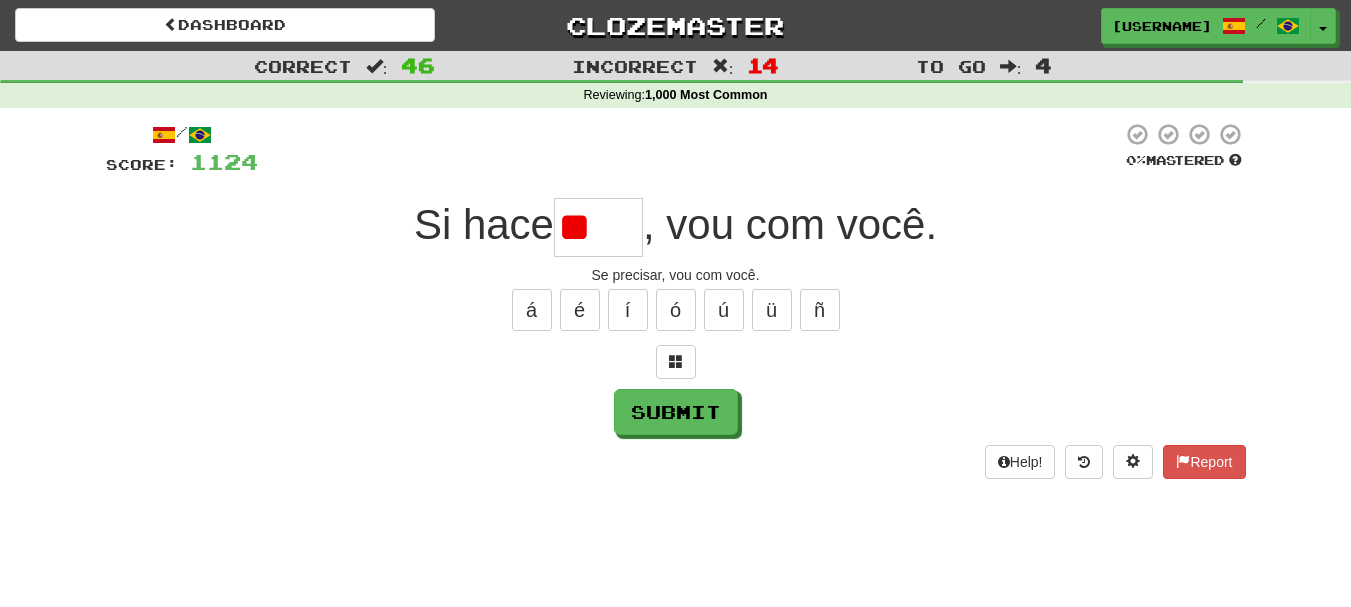 type on "*****" 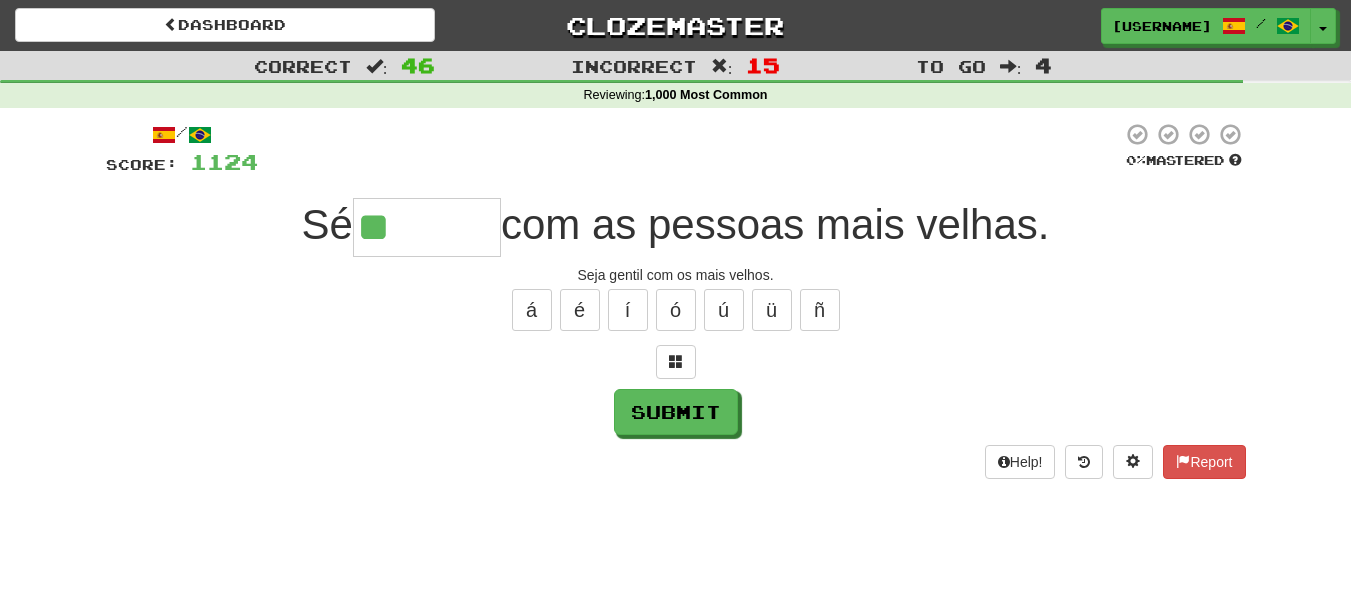 type on "******" 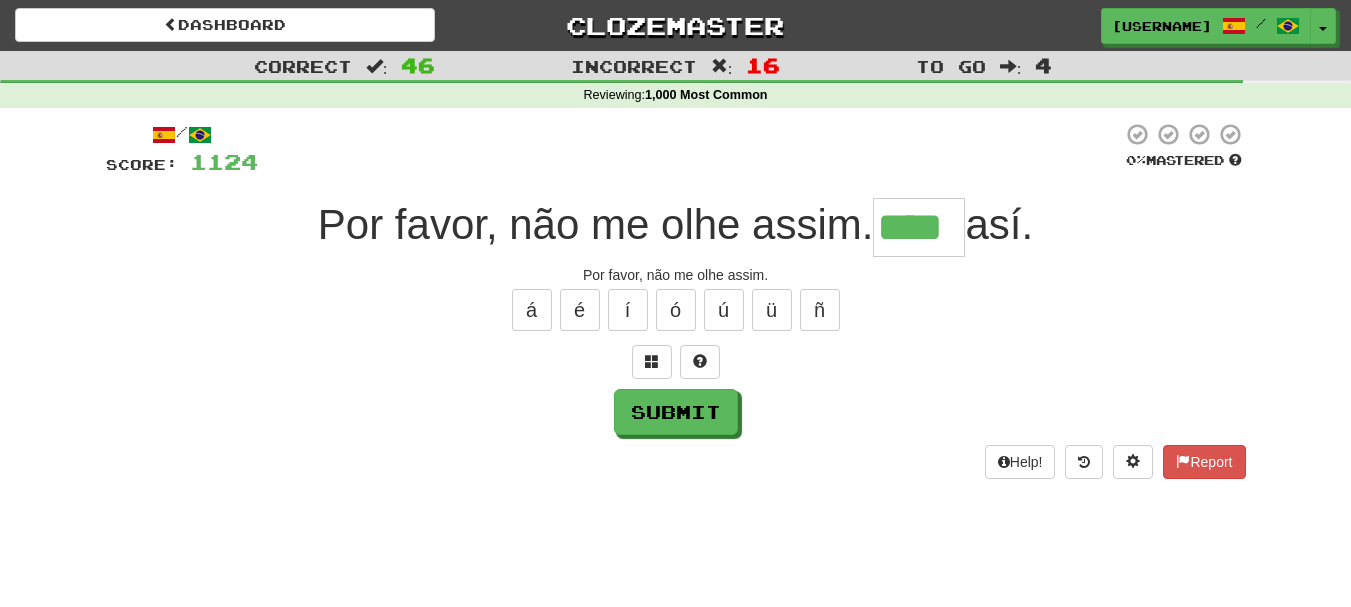 type on "****" 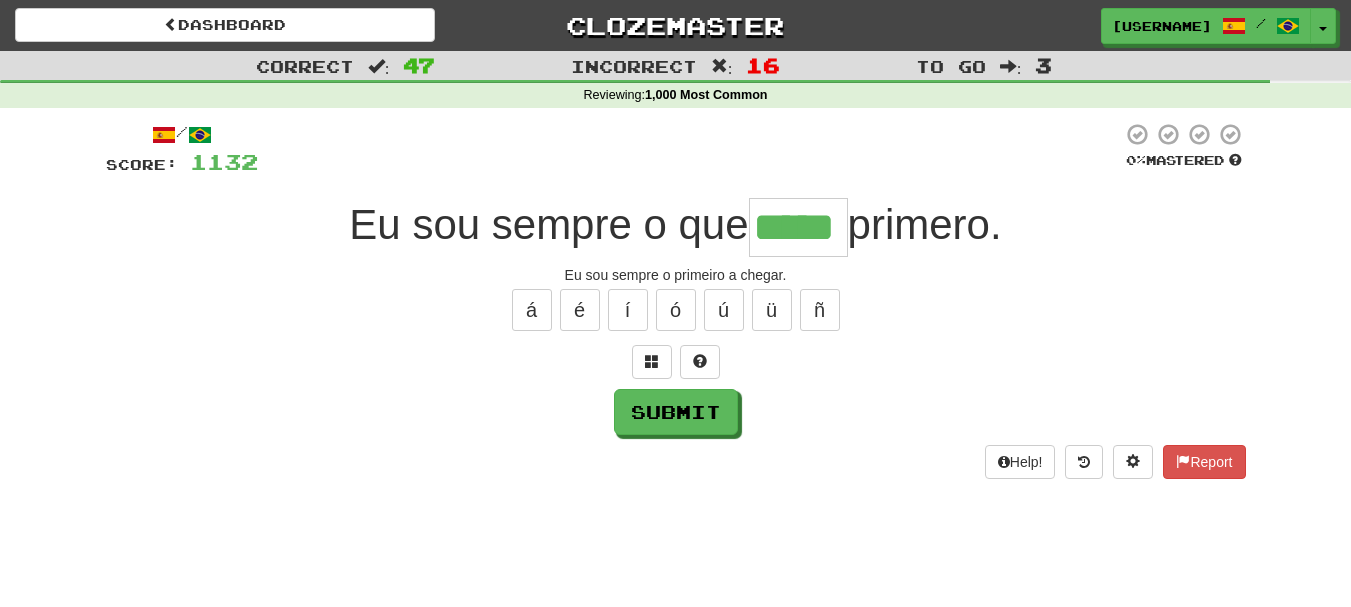type on "*****" 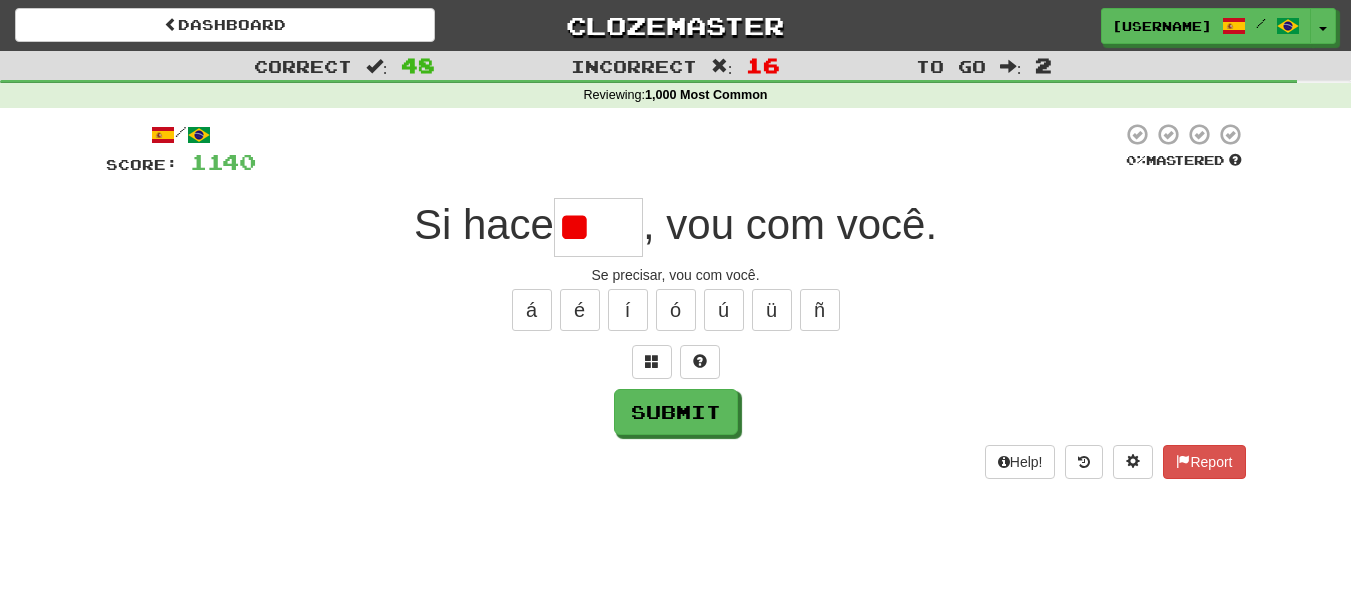 type on "*" 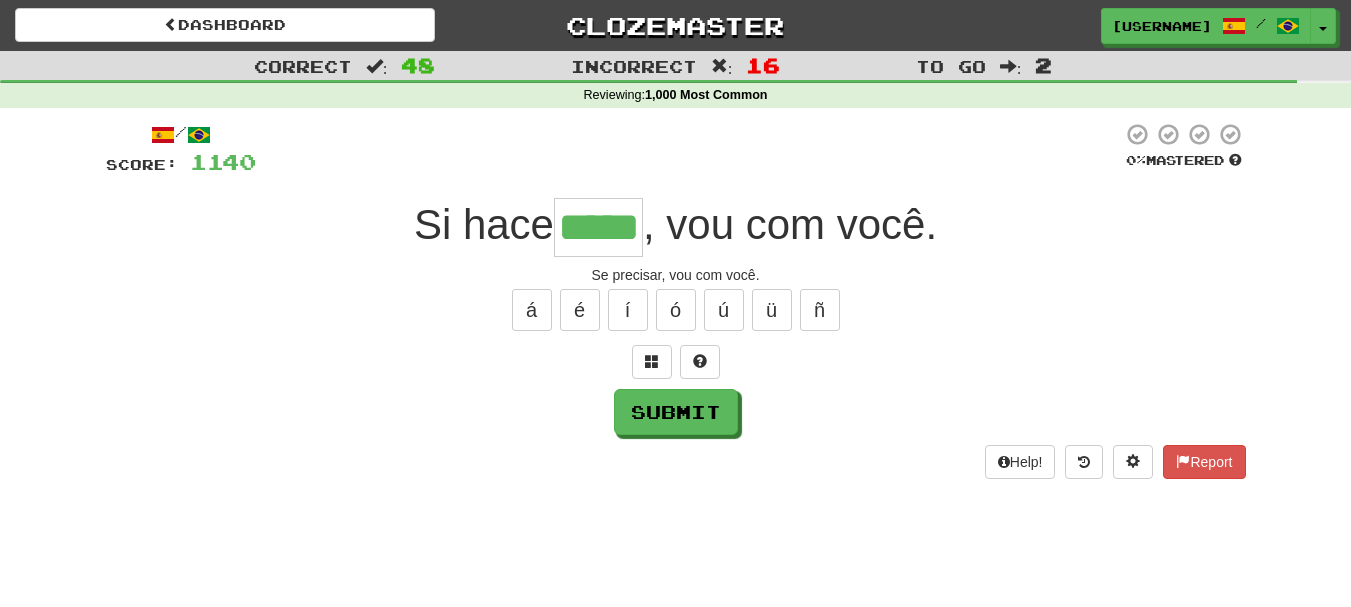 type on "*****" 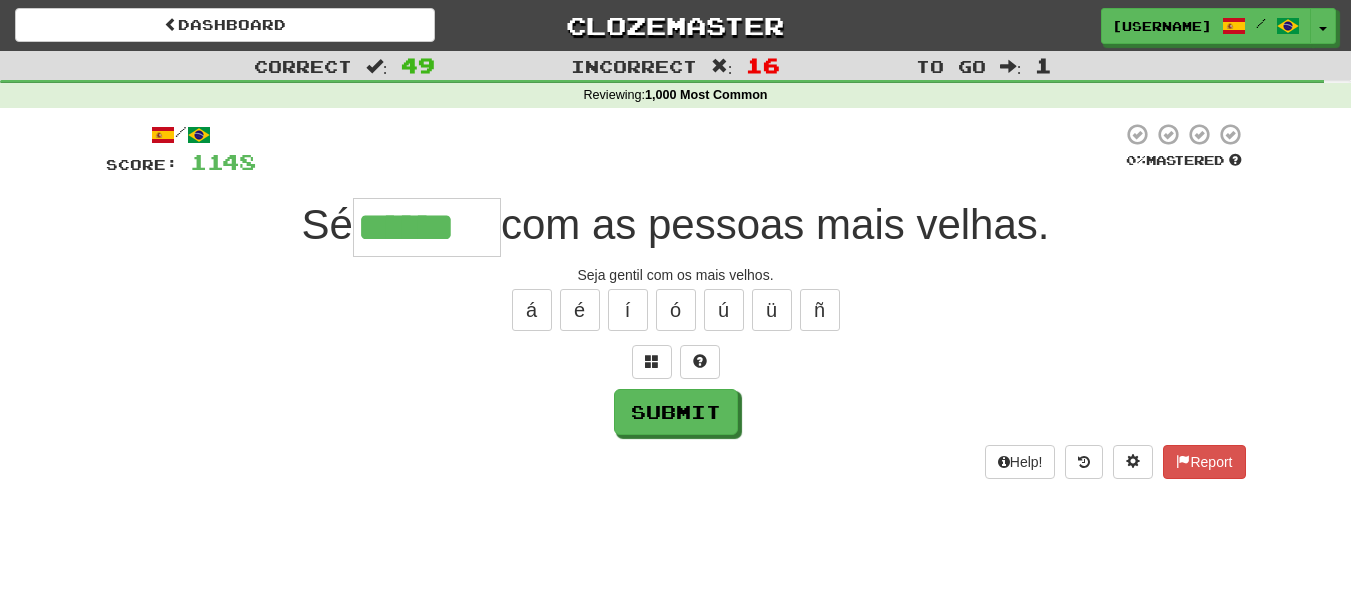 type on "******" 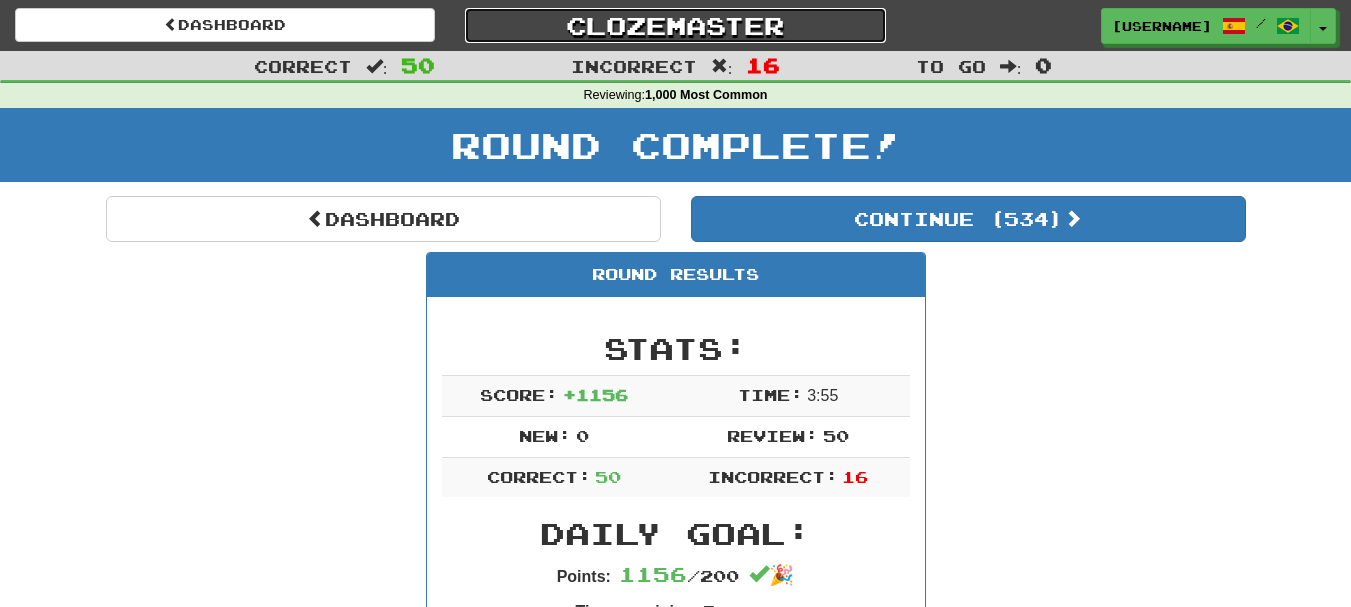 click on "Clozemaster" at bounding box center (675, 25) 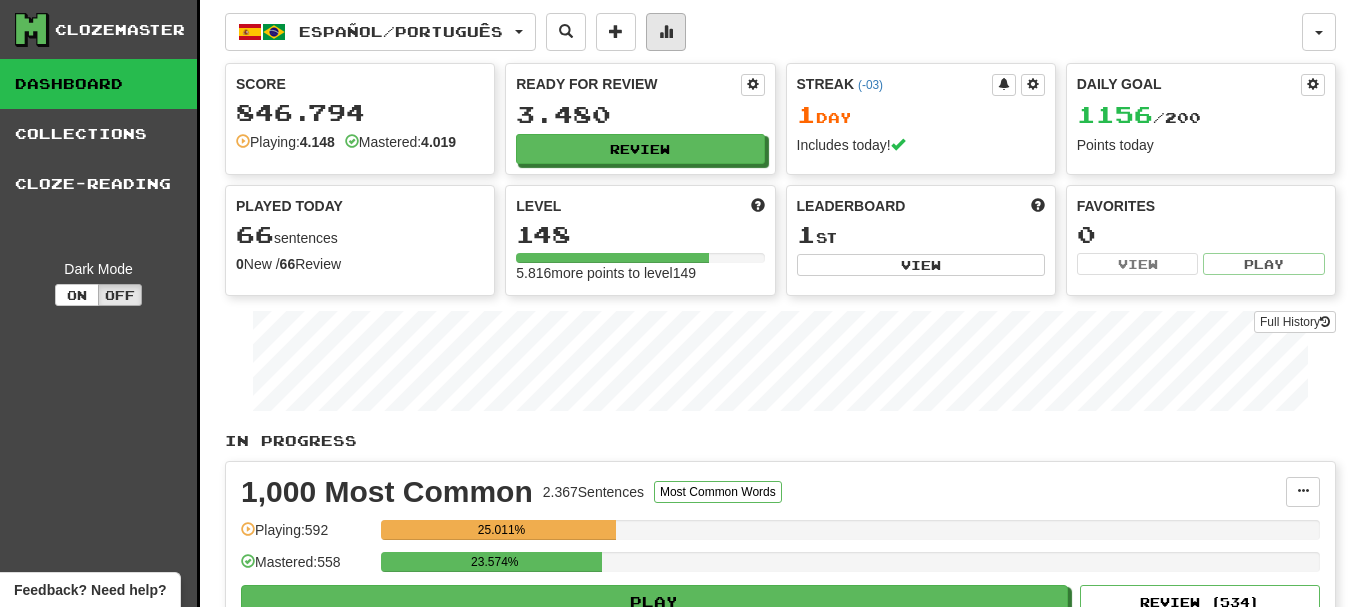 scroll, scrollTop: 0, scrollLeft: 0, axis: both 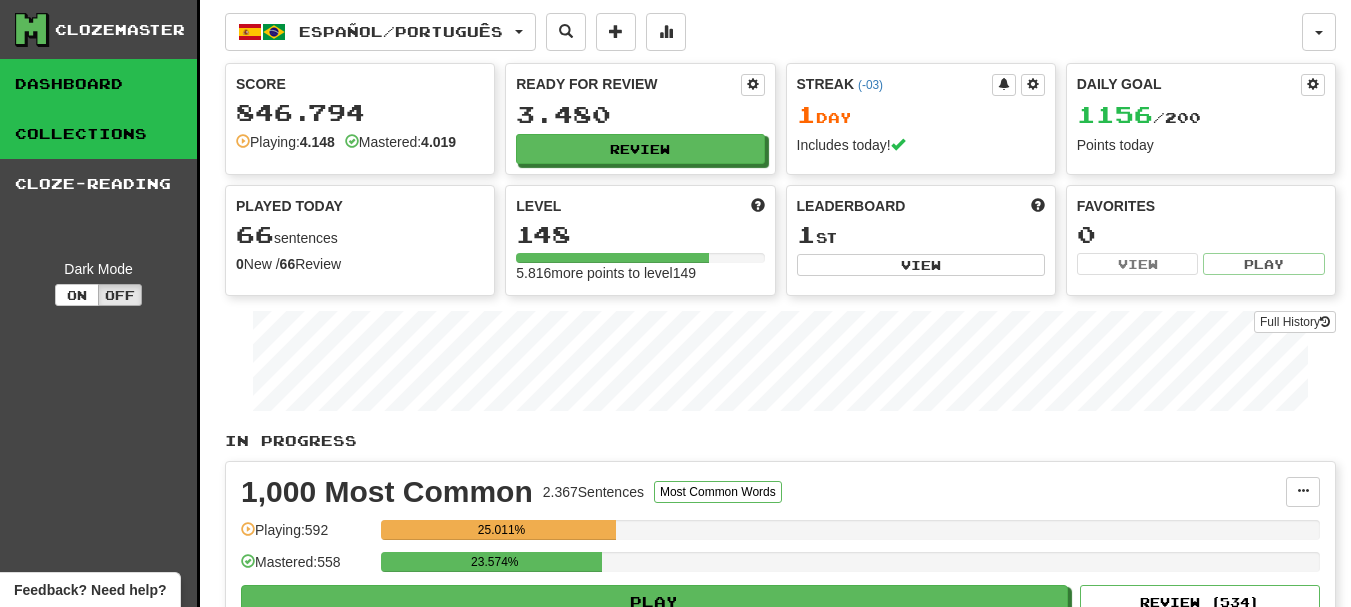 click on "Collections" at bounding box center (98, 134) 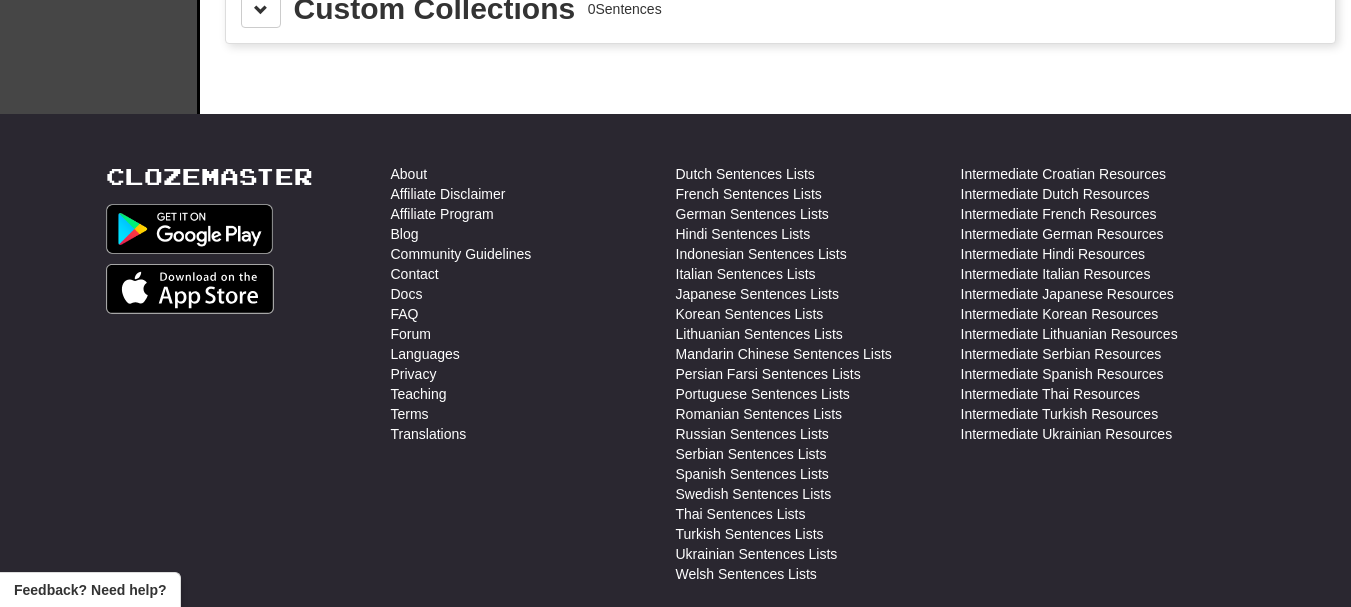 scroll, scrollTop: 300, scrollLeft: 0, axis: vertical 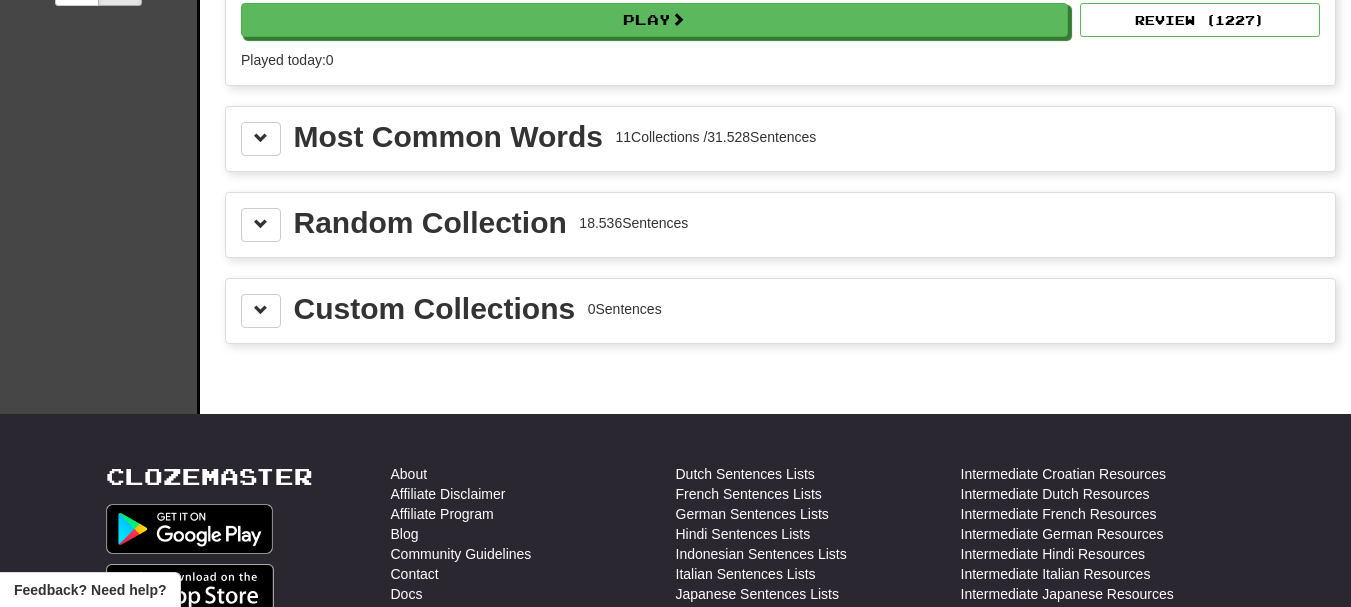 click on "Custom Collections" at bounding box center (435, 309) 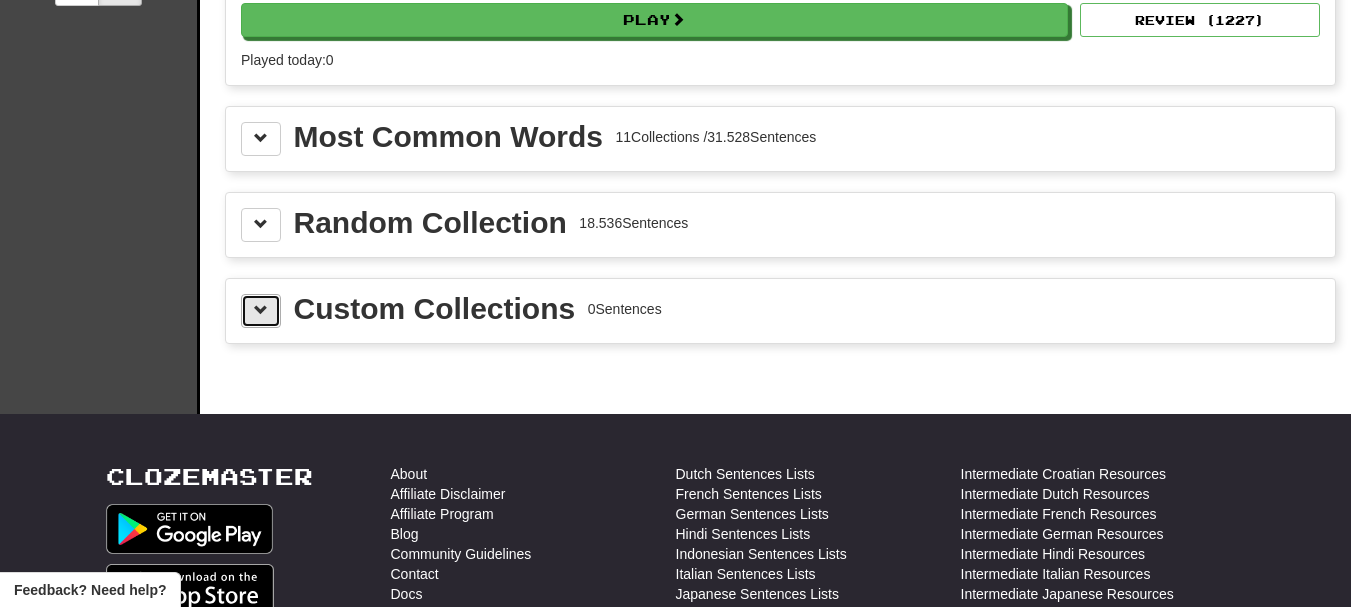click at bounding box center [261, 310] 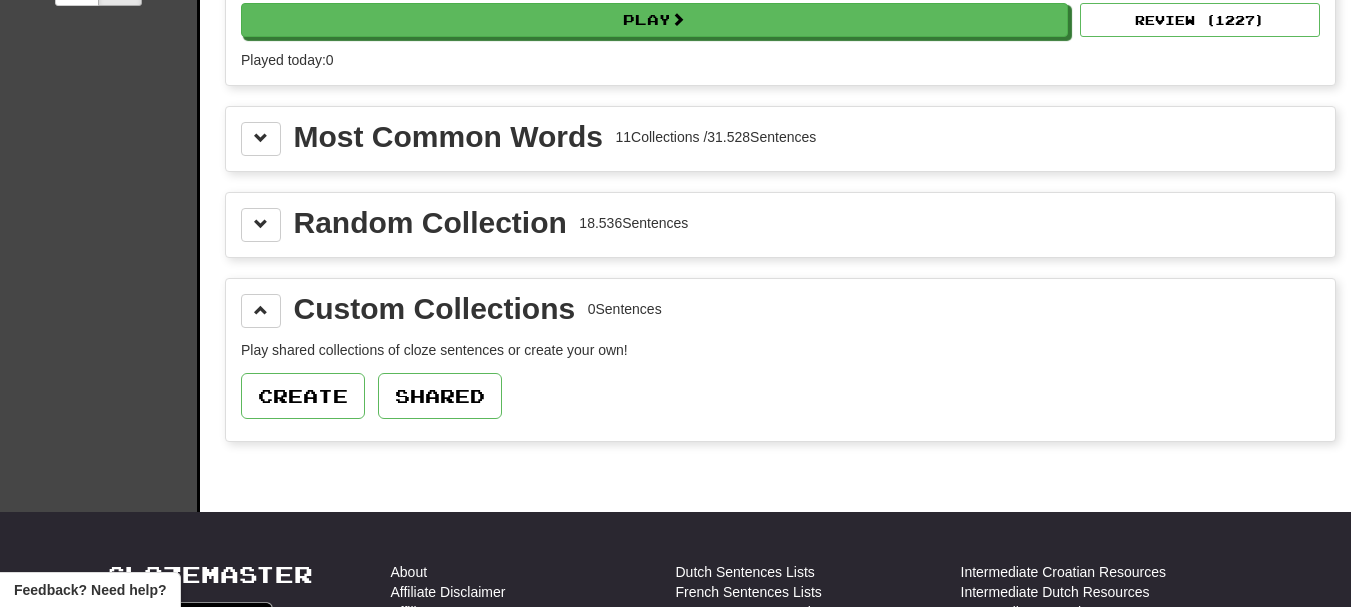 click on "Random Collection 18.536  Sentences" at bounding box center [780, 225] 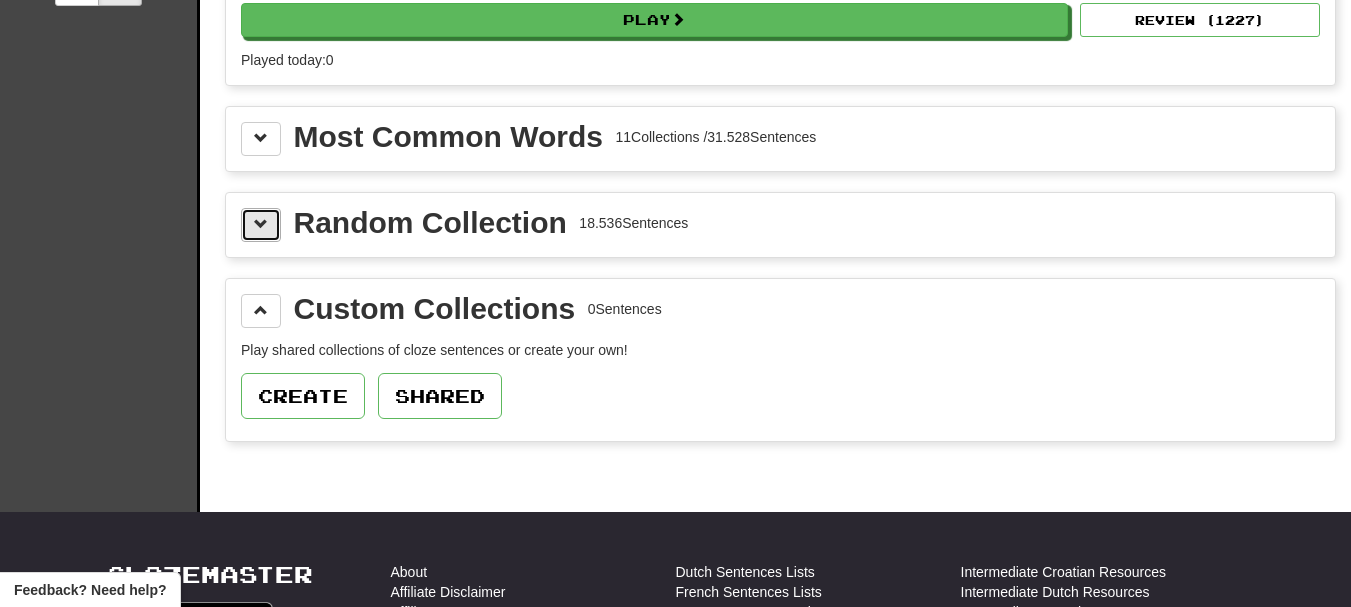 click at bounding box center (261, 224) 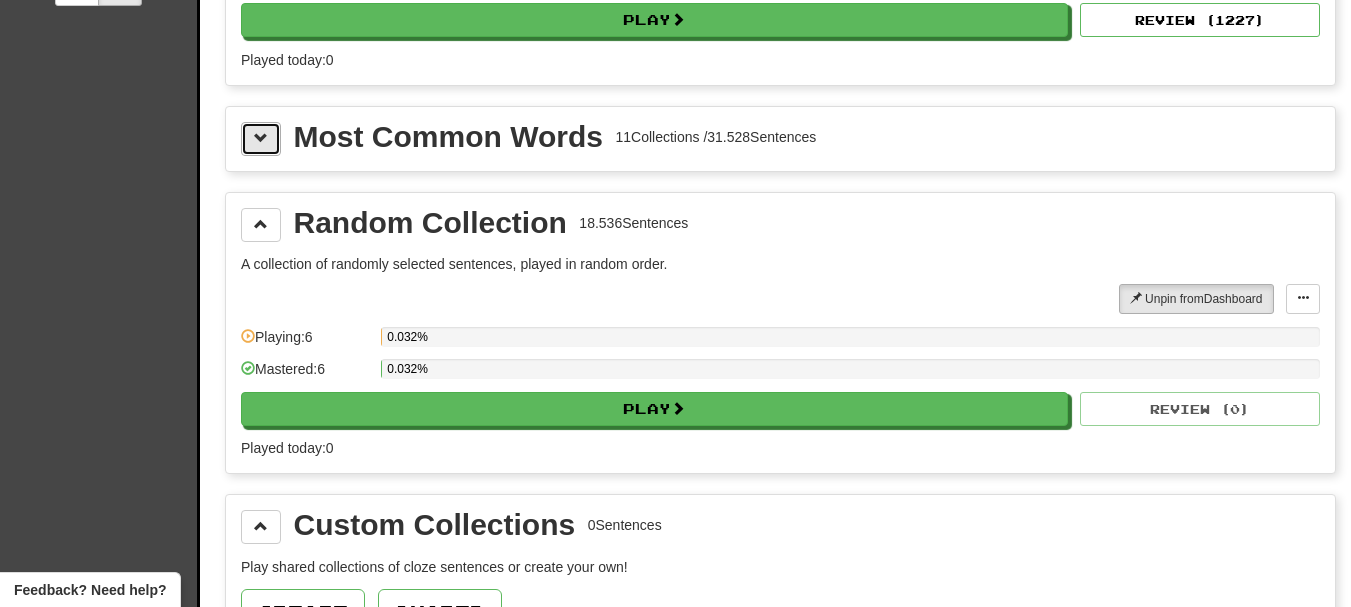 click at bounding box center (261, 139) 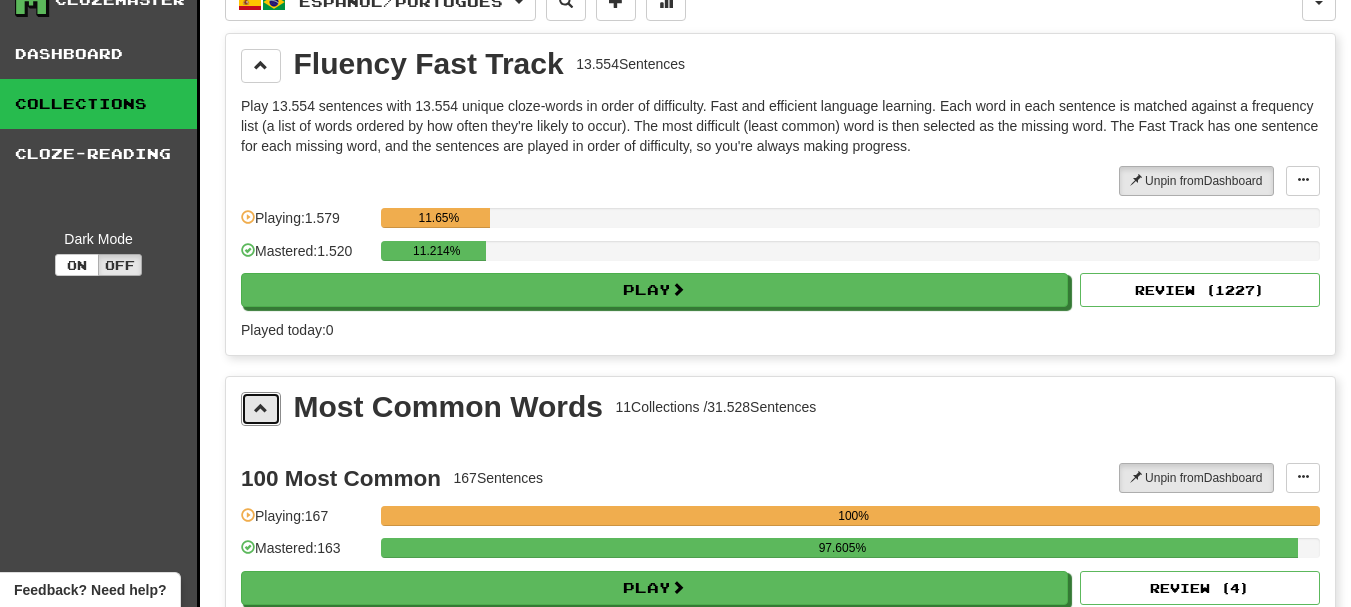 scroll, scrollTop: 0, scrollLeft: 0, axis: both 